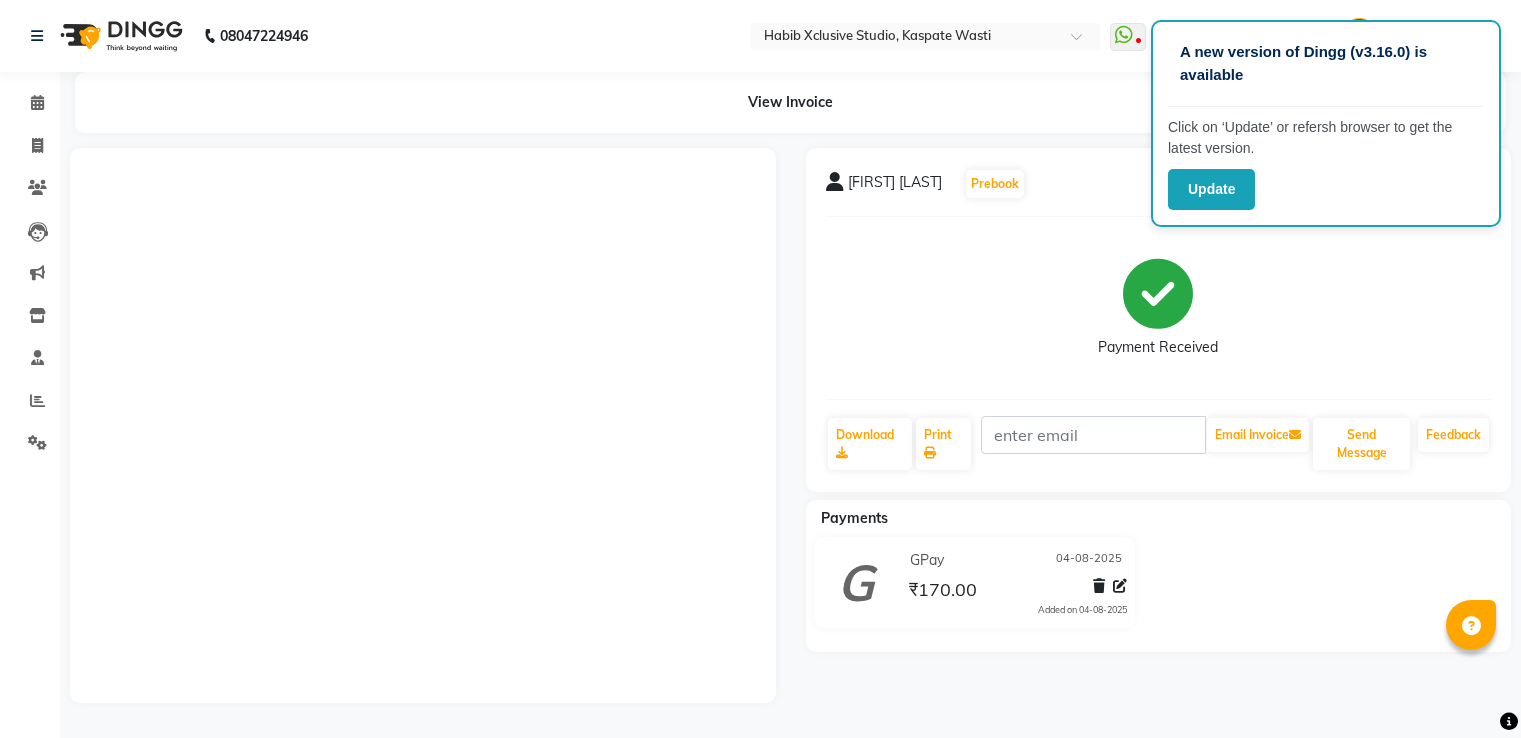 scroll, scrollTop: 0, scrollLeft: 0, axis: both 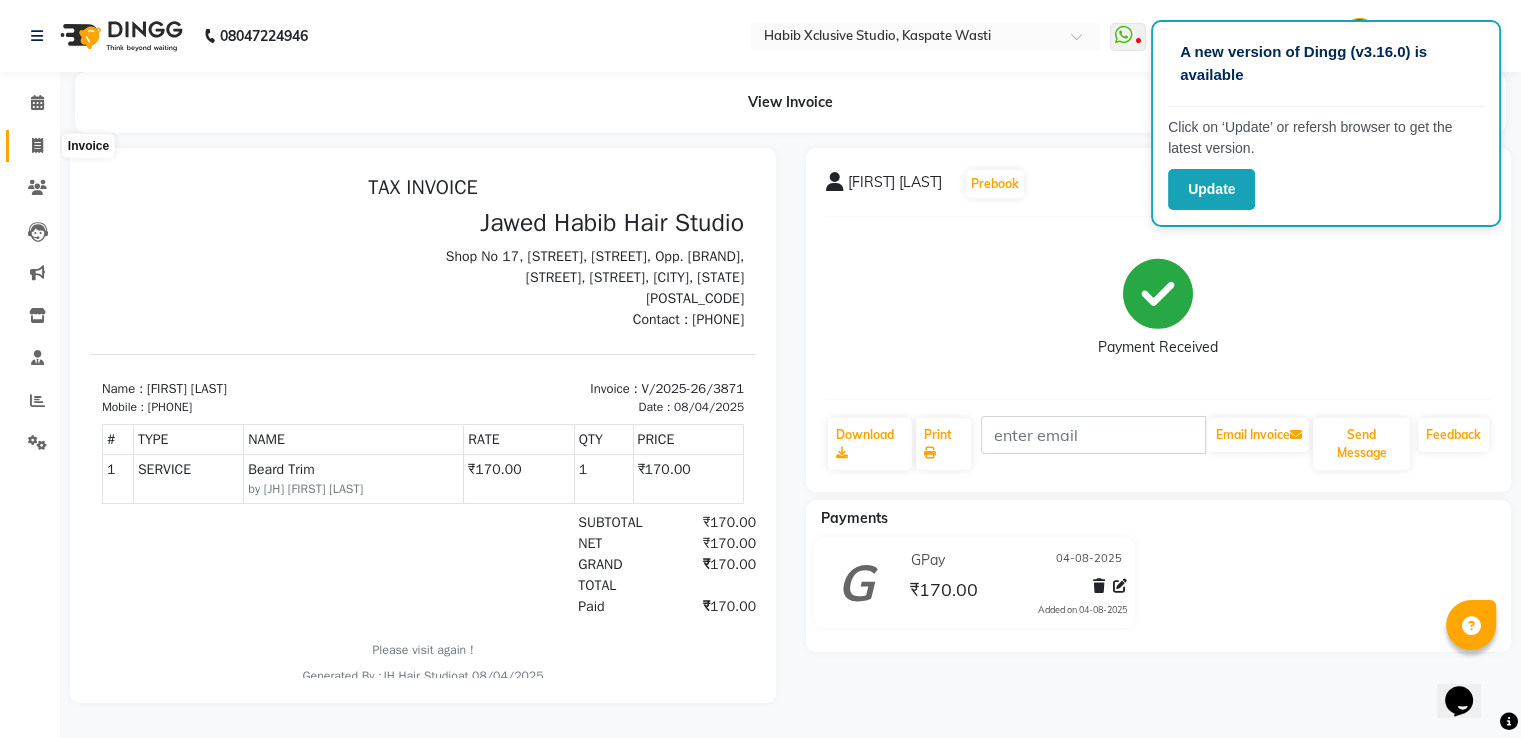 click 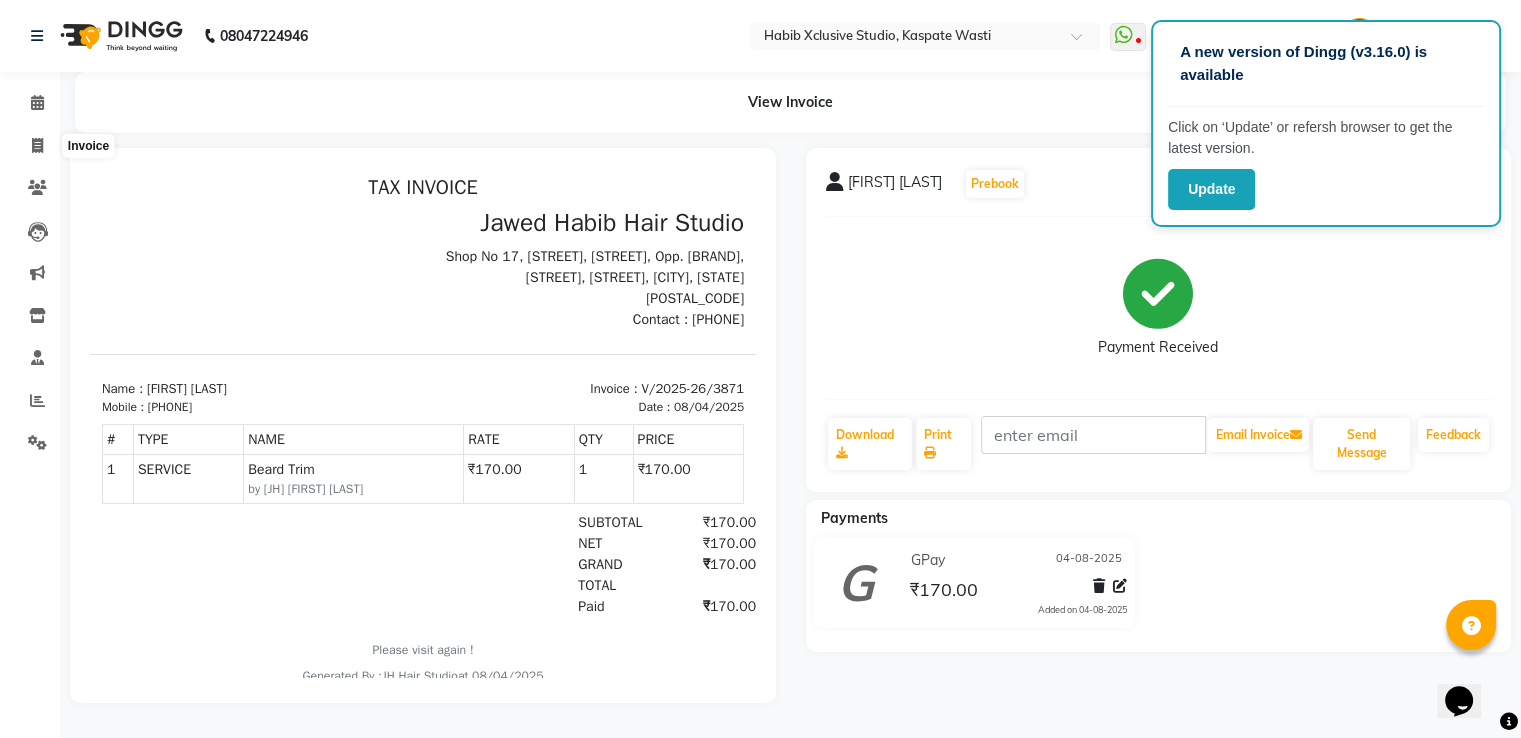 select on "service" 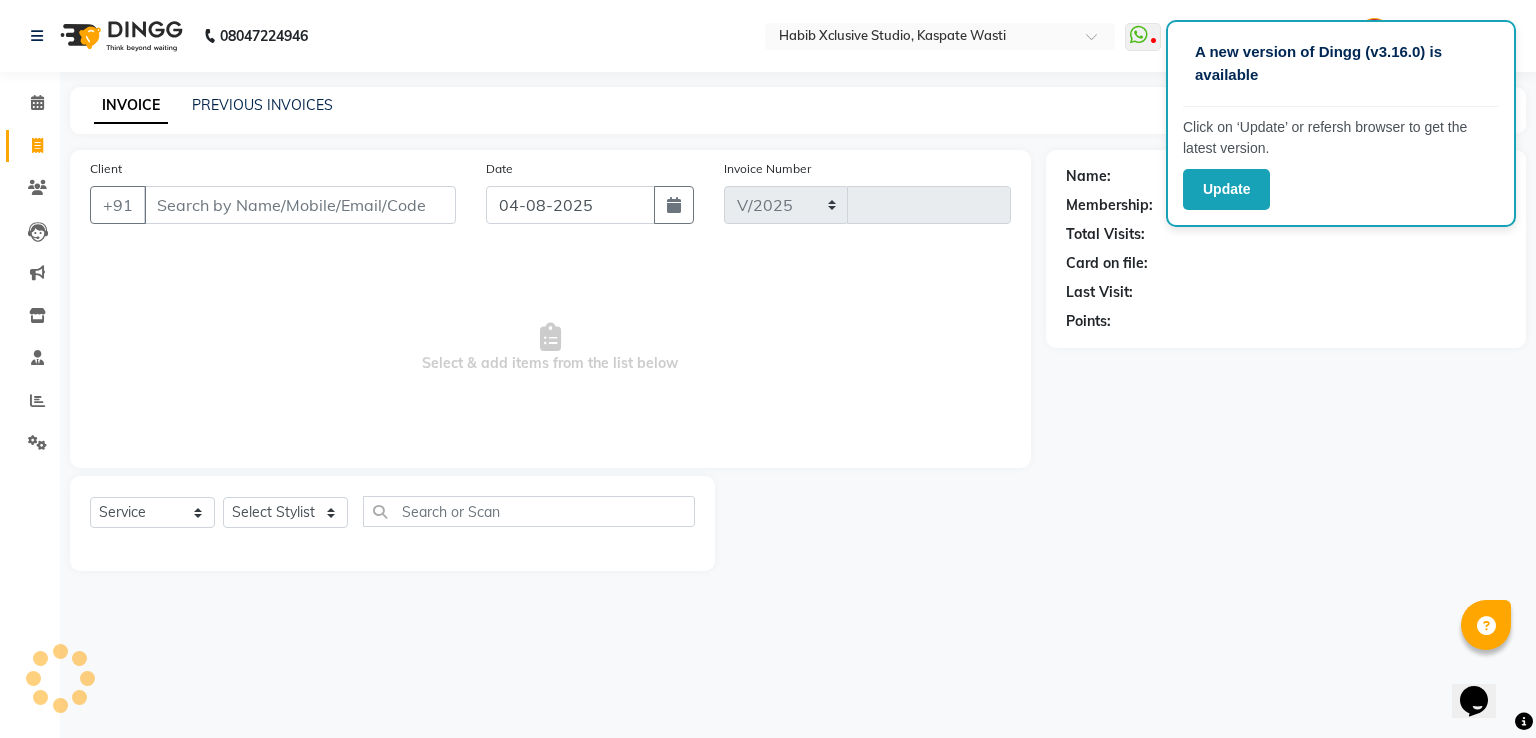 select on "130" 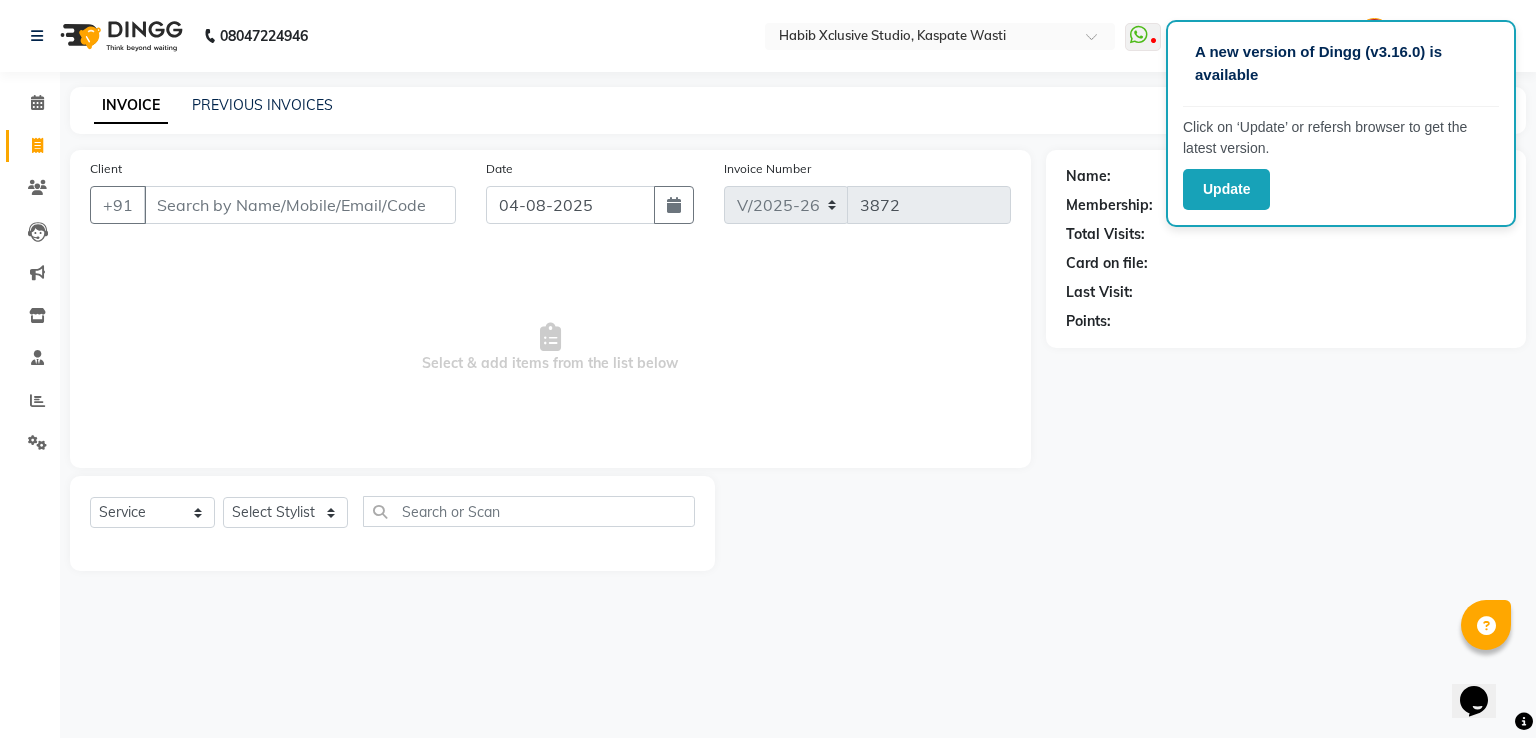 click on "Client" at bounding box center (300, 205) 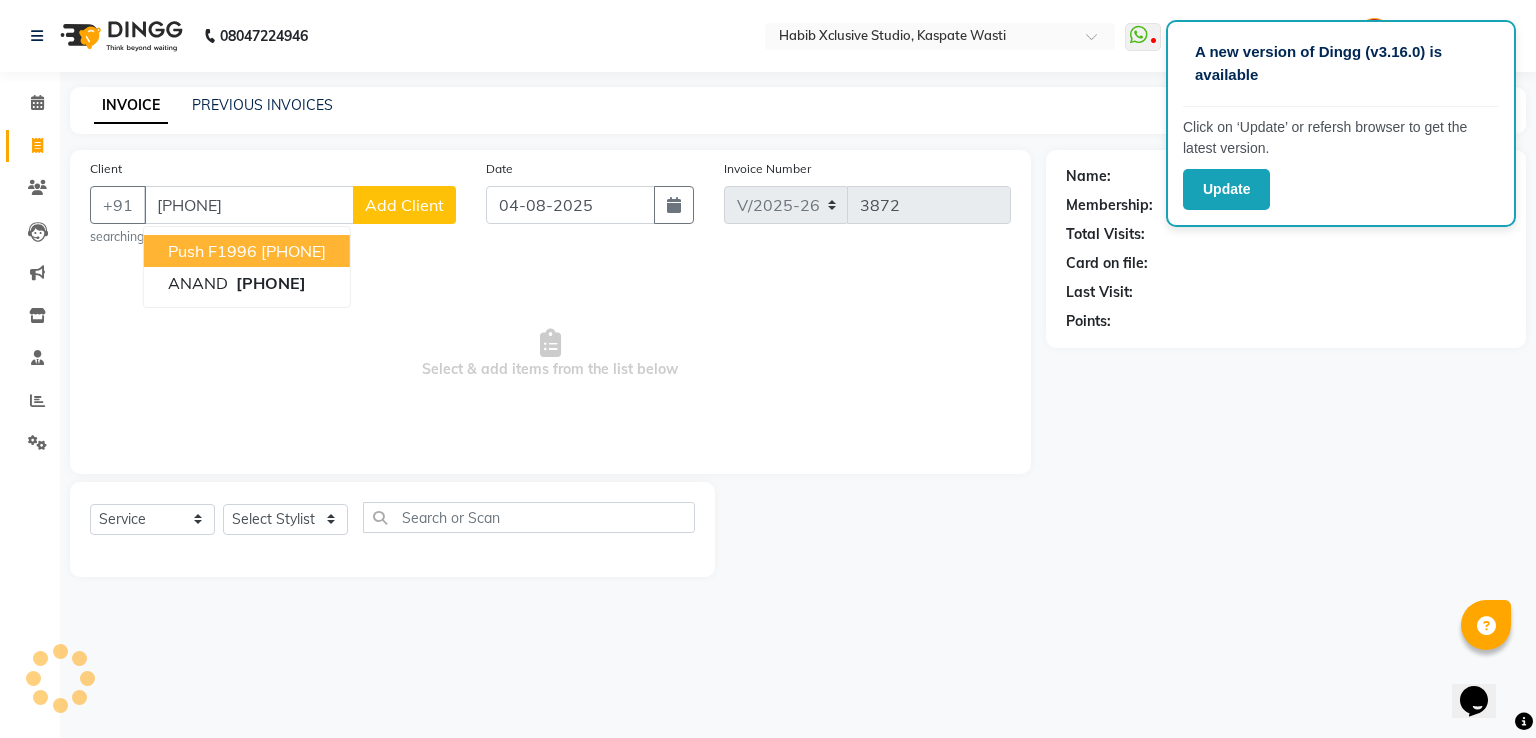 type on "[PHONE]" 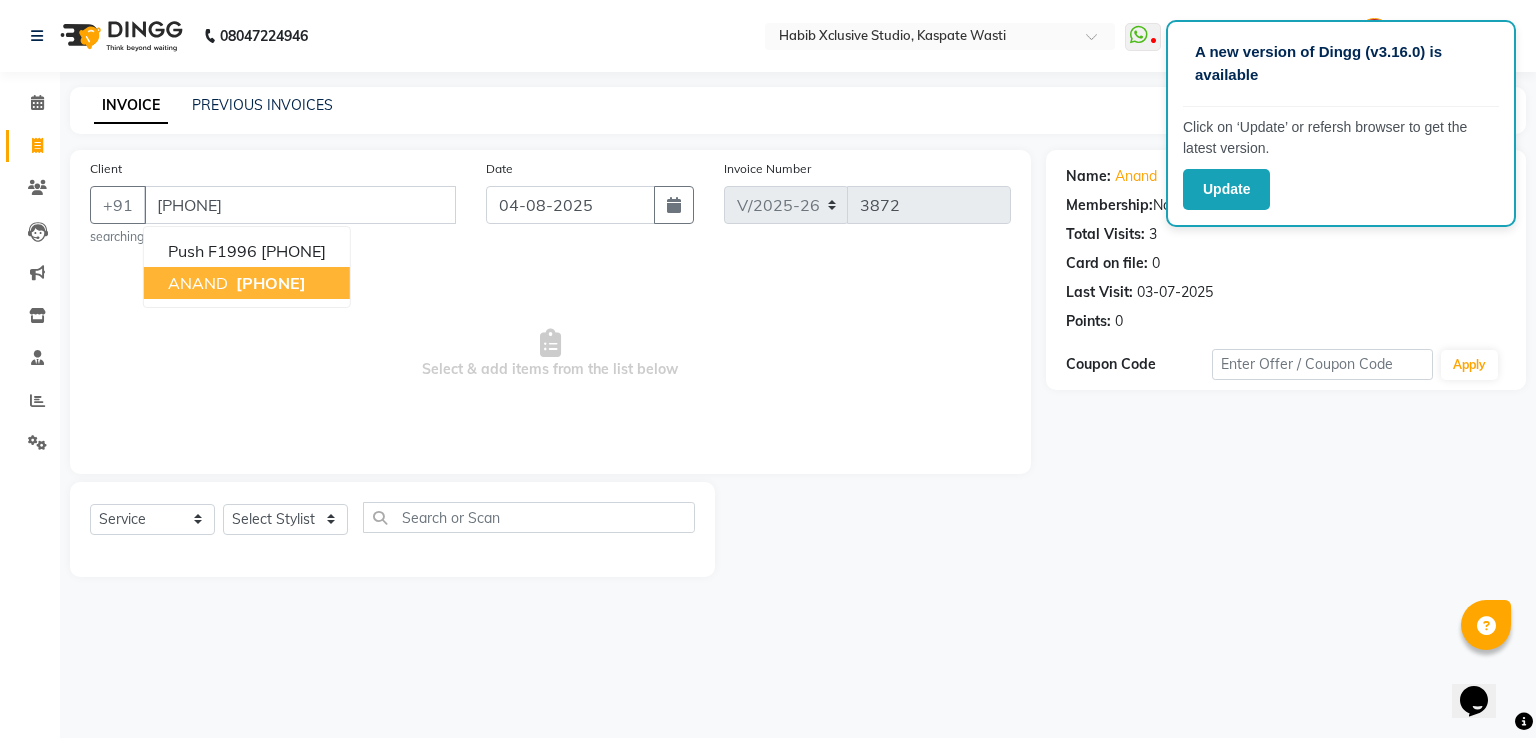 click on "[PHONE]" at bounding box center [271, 283] 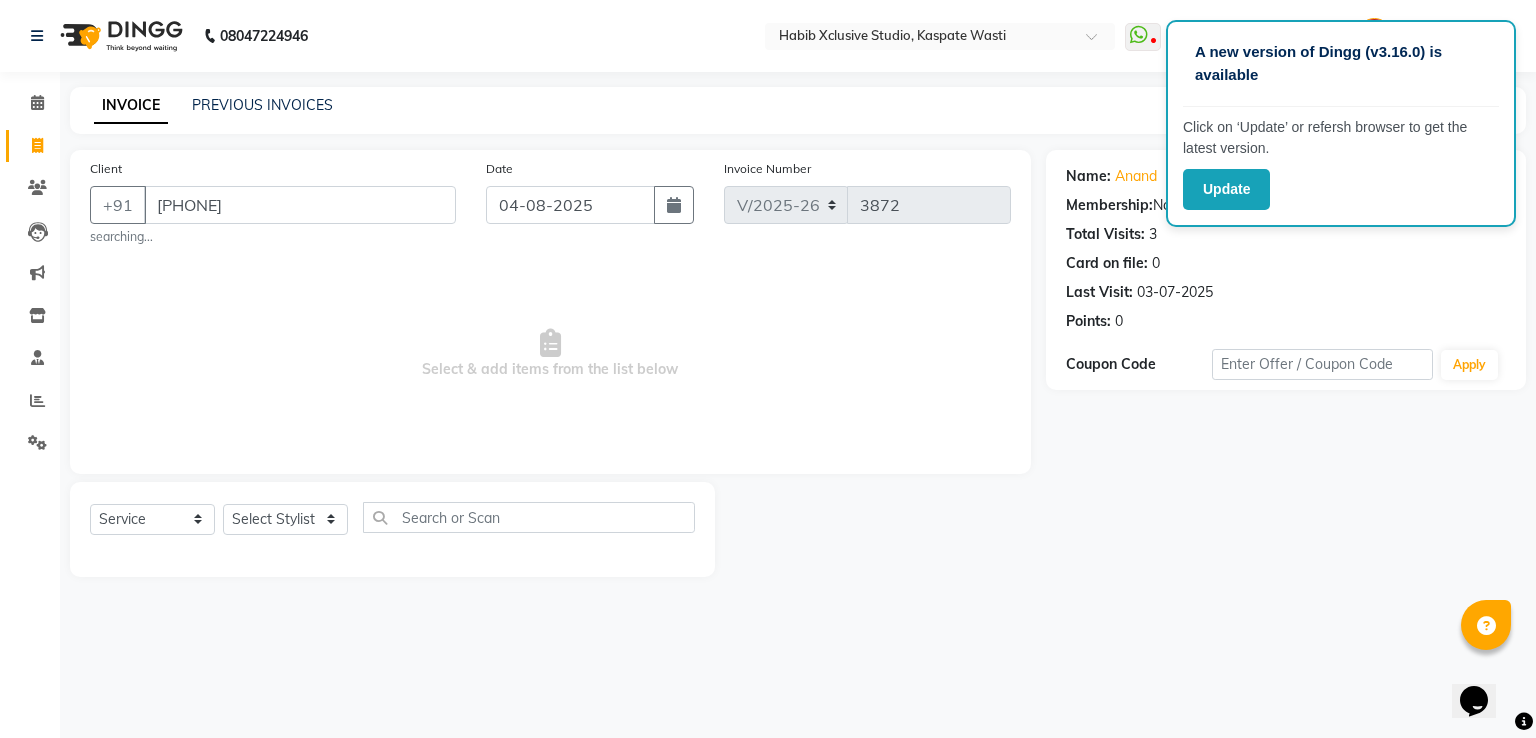 click on "Select & add items from the list below" at bounding box center (550, 354) 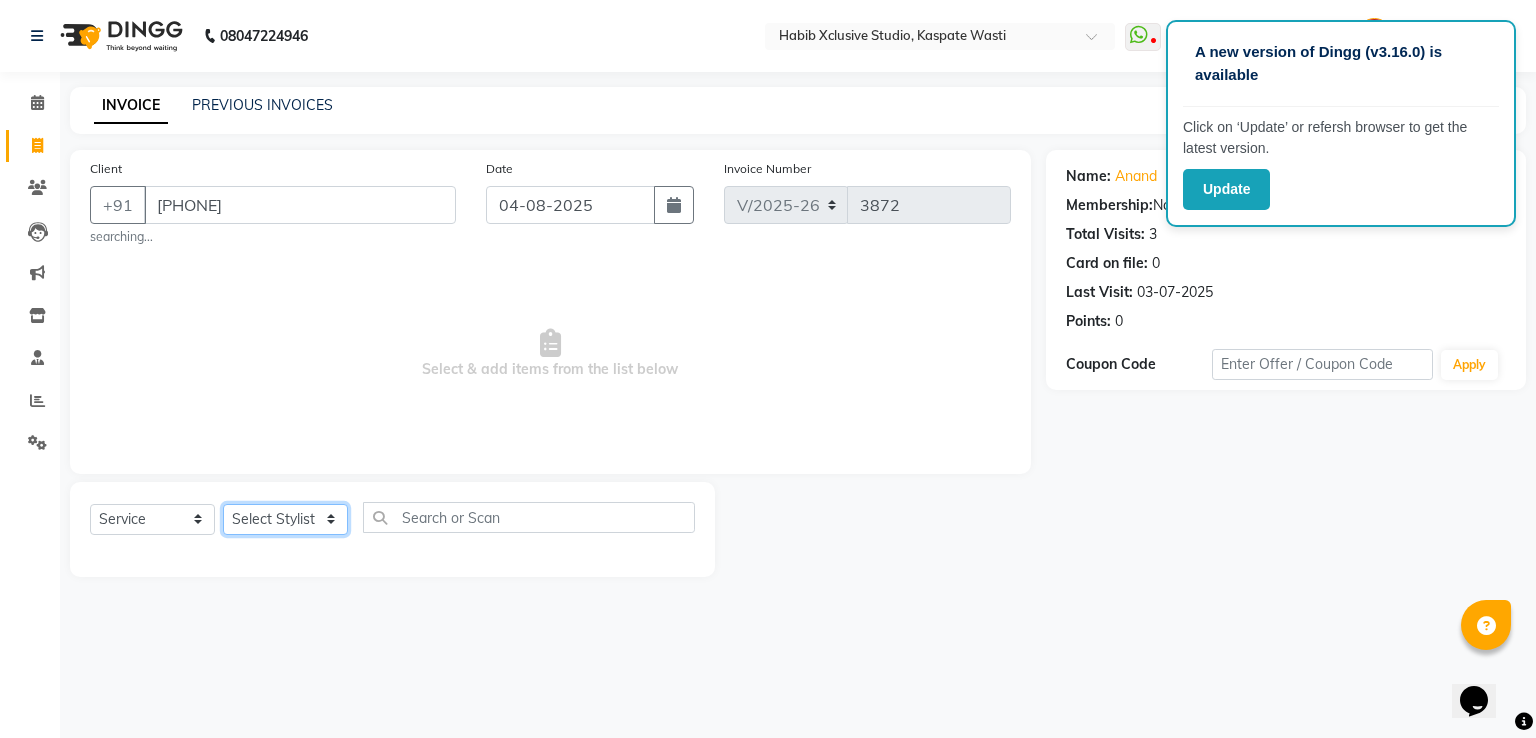 click on "Select Stylist [F1] GANESH [F1] Jagdish  [ F1] RAM [F1]Sanjay [F1]Siddhu [F1] Suraj  [F1] USHA [F2] AYAN  [F2] Deepak [F2] Smital [JH] DUBALE  GANESH [JH] Gopal Wagh JH Hair Studio [JH] Harish [JH] Omkar [JH] Shahwaz Shaikh [JH] SIDDHANT  [JH] SWAPNIL [JH] Tushaar" 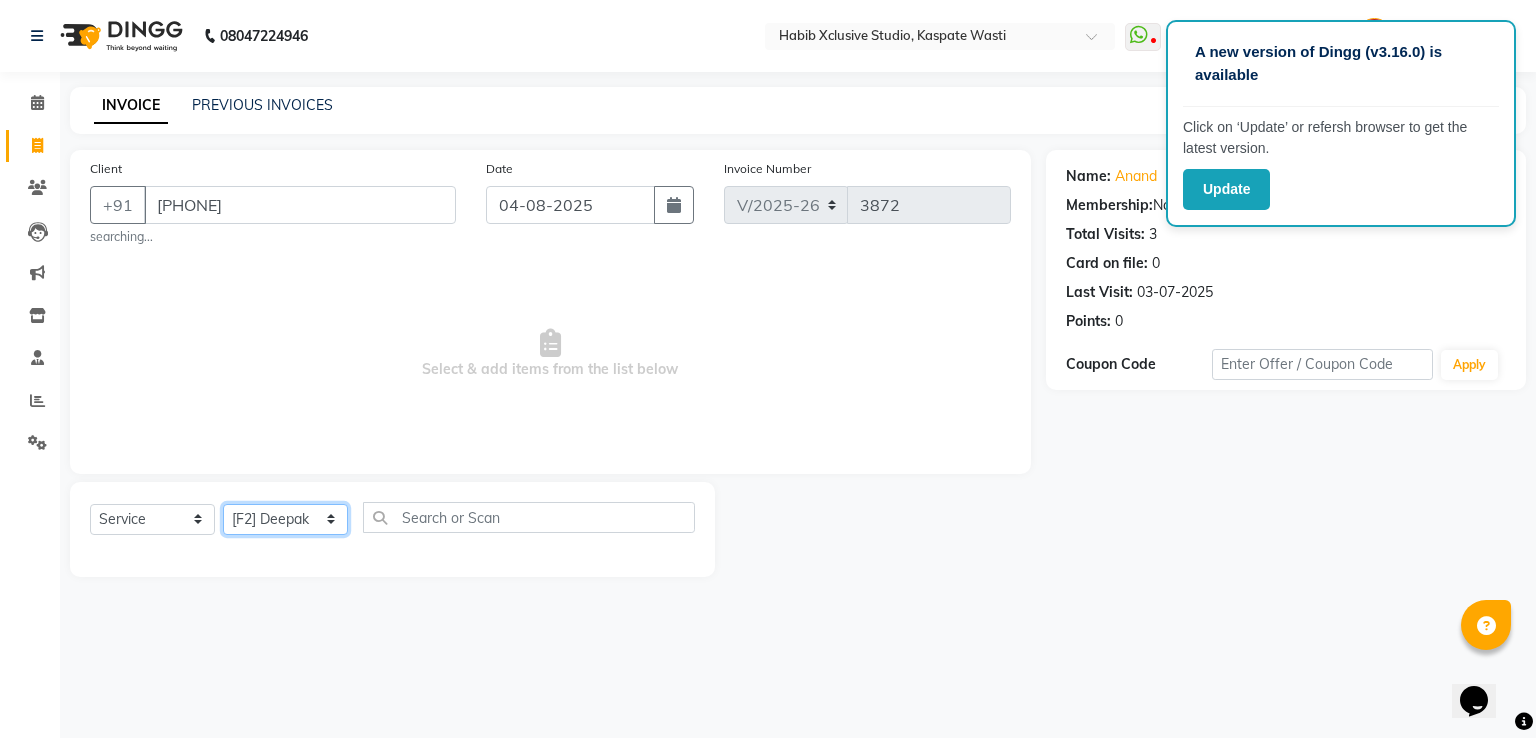 click on "Select Stylist [F1] GANESH [F1] Jagdish  [ F1] RAM [F1]Sanjay [F1]Siddhu [F1] Suraj  [F1] USHA [F2] AYAN  [F2] Deepak [F2] Smital [JH] DUBALE  GANESH [JH] Gopal Wagh JH Hair Studio [JH] Harish [JH] Omkar [JH] Shahwaz Shaikh [JH] SIDDHANT  [JH] SWAPNIL [JH] Tushaar" 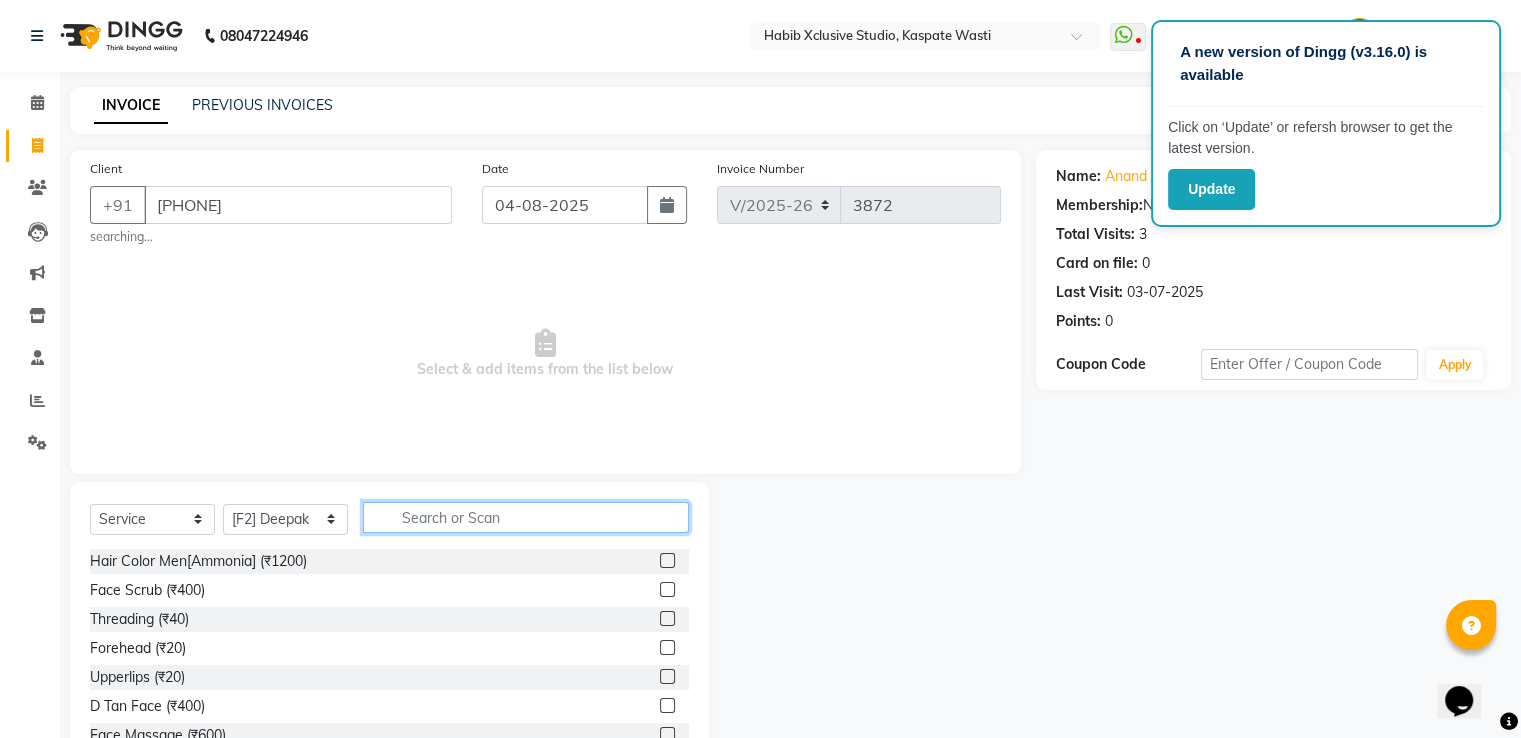 click 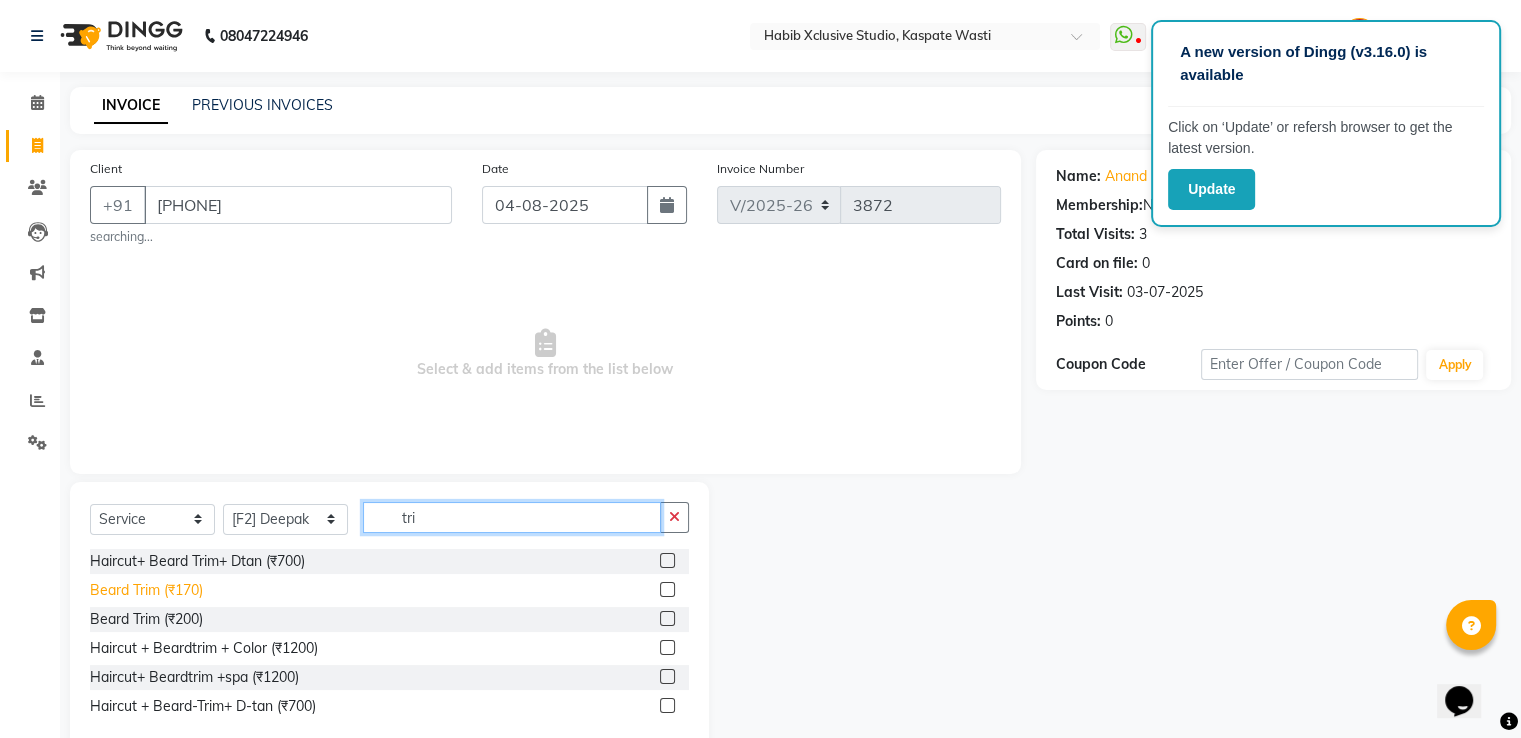 type on "tri" 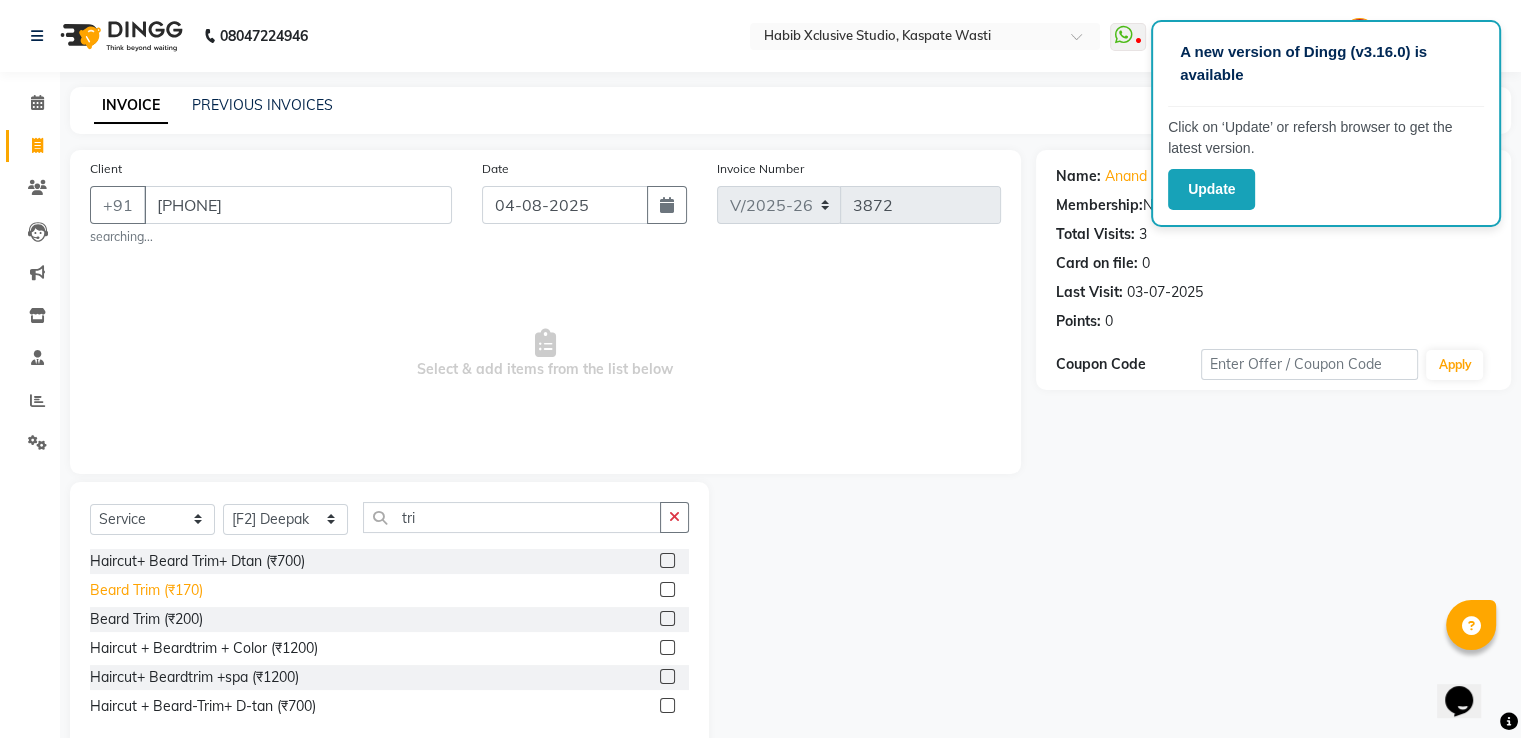 click on "Beard Trim (₹170)" 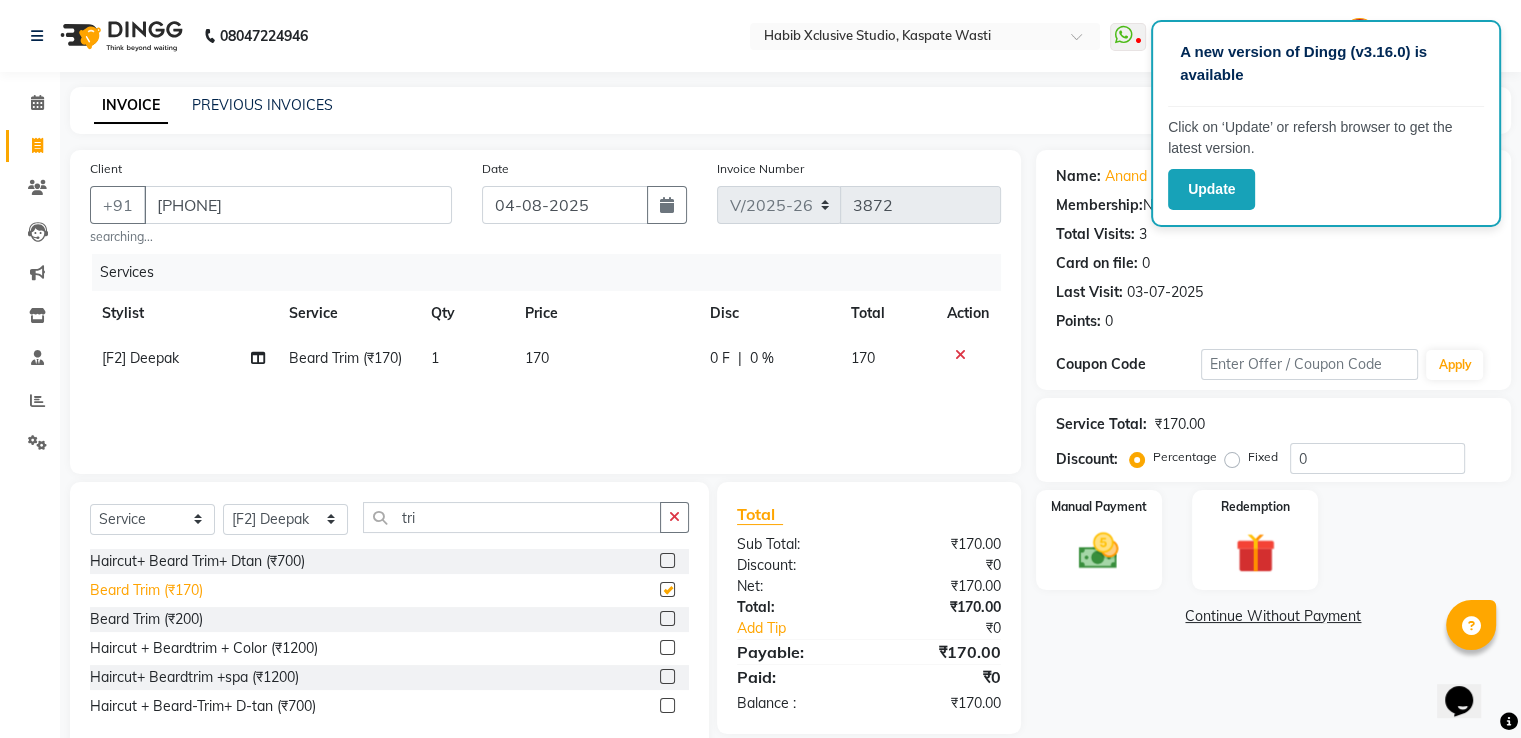 checkbox on "false" 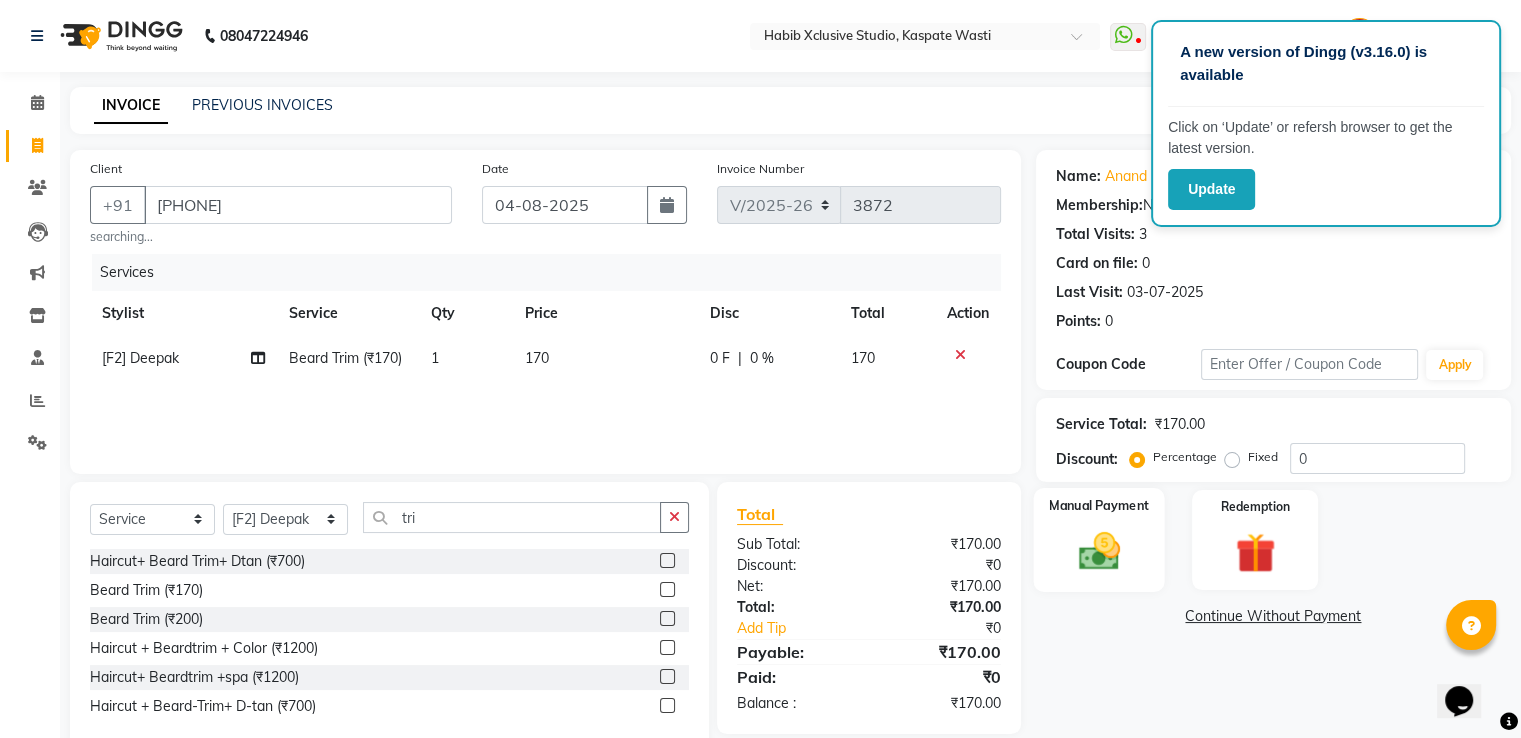click 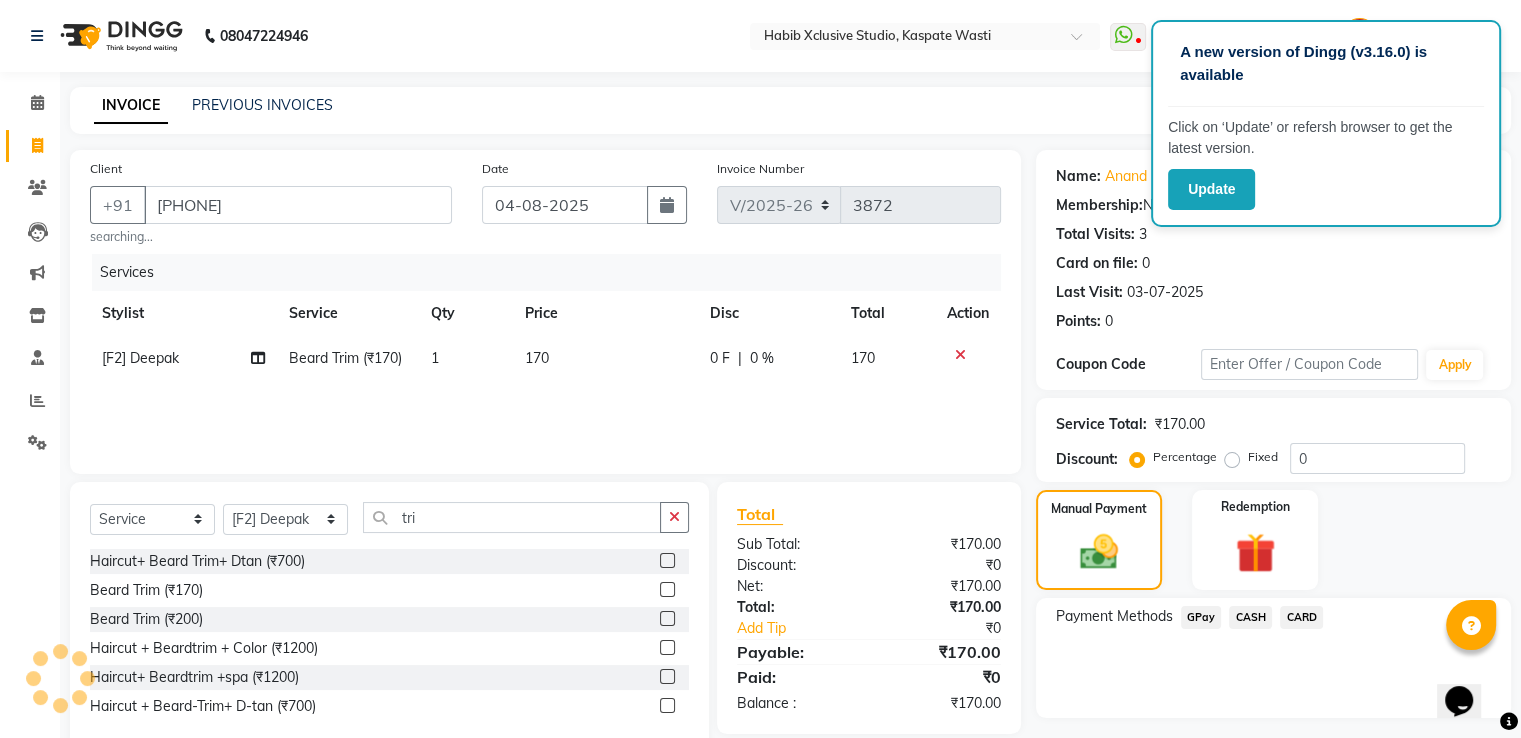 click on "GPay" 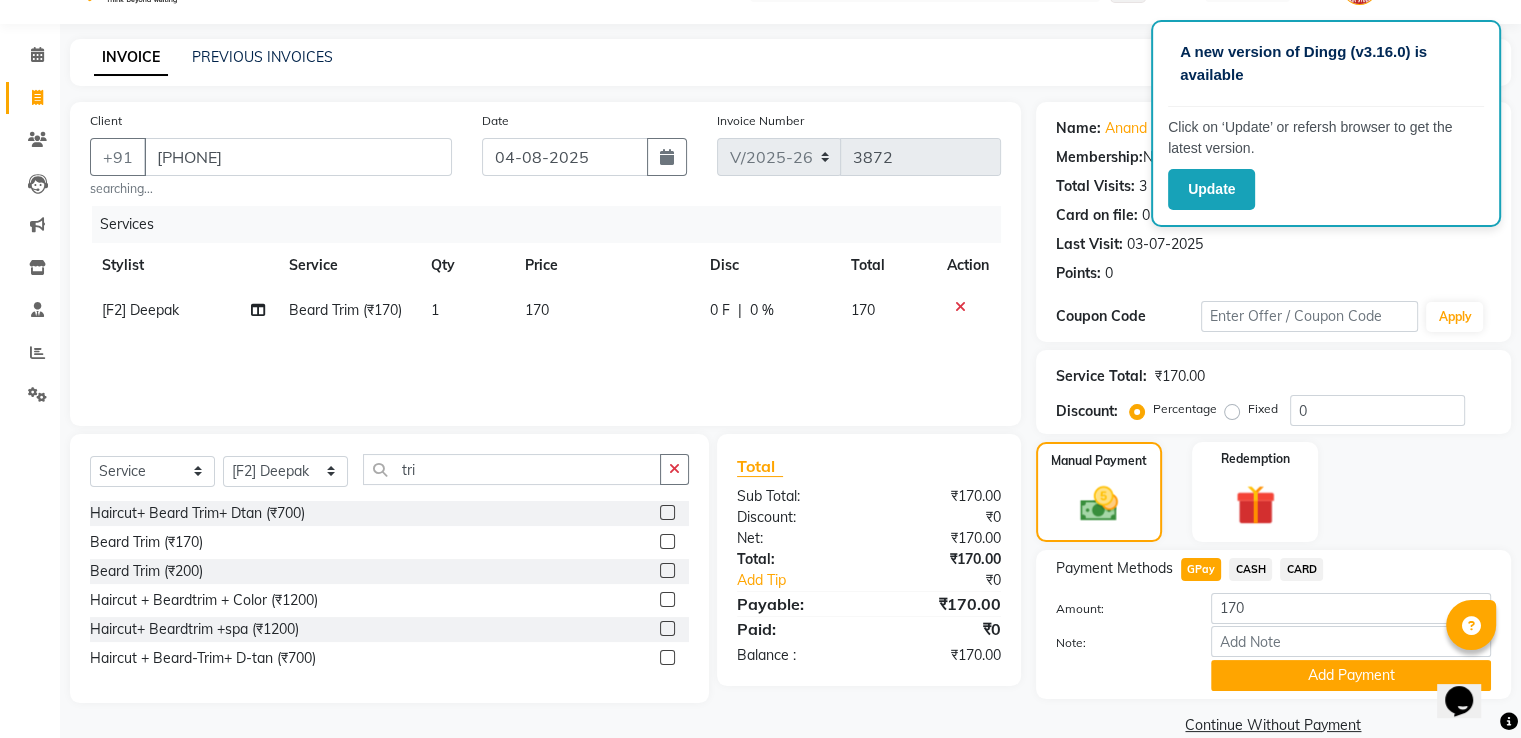 scroll, scrollTop: 81, scrollLeft: 0, axis: vertical 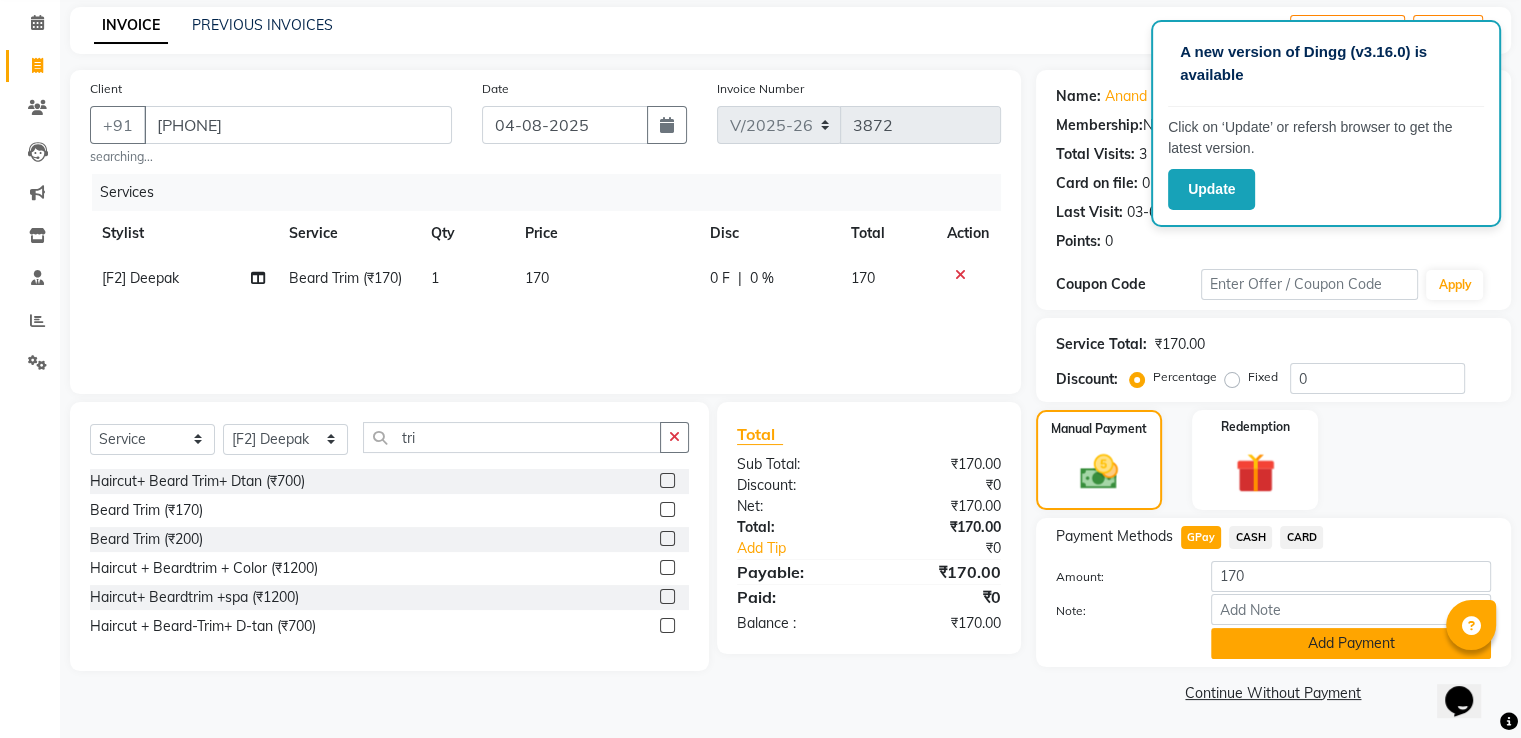 click on "Add Payment" 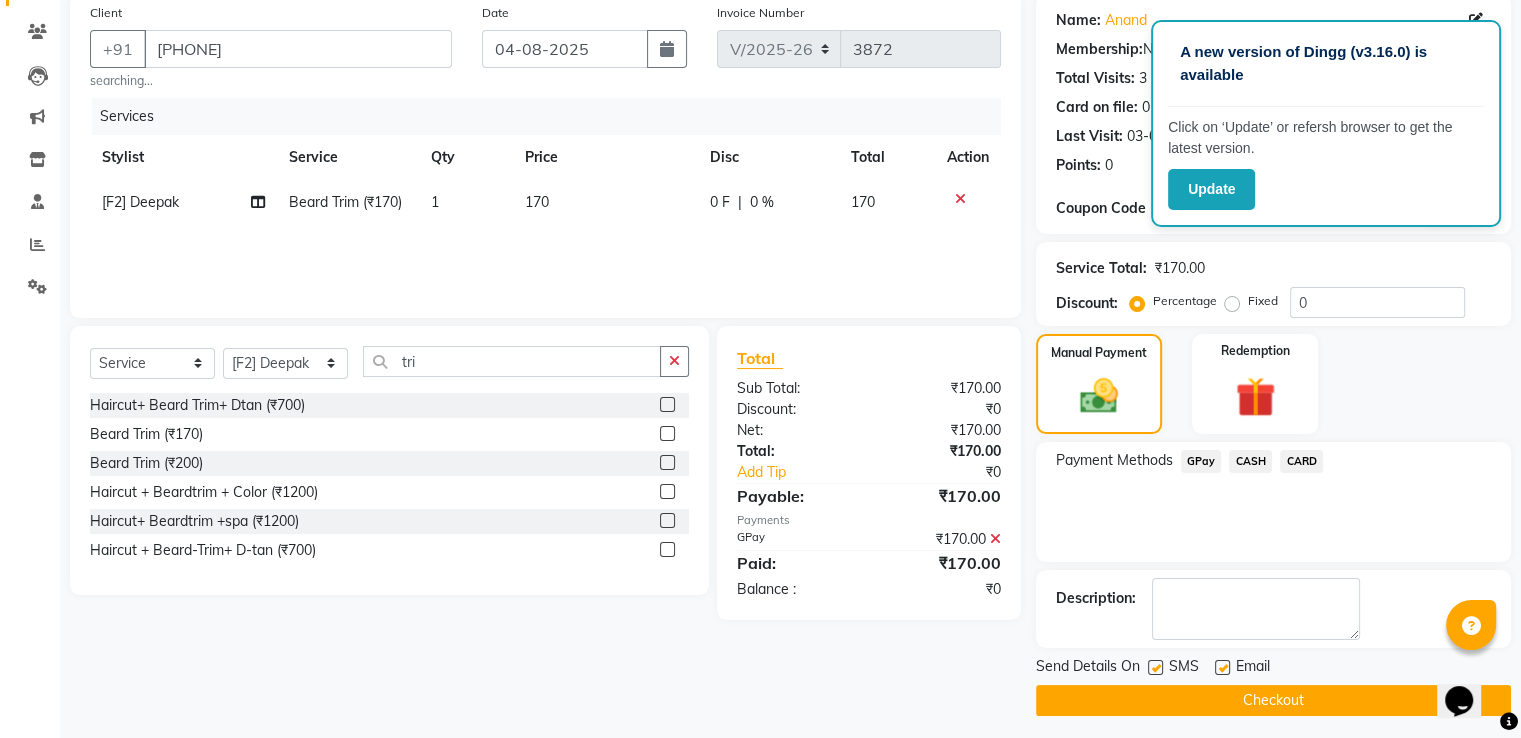 scroll, scrollTop: 163, scrollLeft: 0, axis: vertical 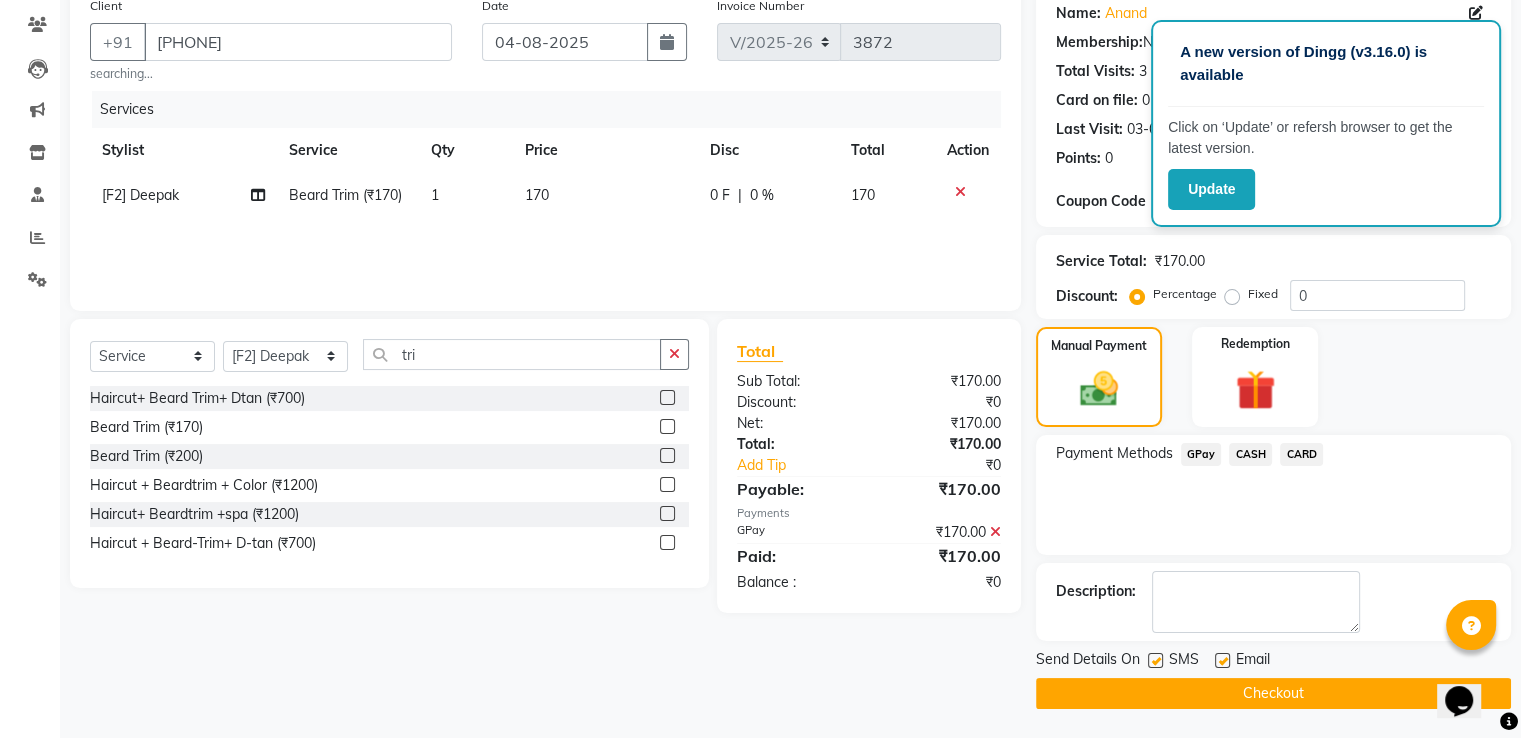 click 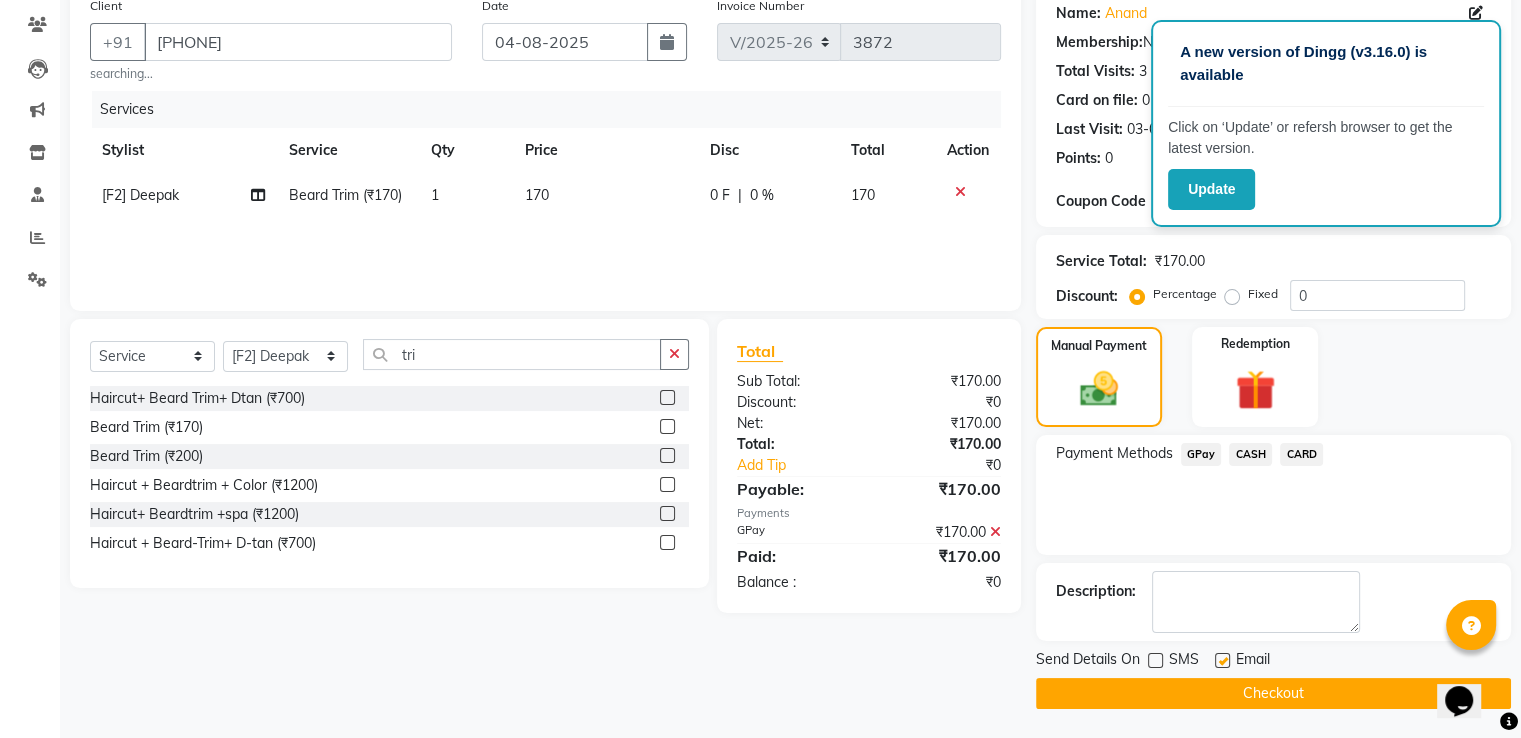 click on "Checkout" 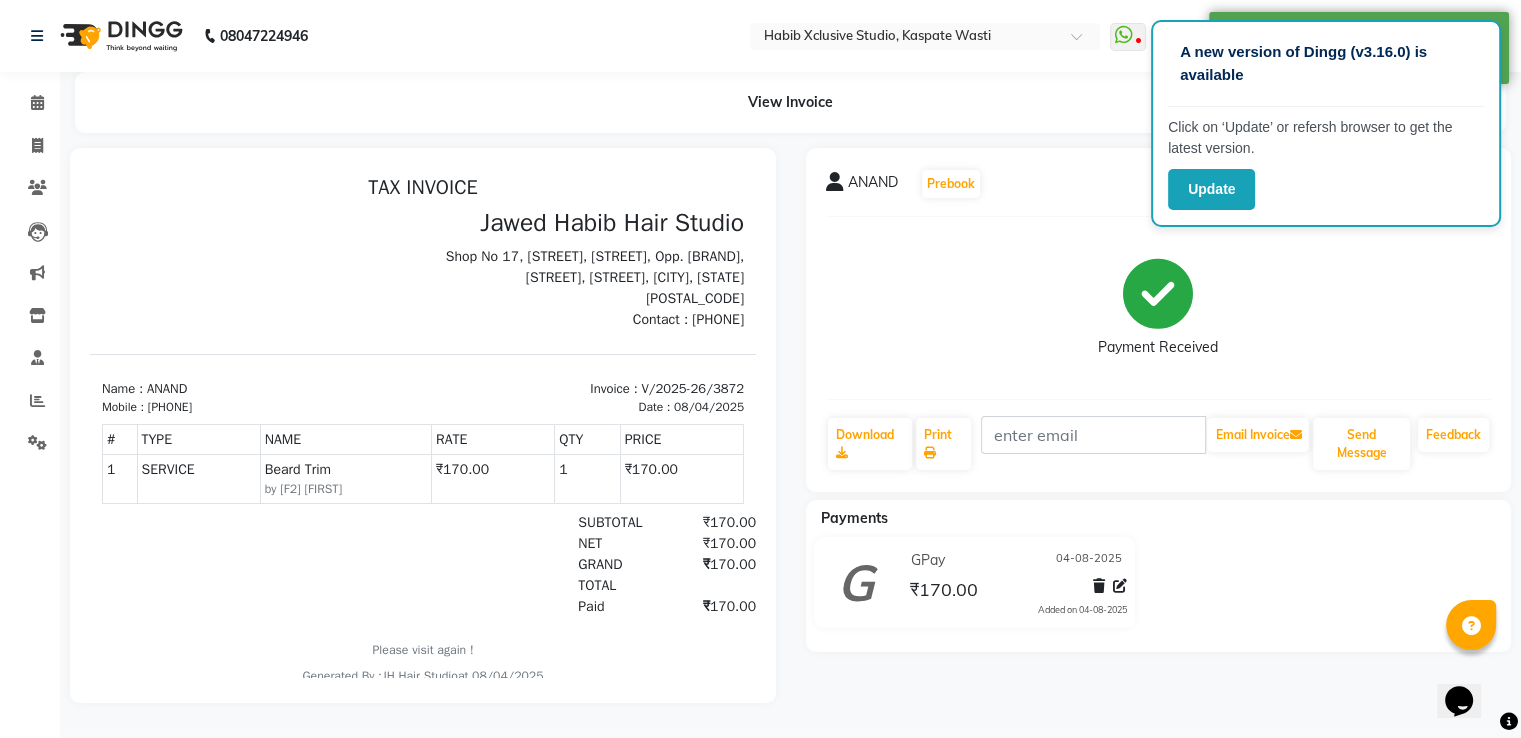 scroll, scrollTop: 0, scrollLeft: 0, axis: both 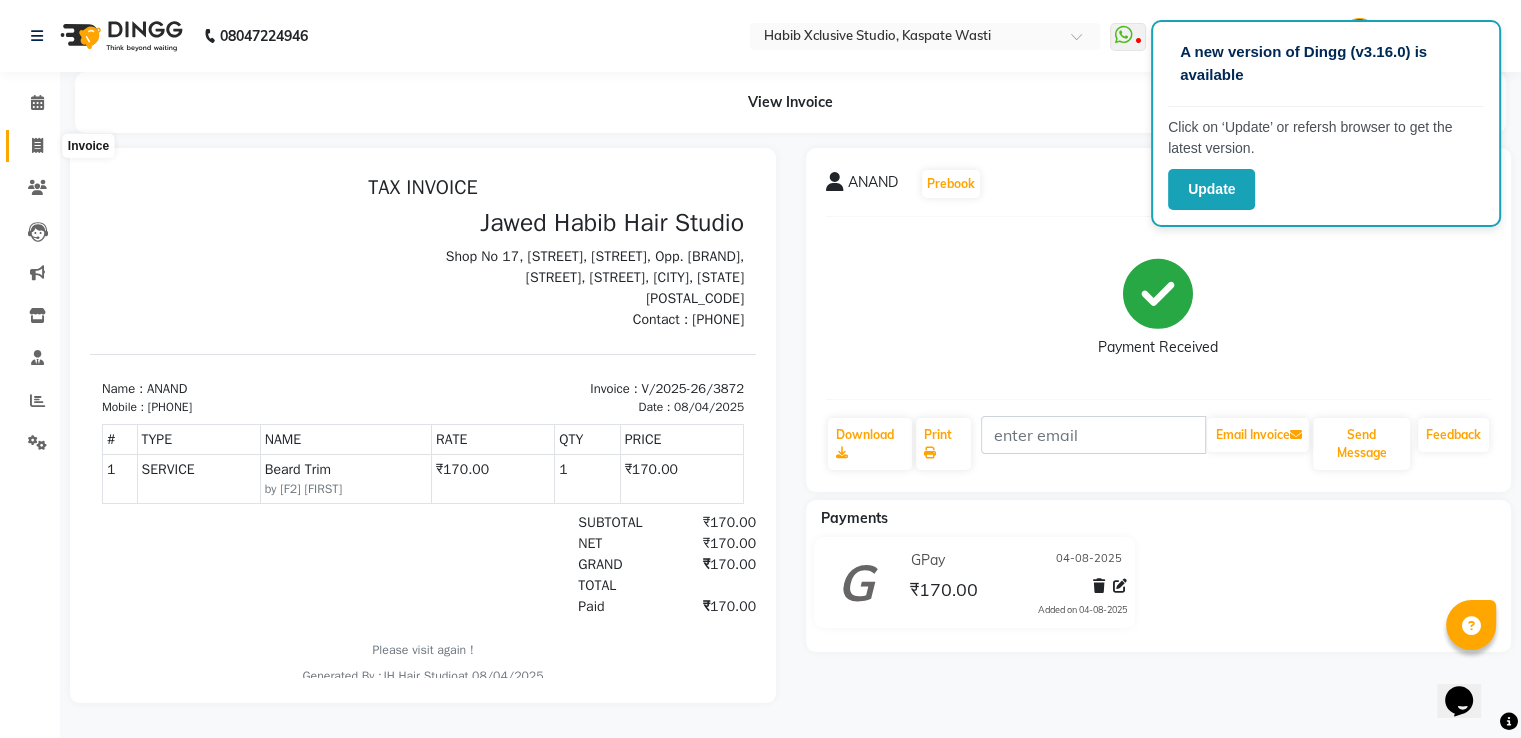 click 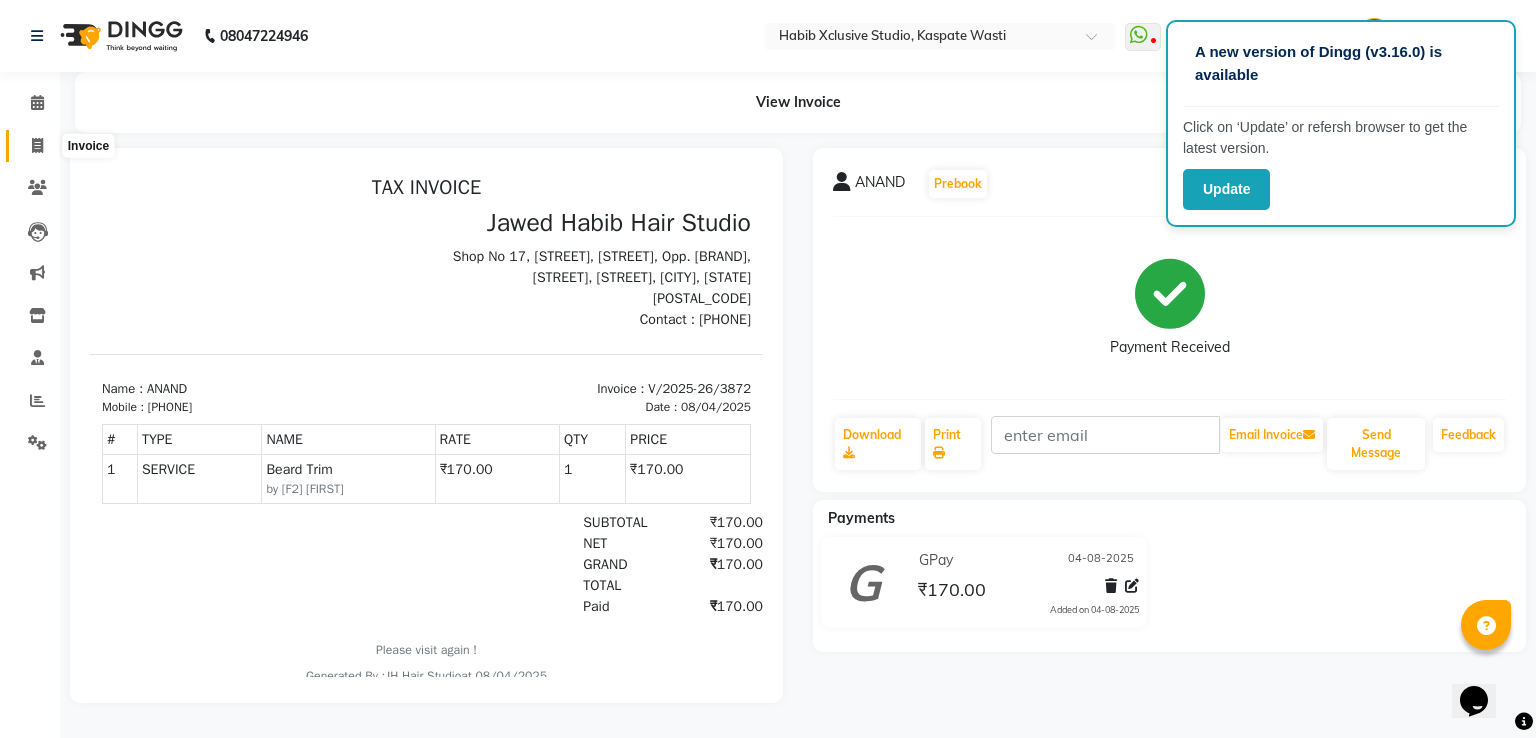 select on "130" 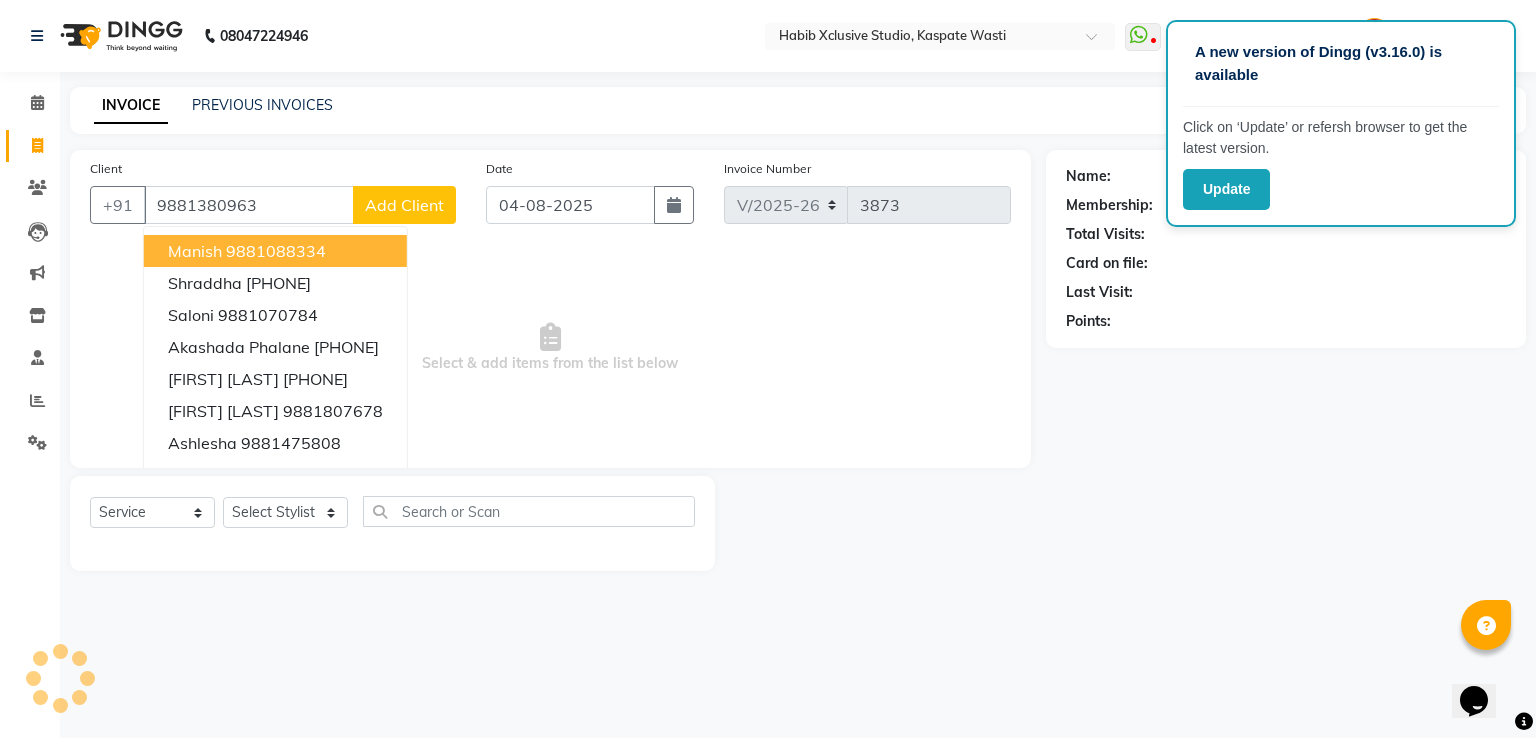 type on "9881380963" 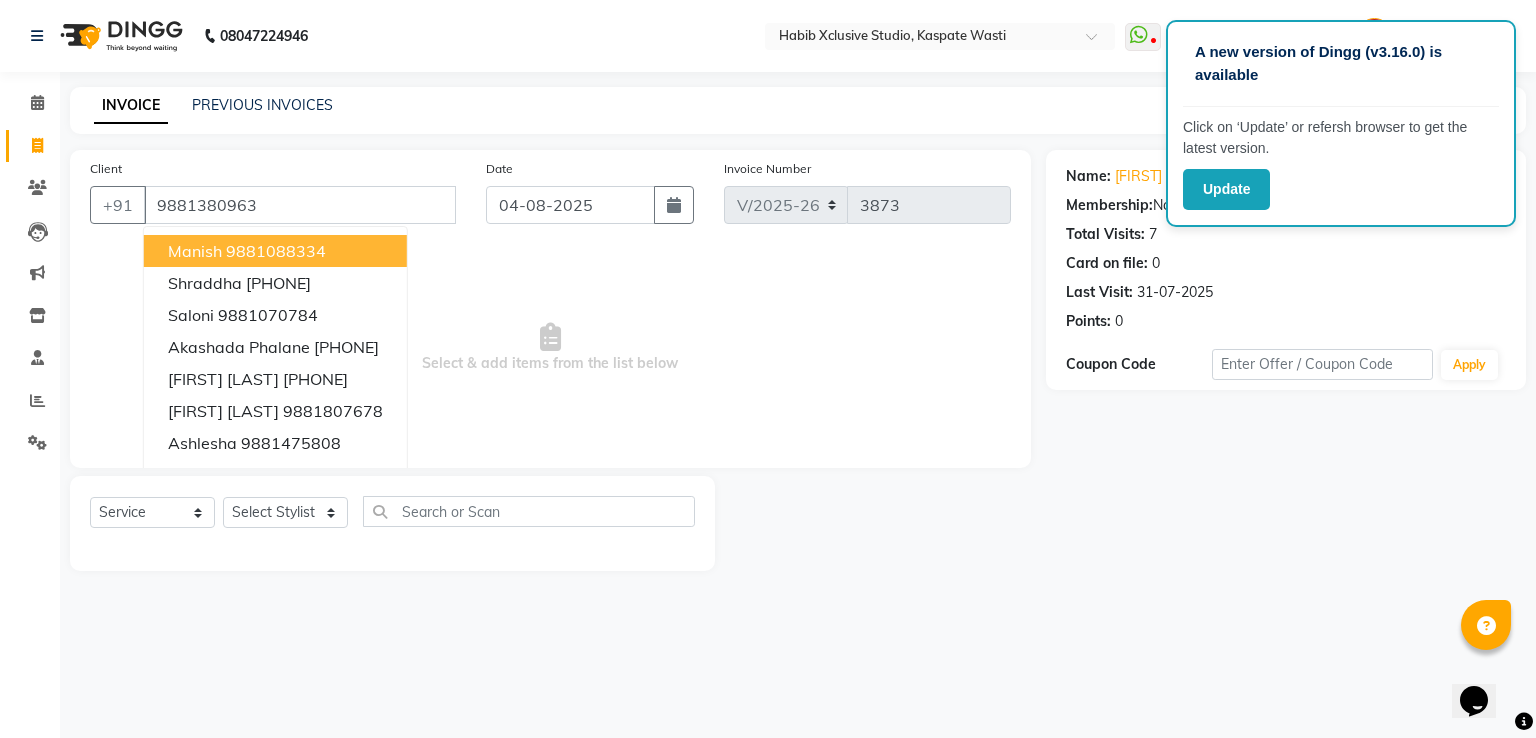 click on "Select & add items from the list below" at bounding box center (550, 348) 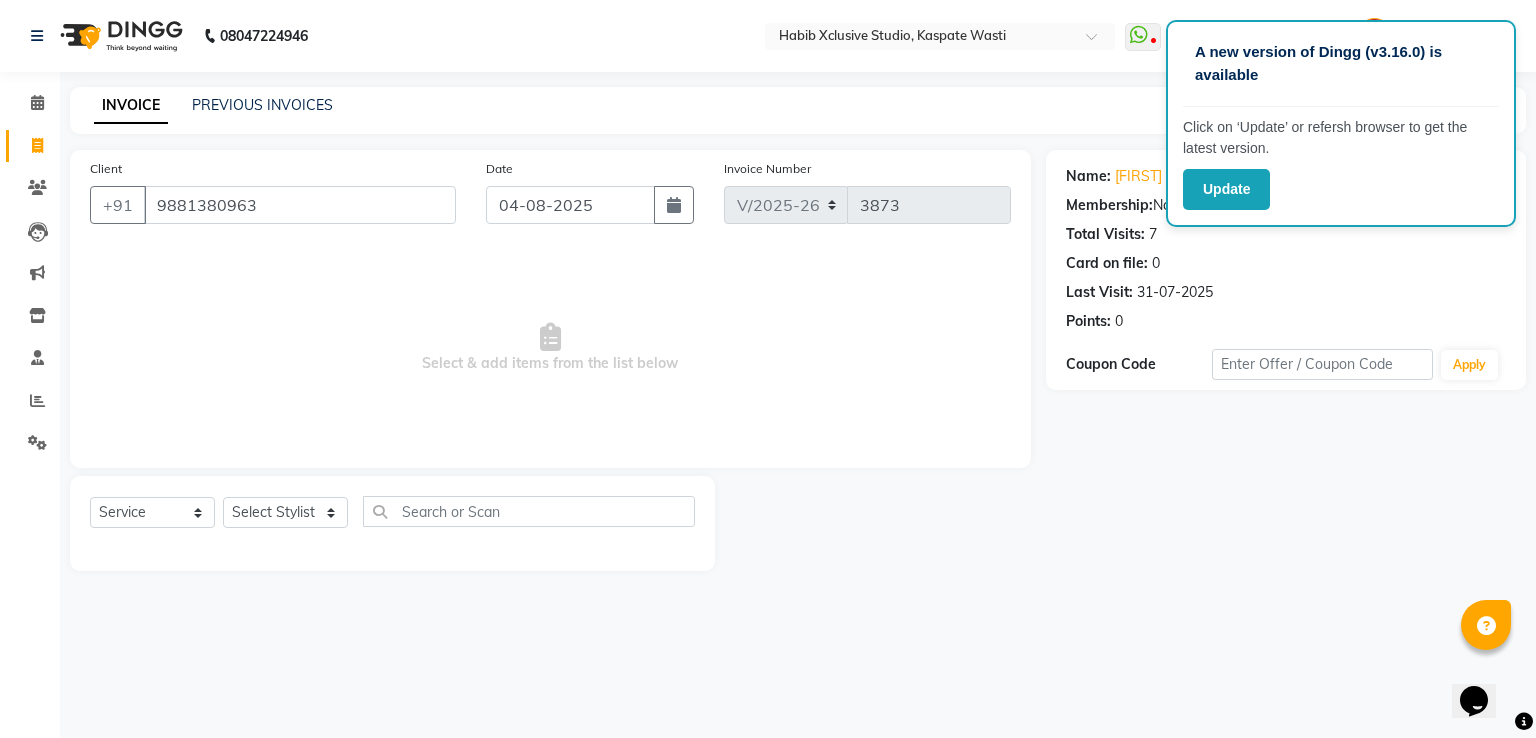 click on "Select & add items from the list below" at bounding box center [550, 348] 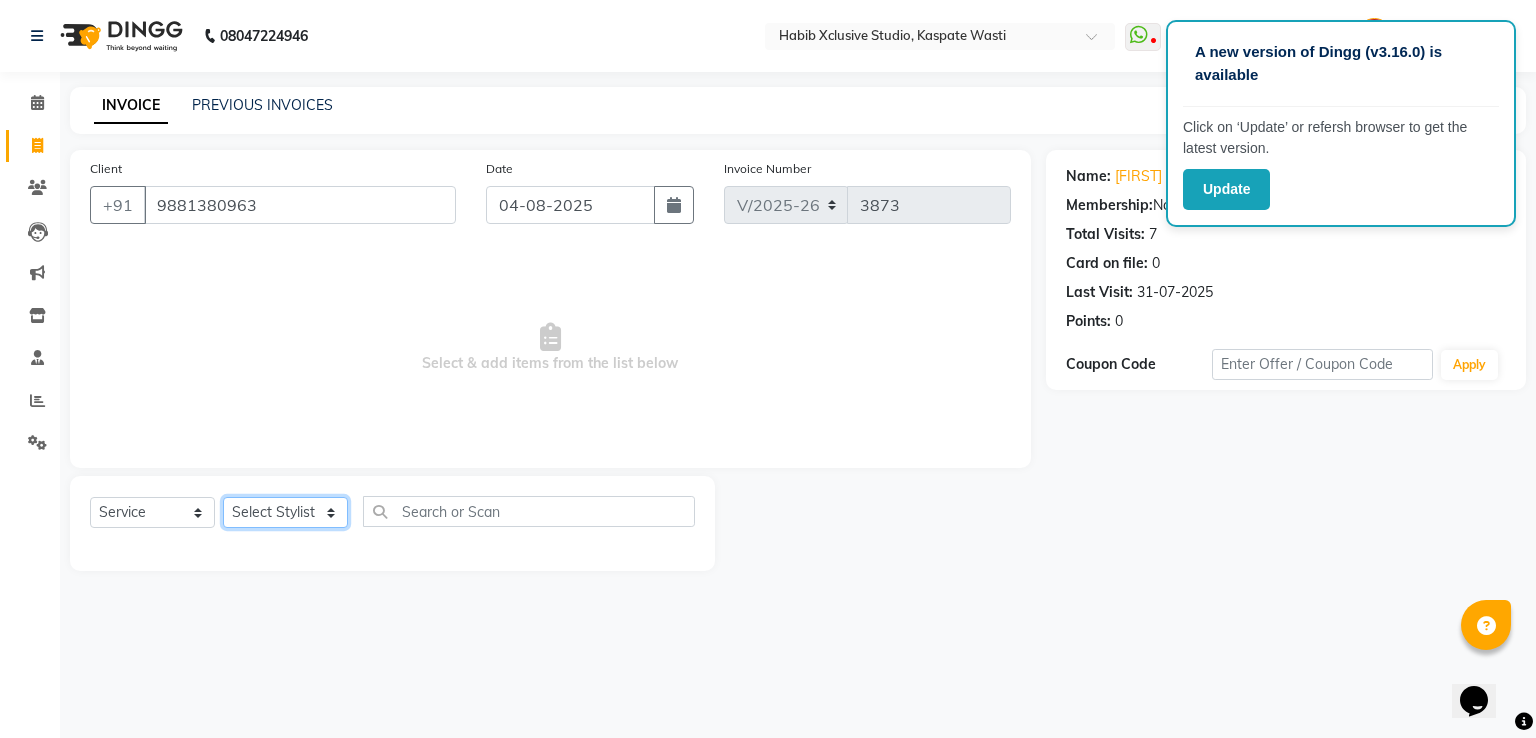 click on "Select Stylist [F1] GANESH [F1] Jagdish  [ F1] RAM [F1]Sanjay [F1]Siddhu [F1] Suraj  [F1] USHA [F2] AYAN  [F2] Deepak [F2] Smital [JH] DUBALE  GANESH [JH] Gopal Wagh JH Hair Studio [JH] Harish [JH] Omkar [JH] Shahwaz Shaikh [JH] SIDDHANT  [JH] SWAPNIL [JH] Tushaar" 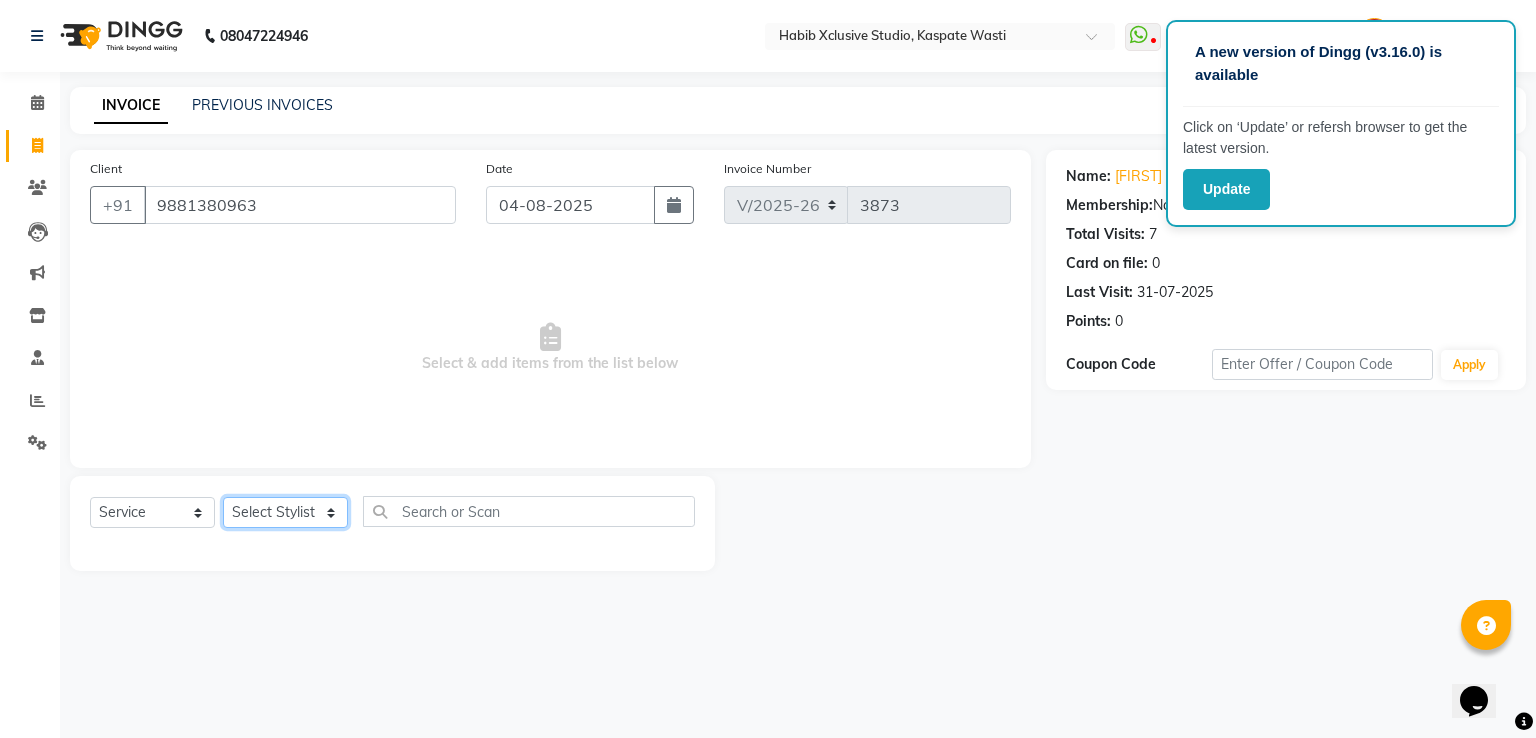 select on "3848" 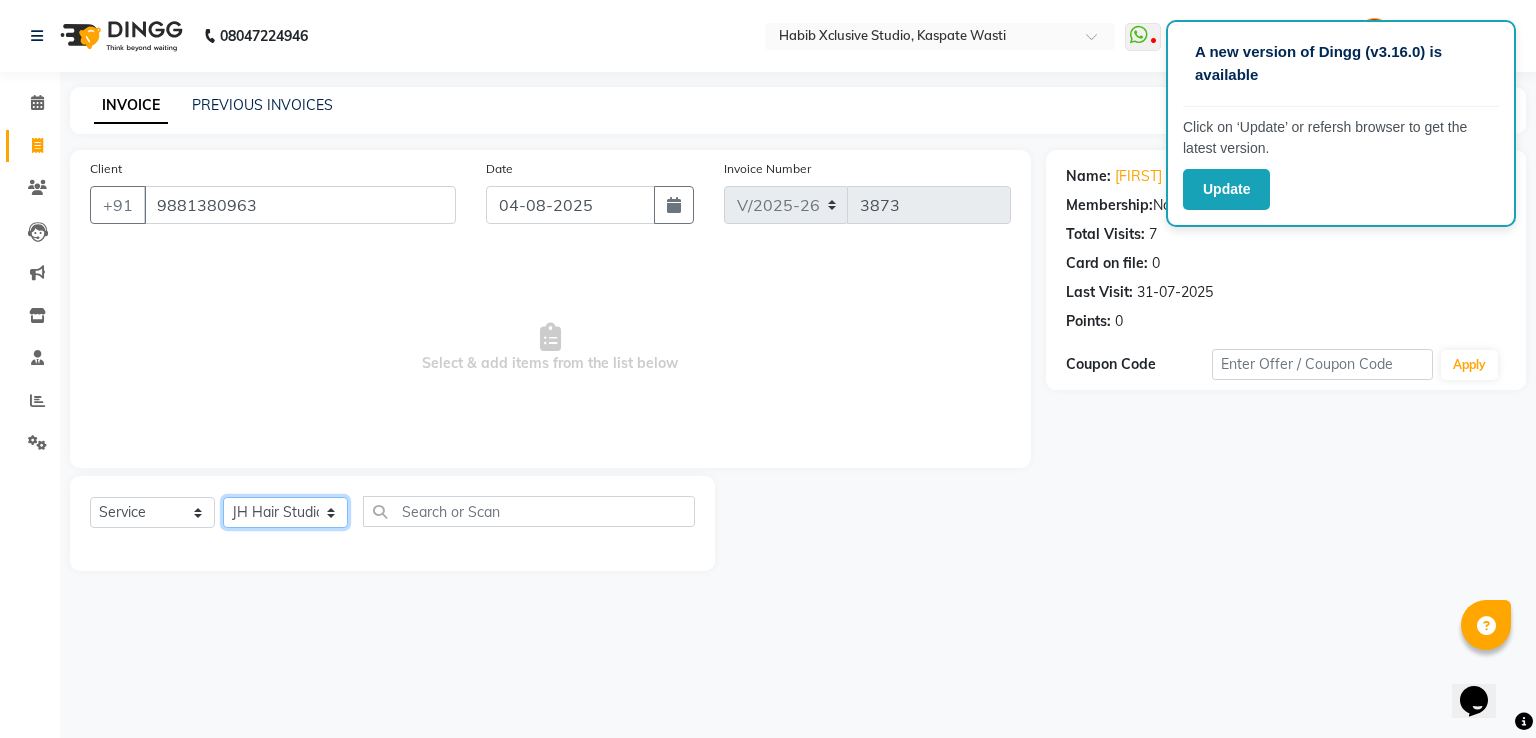 click on "Select Stylist [F1] GANESH [F1] Jagdish  [ F1] RAM [F1]Sanjay [F1]Siddhu [F1] Suraj  [F1] USHA [F2] AYAN  [F2] Deepak [F2] Smital [JH] DUBALE  GANESH [JH] Gopal Wagh JH Hair Studio [JH] Harish [JH] Omkar [JH] Shahwaz Shaikh [JH] SIDDHANT  [JH] SWAPNIL [JH] Tushaar" 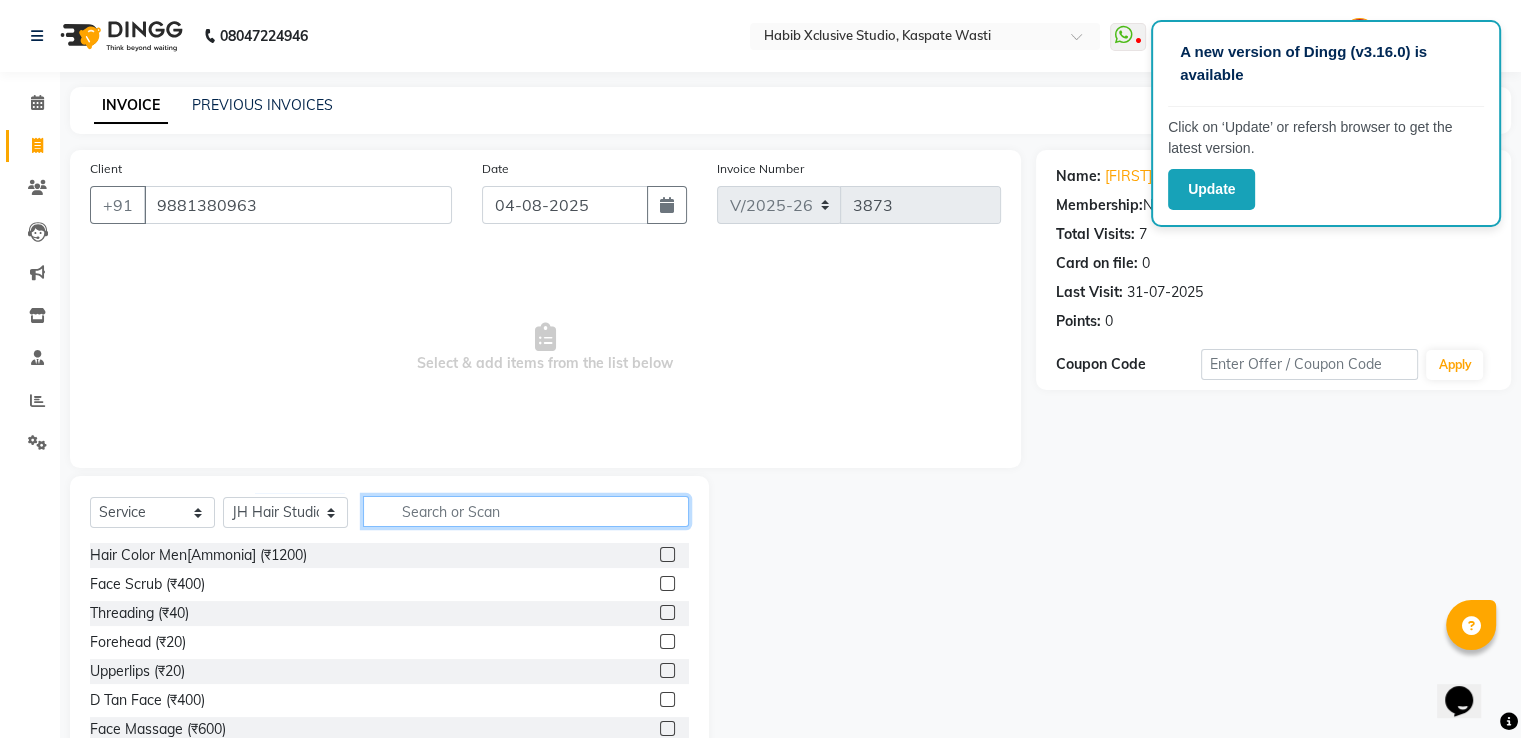 click 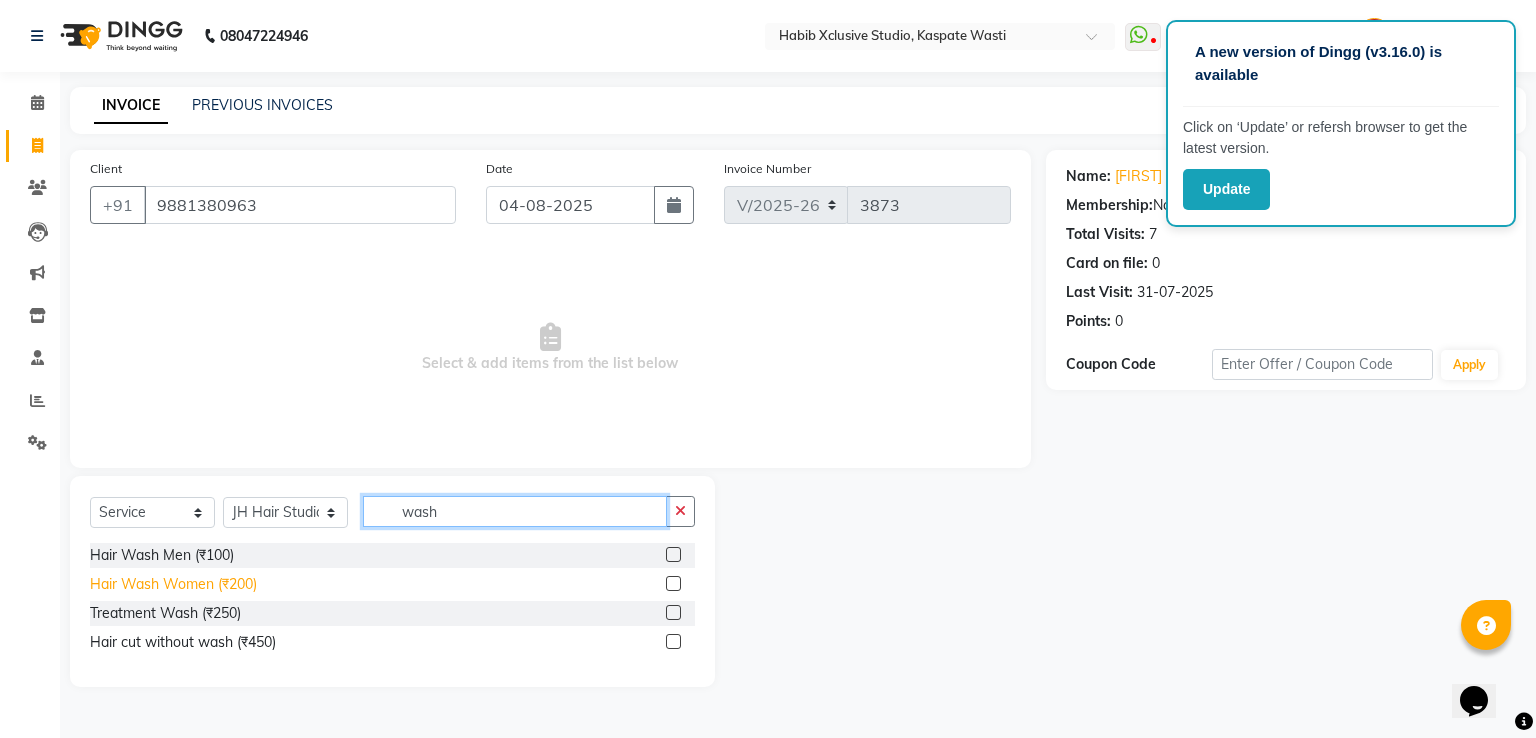 type on "wash" 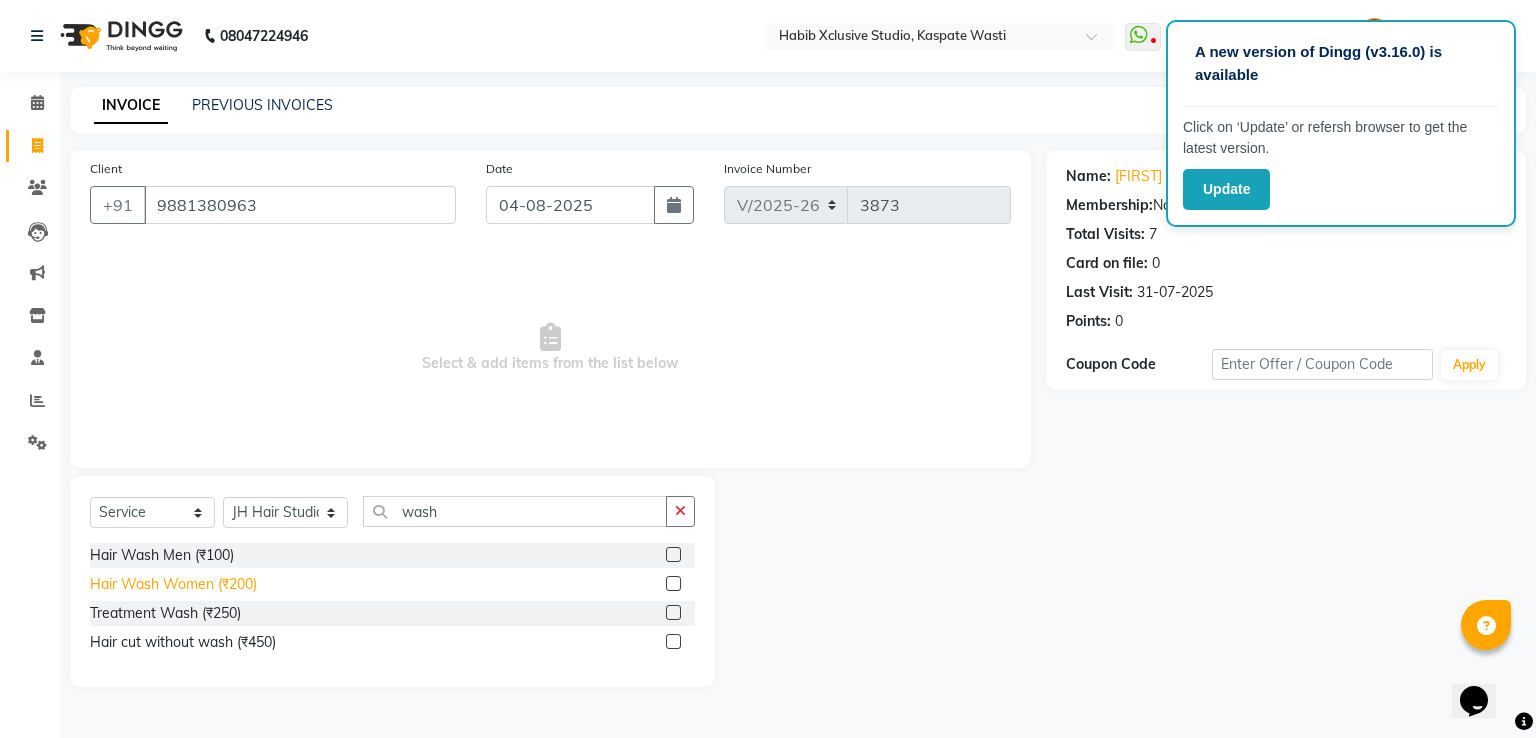 click on "Hair Wash Women (₹200)" 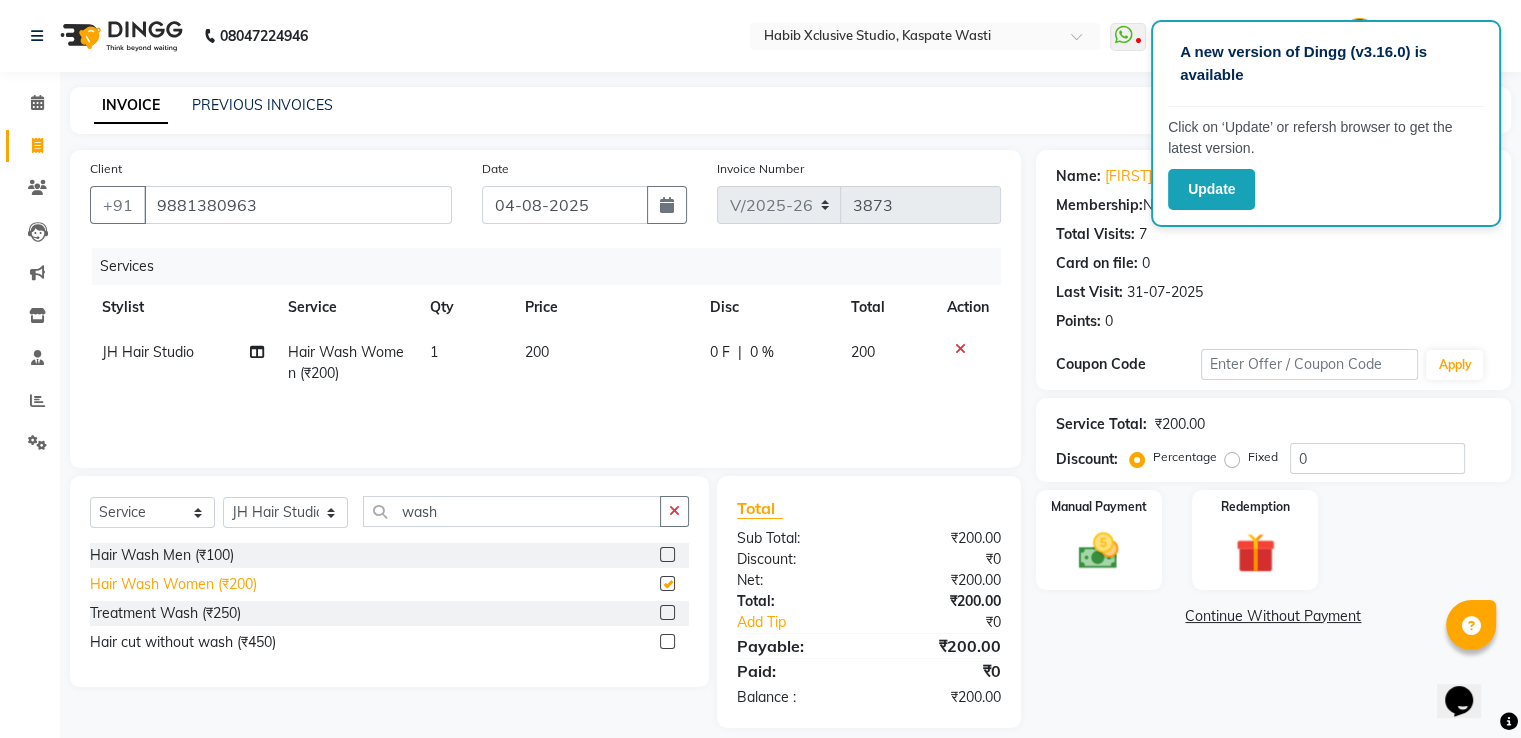checkbox on "false" 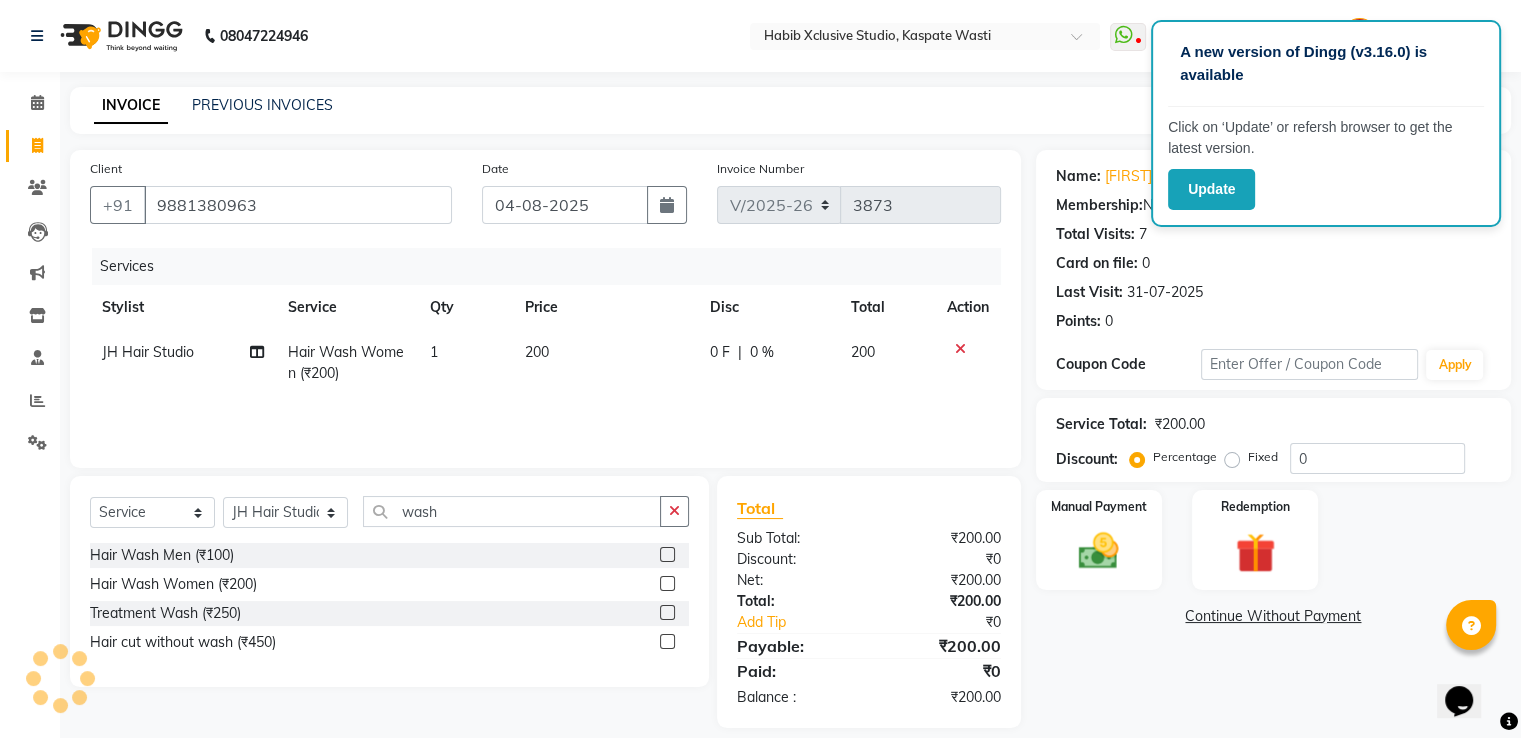 click on "200" 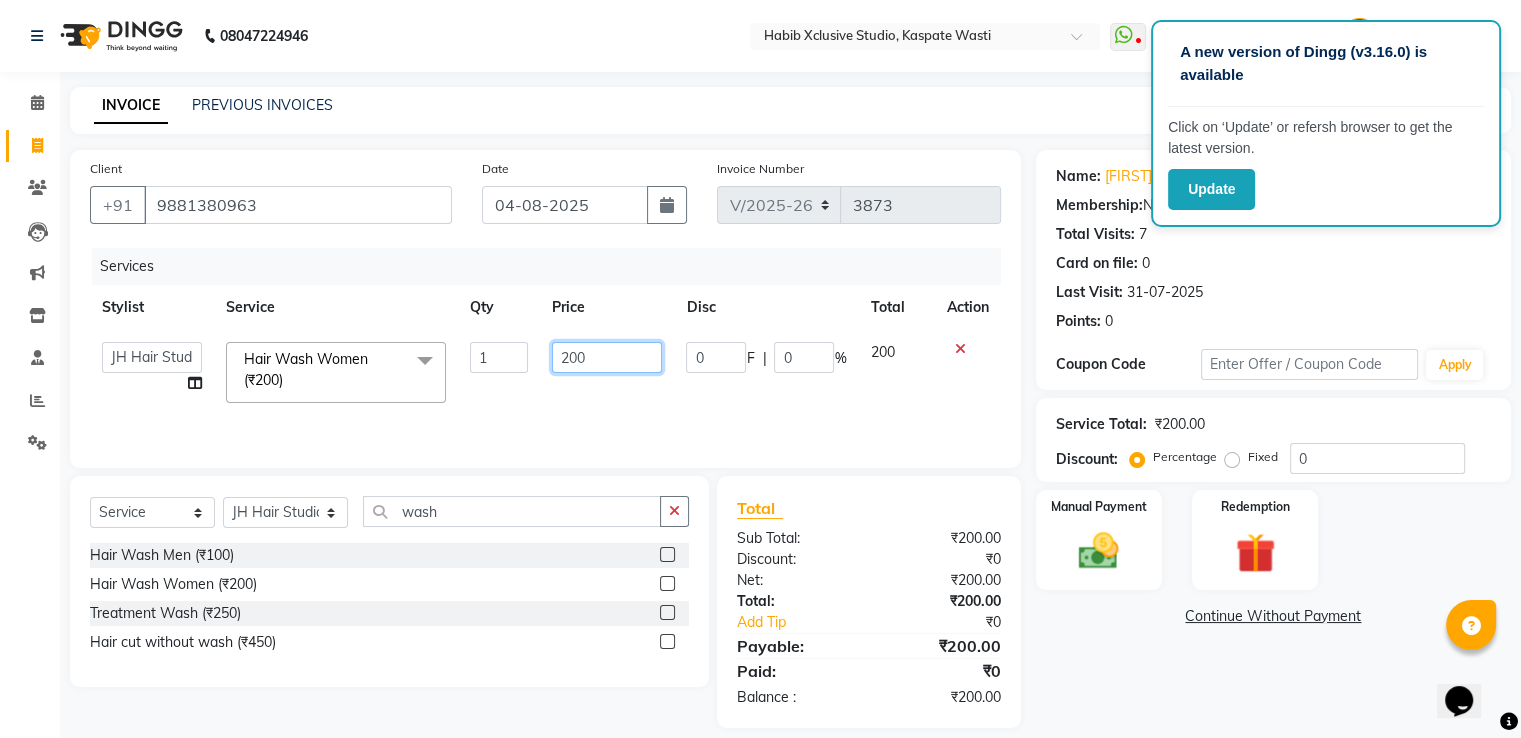 click on "200" 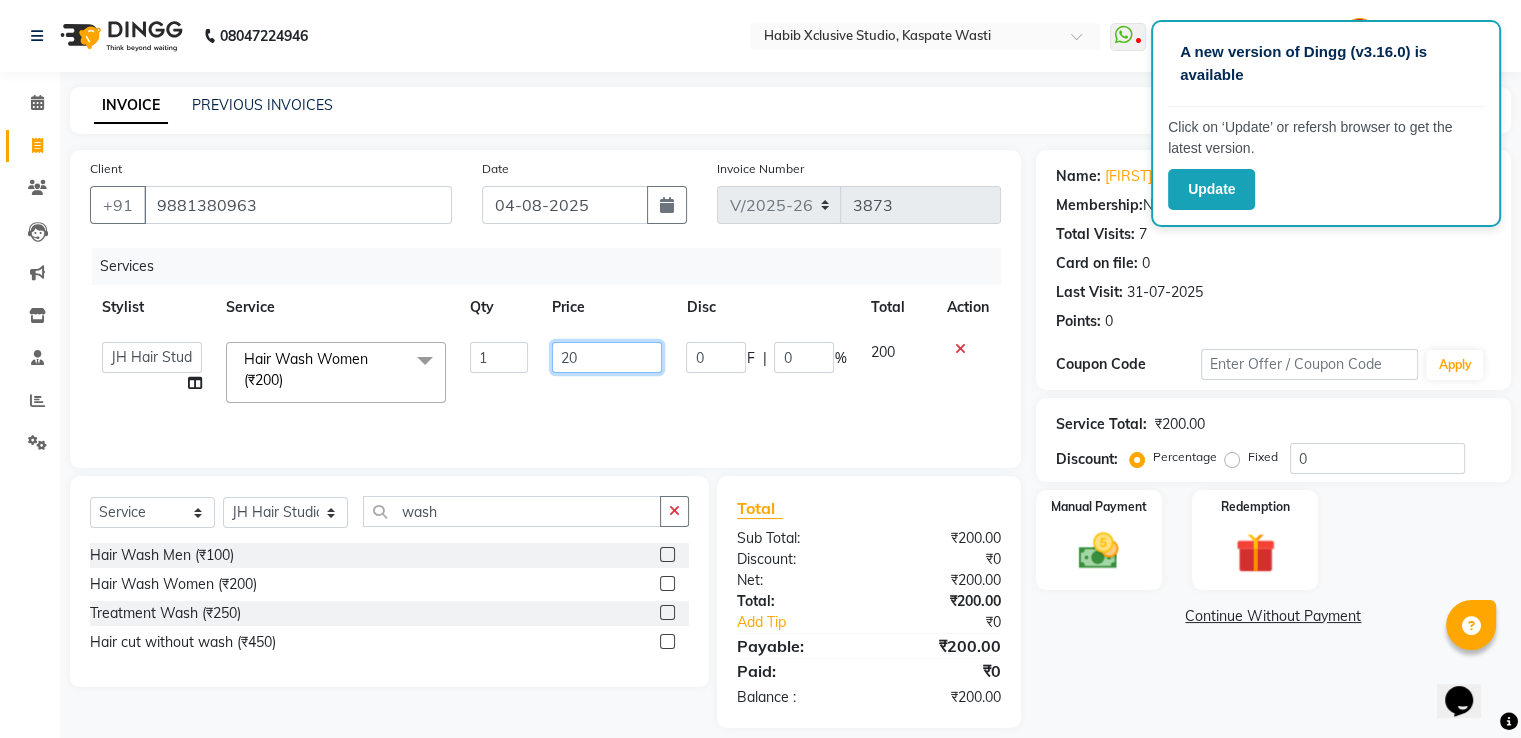 type on "2" 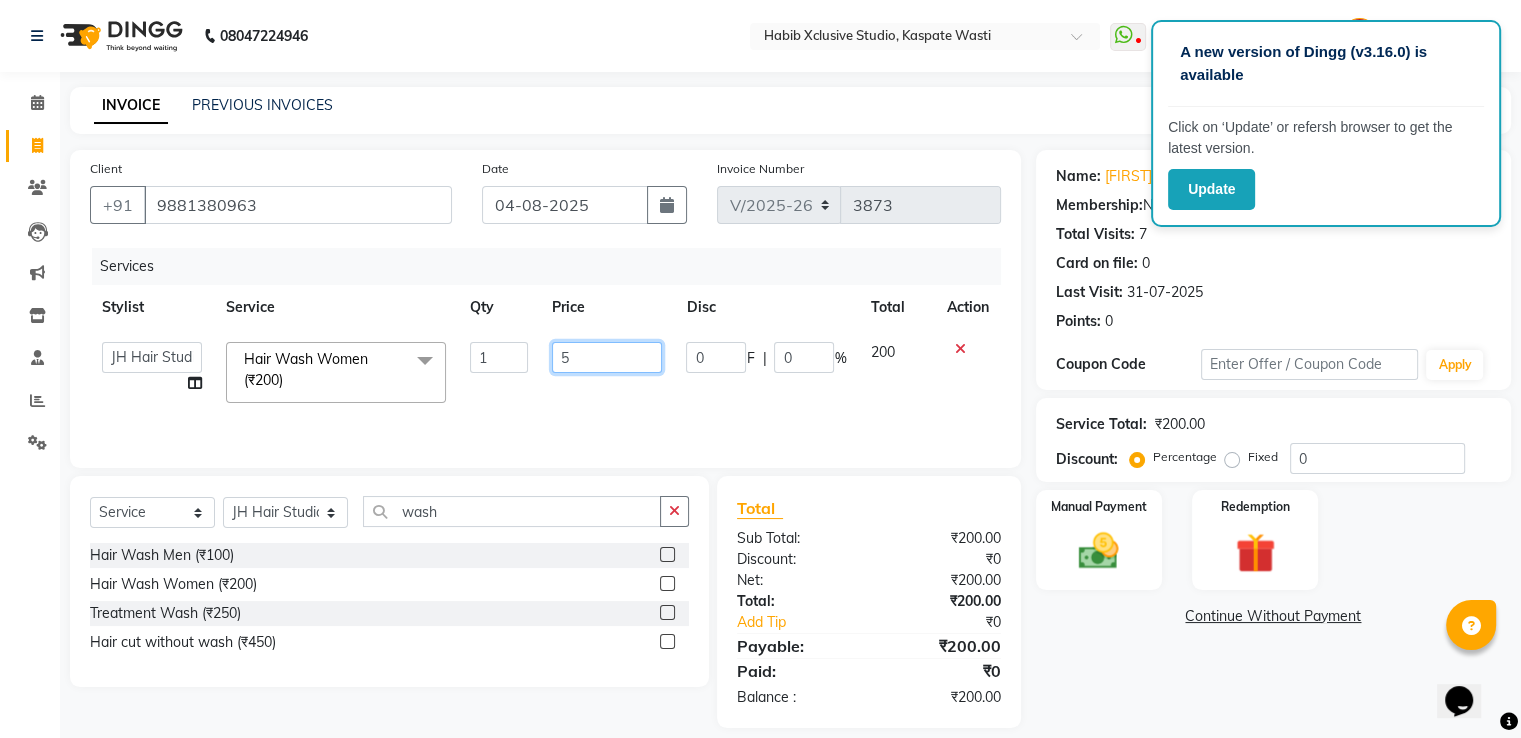 type on "50" 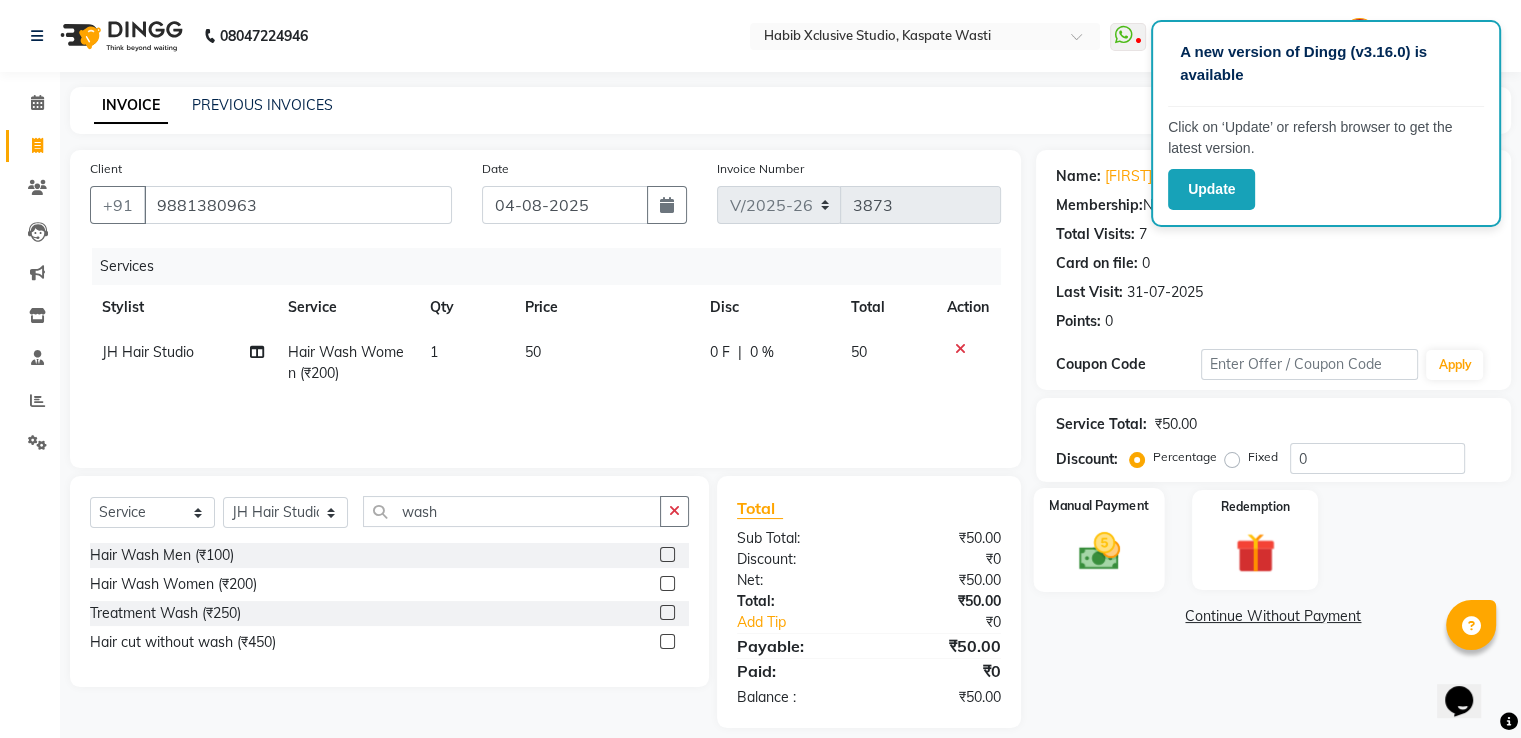 click 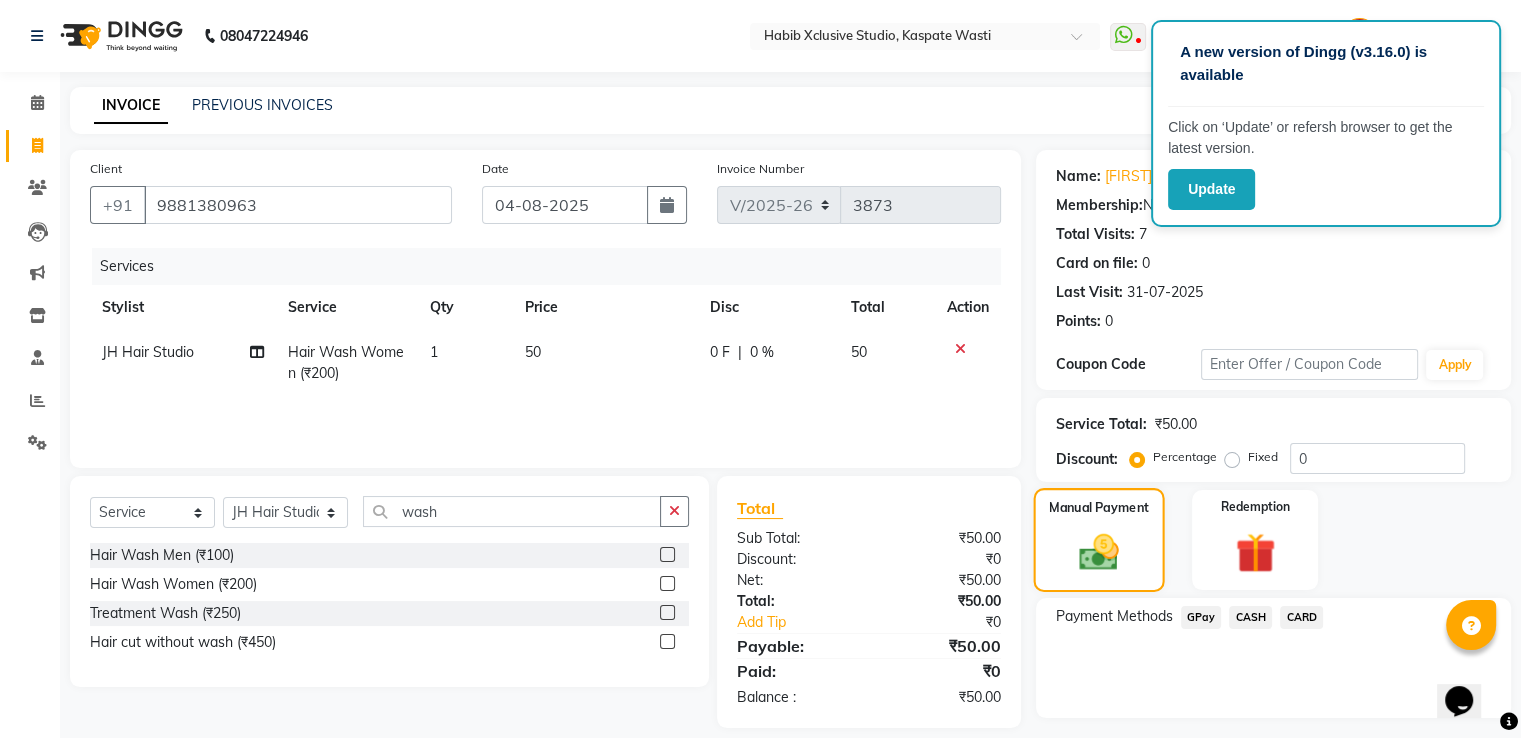 scroll, scrollTop: 50, scrollLeft: 0, axis: vertical 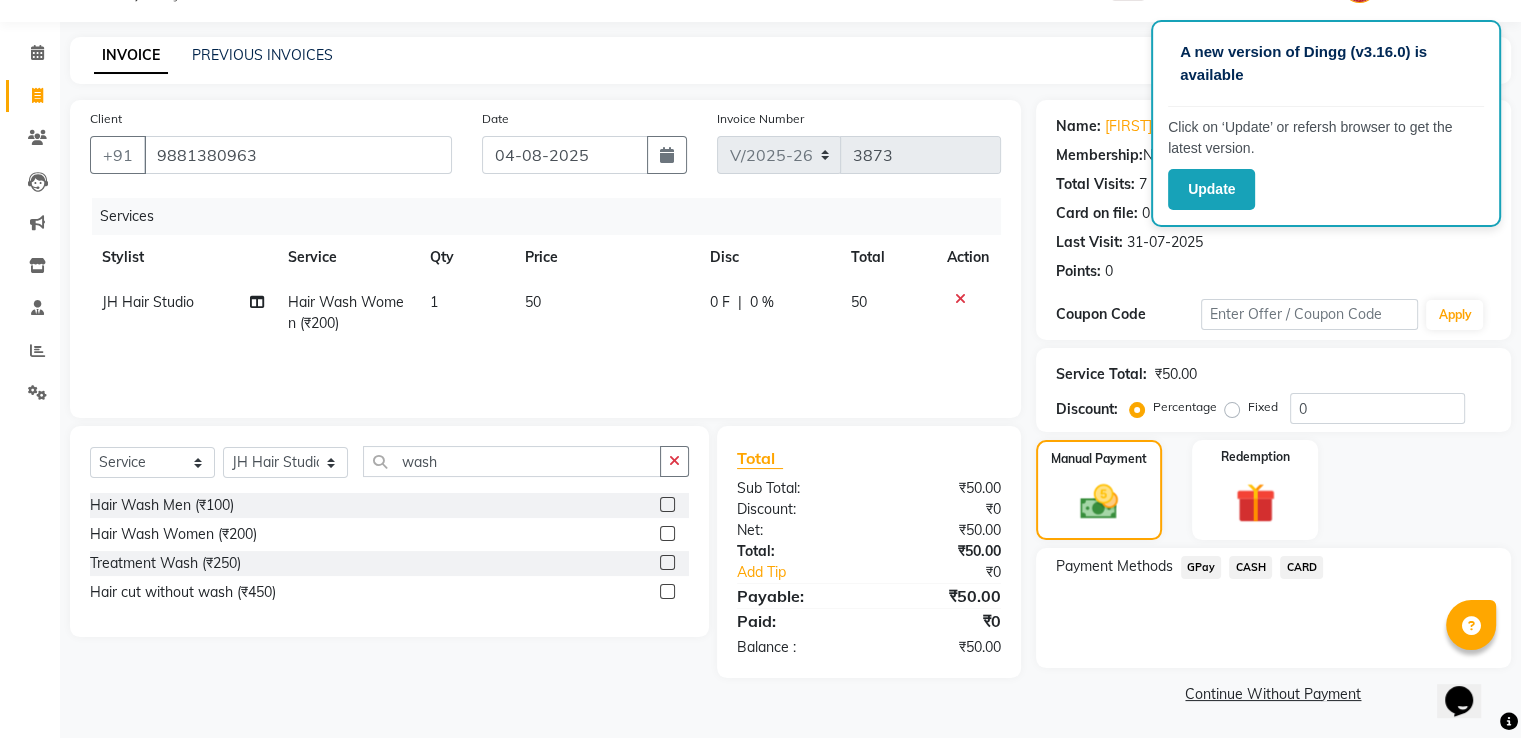 click on "GPay" 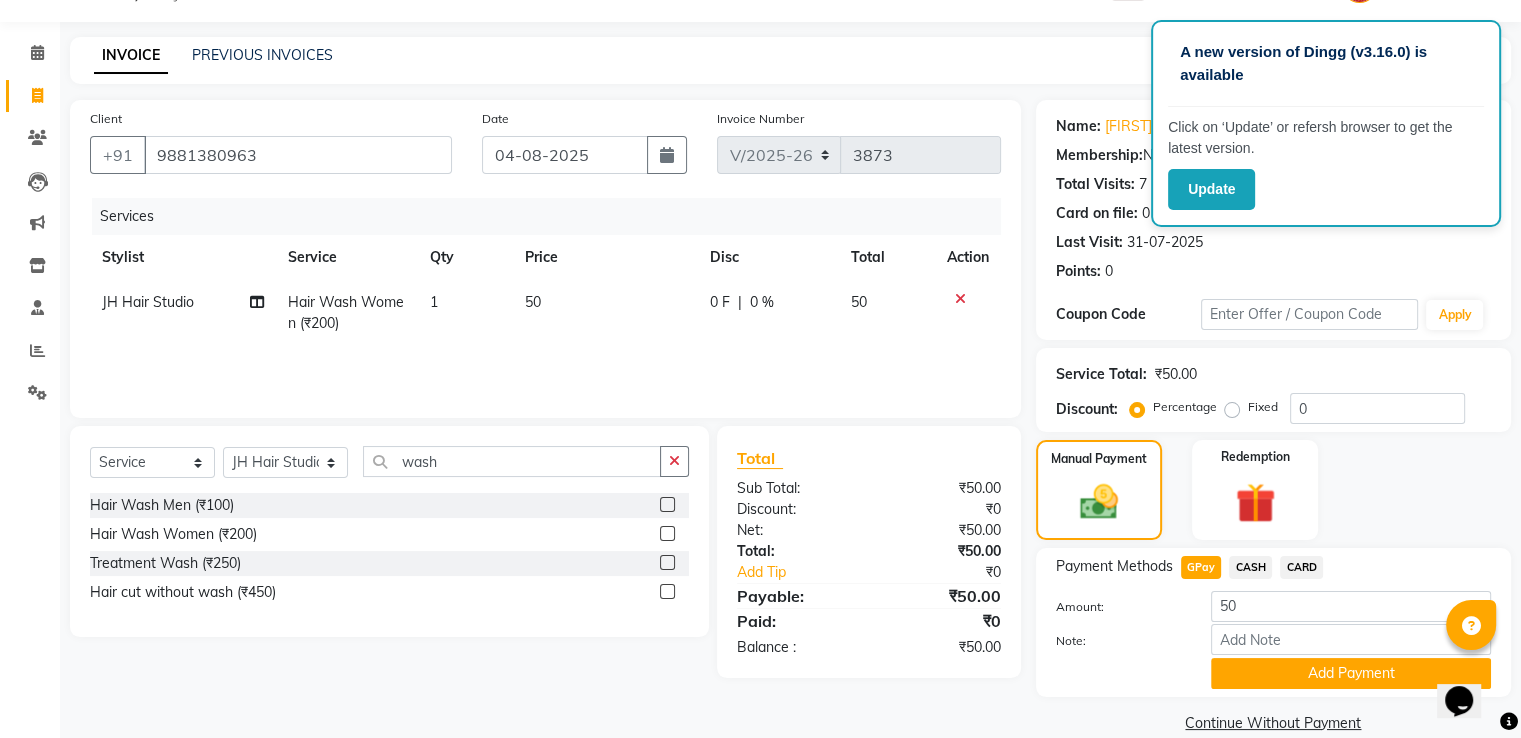 scroll, scrollTop: 81, scrollLeft: 0, axis: vertical 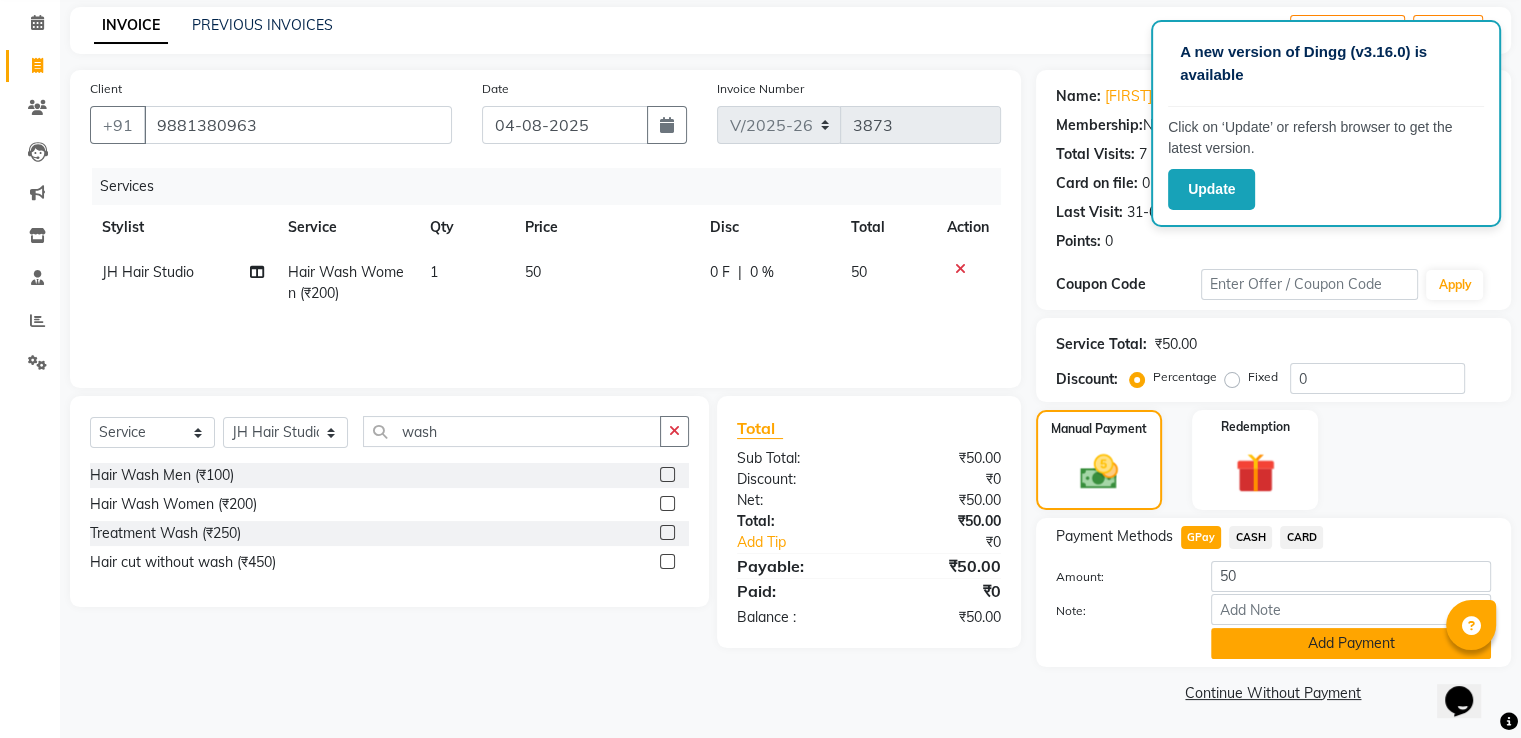 click on "Add Payment" 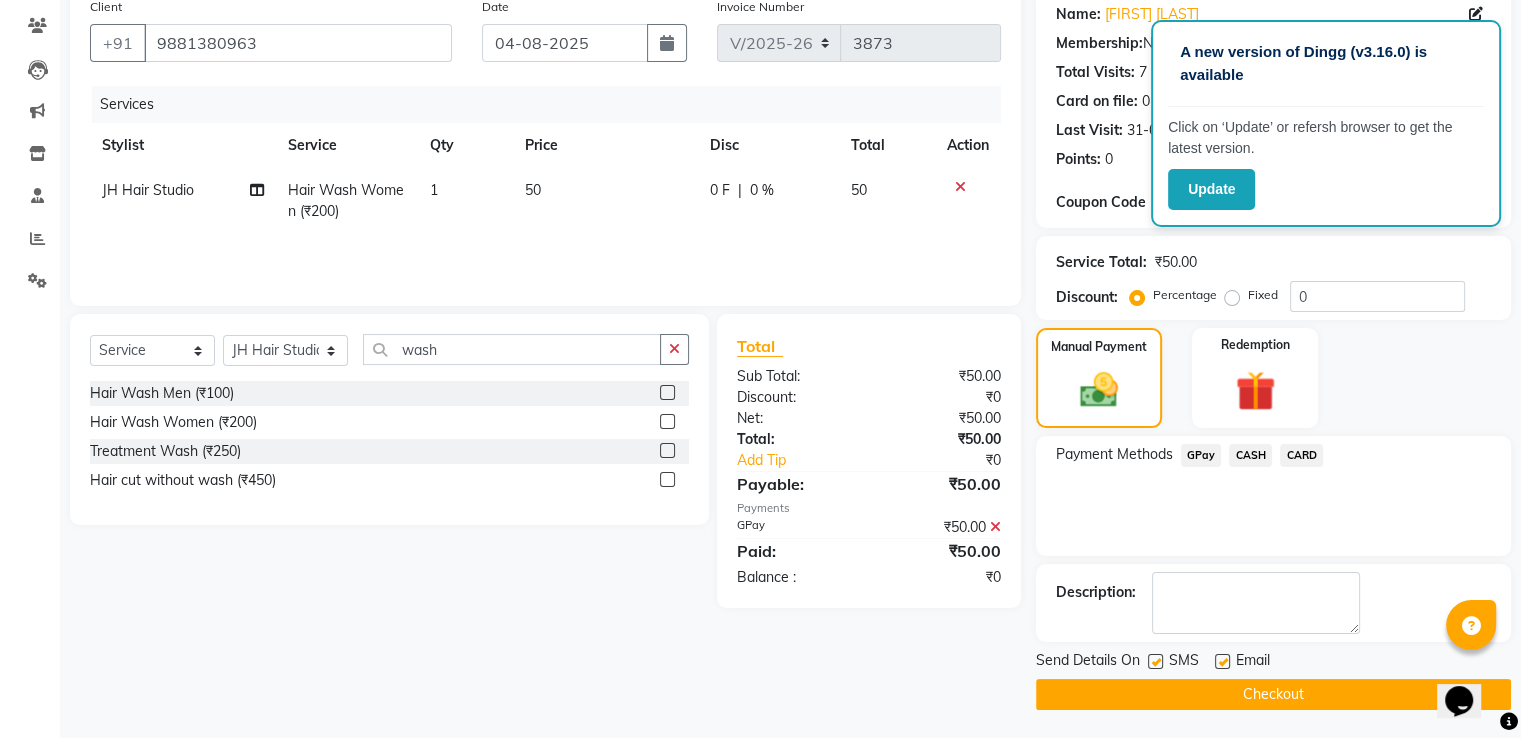 scroll, scrollTop: 163, scrollLeft: 0, axis: vertical 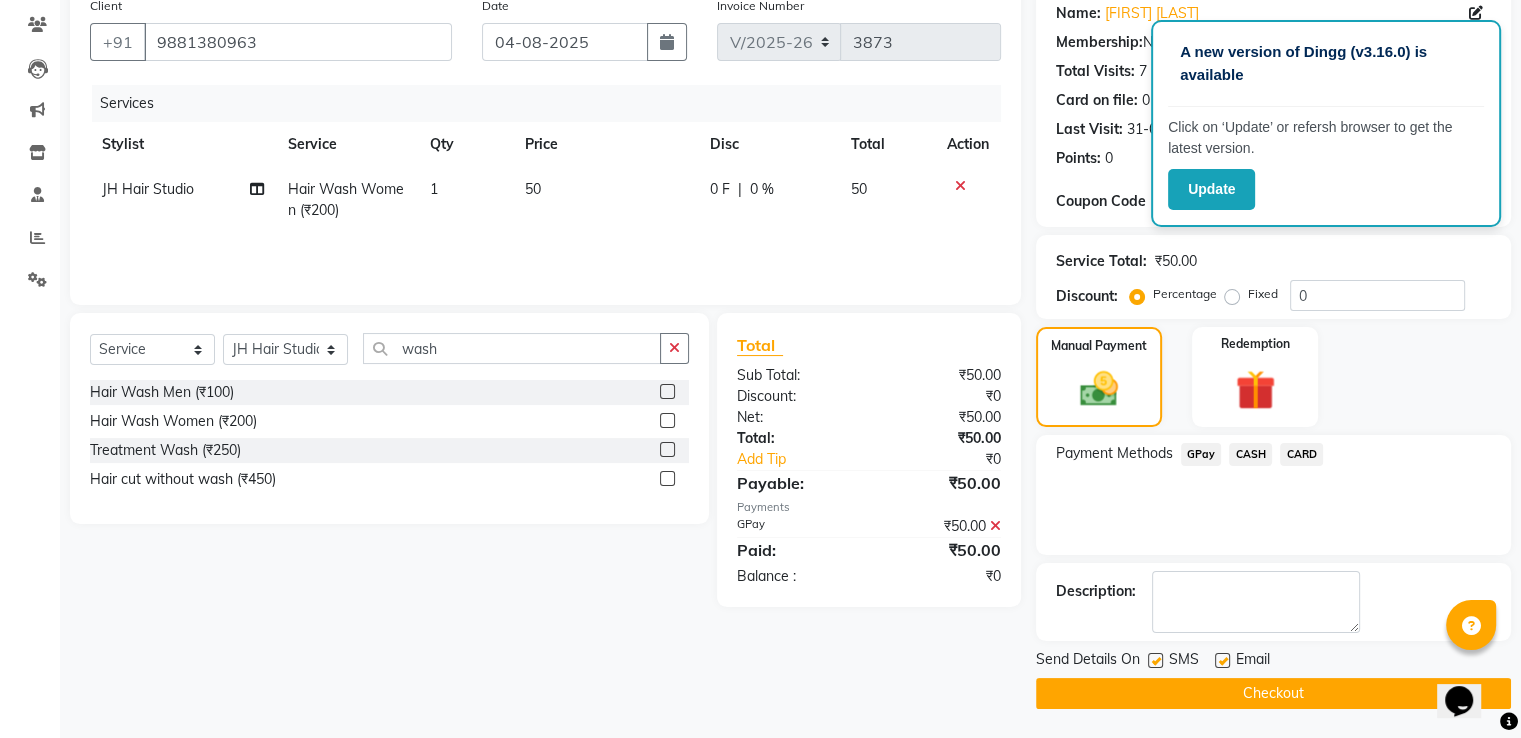 click 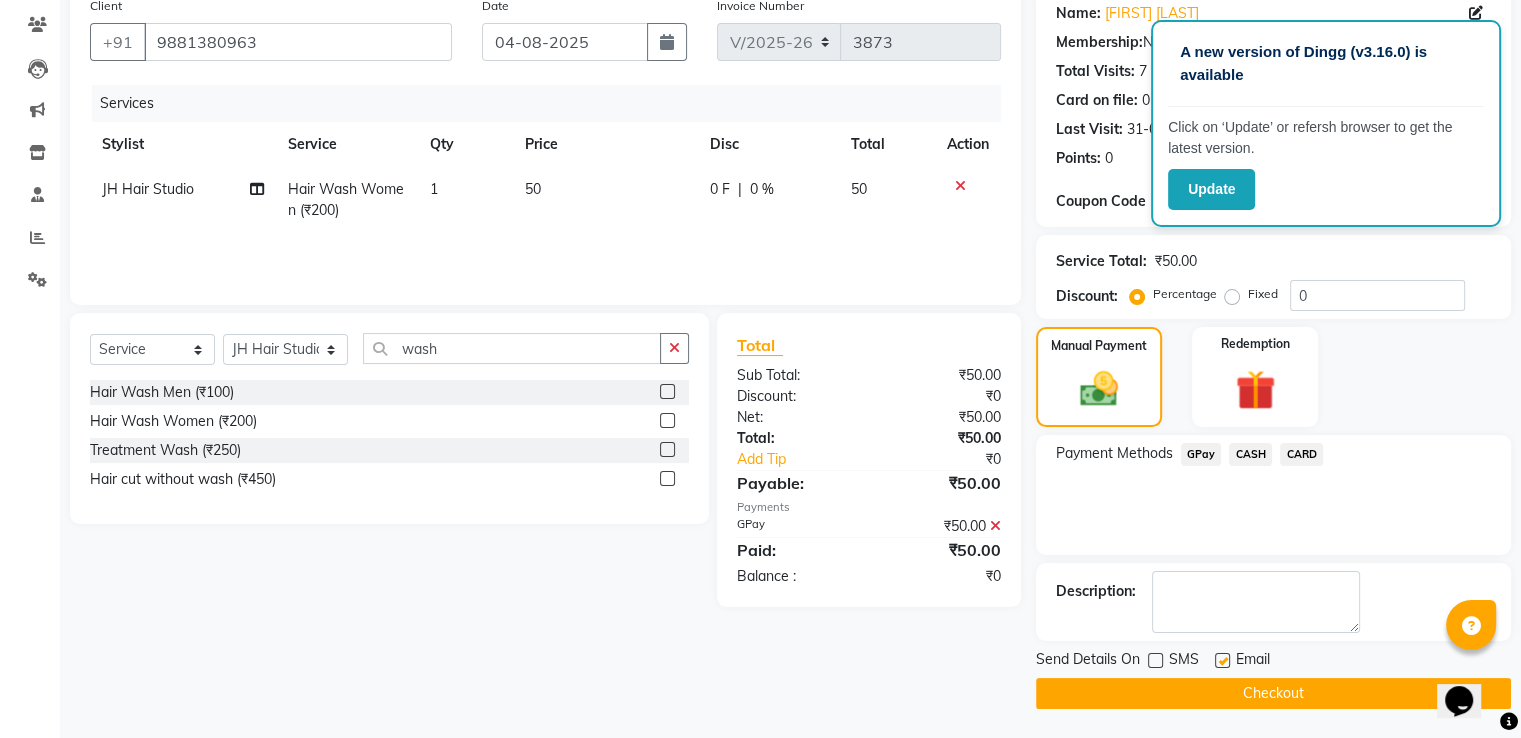 click on "Checkout" 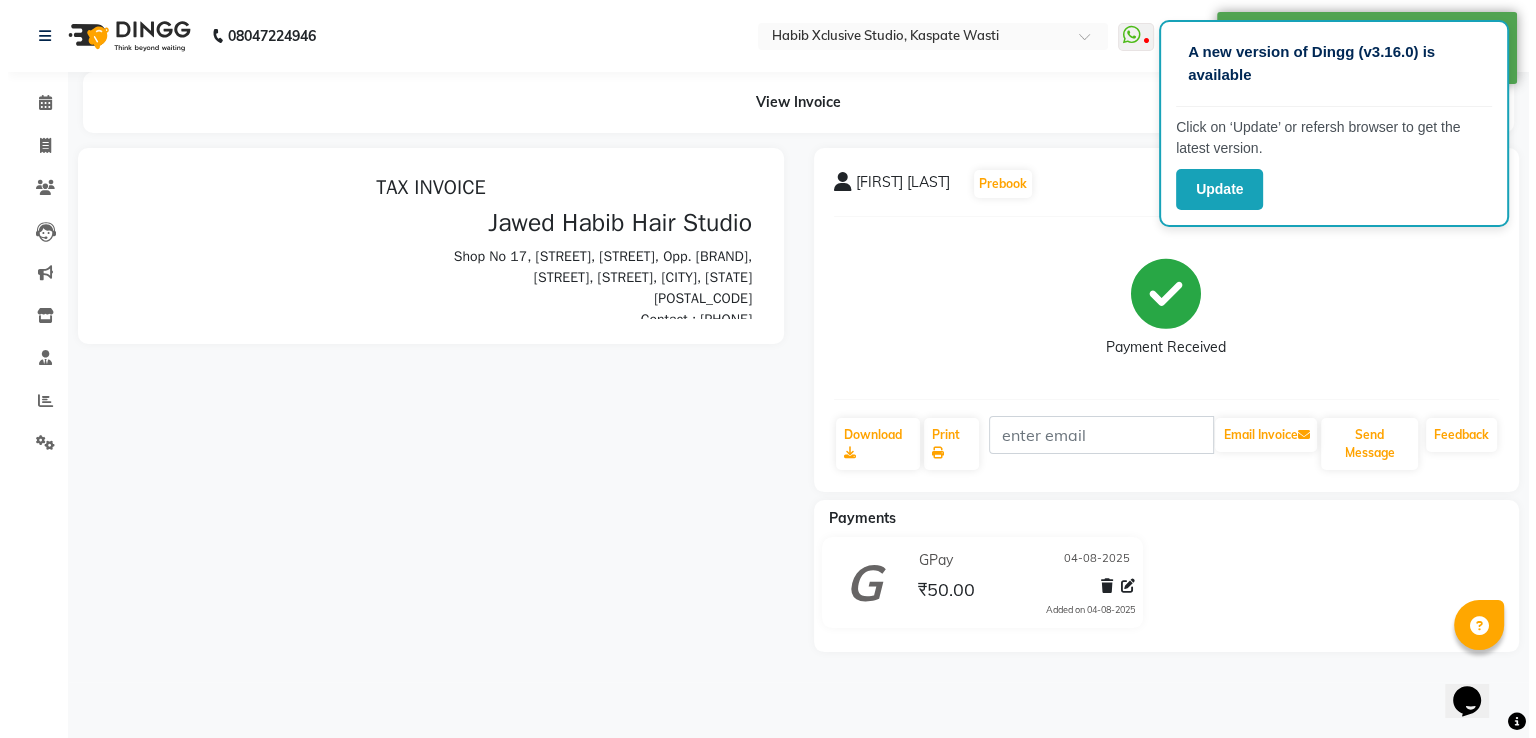 scroll, scrollTop: 0, scrollLeft: 0, axis: both 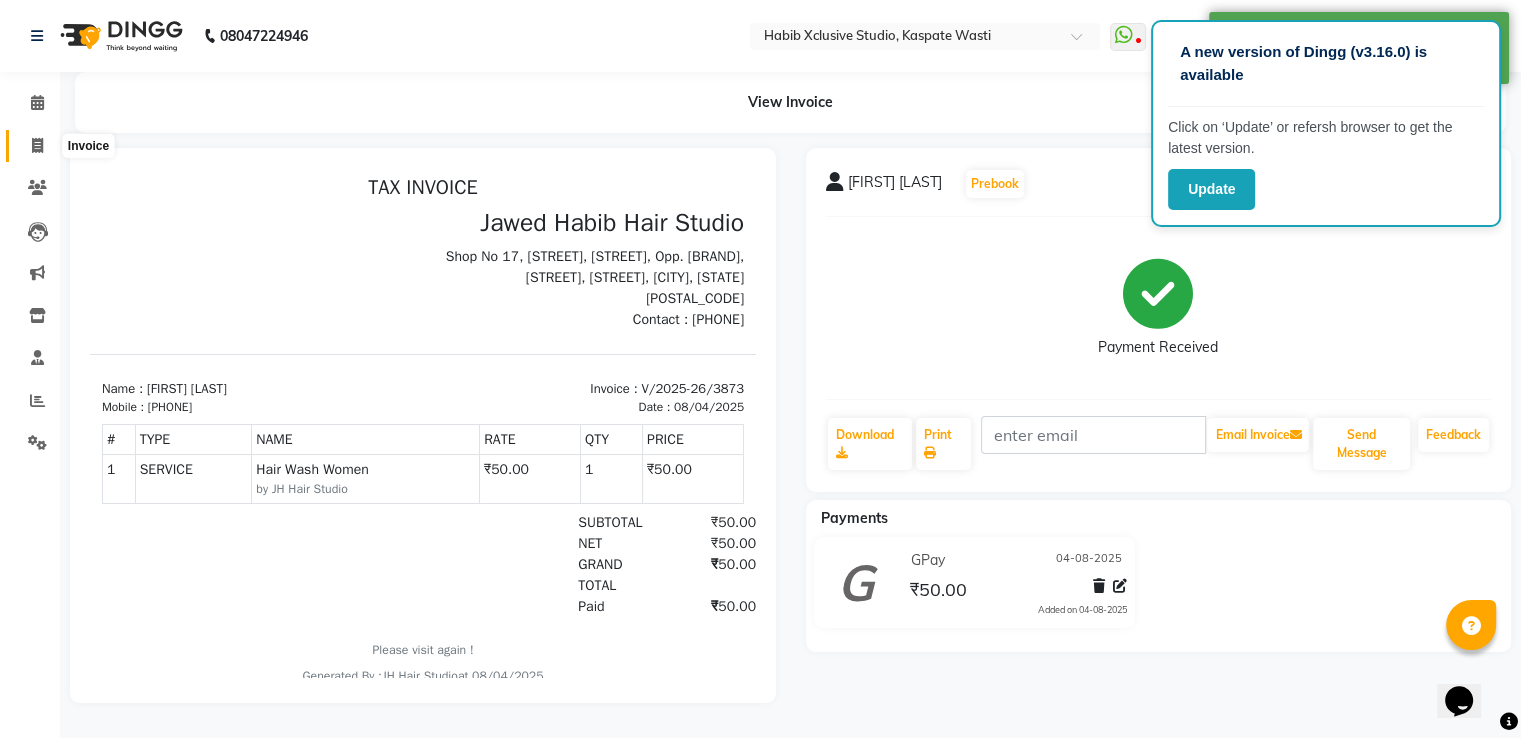 click 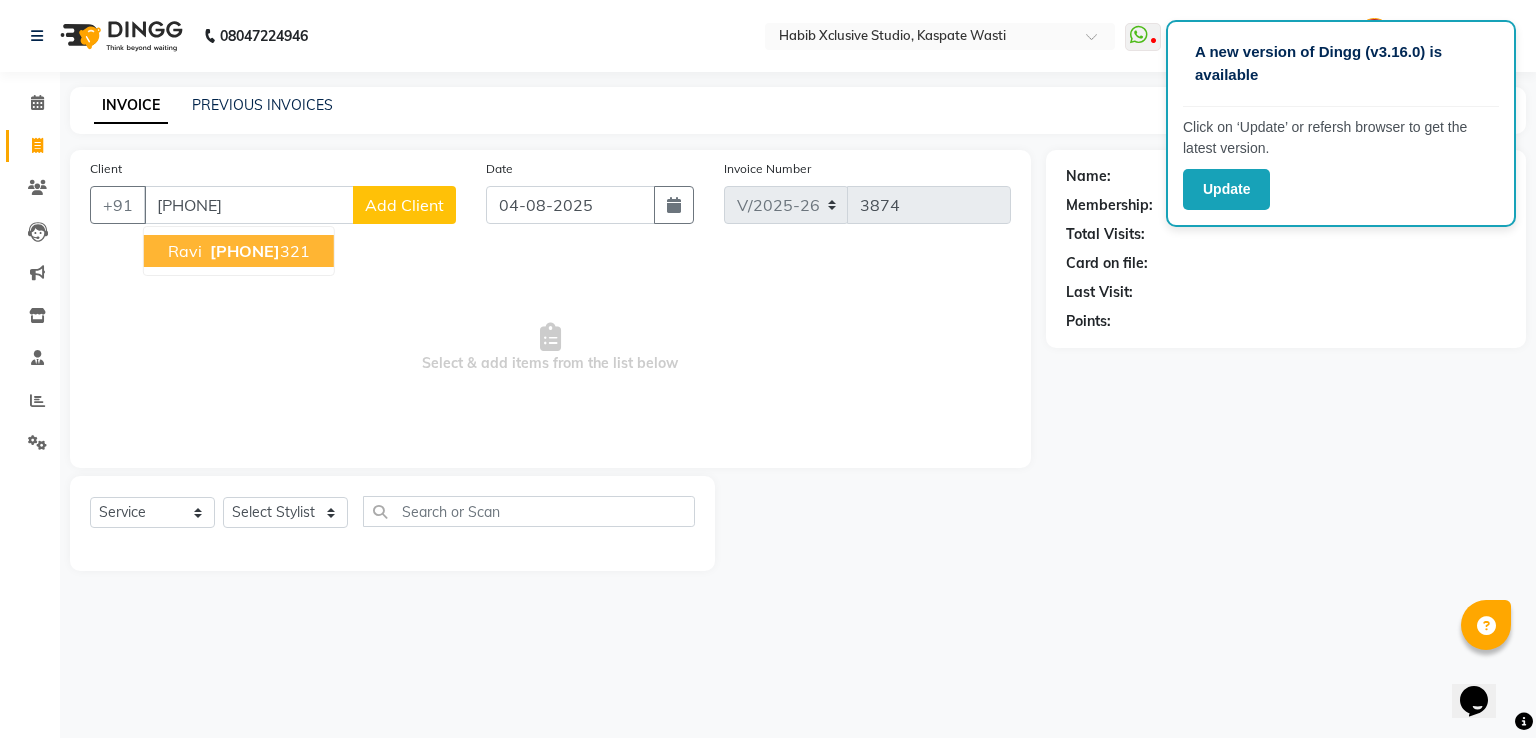 click on "Ravi   8698321 321" at bounding box center (239, 251) 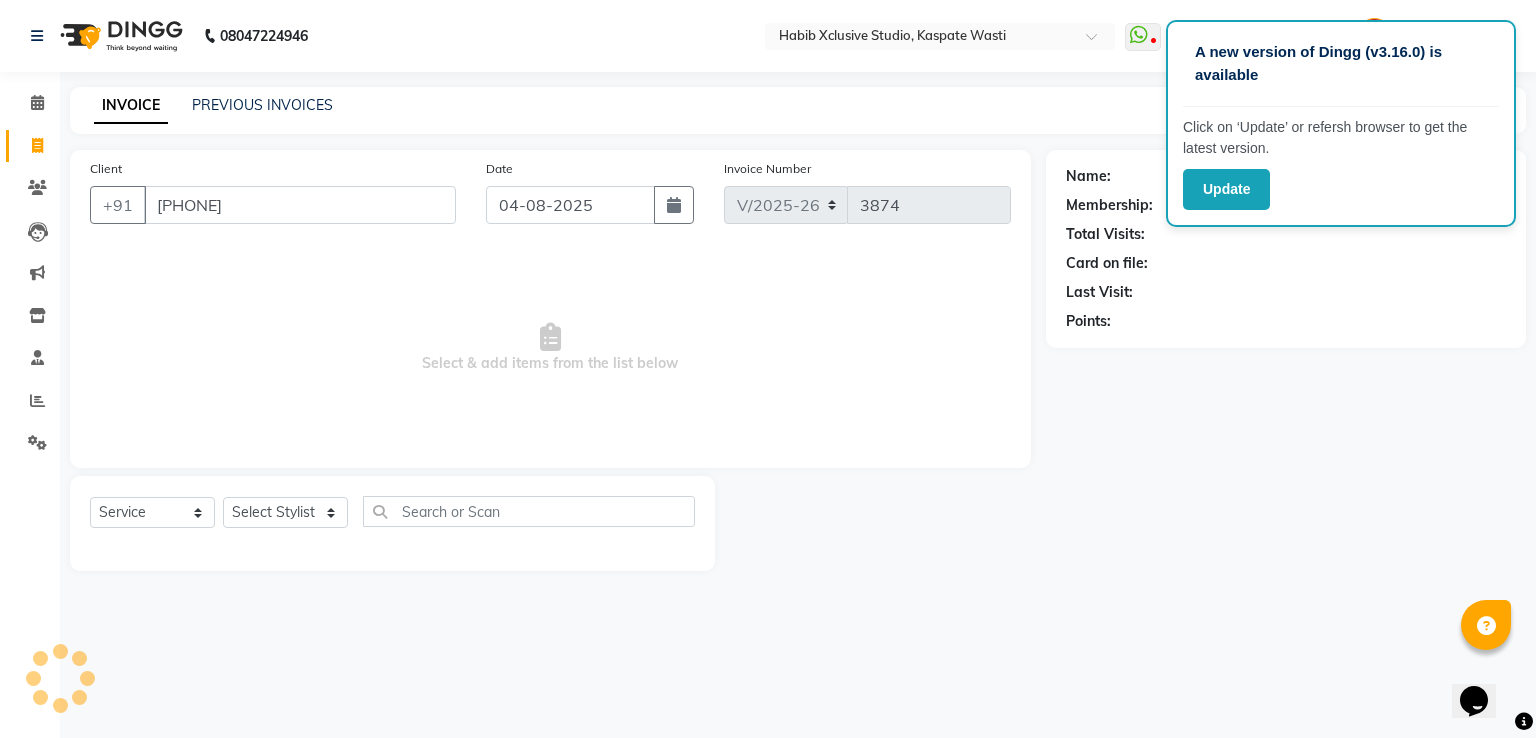 type on "8698321321" 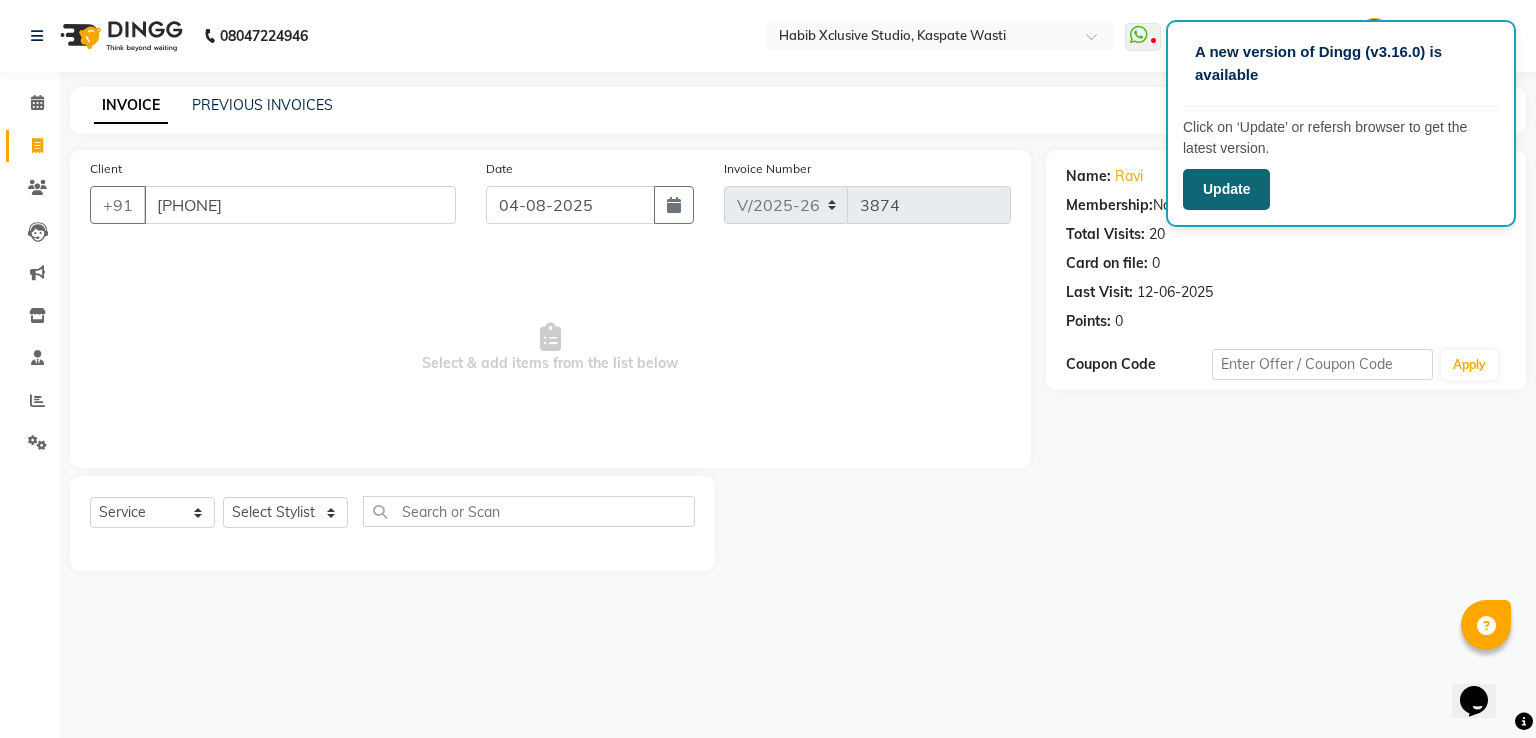 click on "Update" 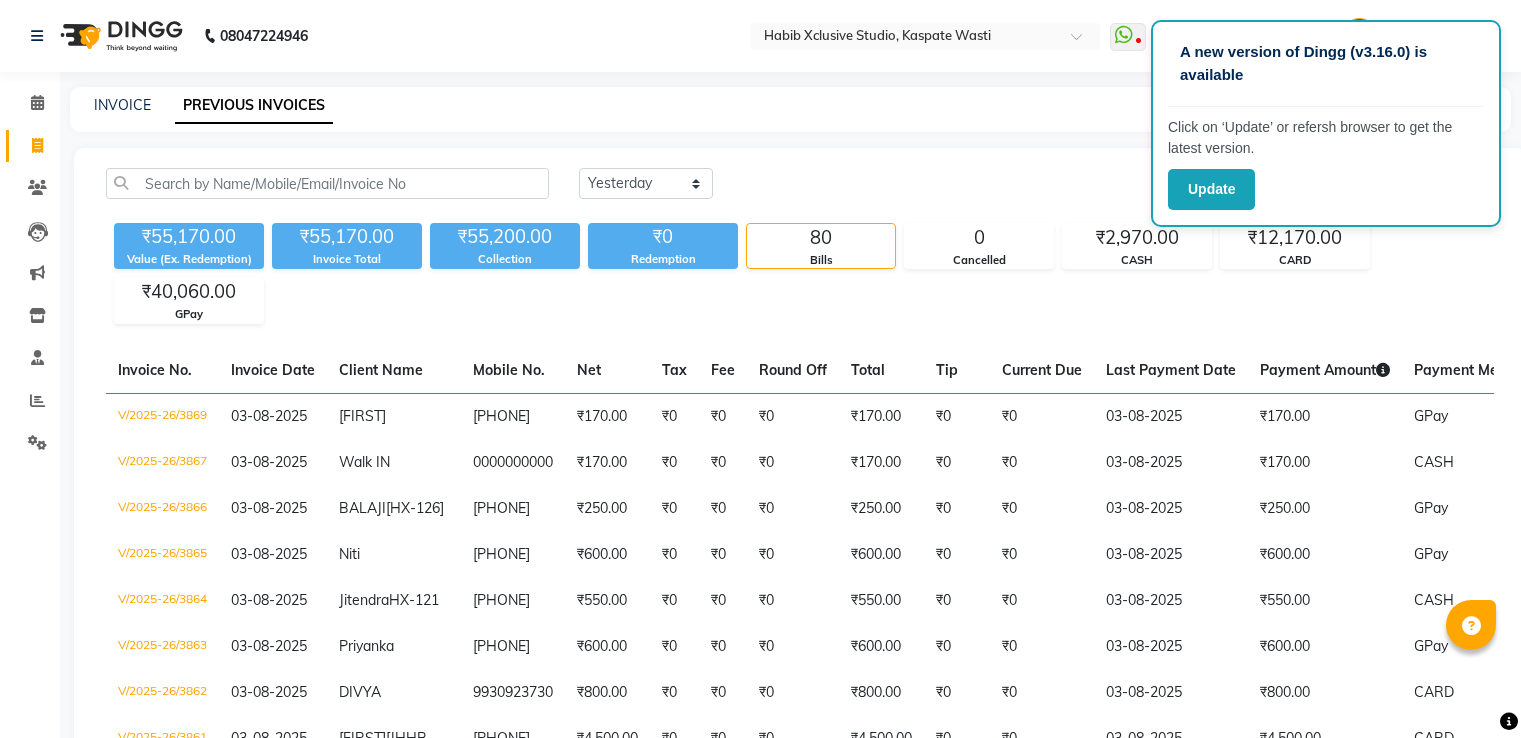 select on "yesterday" 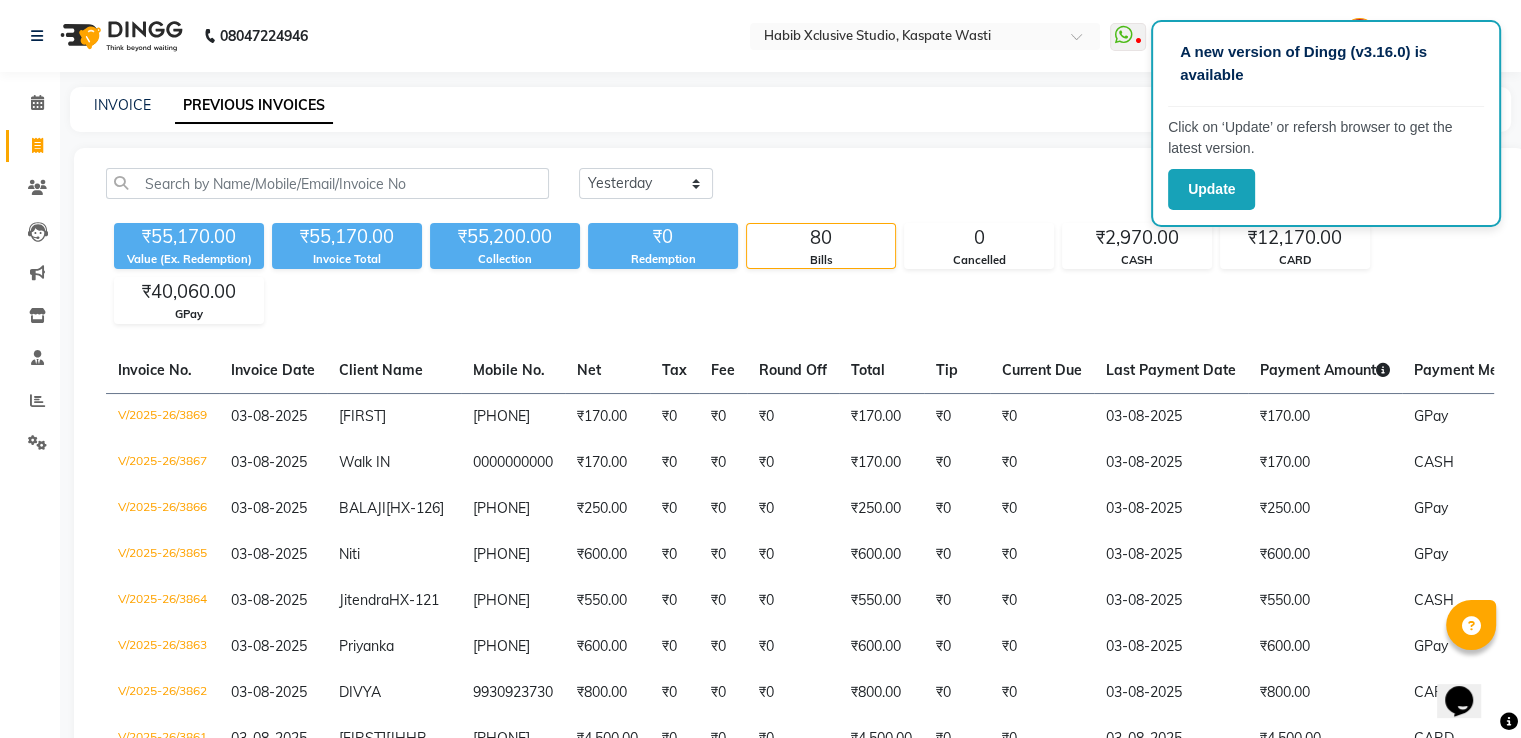 scroll, scrollTop: 0, scrollLeft: 0, axis: both 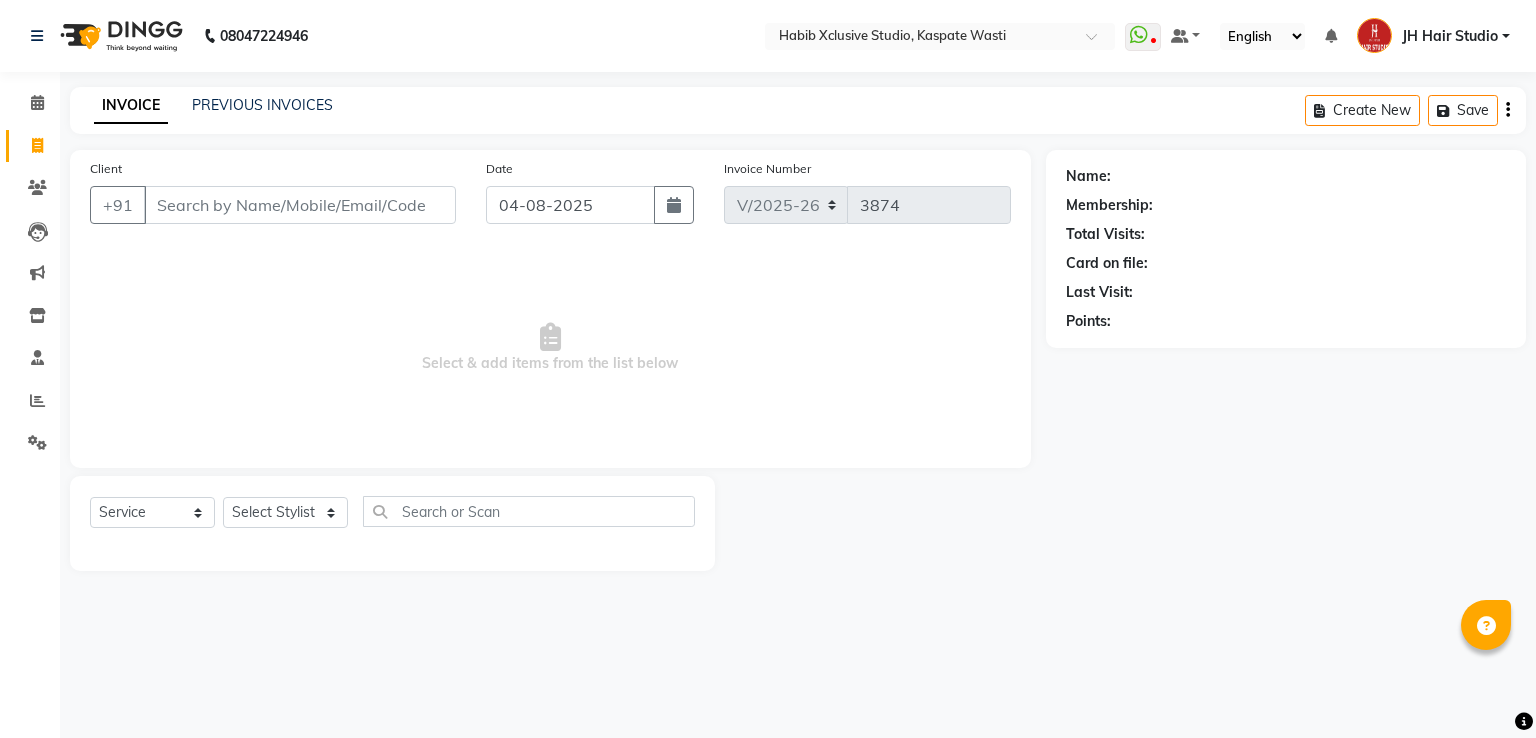 select on "130" 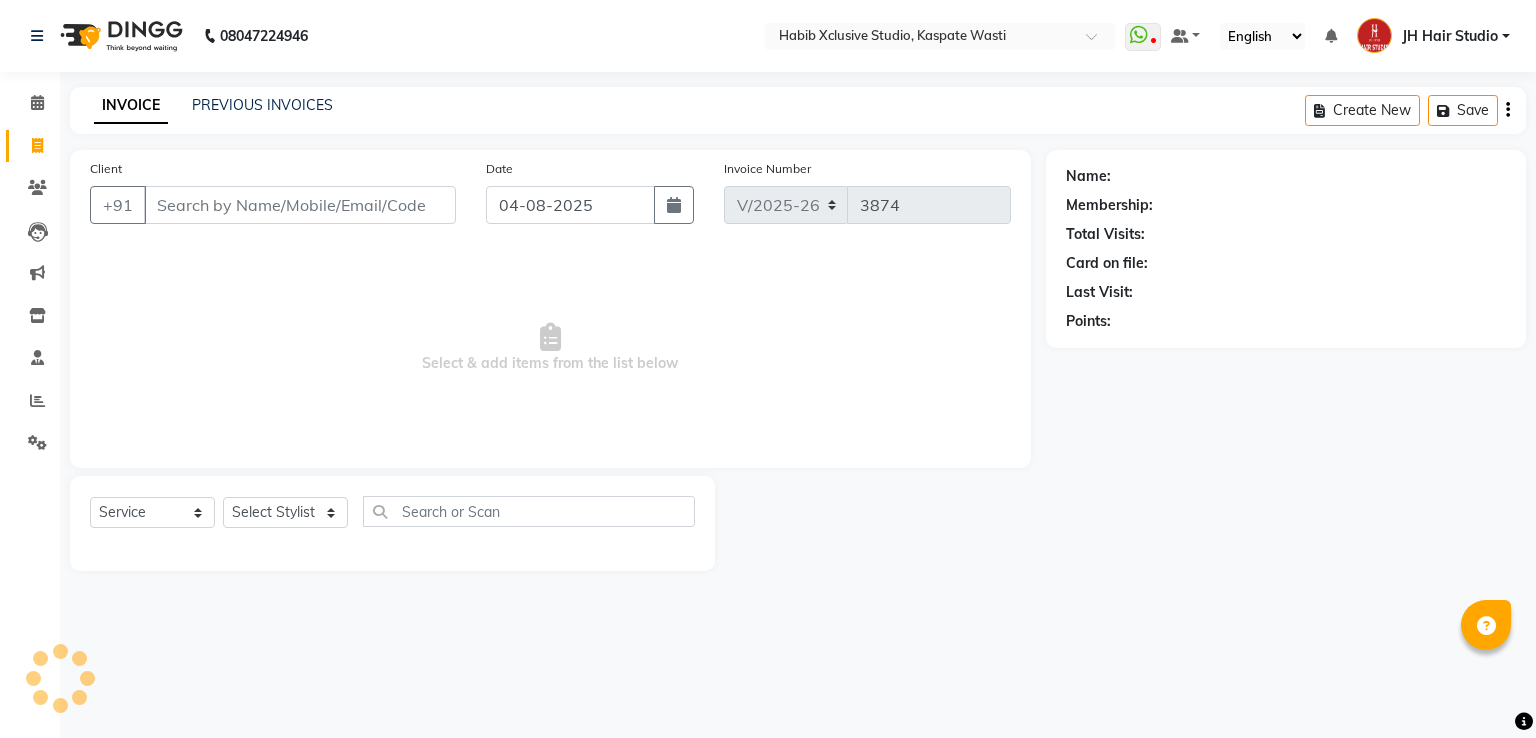 scroll, scrollTop: 0, scrollLeft: 0, axis: both 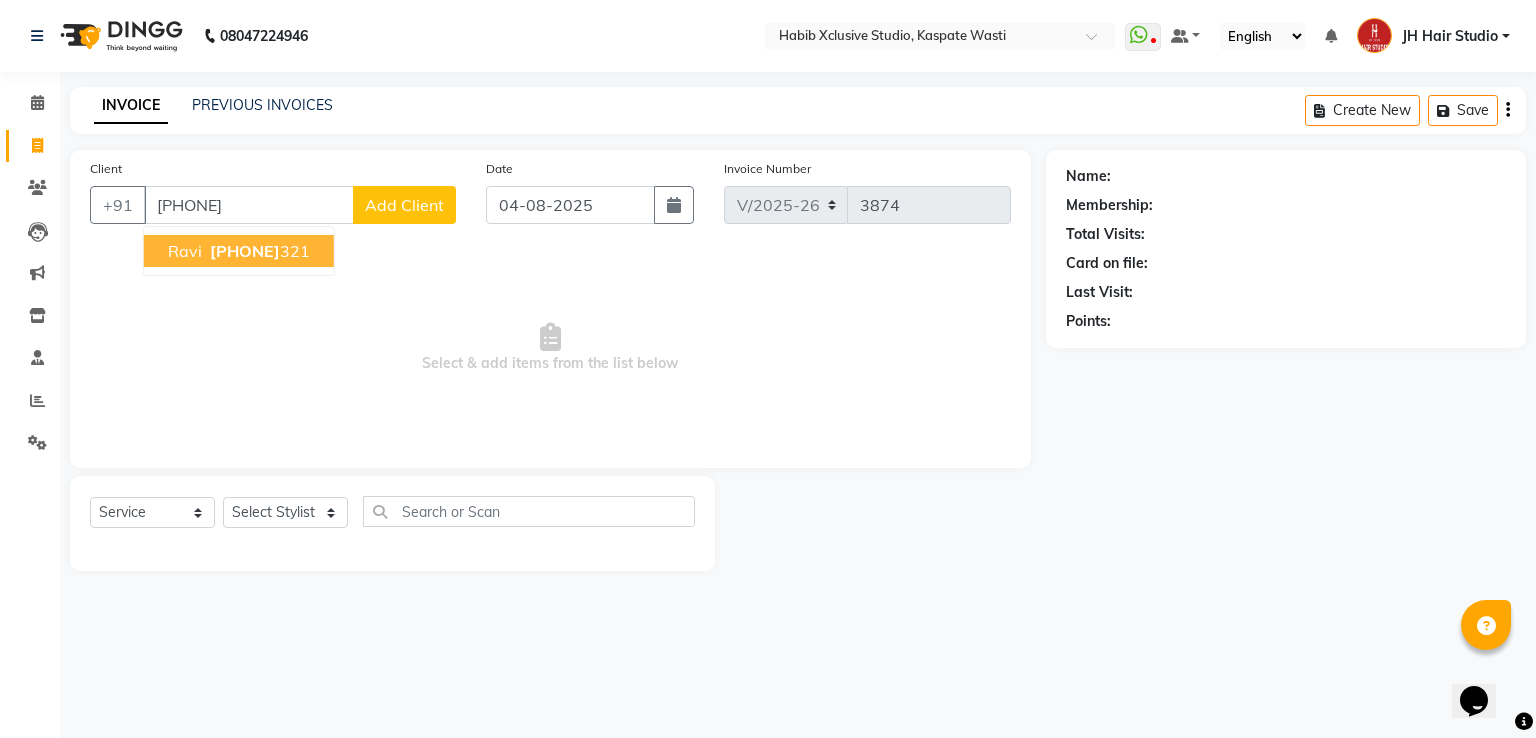 click on "Ravi   8698321 321" at bounding box center (239, 251) 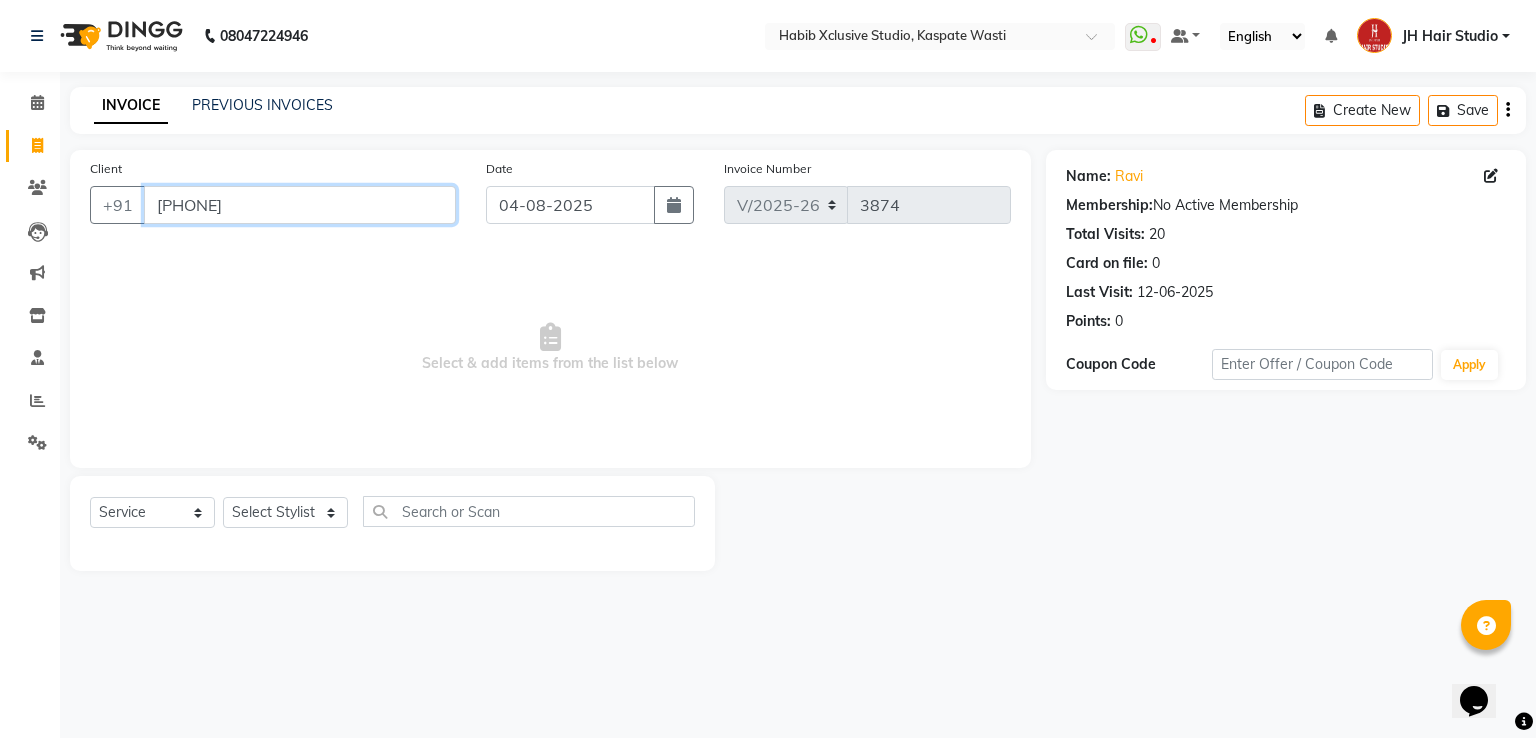click on "[PHONE]" at bounding box center [300, 205] 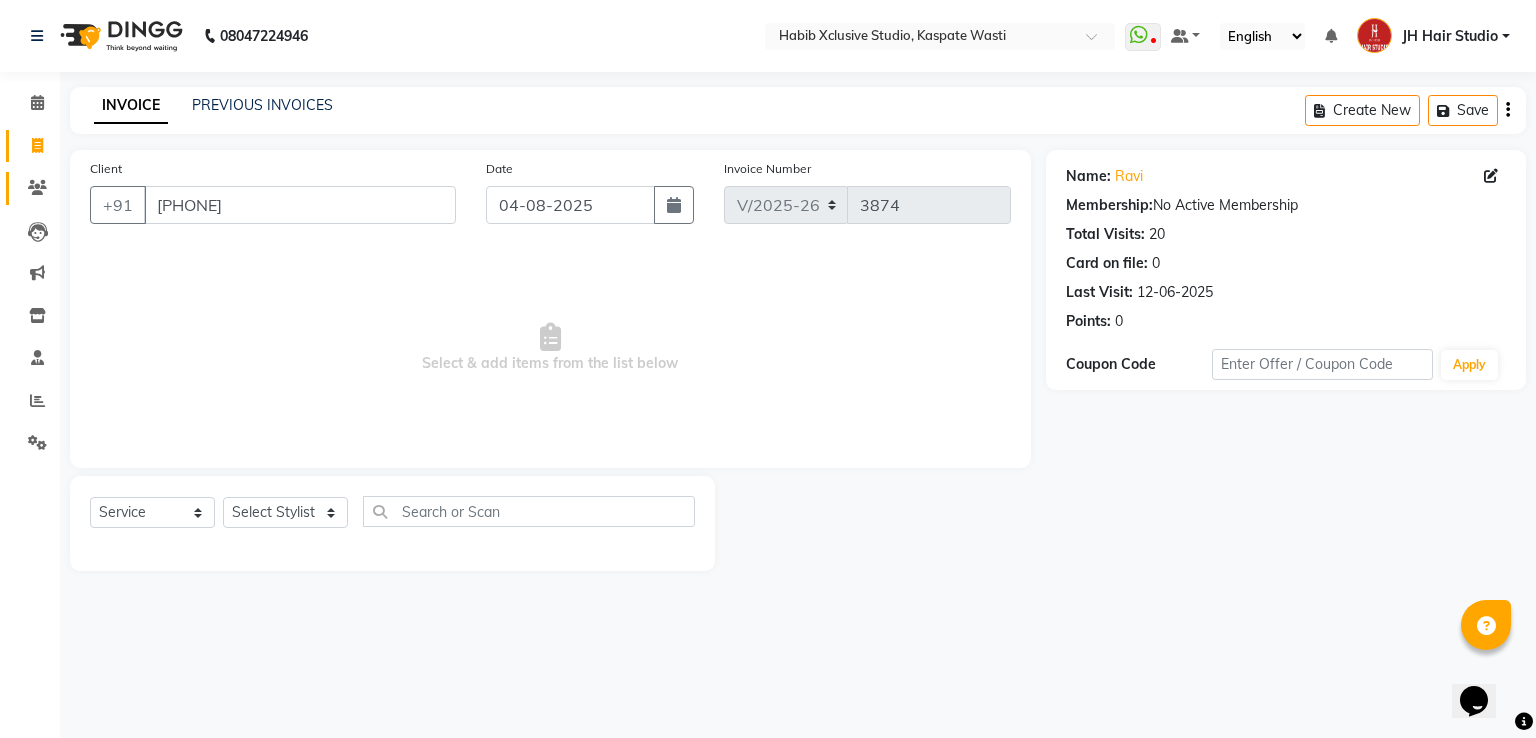 click on "Clients" 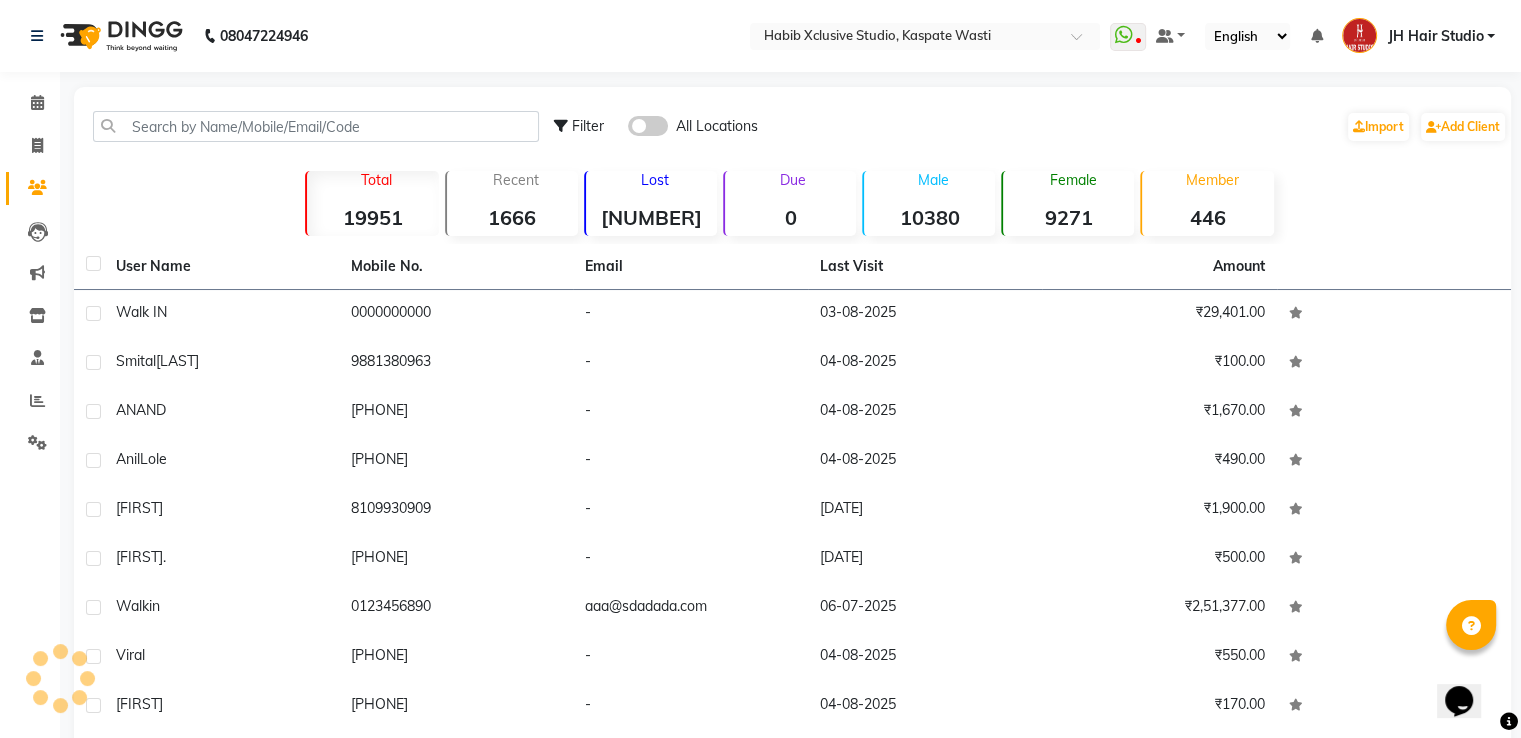 click on "Filter All Locations  Import   Add Client" 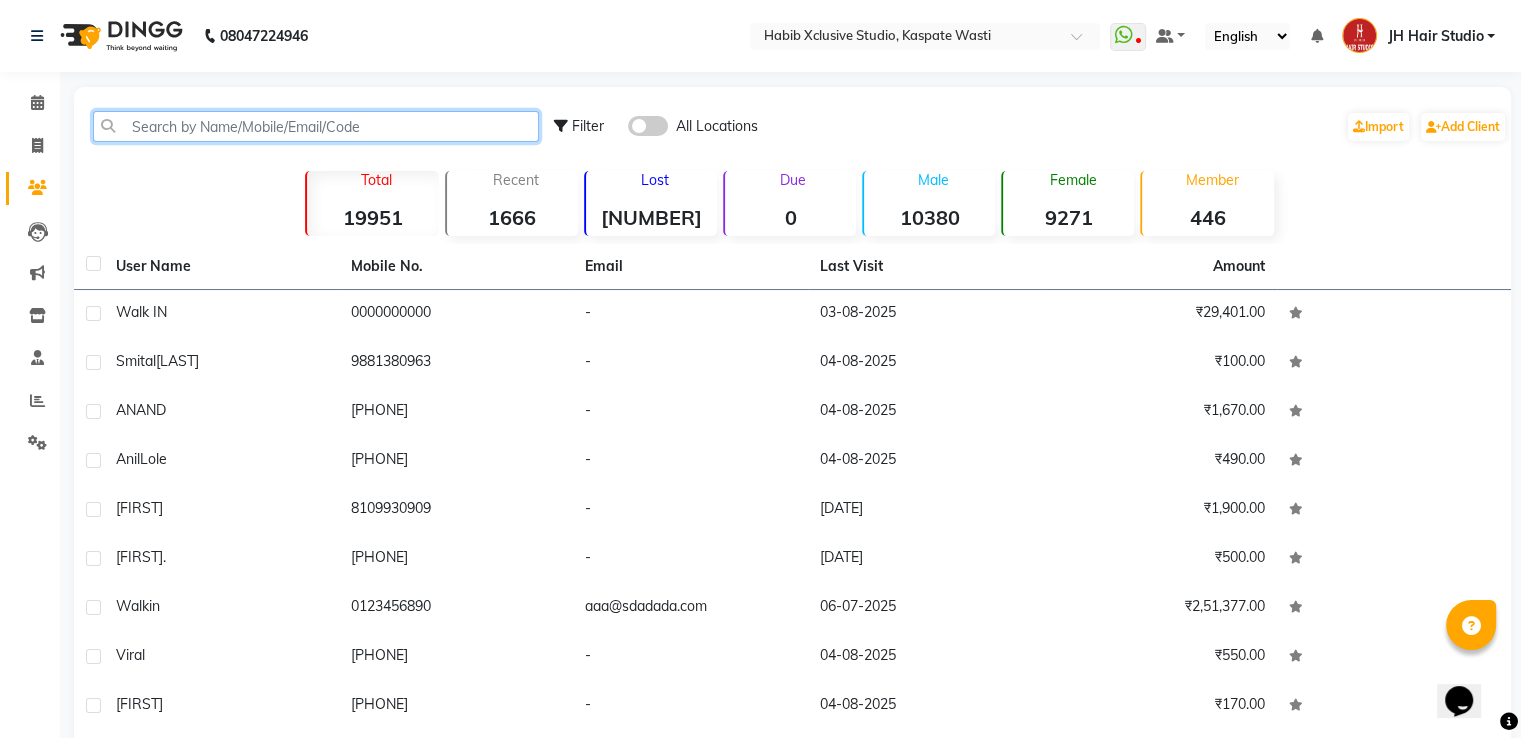 click 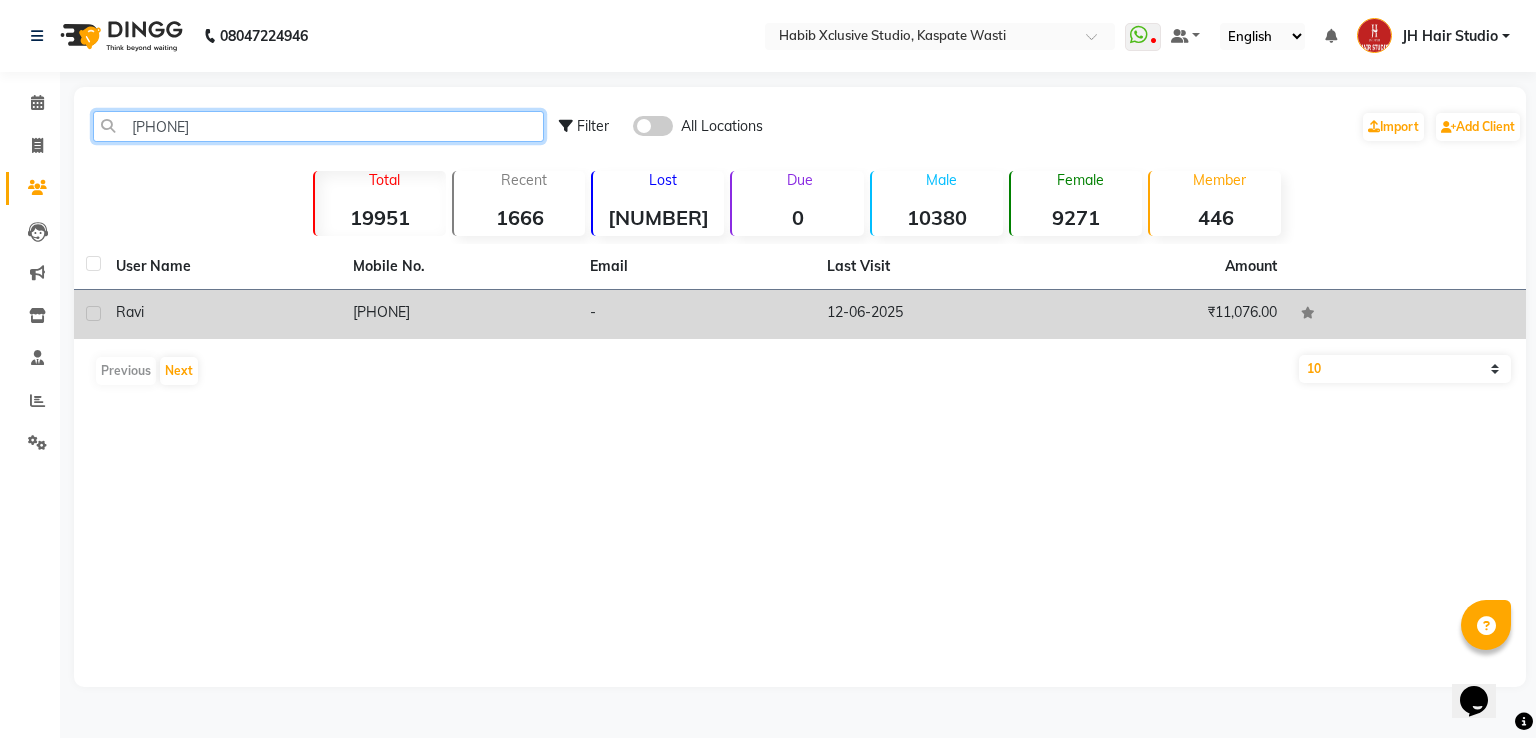 type on "[PHONE]" 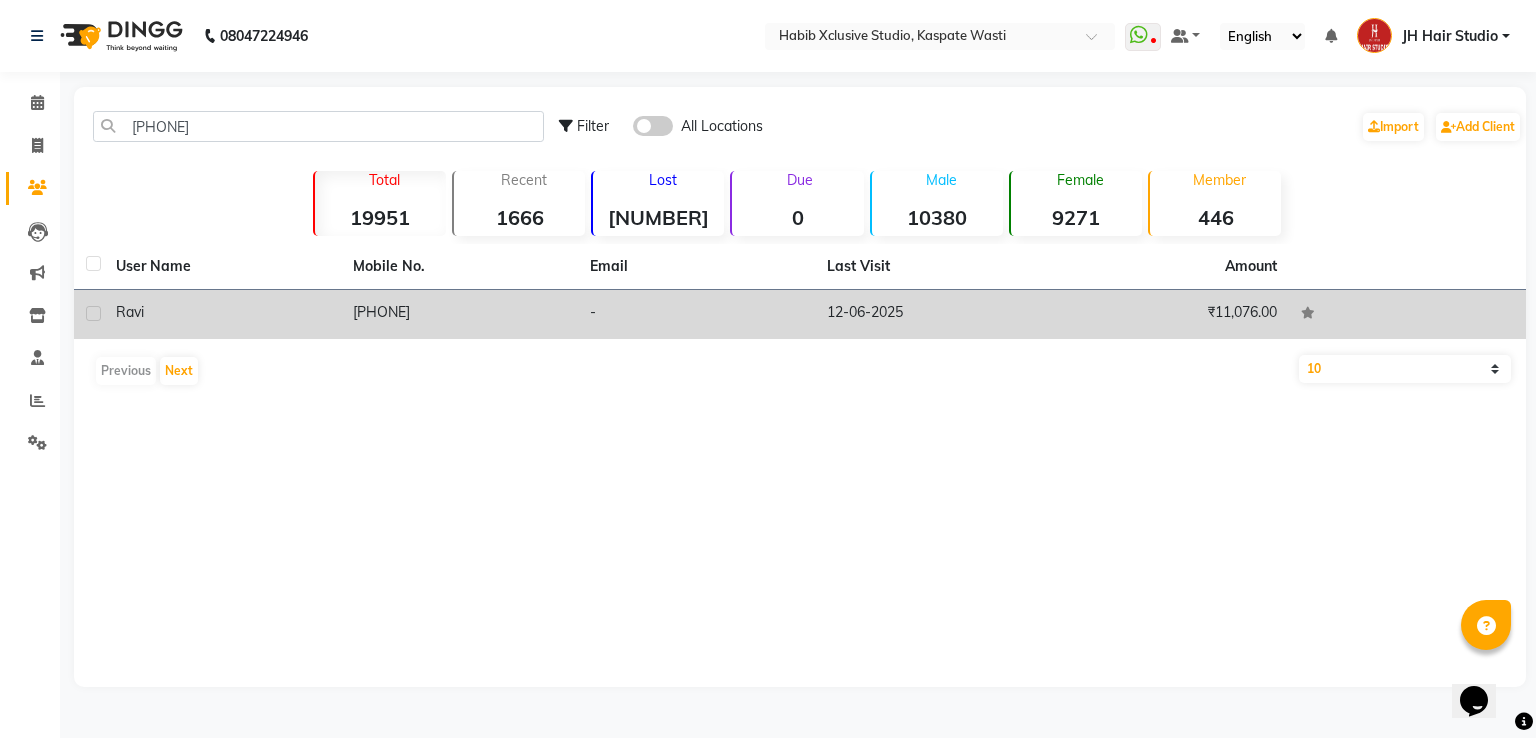 click on "8698321321" 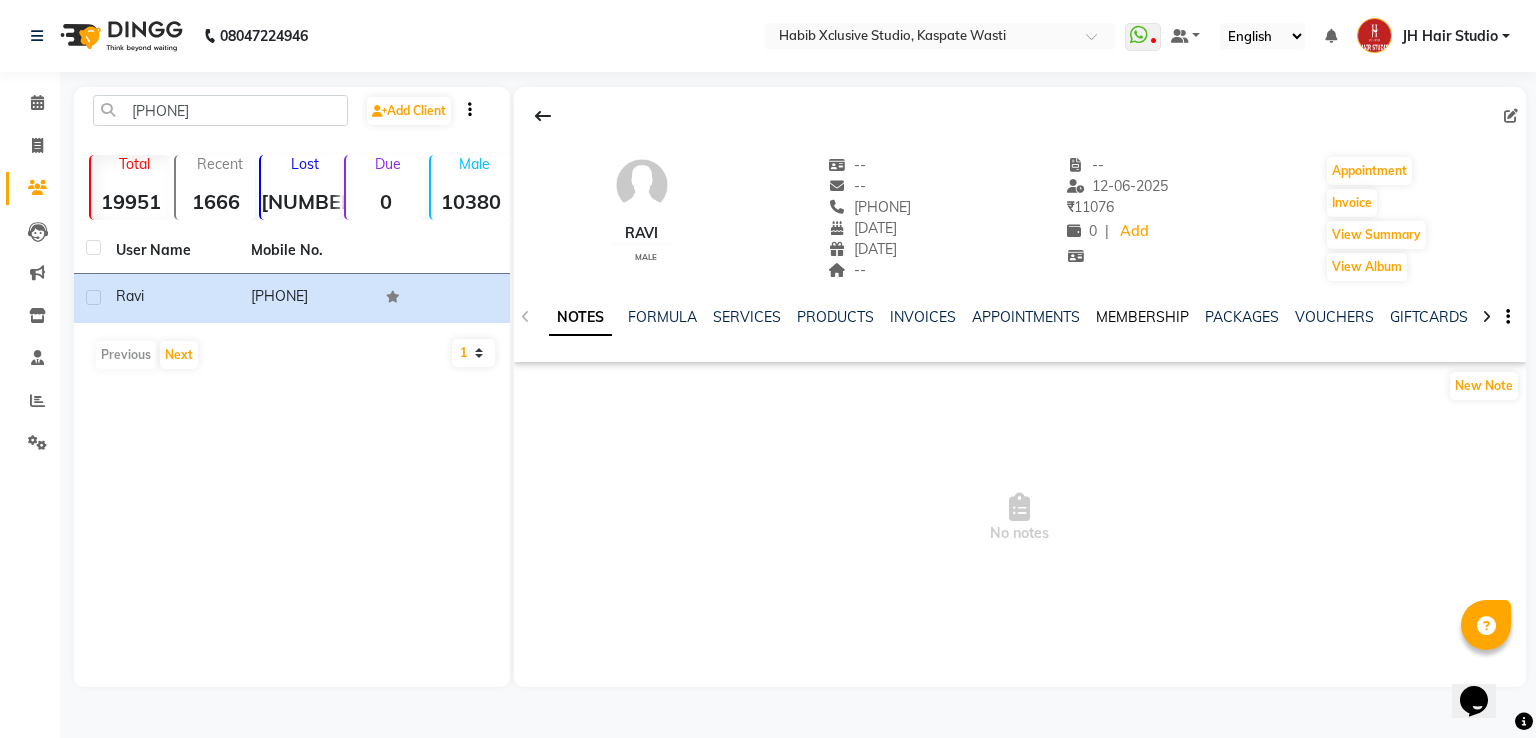 click on "MEMBERSHIP" 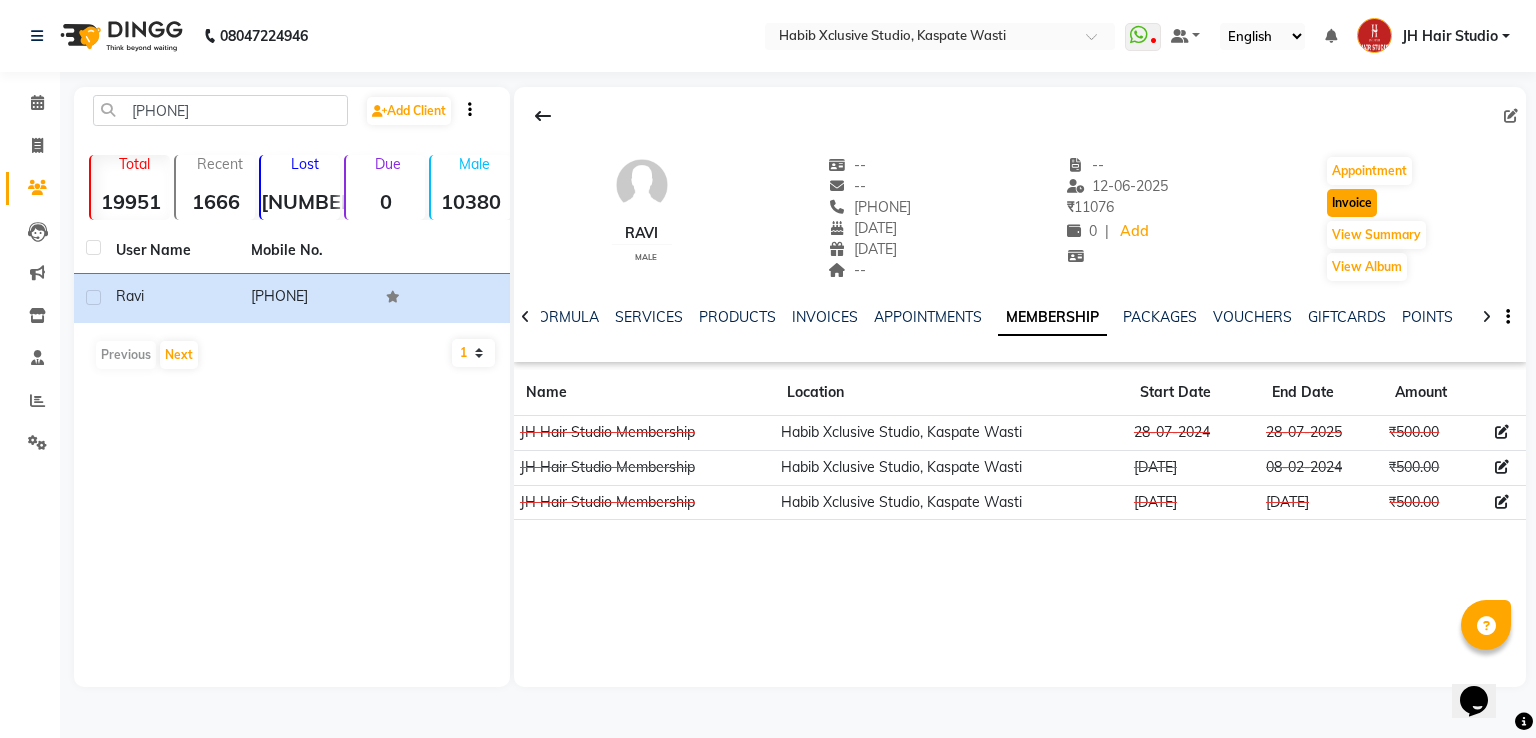 click on "Invoice" 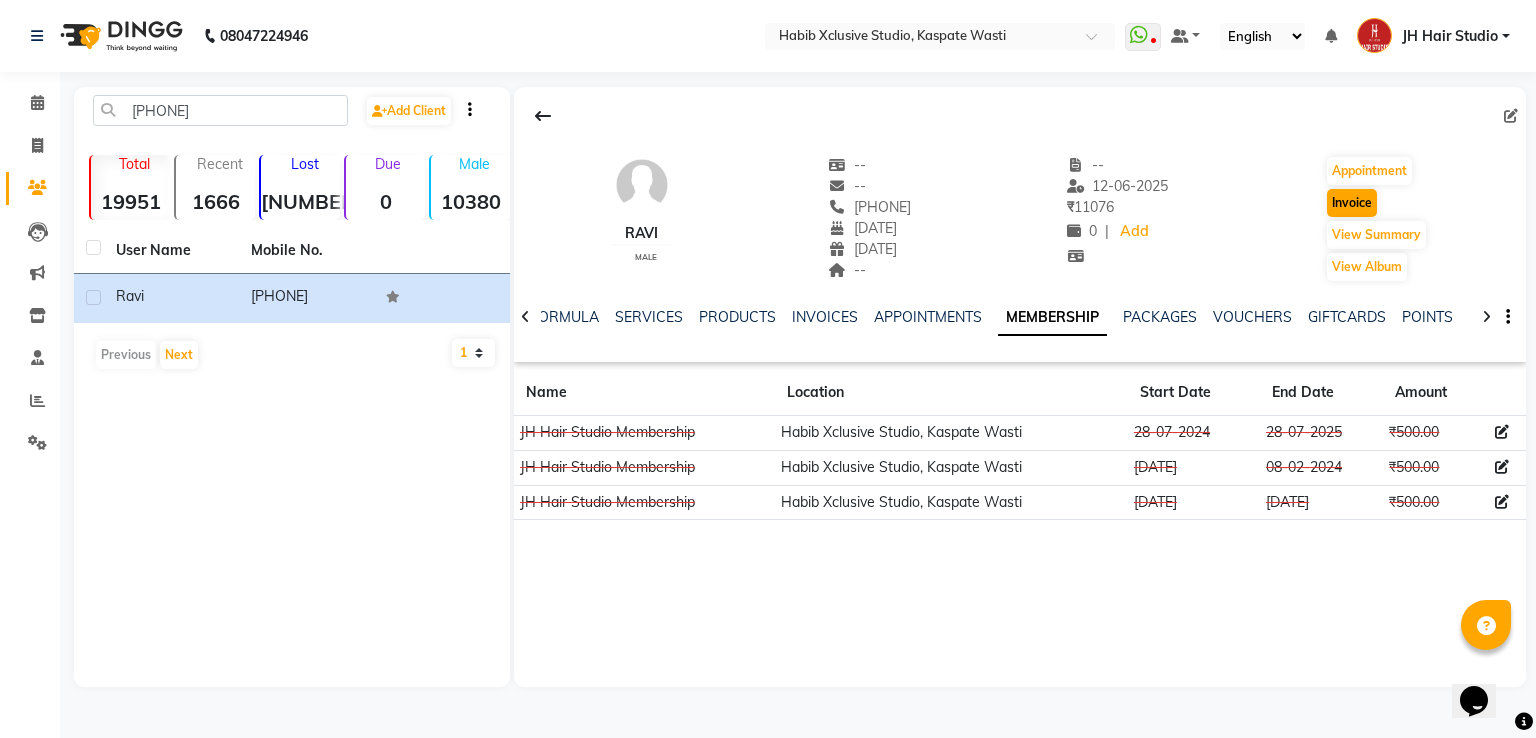 select on "service" 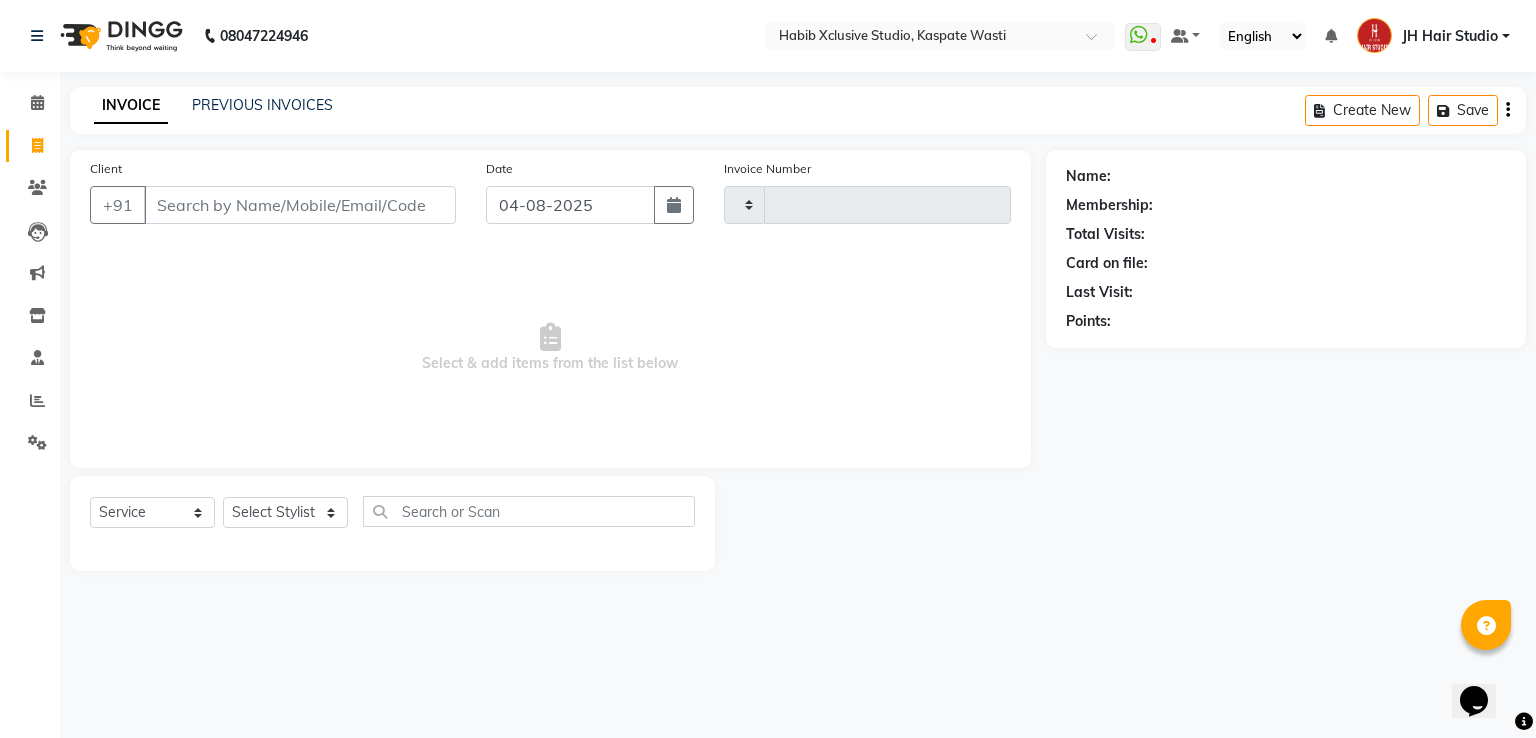 type on "3874" 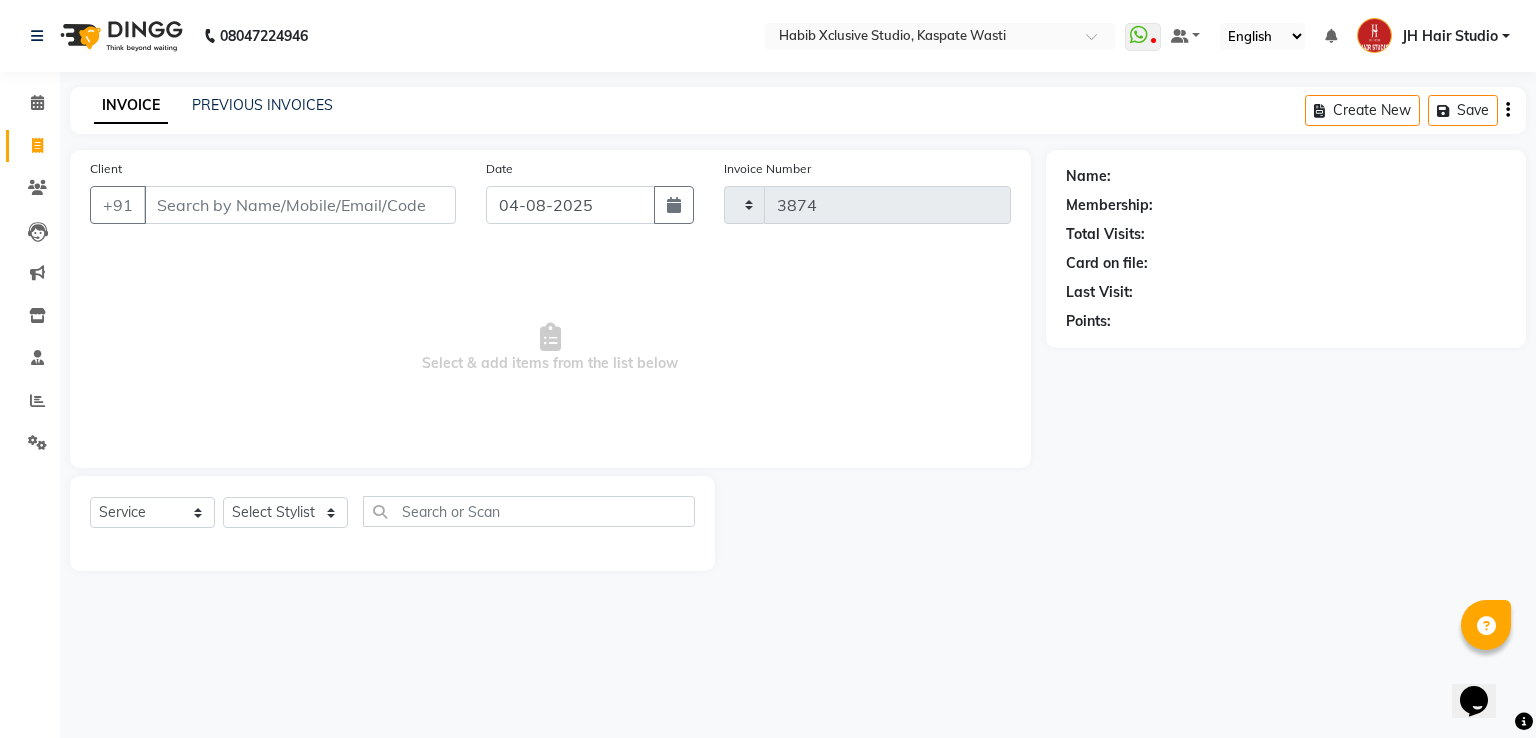 select on "130" 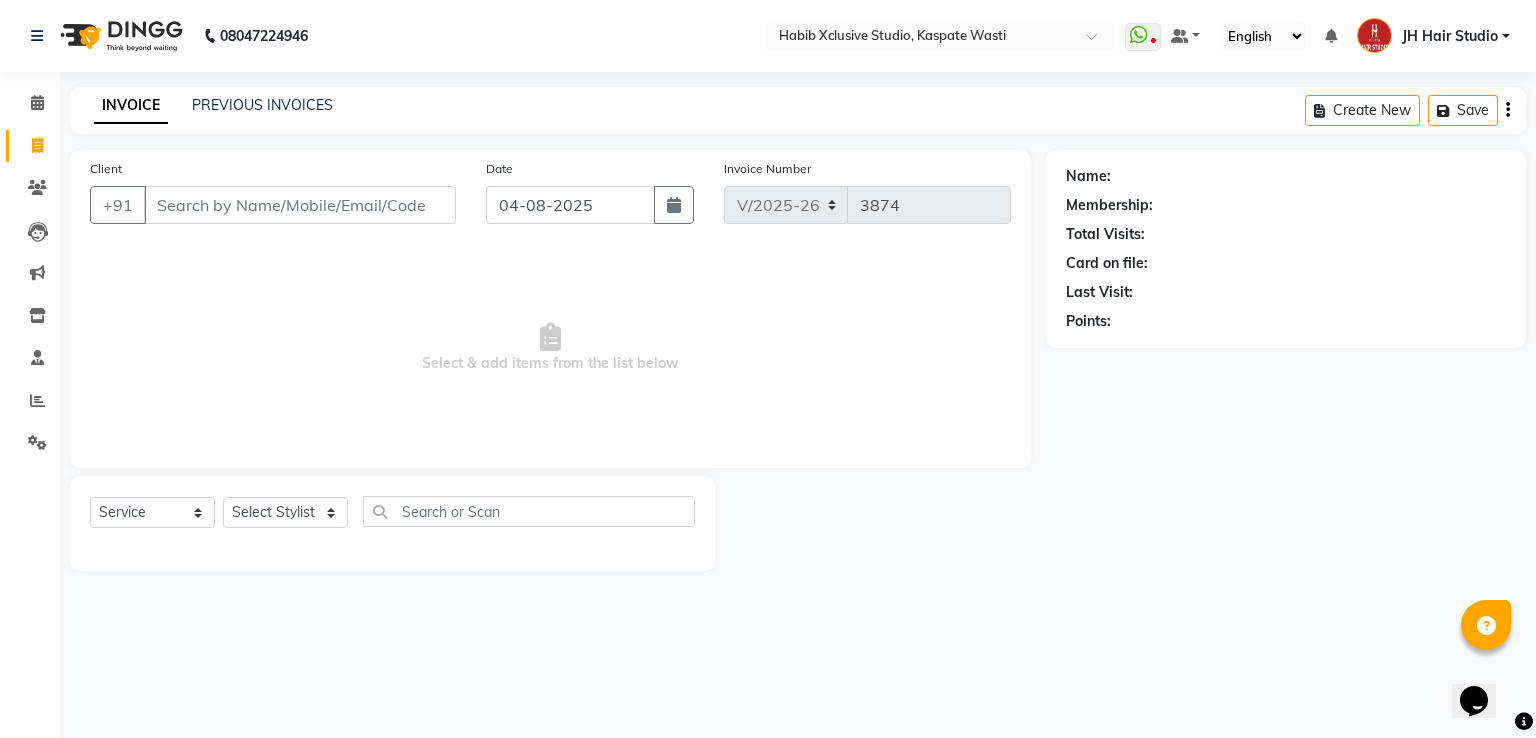 type on "8698321321" 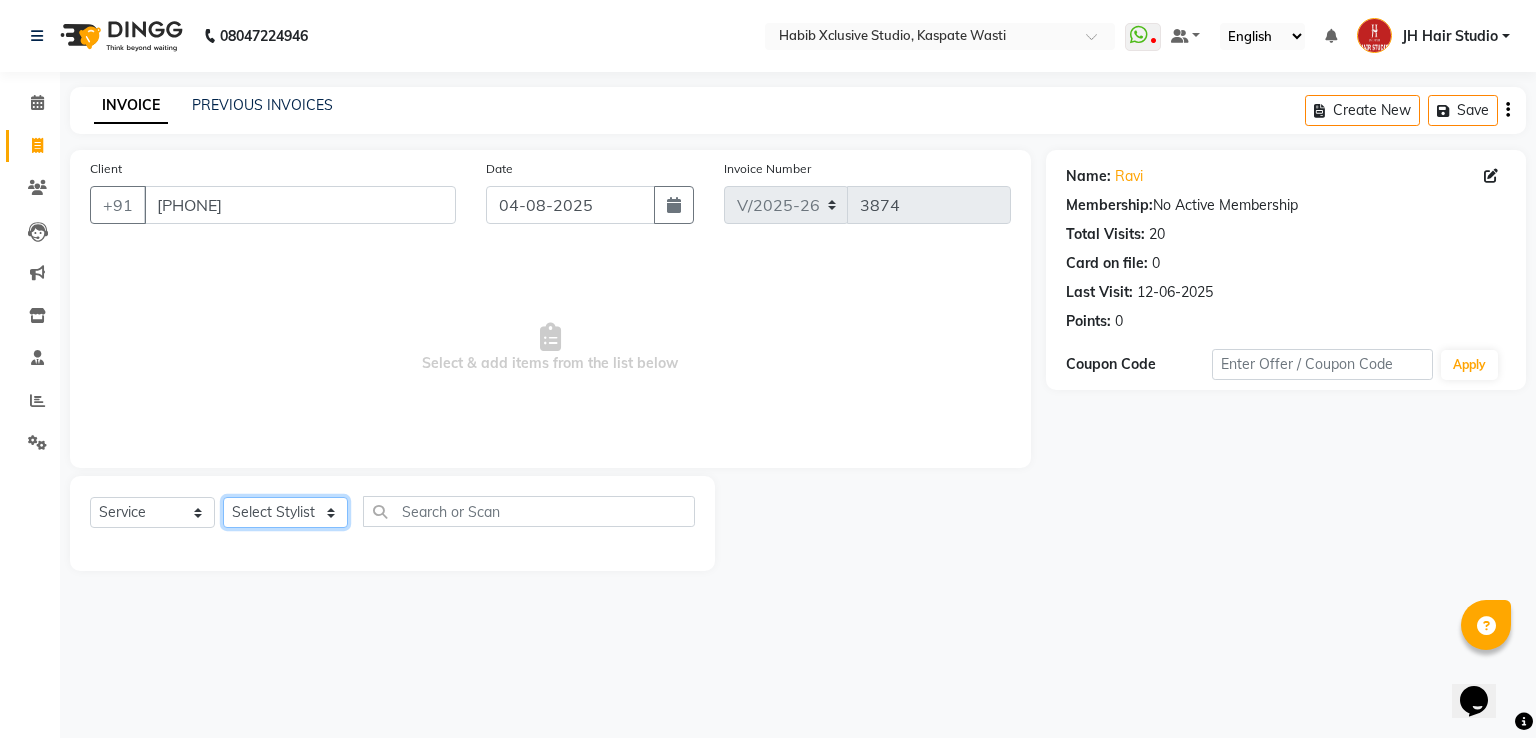 click on "Select Stylist [F1] GANESH [F1] Jagdish  [ F1] RAM [F1]Sanjay [F1]Siddhu [F1] Suraj  [F1] USHA [F2] AYAN  [F2] Deepak [F2] Smital [JH] DUBALE  GANESH [JH] Gopal Wagh JH Hair Studio [JH] Harish [JH] Omkar [JH] Shahwaz Shaikh [JH] SIDDHANT  [JH] SWAPNIL [JH] Tushaar" 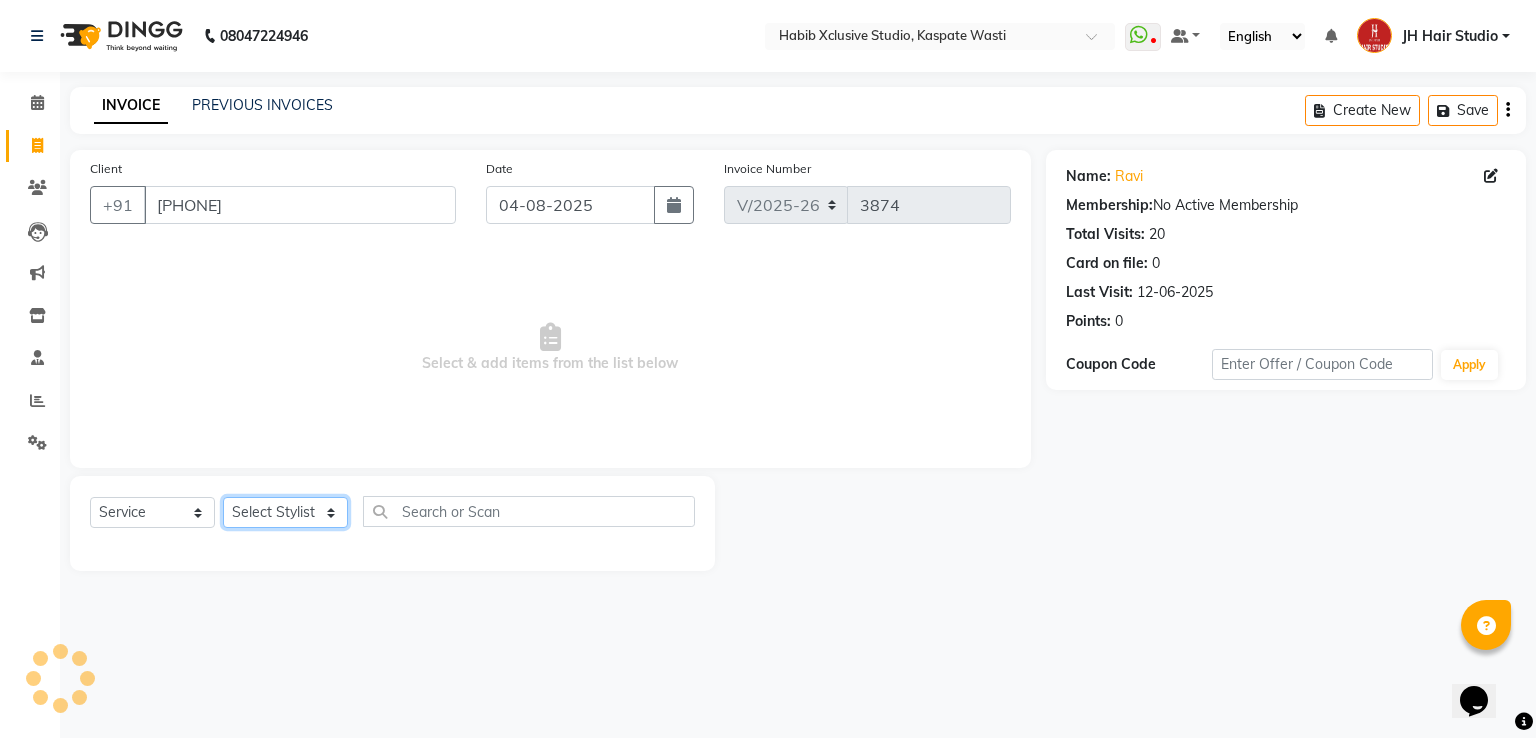 select on "68687" 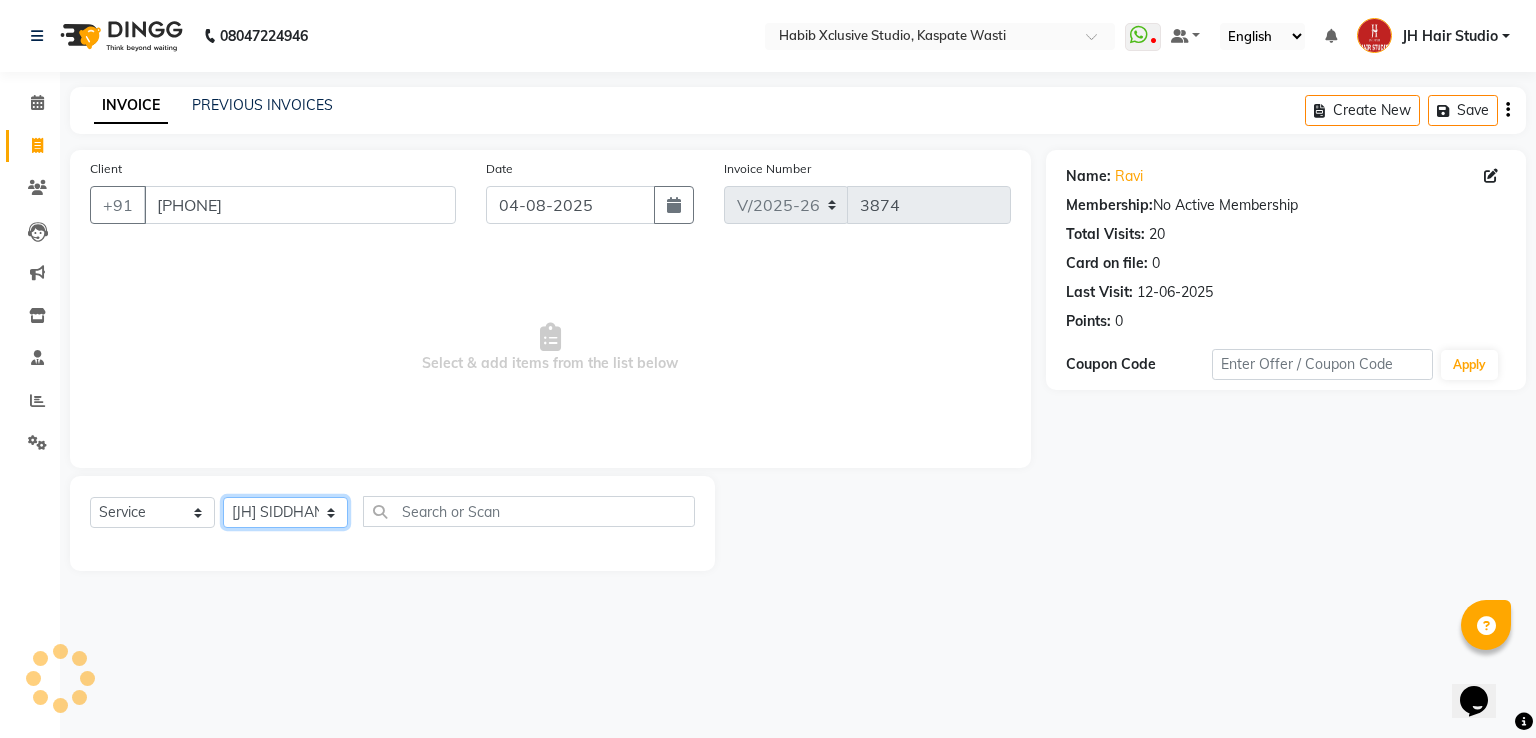 click on "Select Stylist [F1] GANESH [F1] Jagdish  [ F1] RAM [F1]Sanjay [F1]Siddhu [F1] Suraj  [F1] USHA [F2] AYAN  [F2] Deepak [F2] Smital [JH] DUBALE  GANESH [JH] Gopal Wagh JH Hair Studio [JH] Harish [JH] Omkar [JH] Shahwaz Shaikh [JH] SIDDHANT  [JH] SWAPNIL [JH] Tushaar" 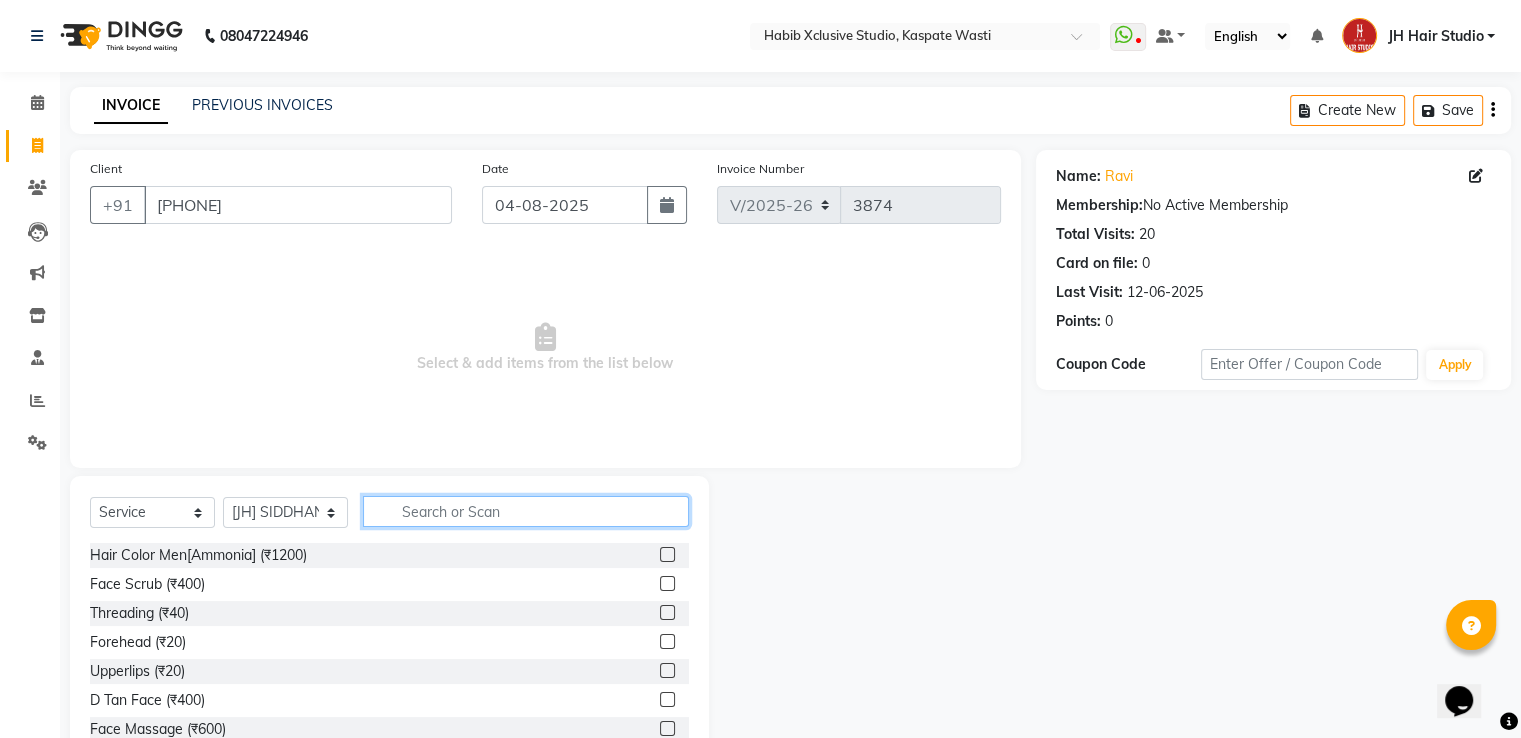 click 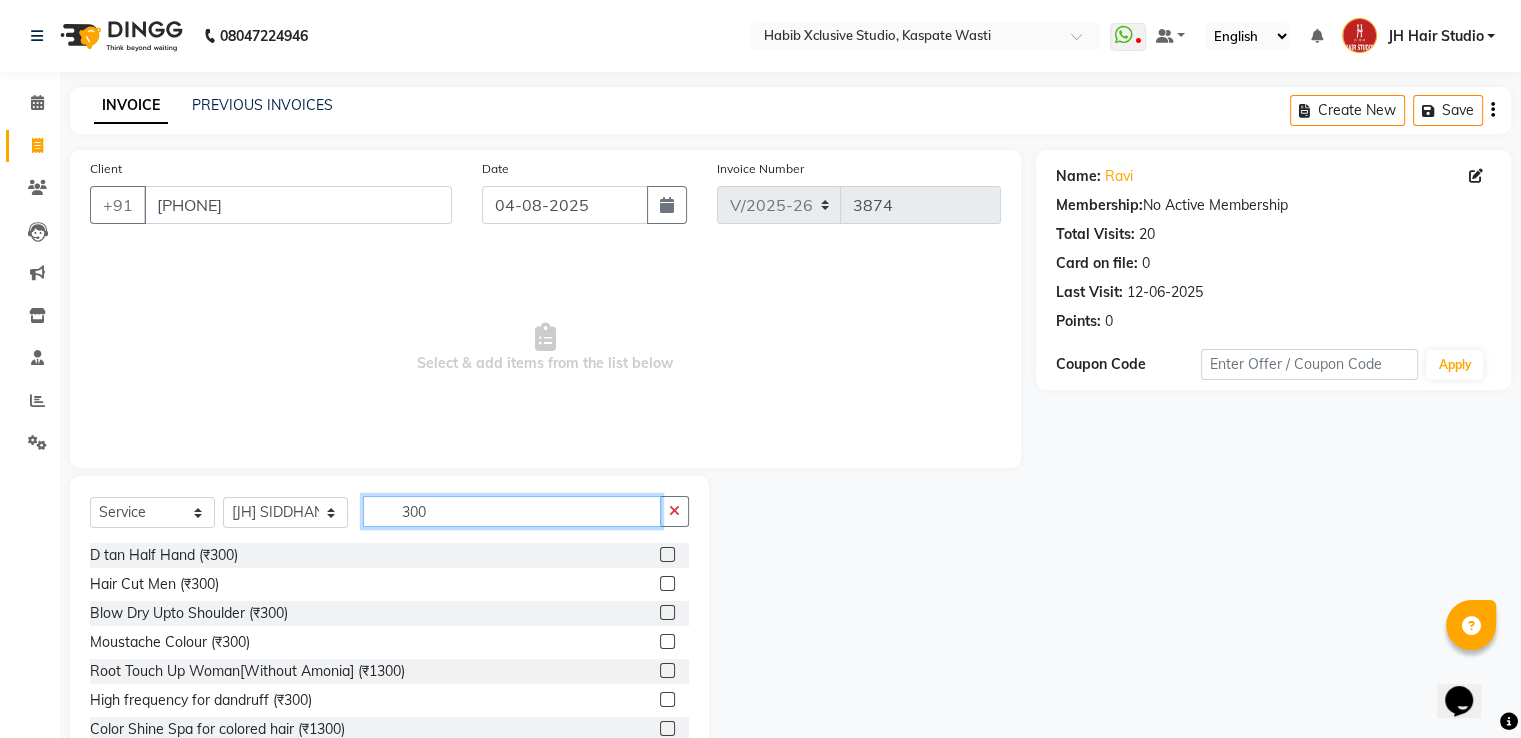 type on "300" 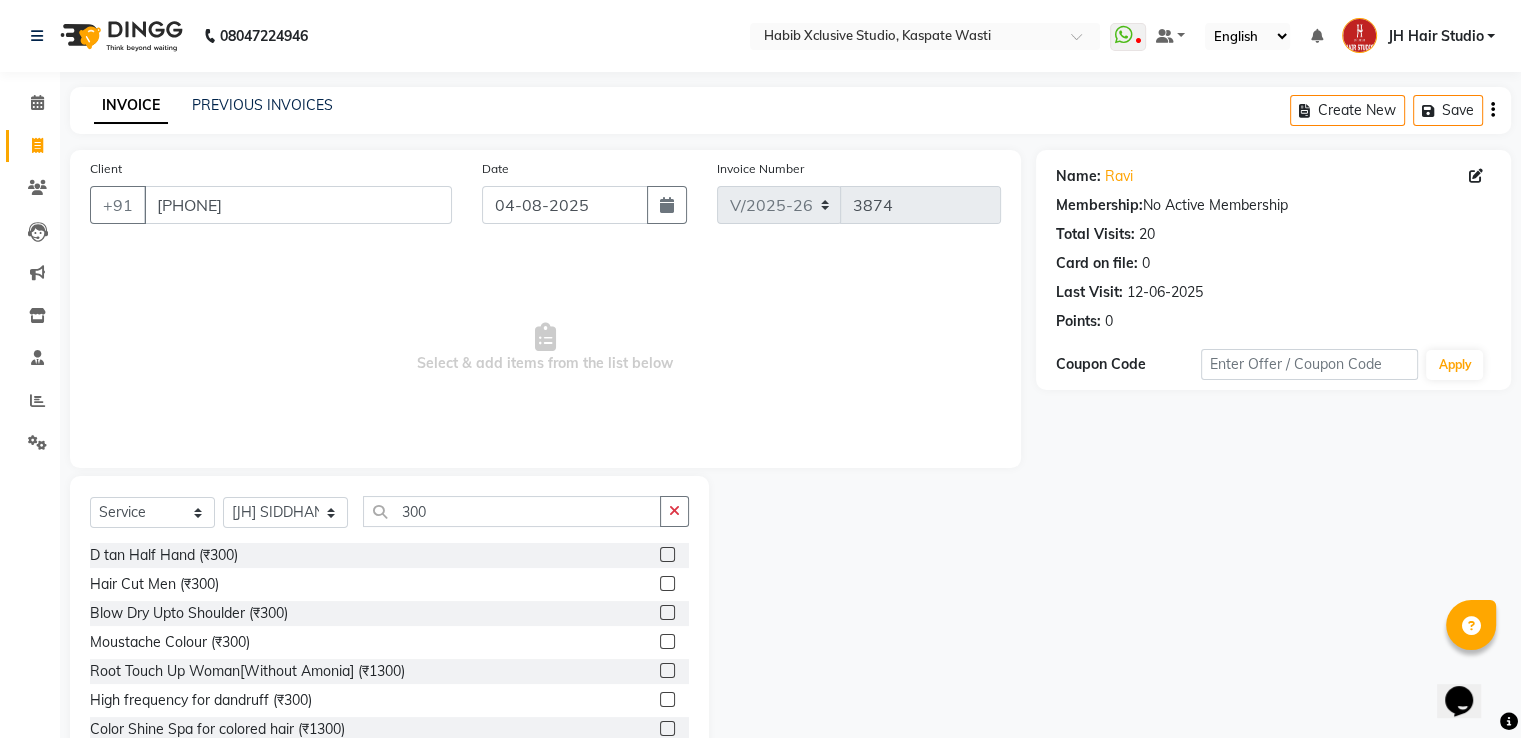 click 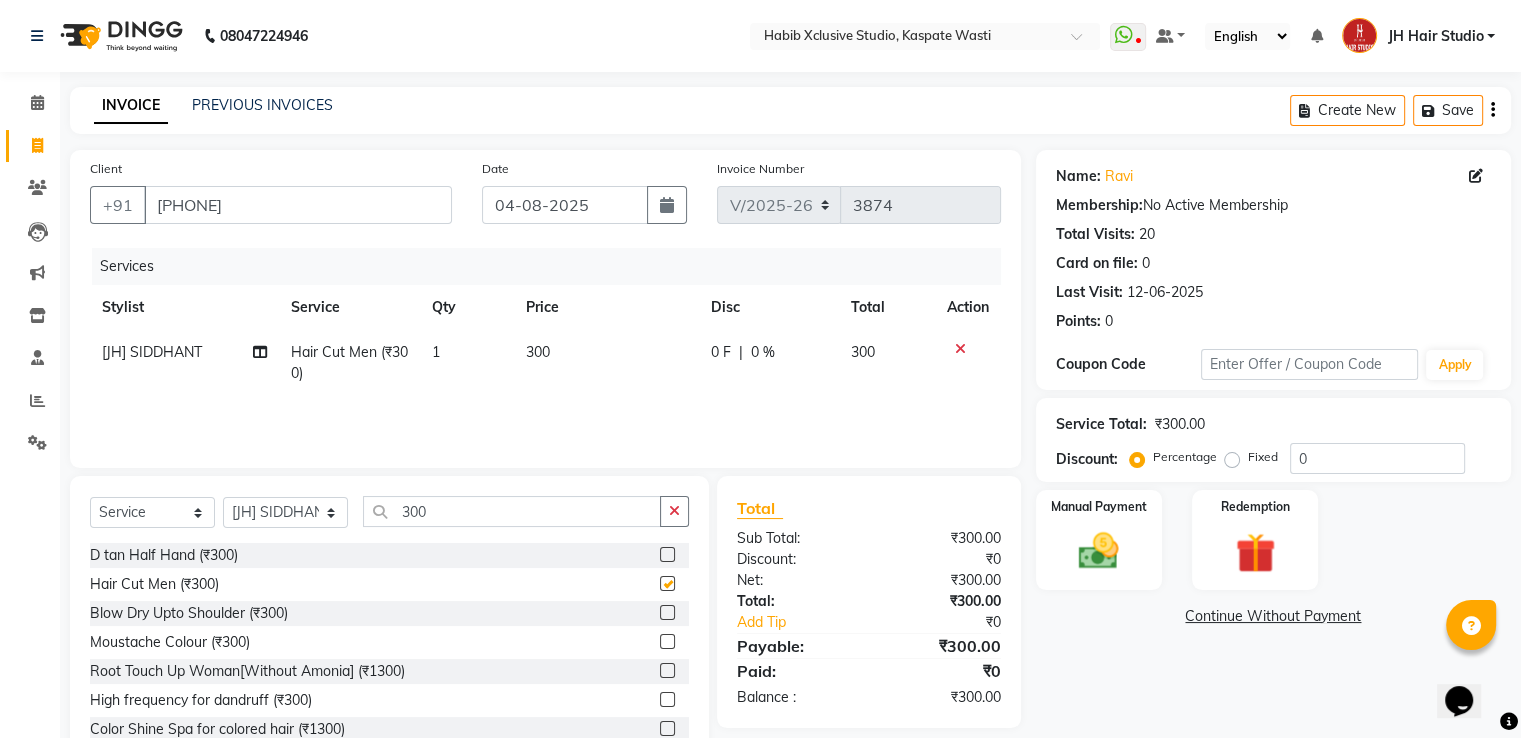 checkbox on "false" 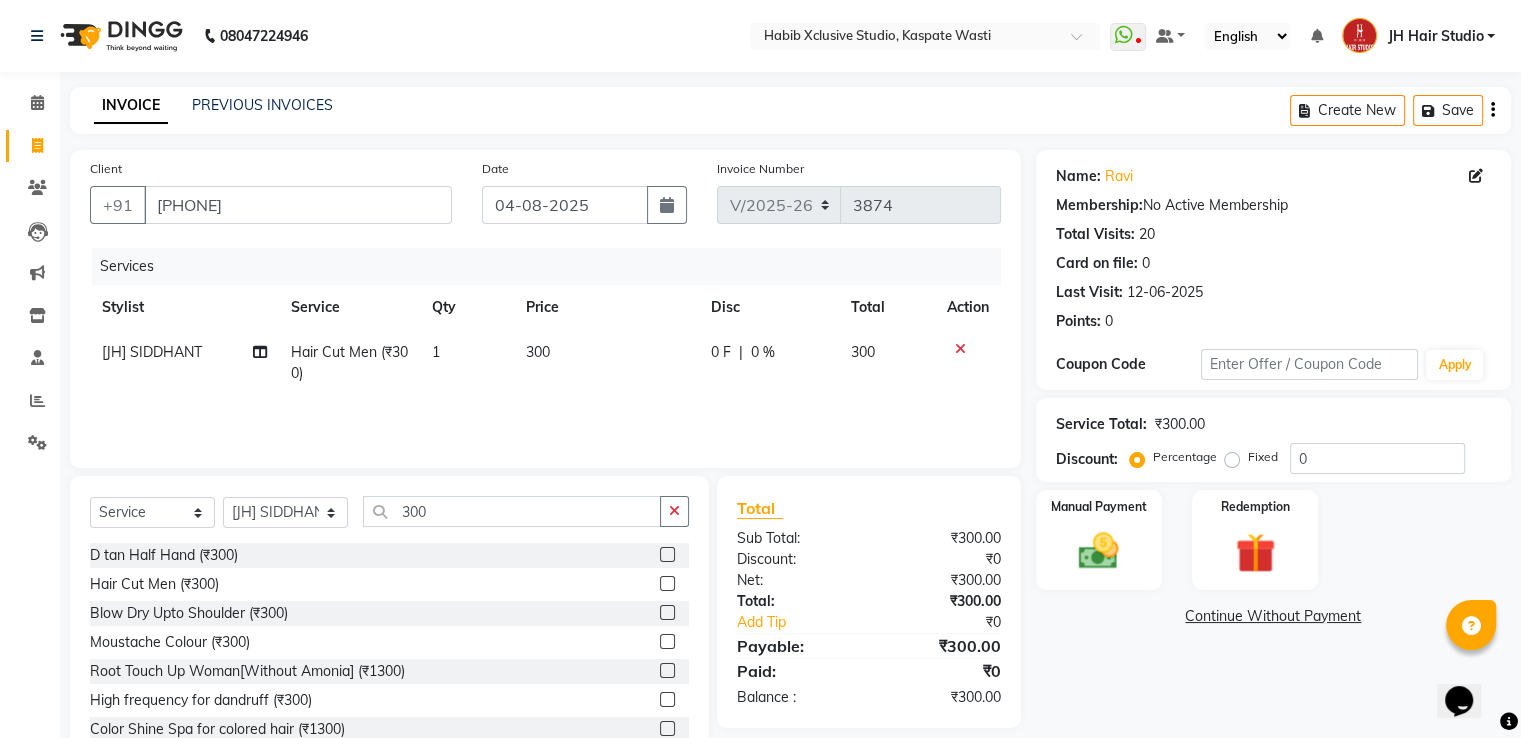 click on "300" 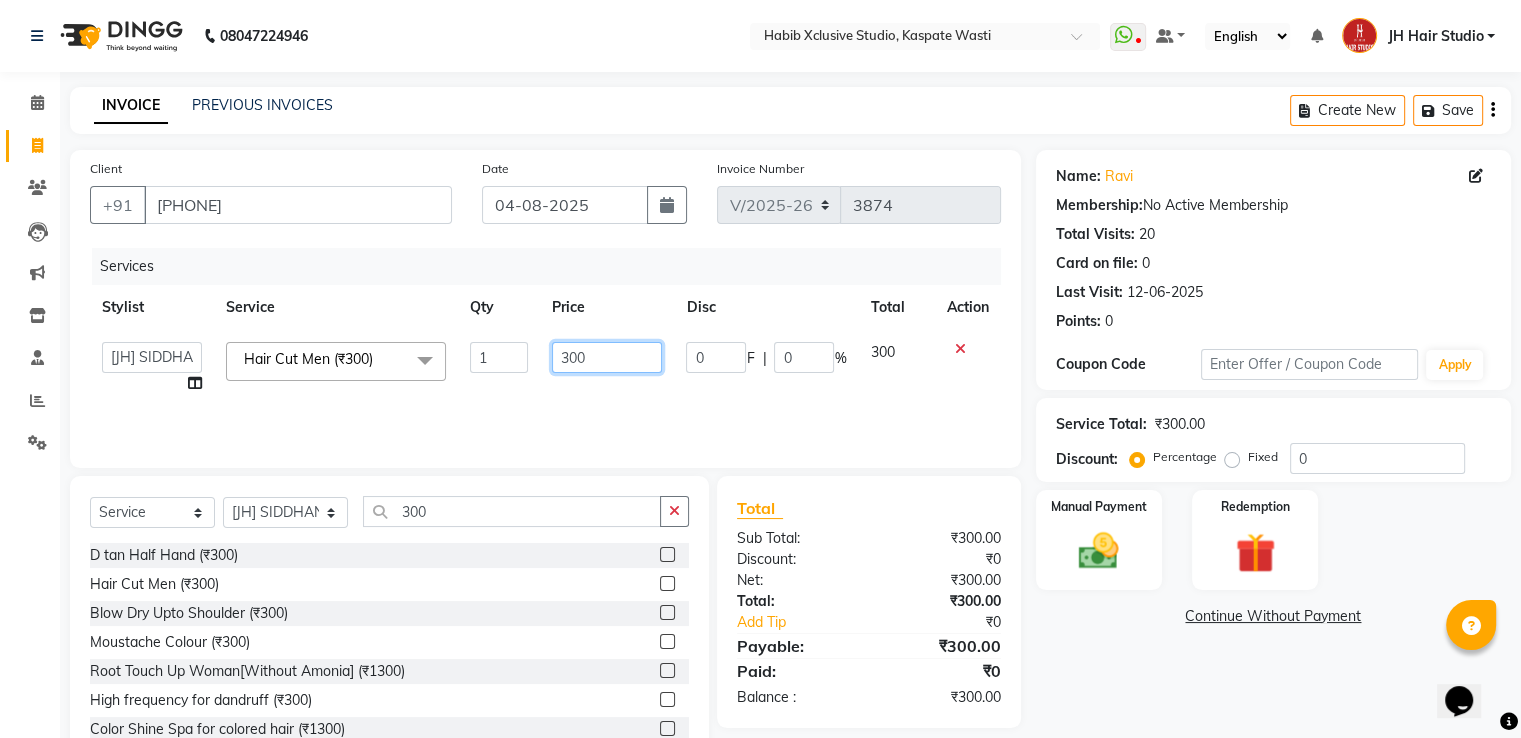 click on "300" 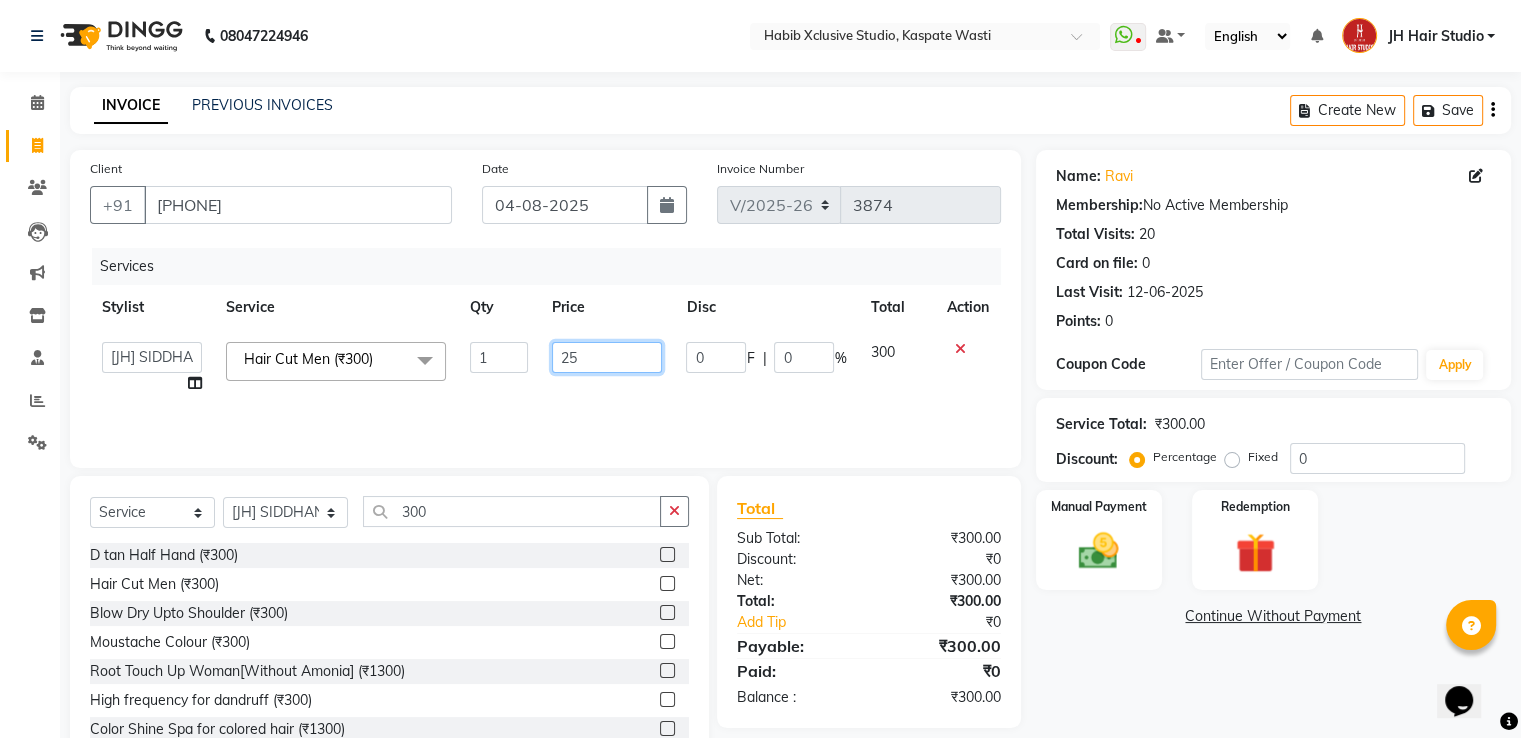 type on "250" 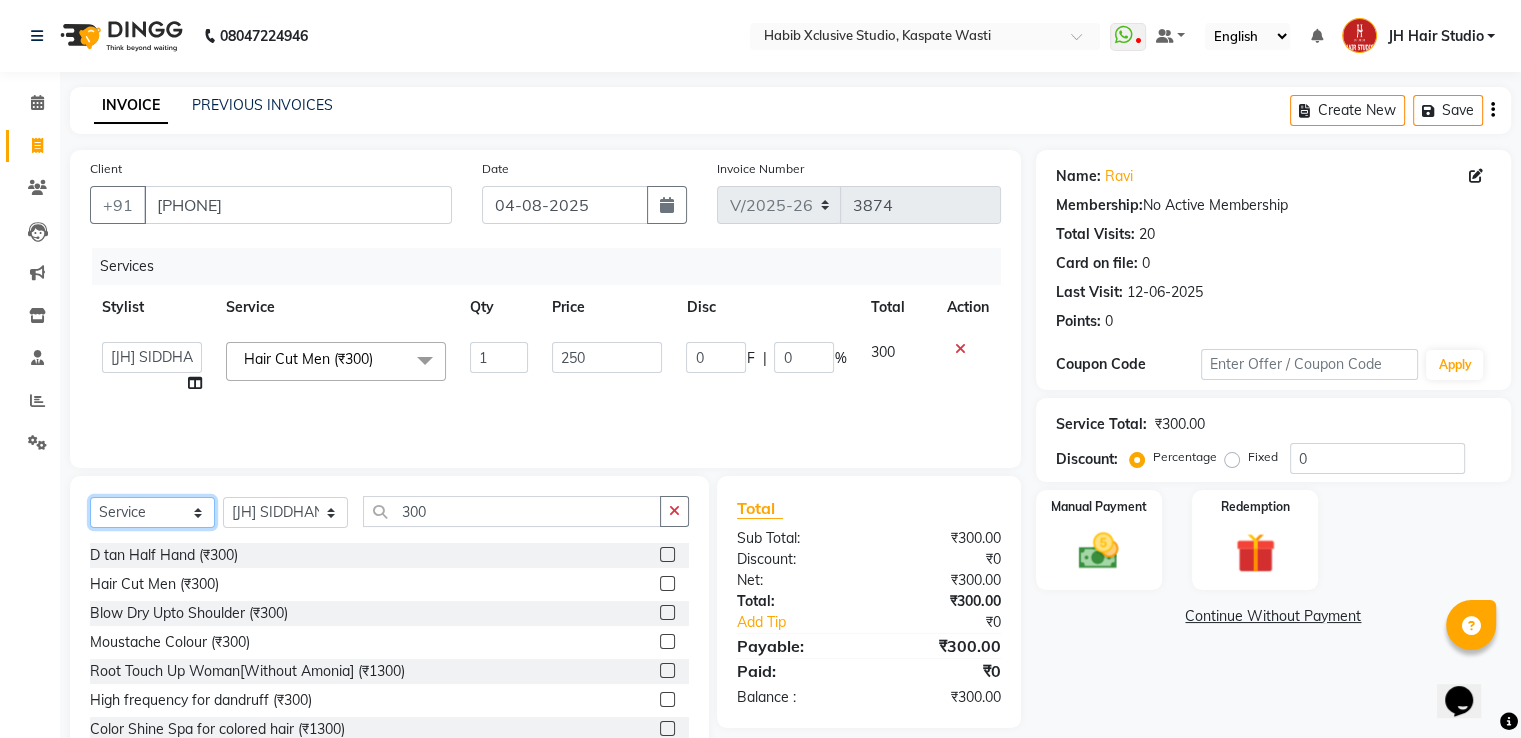 click on "Select  Service  Product  Membership  Package Voucher Prepaid Gift Card" 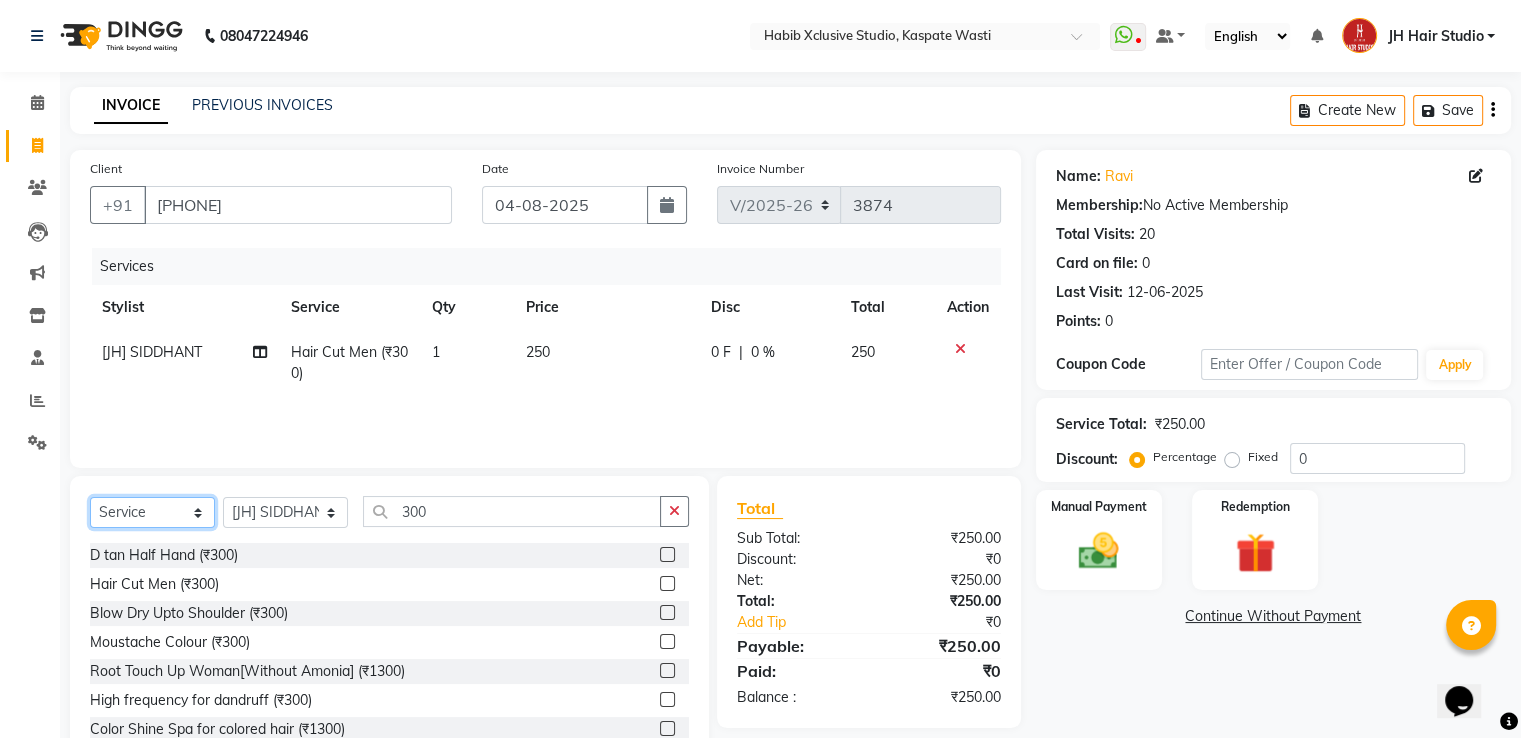 select on "membership" 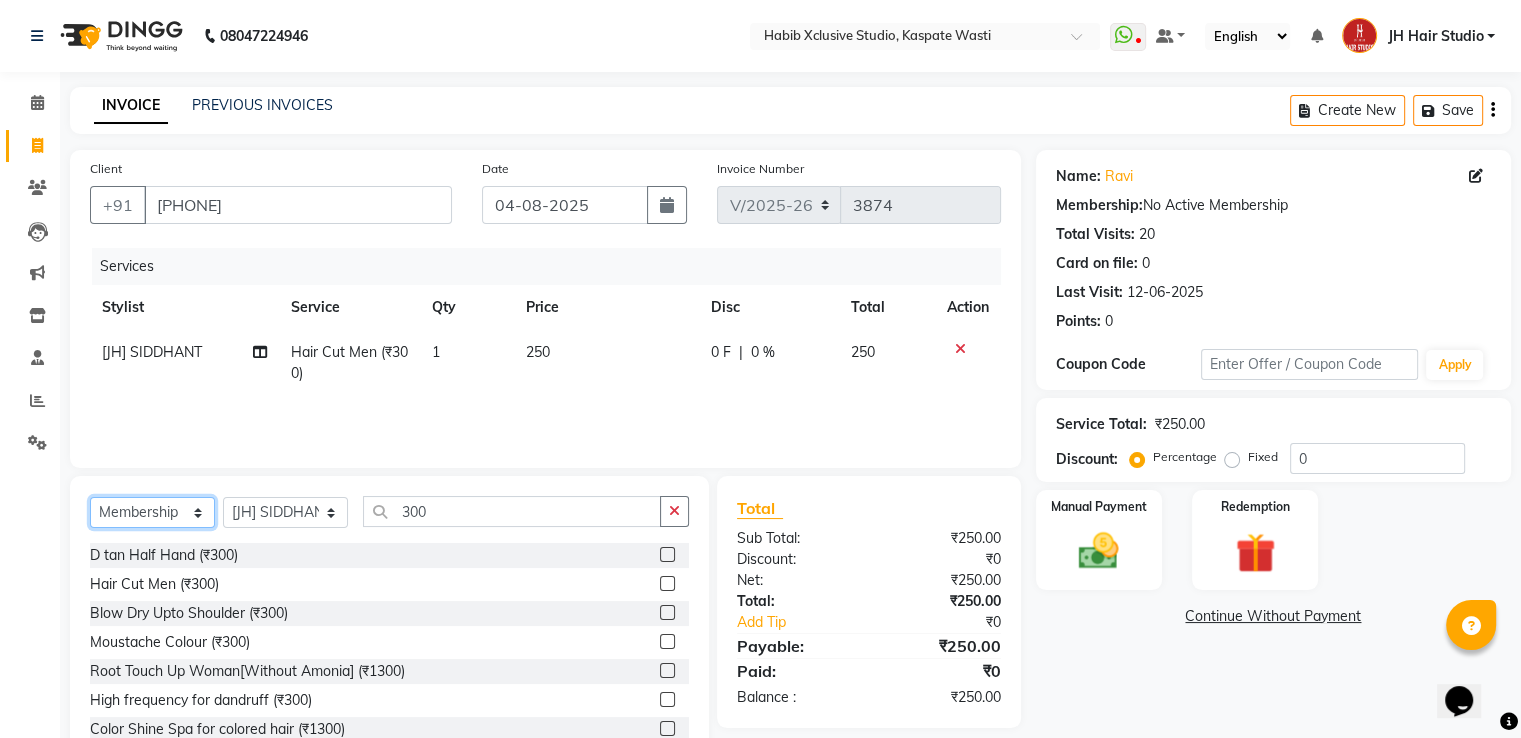click on "Select  Service  Product  Membership  Package Voucher Prepaid Gift Card" 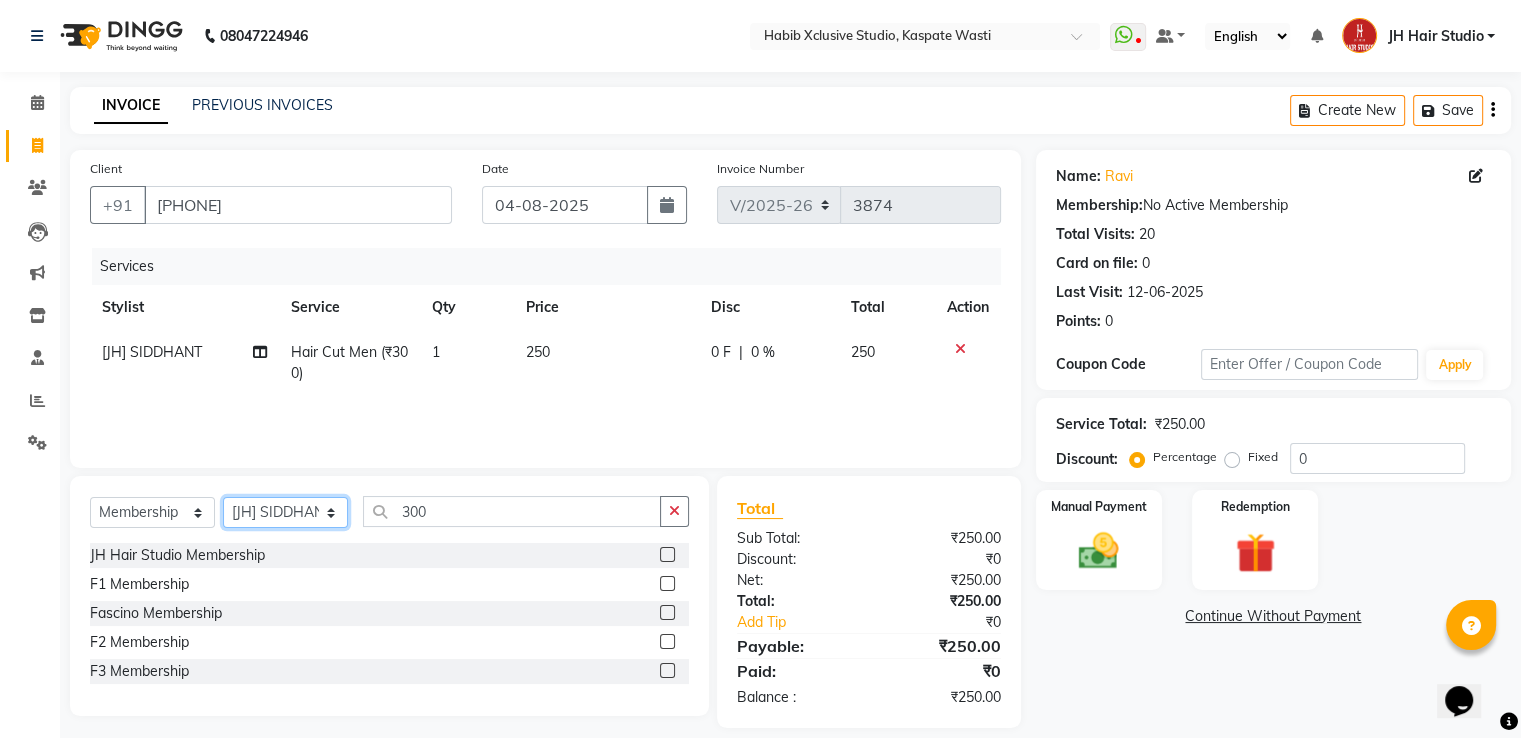 click on "Select Stylist [F1] GANESH [F1] Jagdish  [ F1] RAM [F1]Sanjay [F1]Siddhu [F1] Suraj  [F1] USHA [F2] AYAN  [F2] Deepak [F2] Smital [JH] DUBALE  GANESH [JH] Gopal Wagh JH Hair Studio [JH] Harish [JH] Omkar [JH] Shahwaz Shaikh [JH] SIDDHANT  [JH] SWAPNIL [JH] Tushaar" 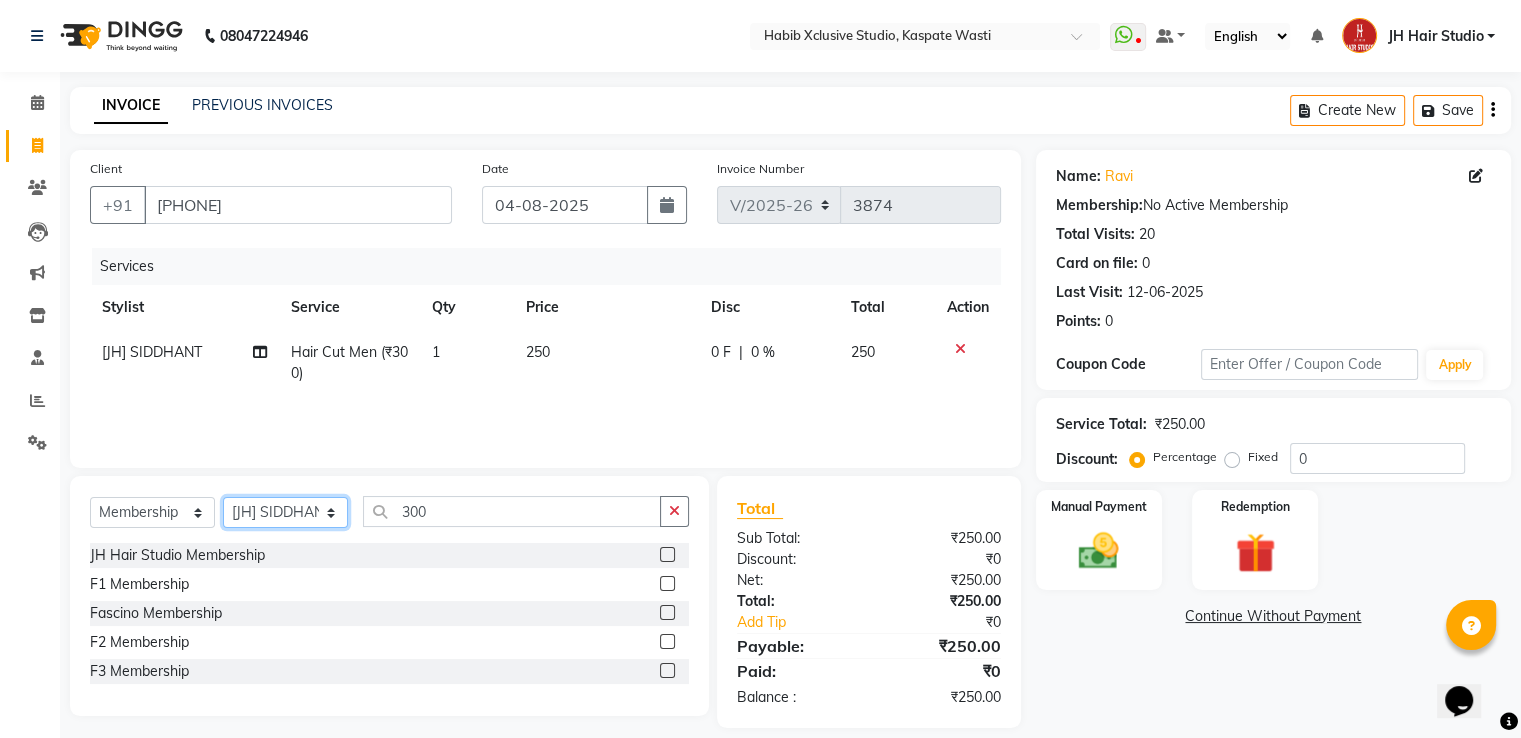 select on "83281" 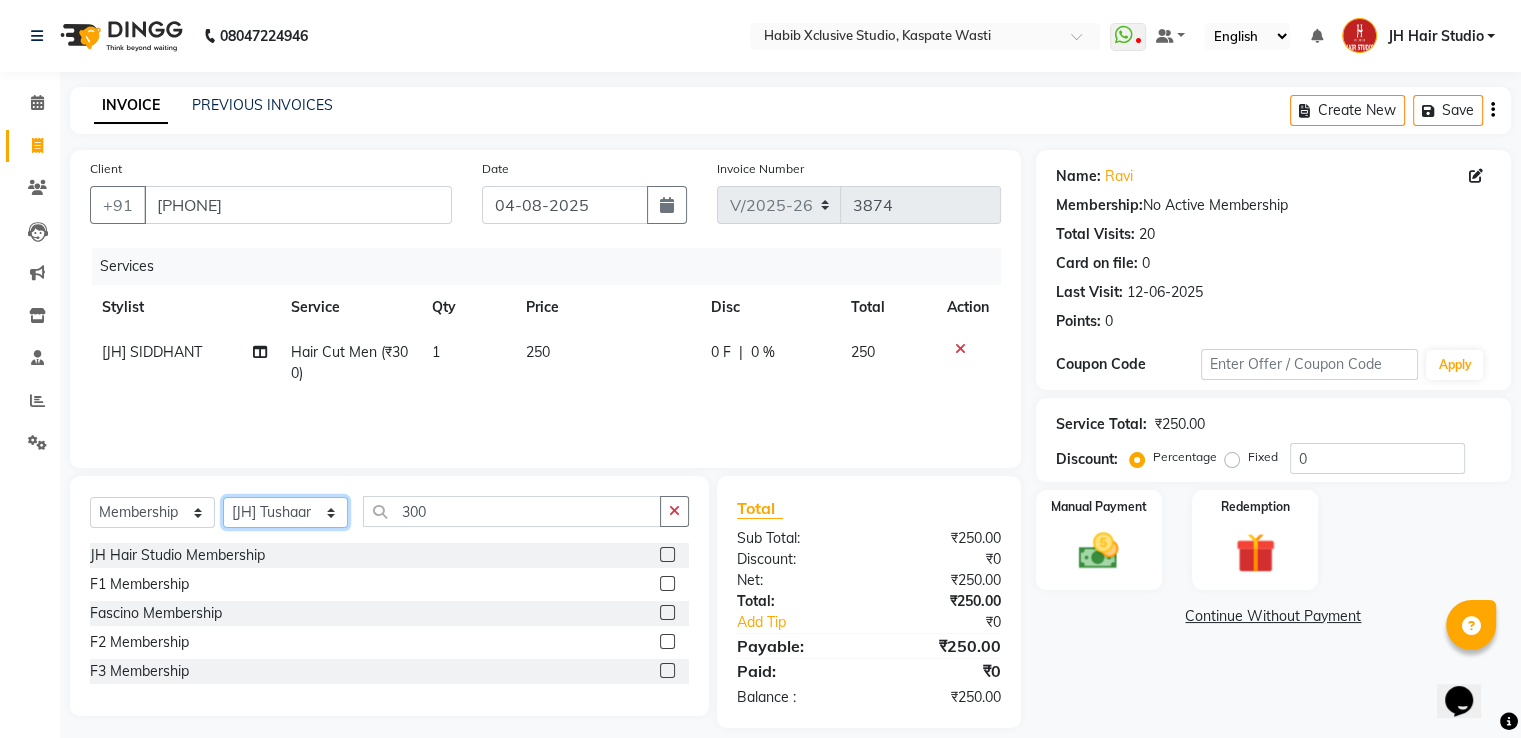 click on "Select Stylist [F1] GANESH [F1] Jagdish  [ F1] RAM [F1]Sanjay [F1]Siddhu [F1] Suraj  [F1] USHA [F2] AYAN  [F2] Deepak [F2] Smital [JH] DUBALE  GANESH [JH] Gopal Wagh JH Hair Studio [JH] Harish [JH] Omkar [JH] Shahwaz Shaikh [JH] SIDDHANT  [JH] SWAPNIL [JH] Tushaar" 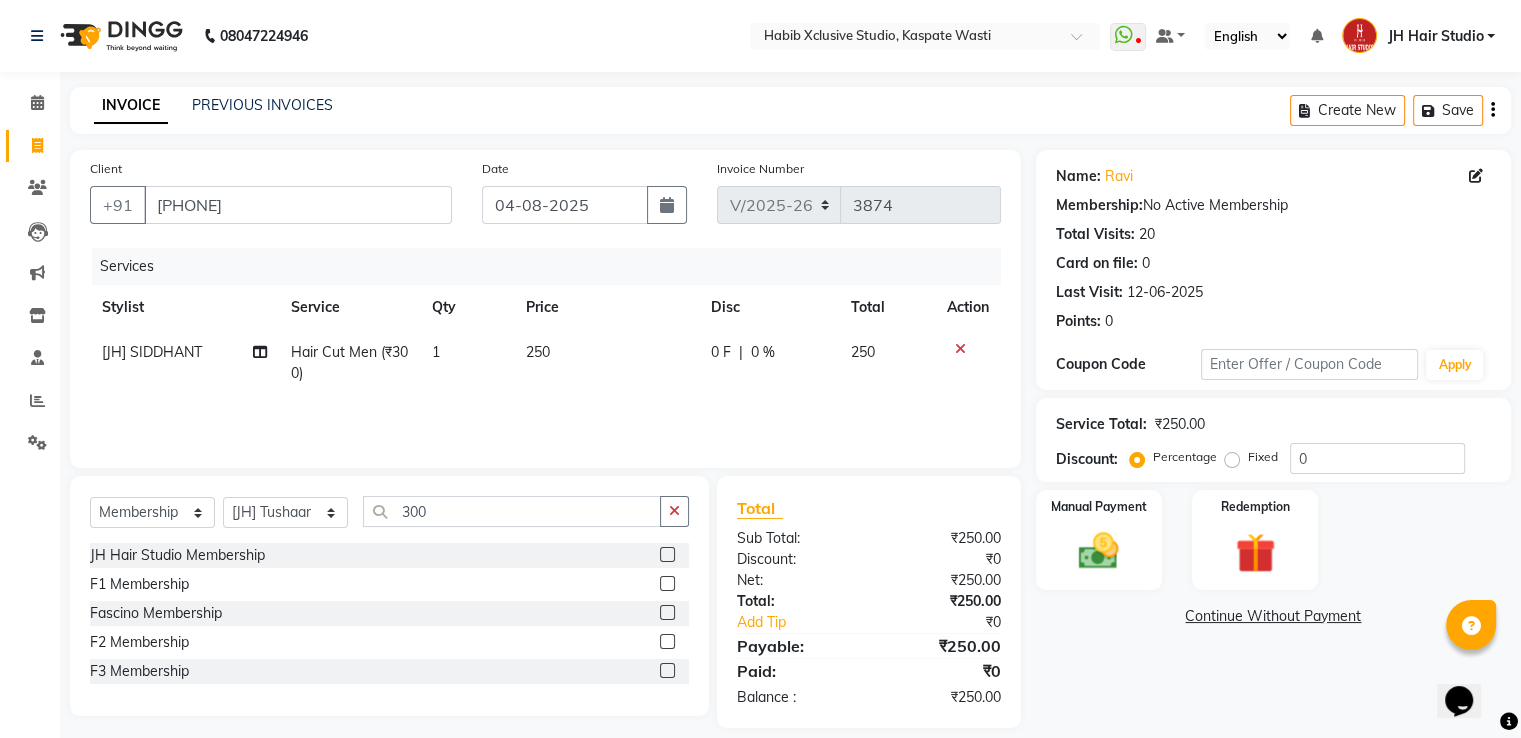 click 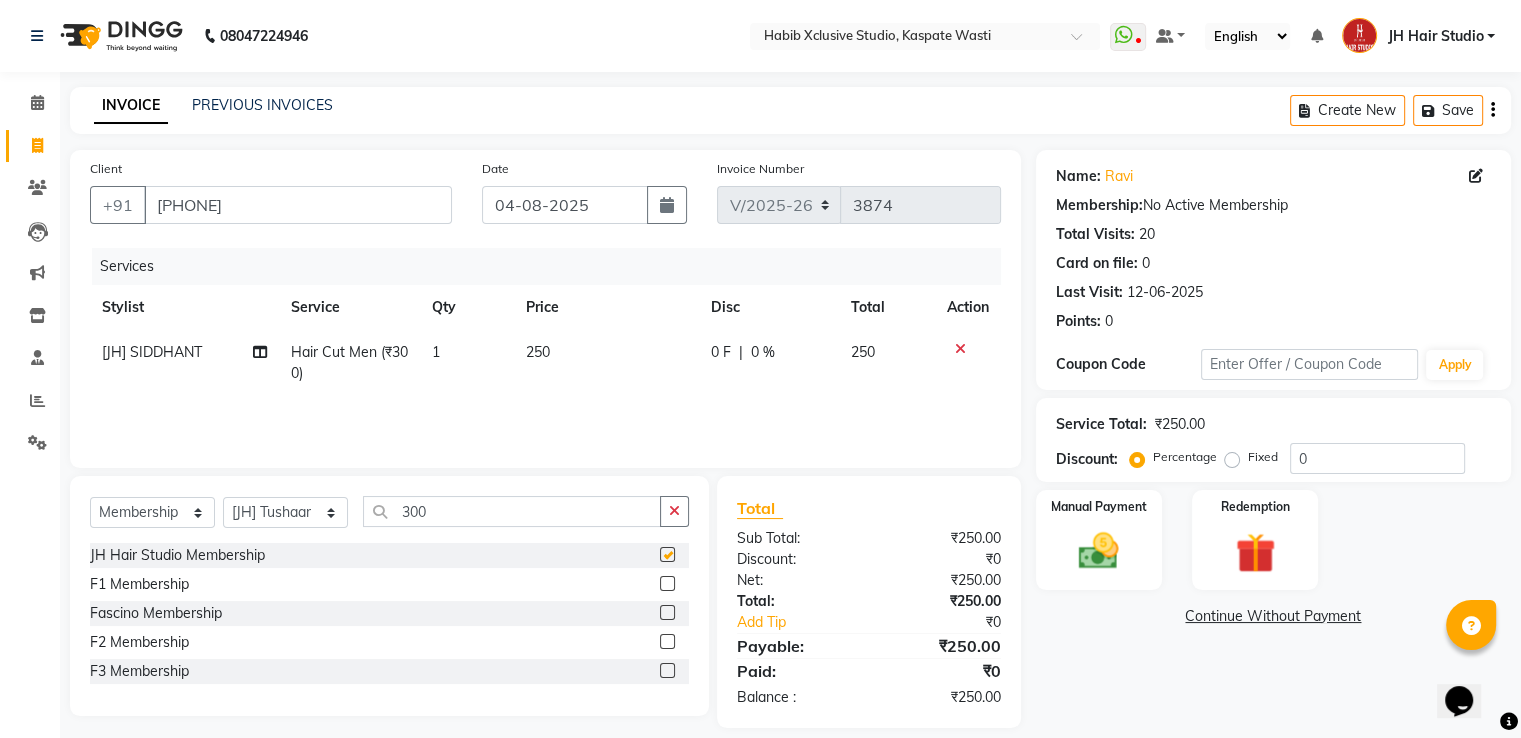 select on "select" 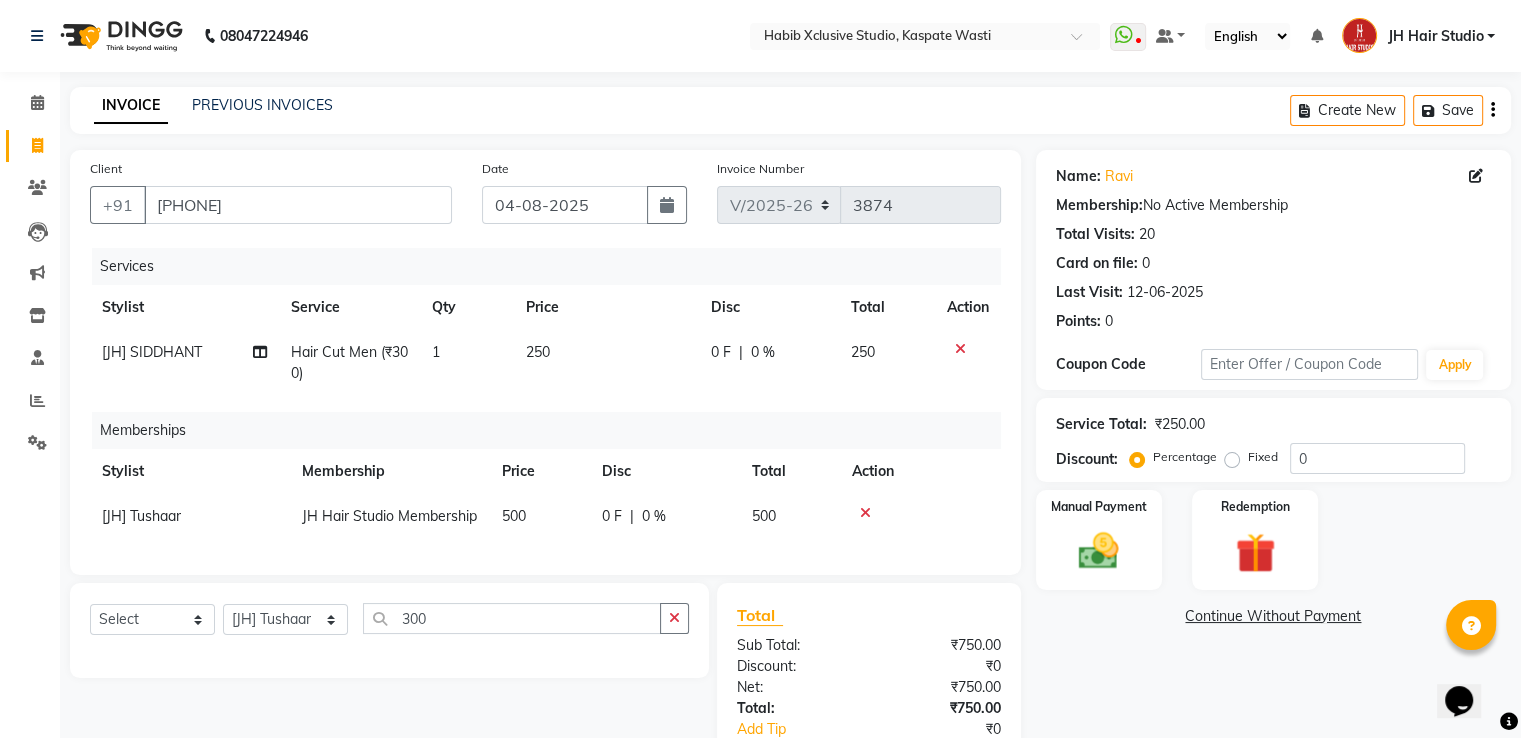 click on "500" 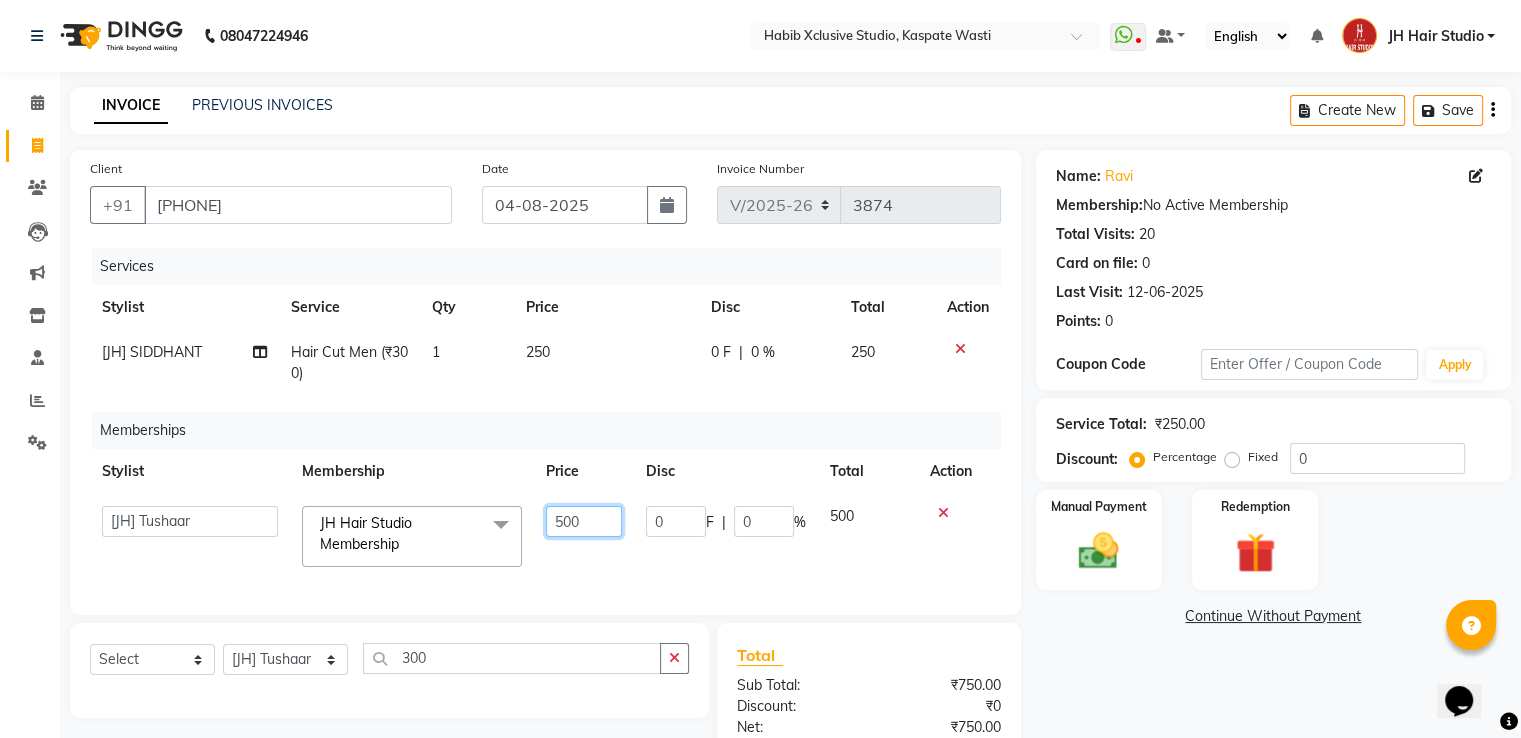 click on "500" 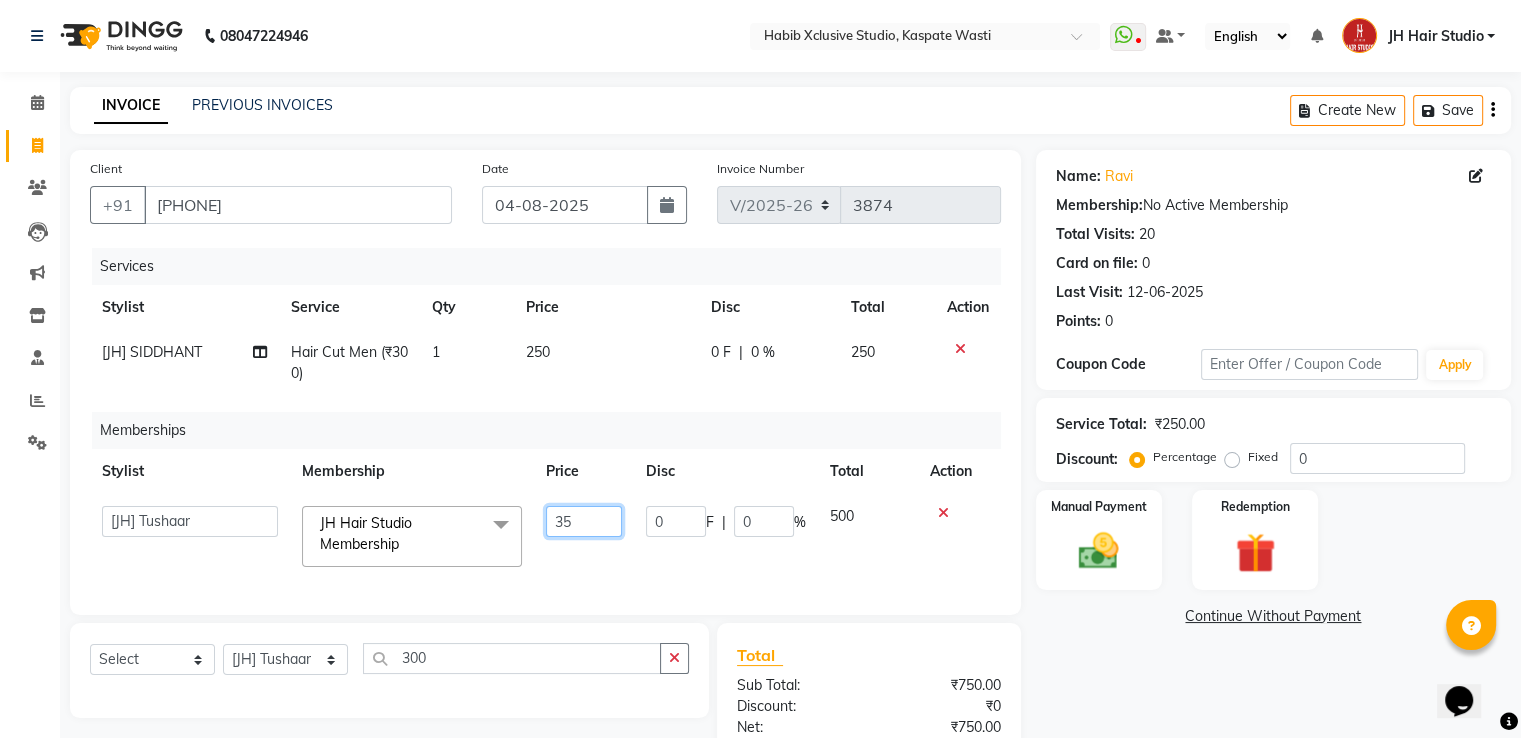 type on "350" 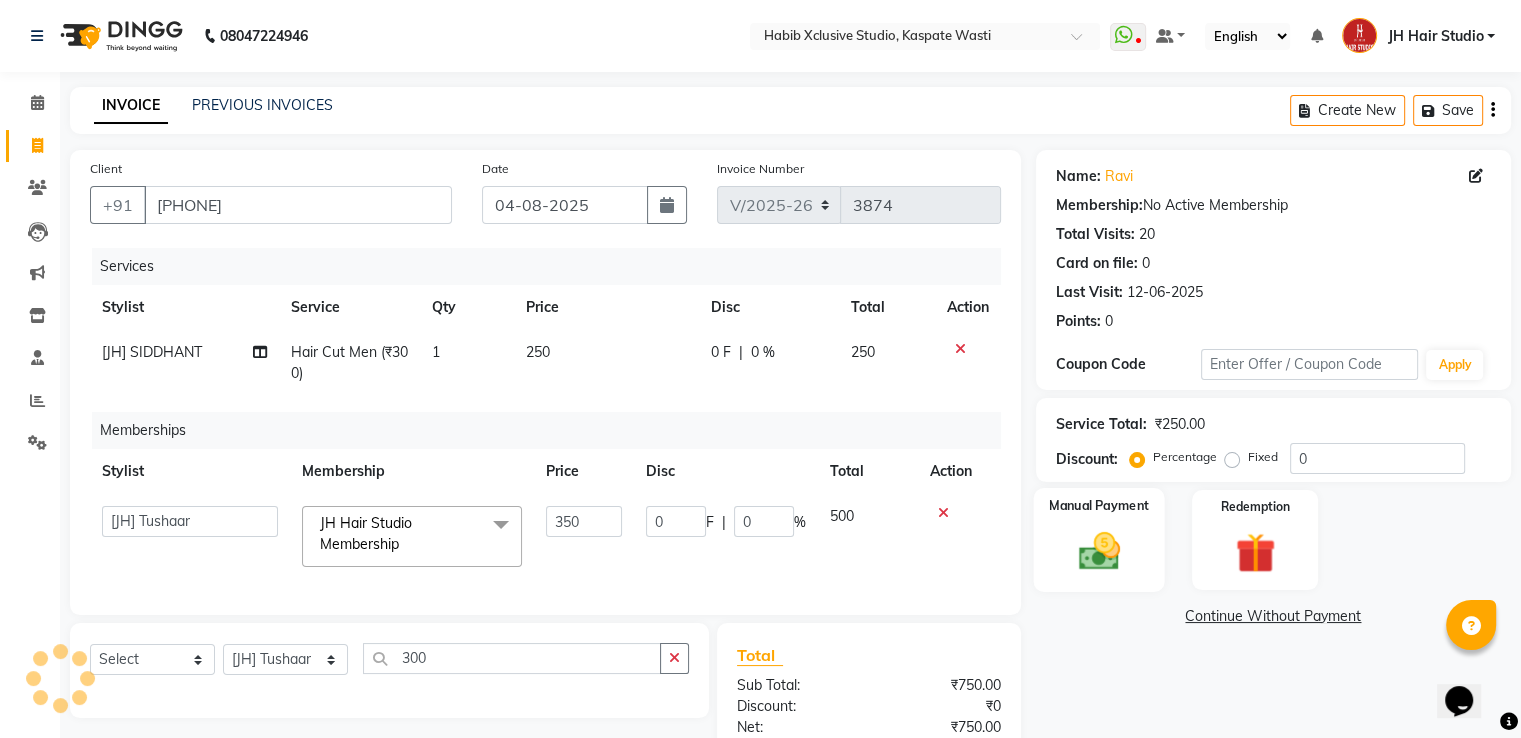 click 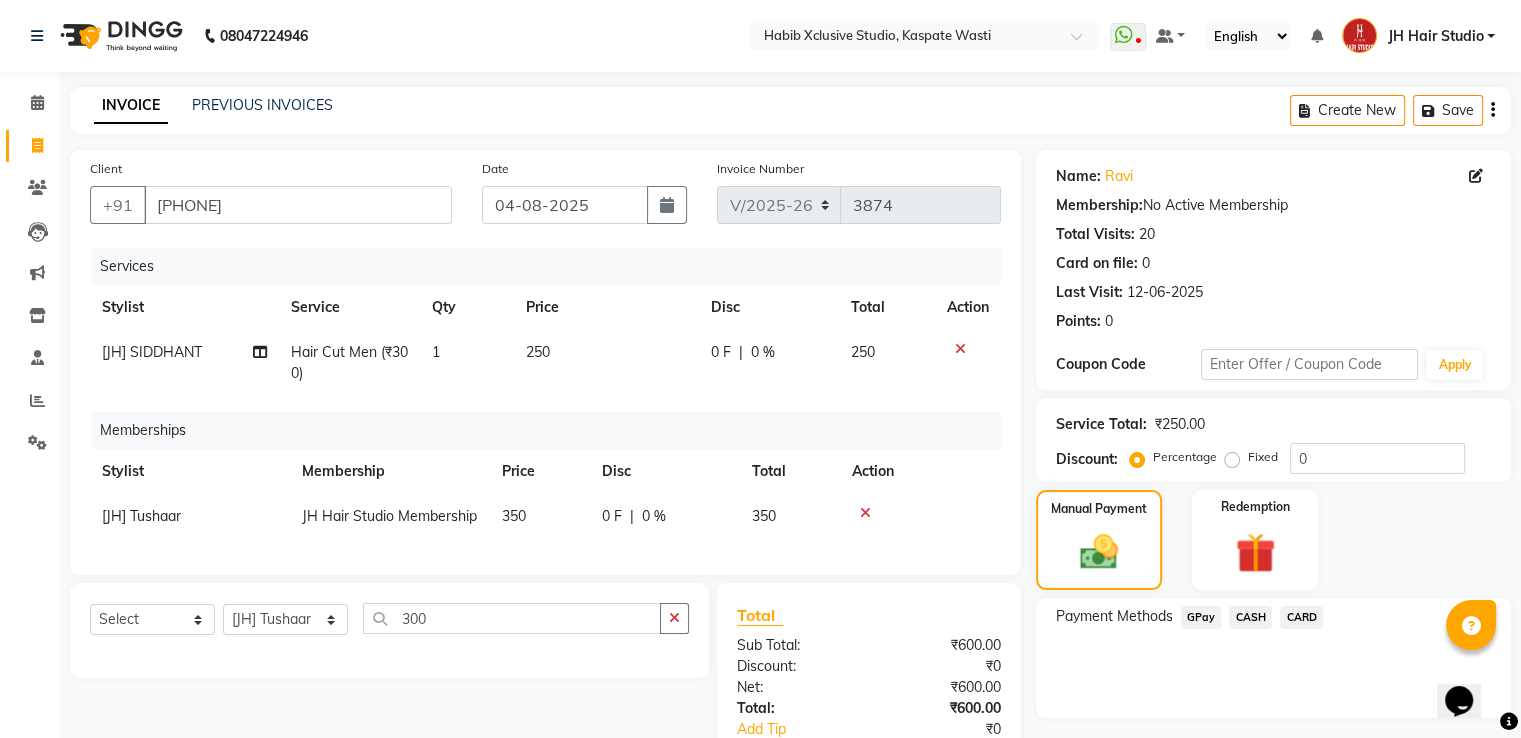 click on "GPay" 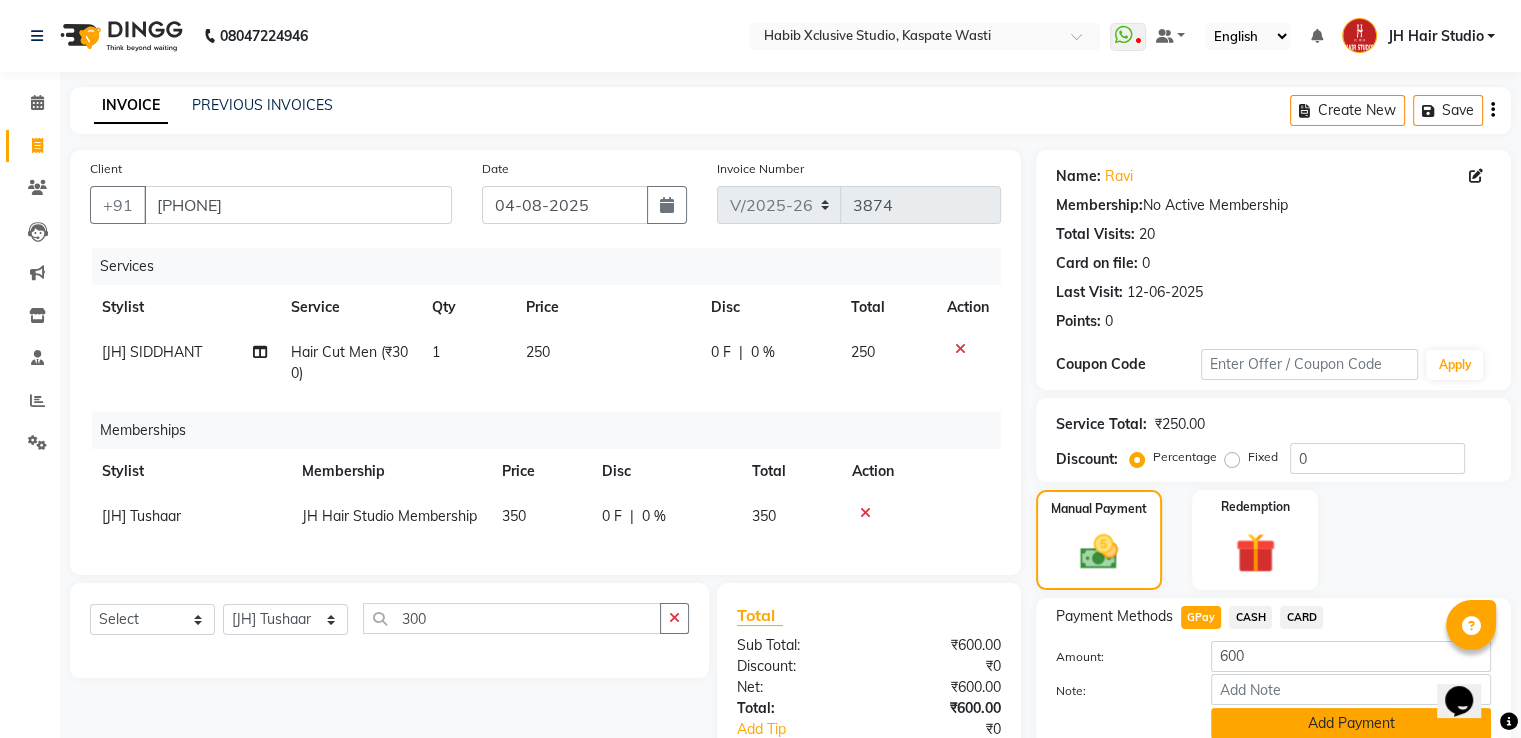click on "Add Payment" 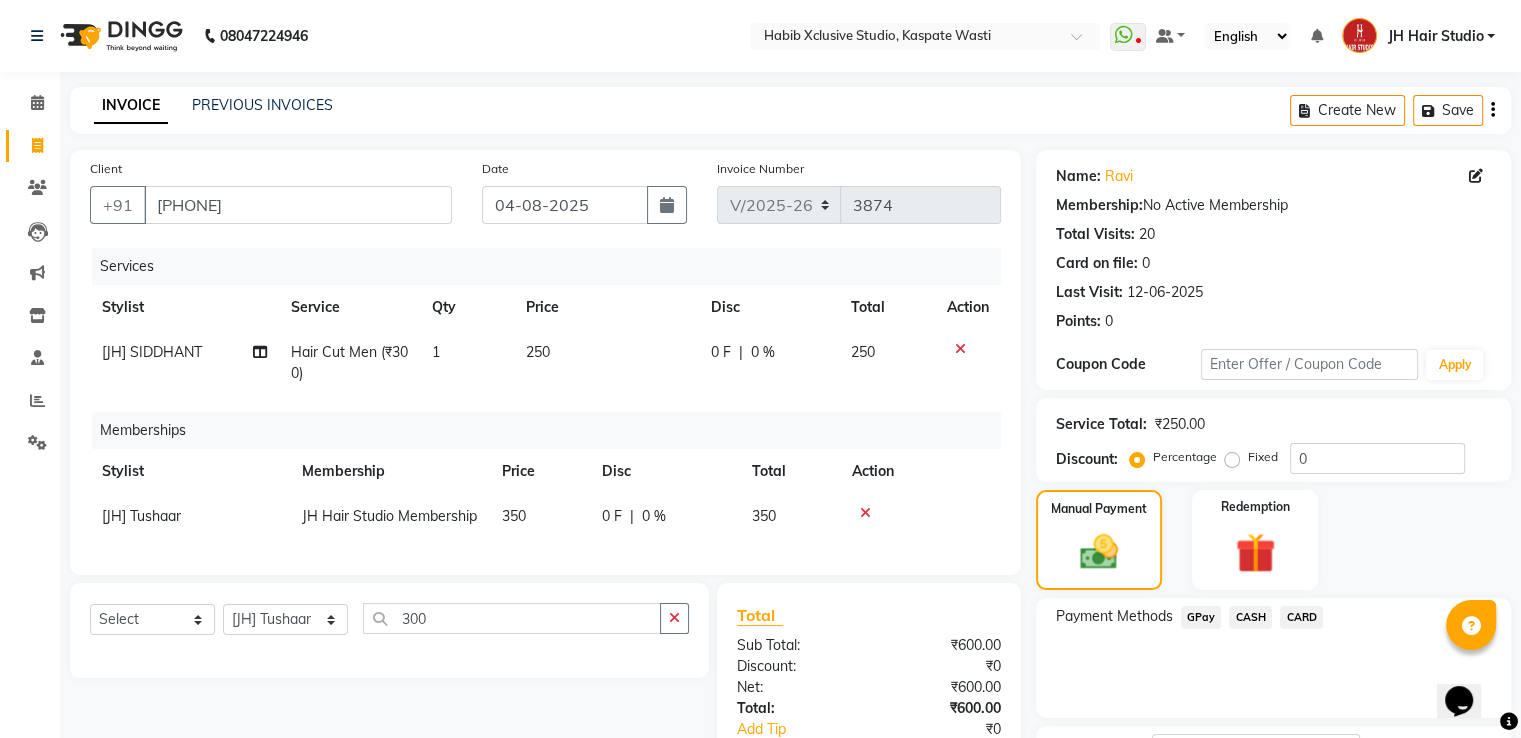 scroll, scrollTop: 184, scrollLeft: 0, axis: vertical 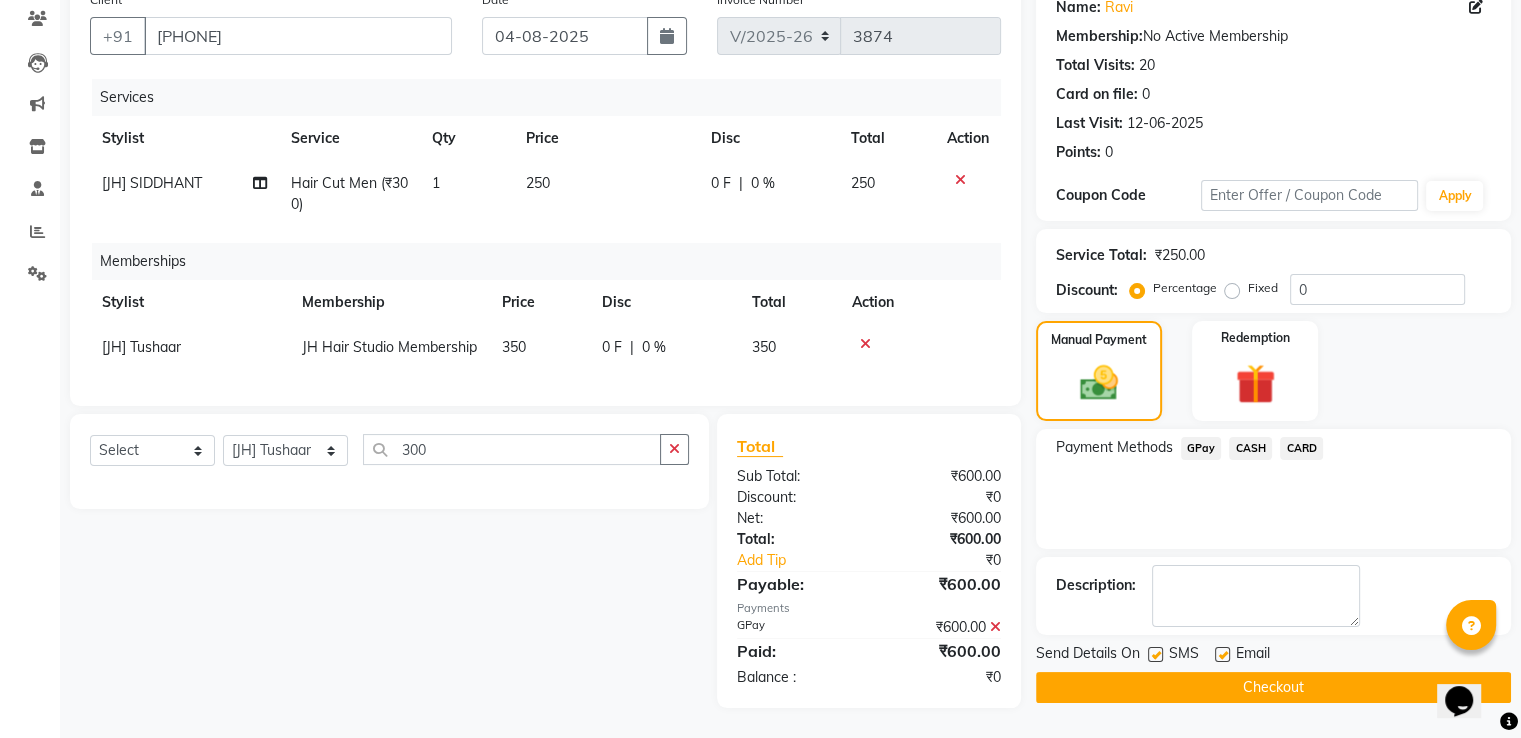 click on "Checkout" 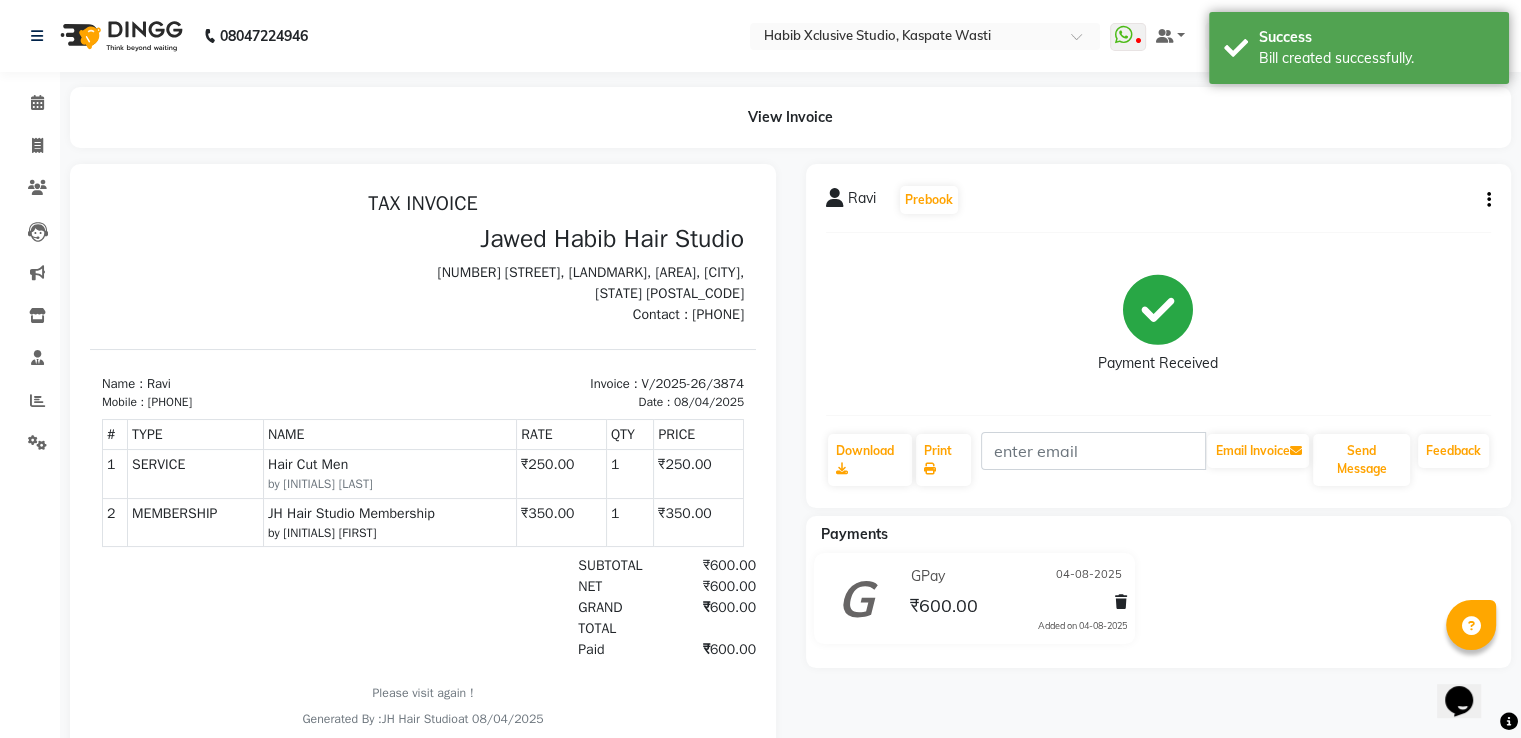 scroll, scrollTop: 0, scrollLeft: 0, axis: both 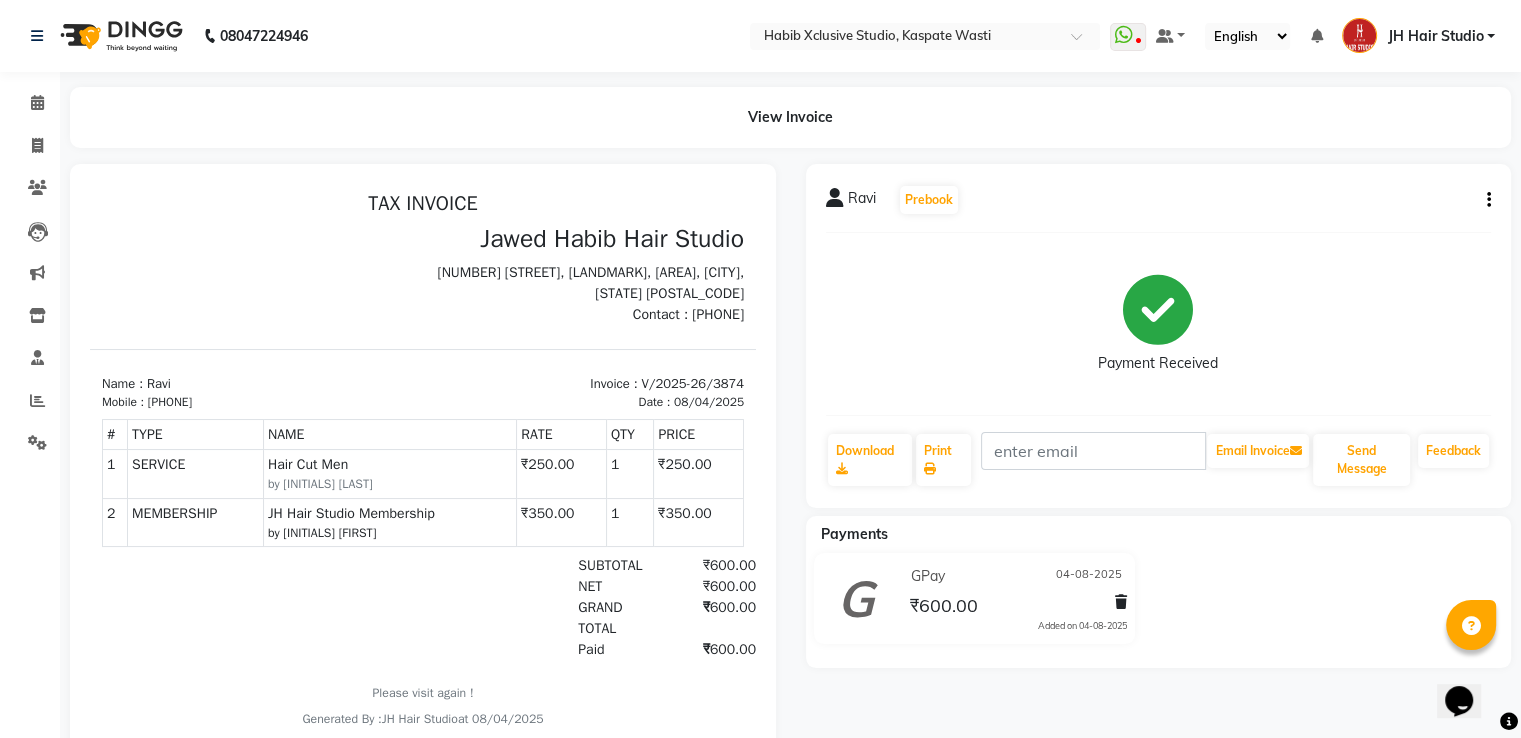 click on "Invoice" 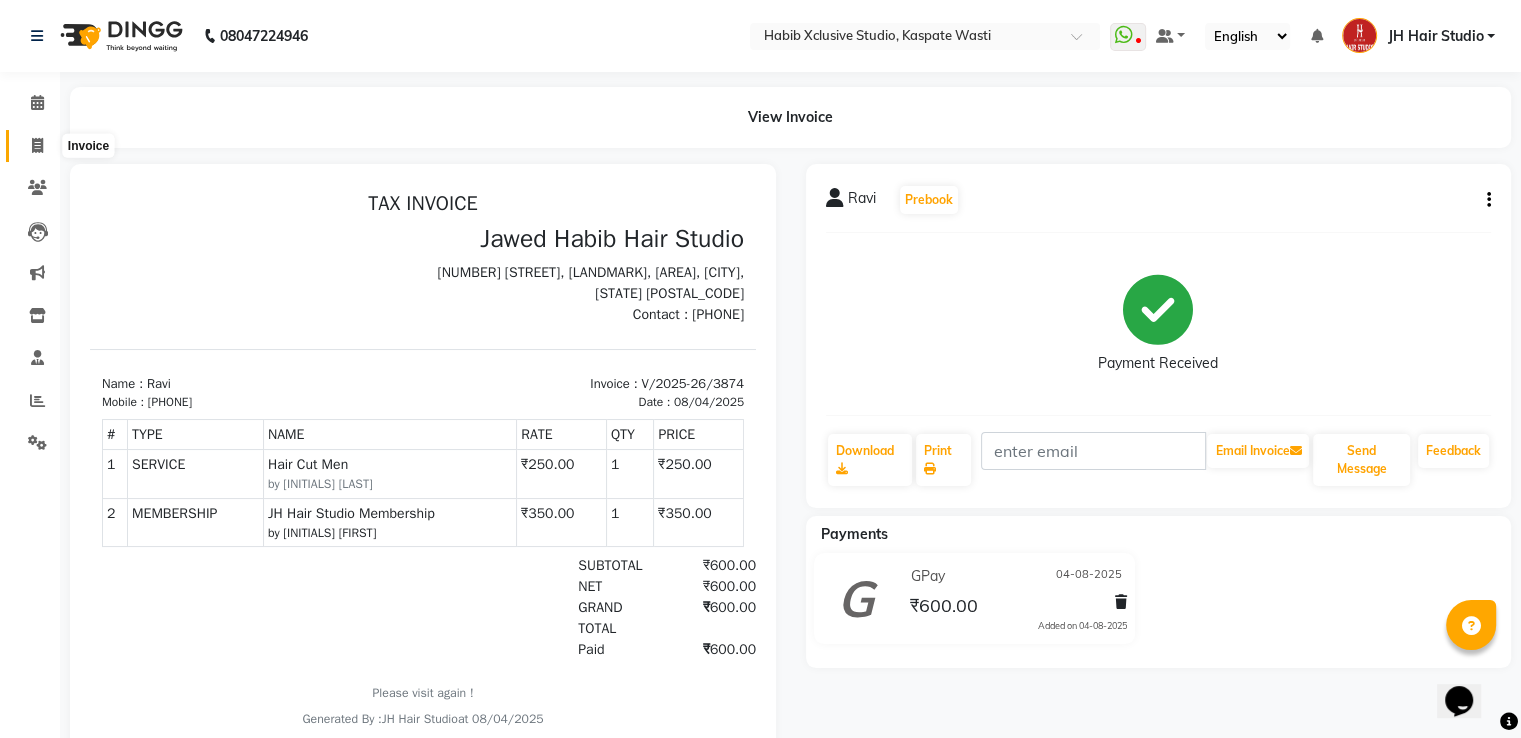 click 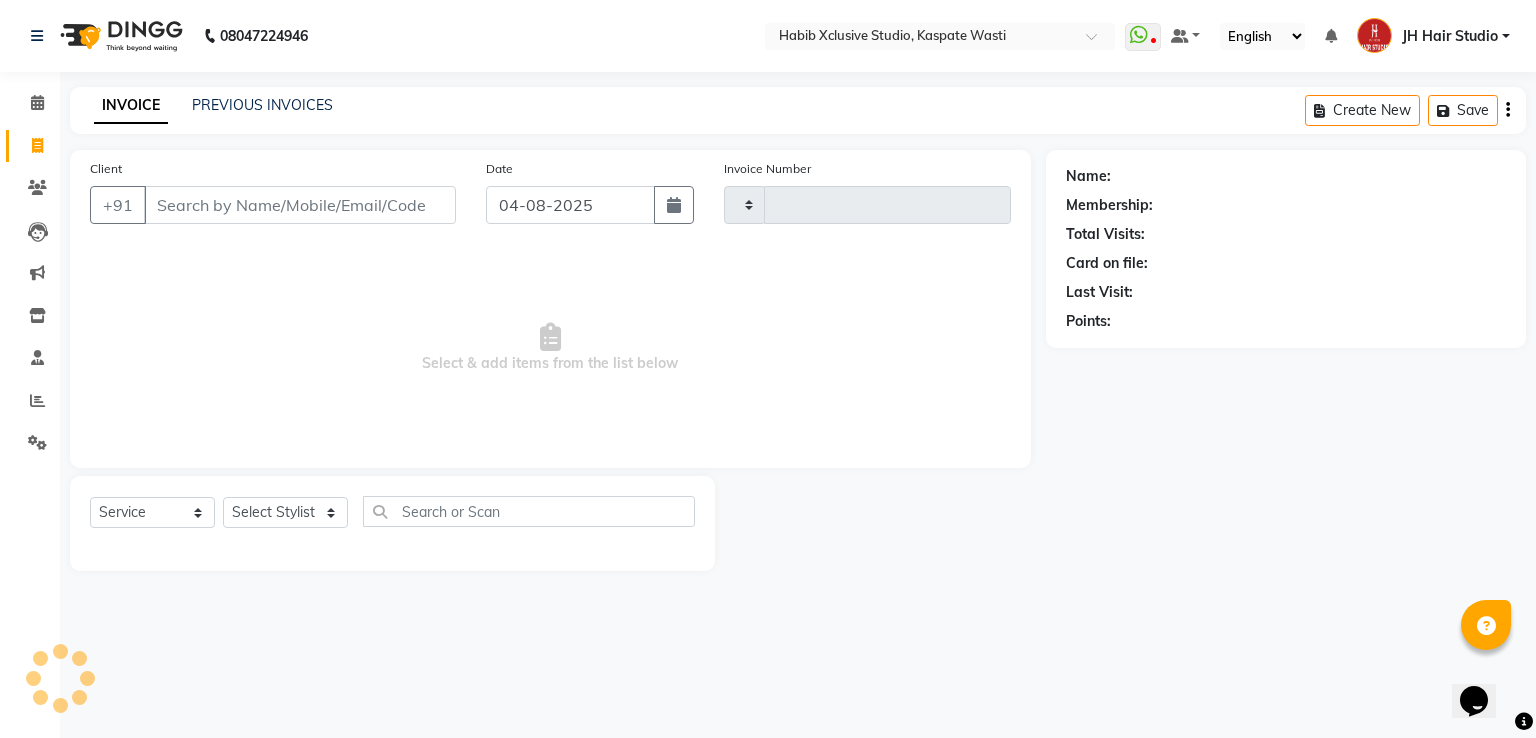 type on "3875" 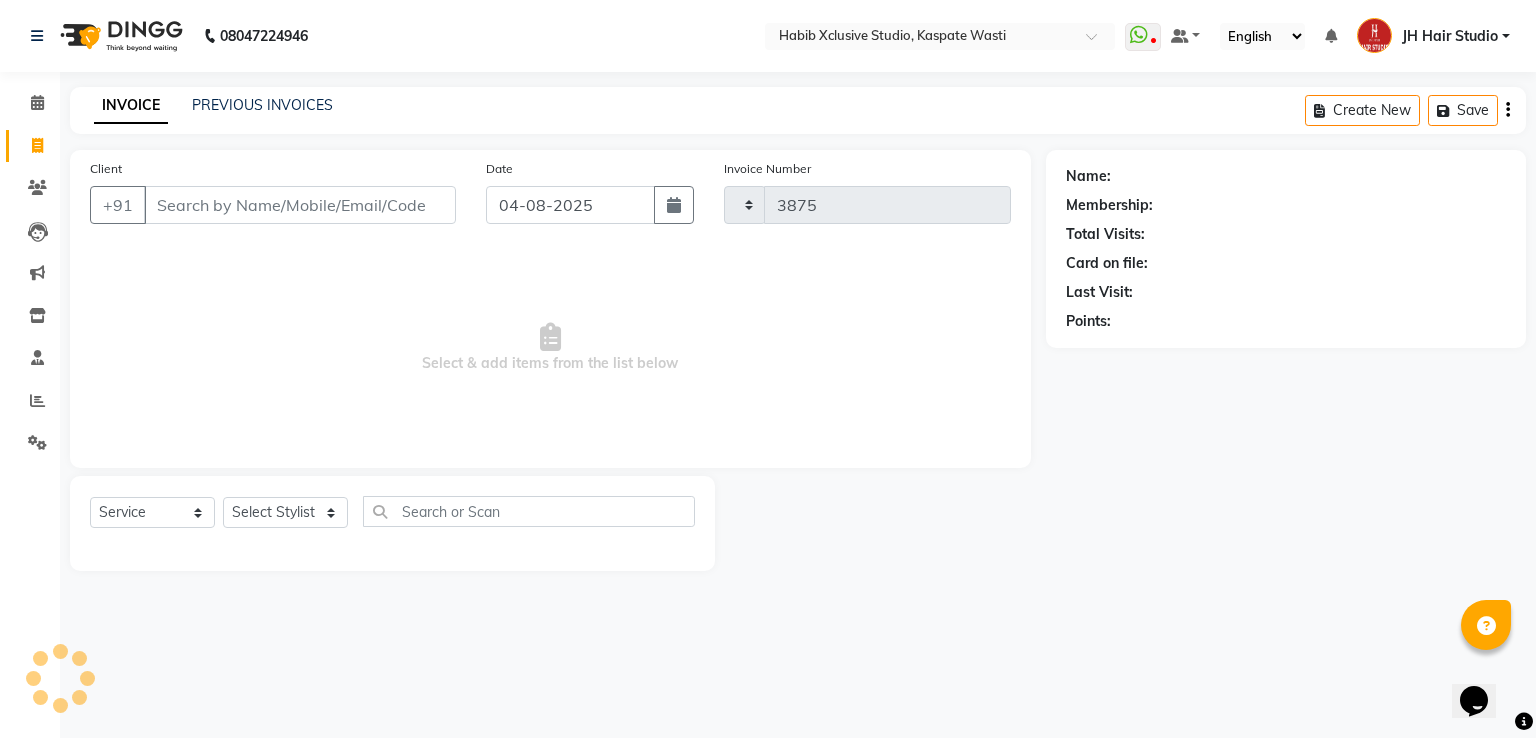 select on "130" 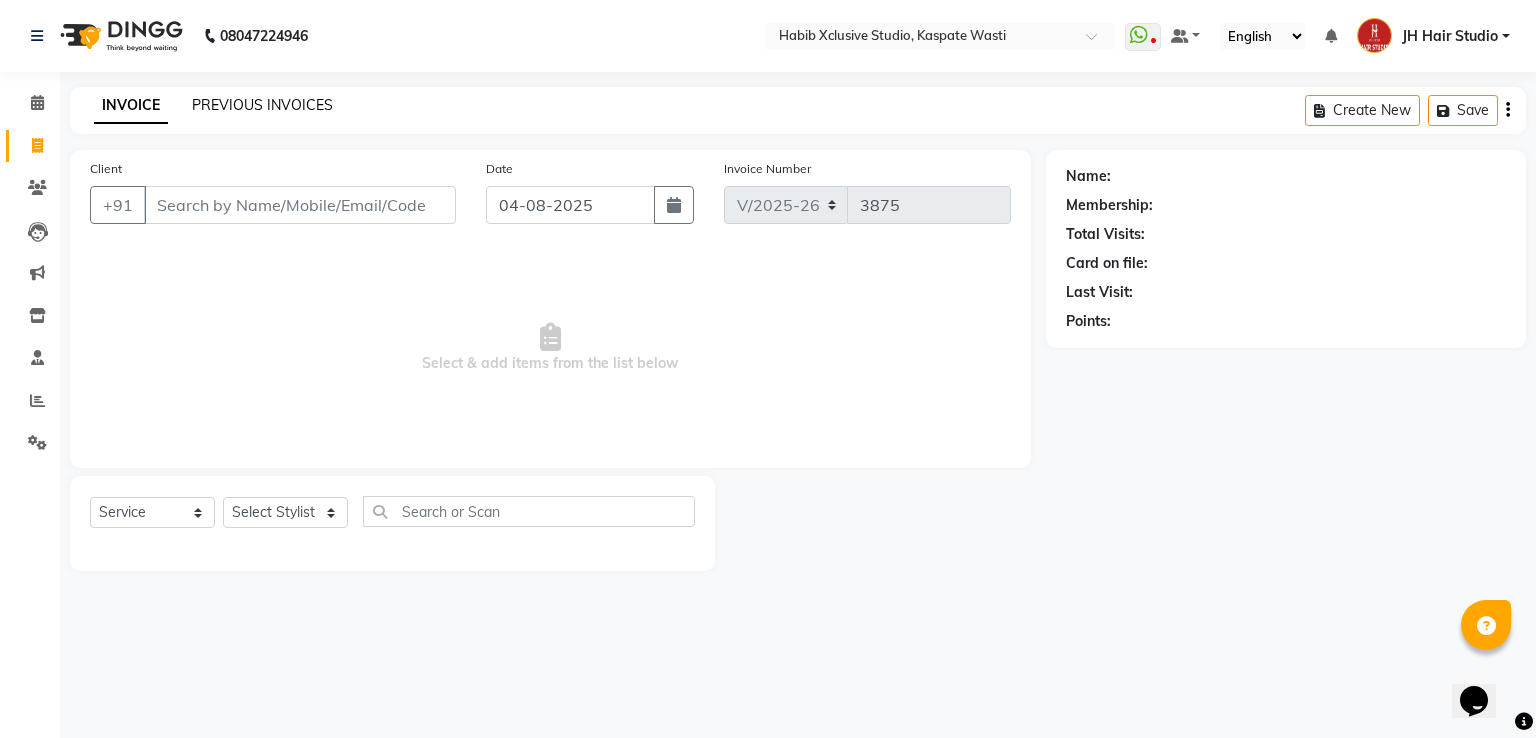 click on "PREVIOUS INVOICES" 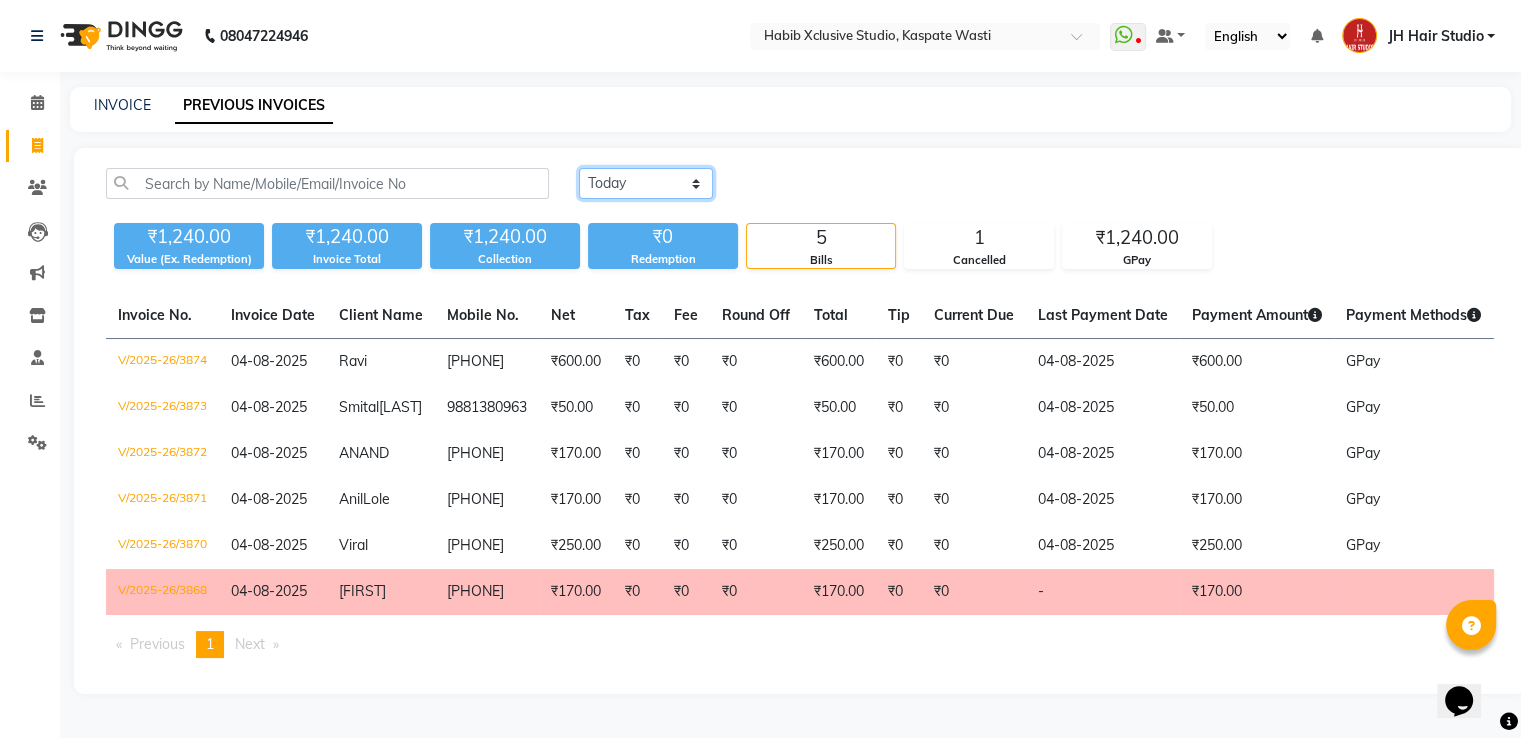 click on "Today Yesterday Custom Range" 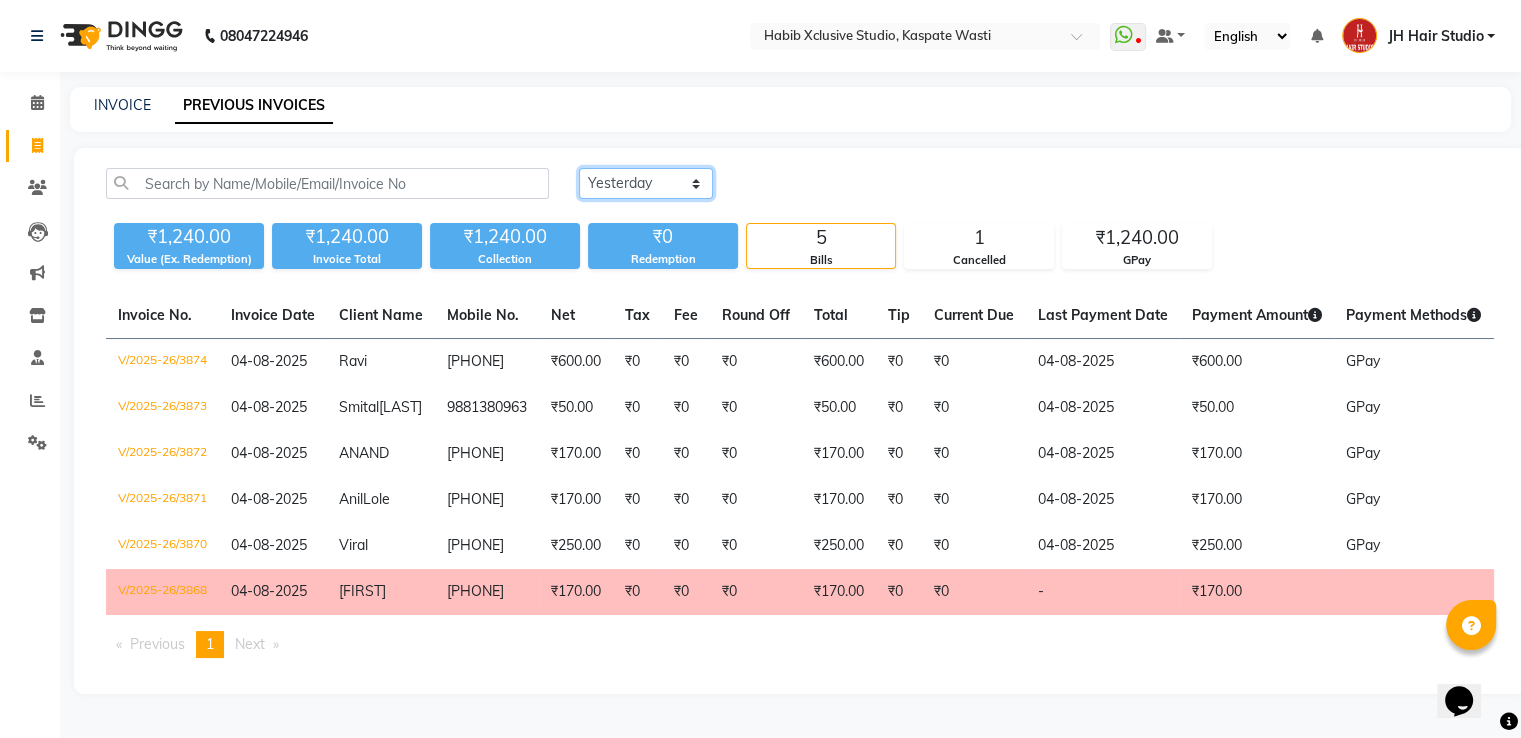 click on "Today Yesterday Custom Range" 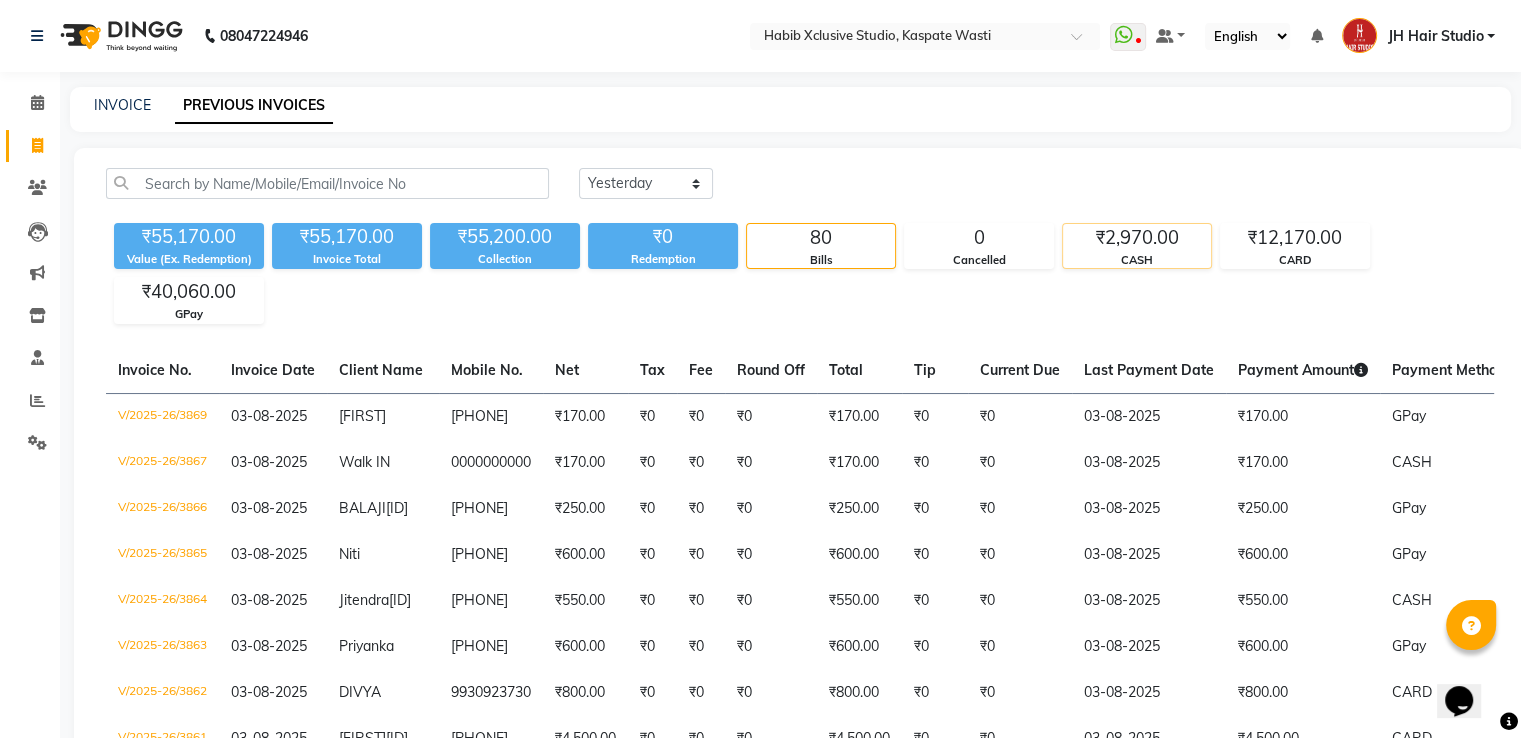 click on "₹2,970.00" 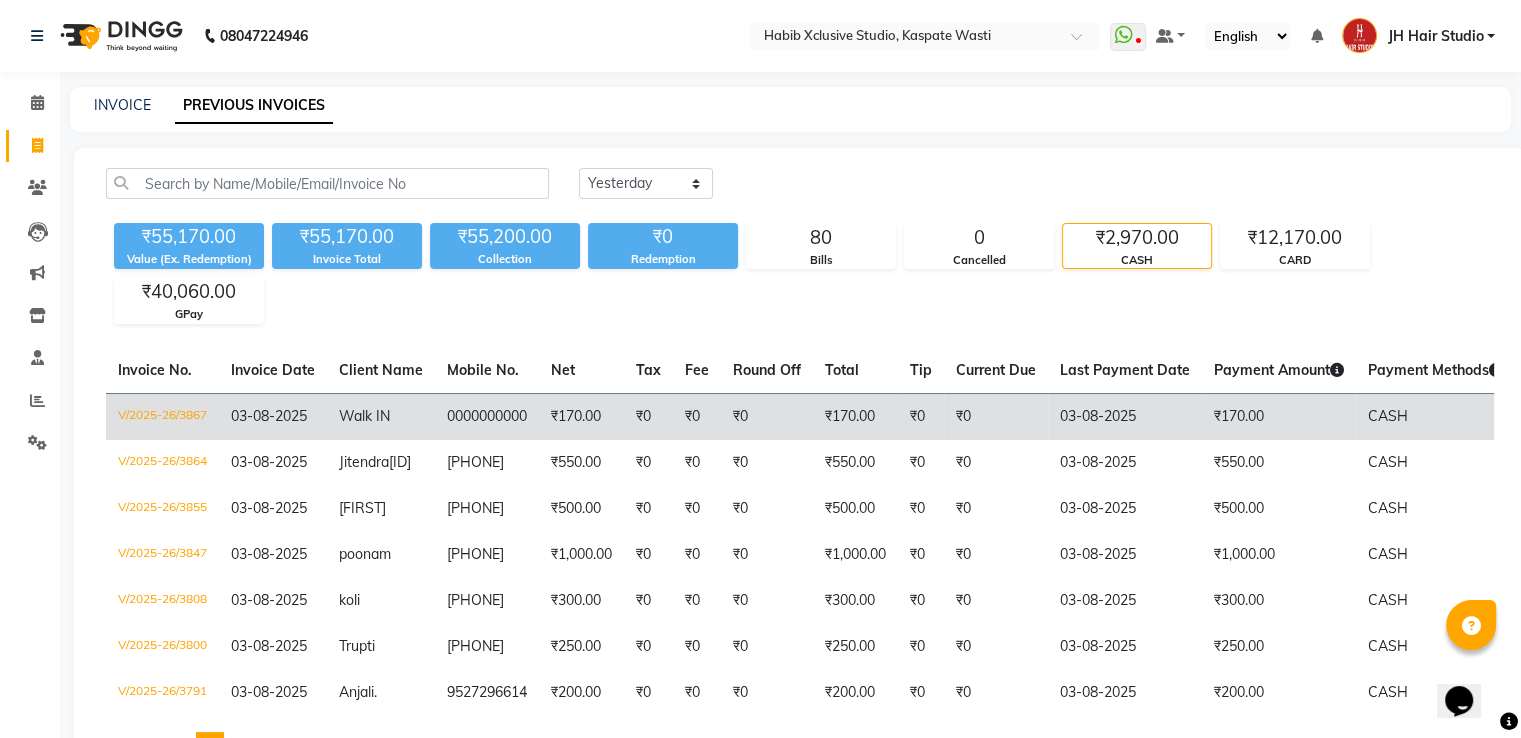 click on "₹0" 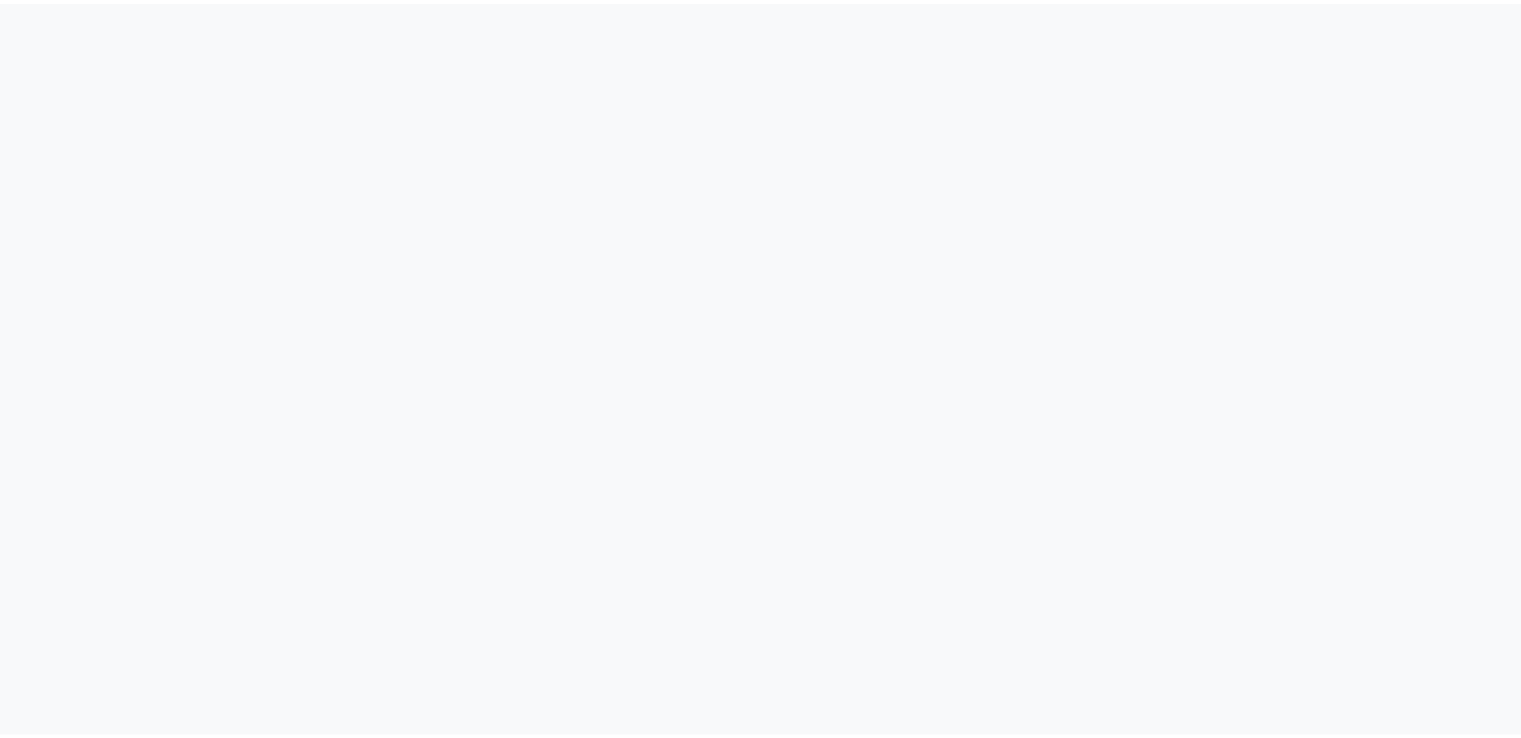 scroll, scrollTop: 0, scrollLeft: 0, axis: both 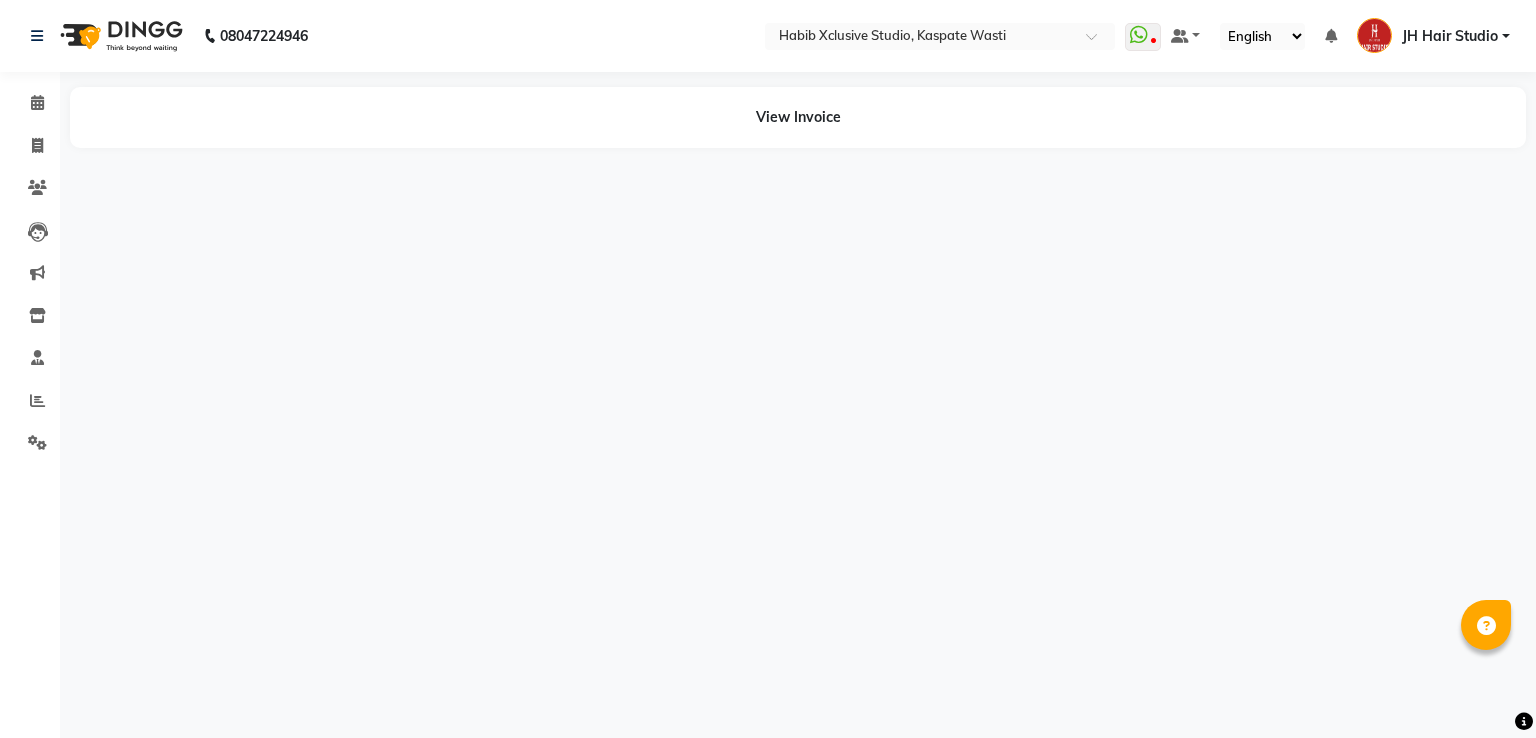 select on "en" 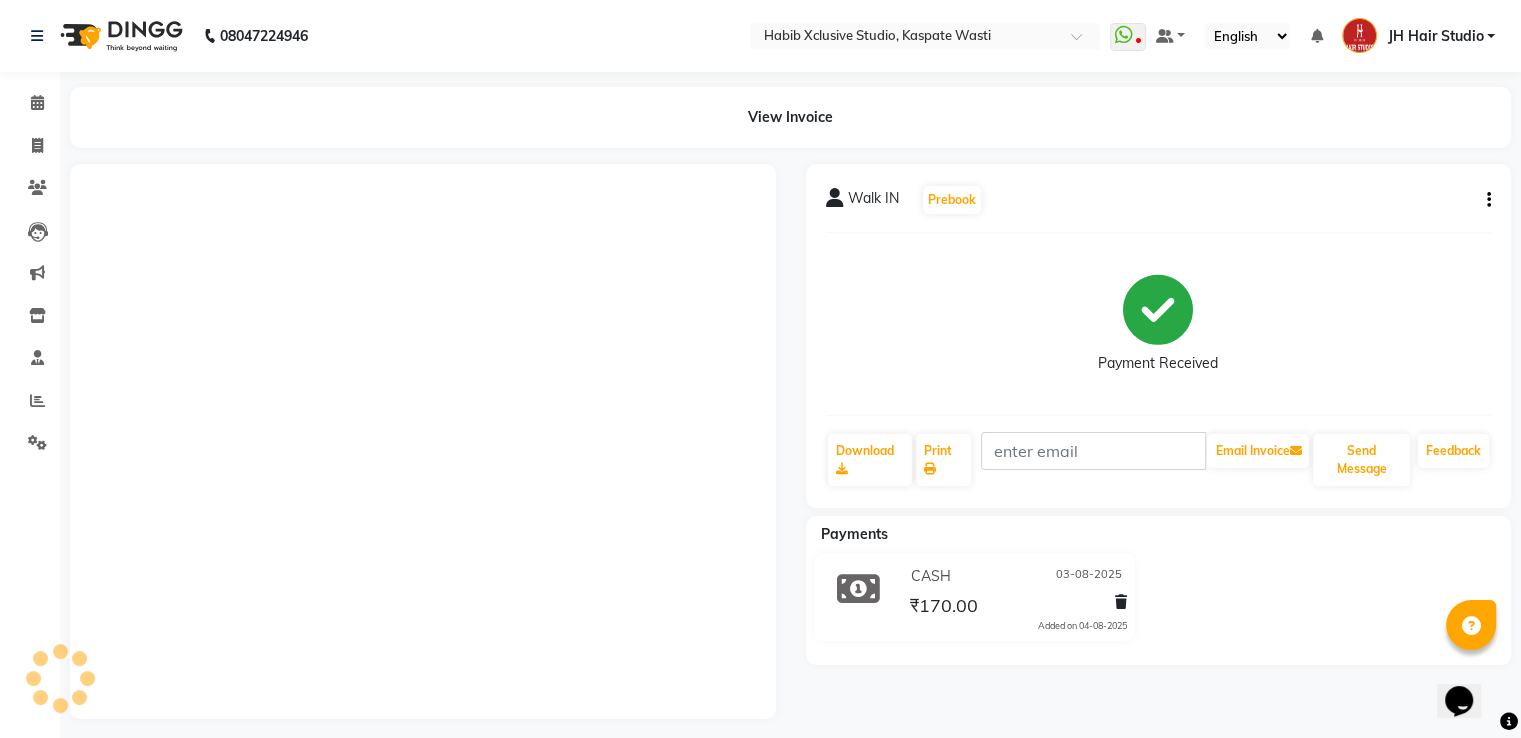 scroll, scrollTop: 0, scrollLeft: 0, axis: both 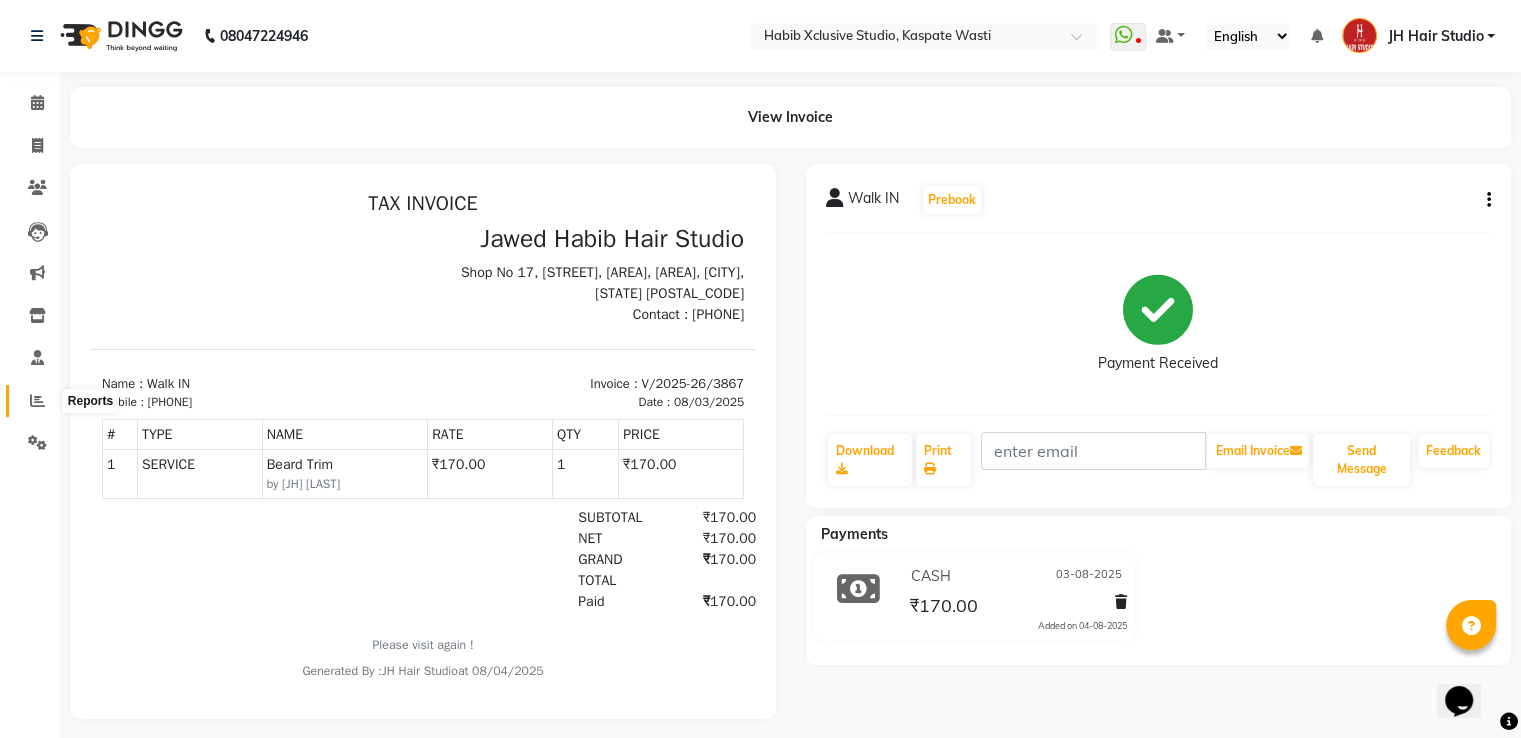 click 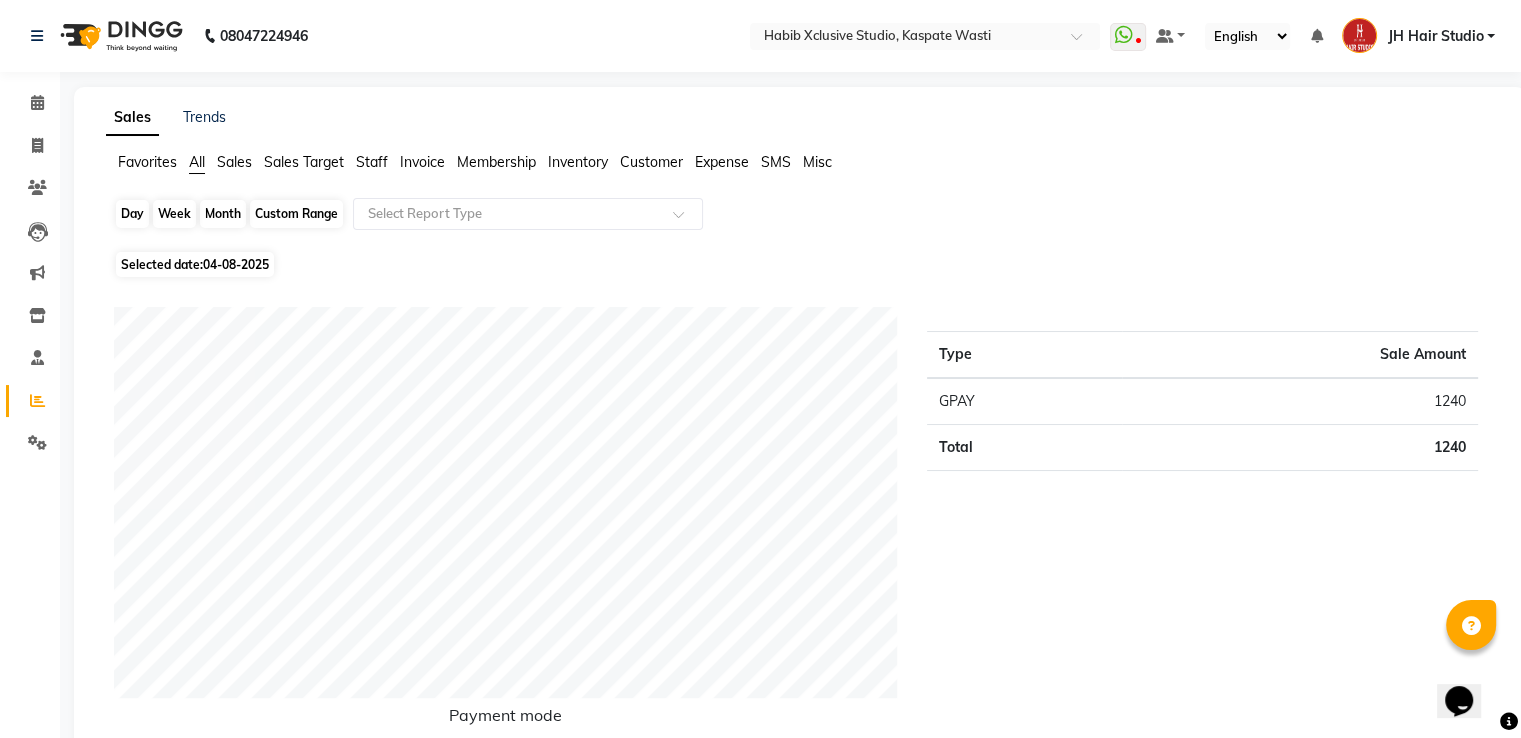 click on "Day" 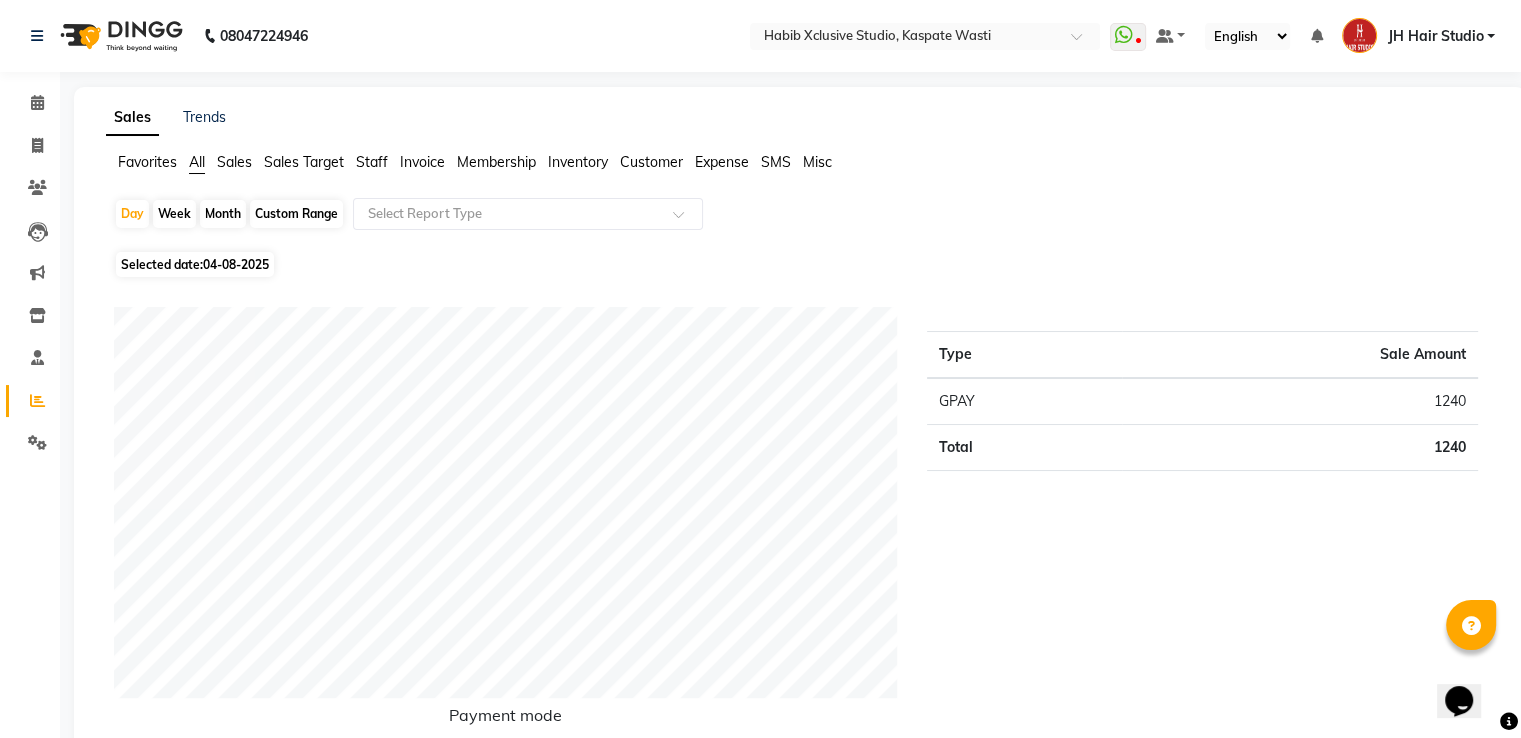 select on "8" 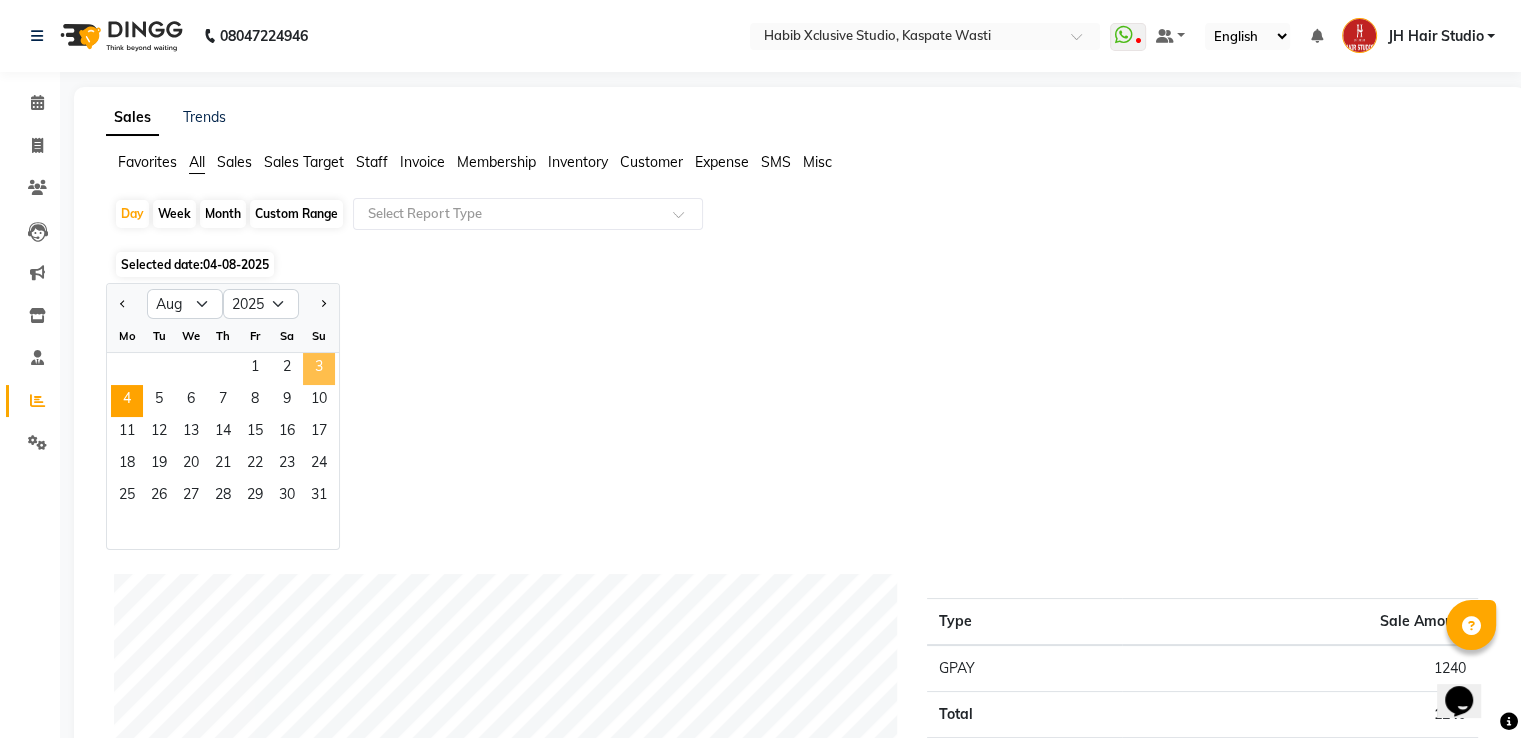 click on "3" 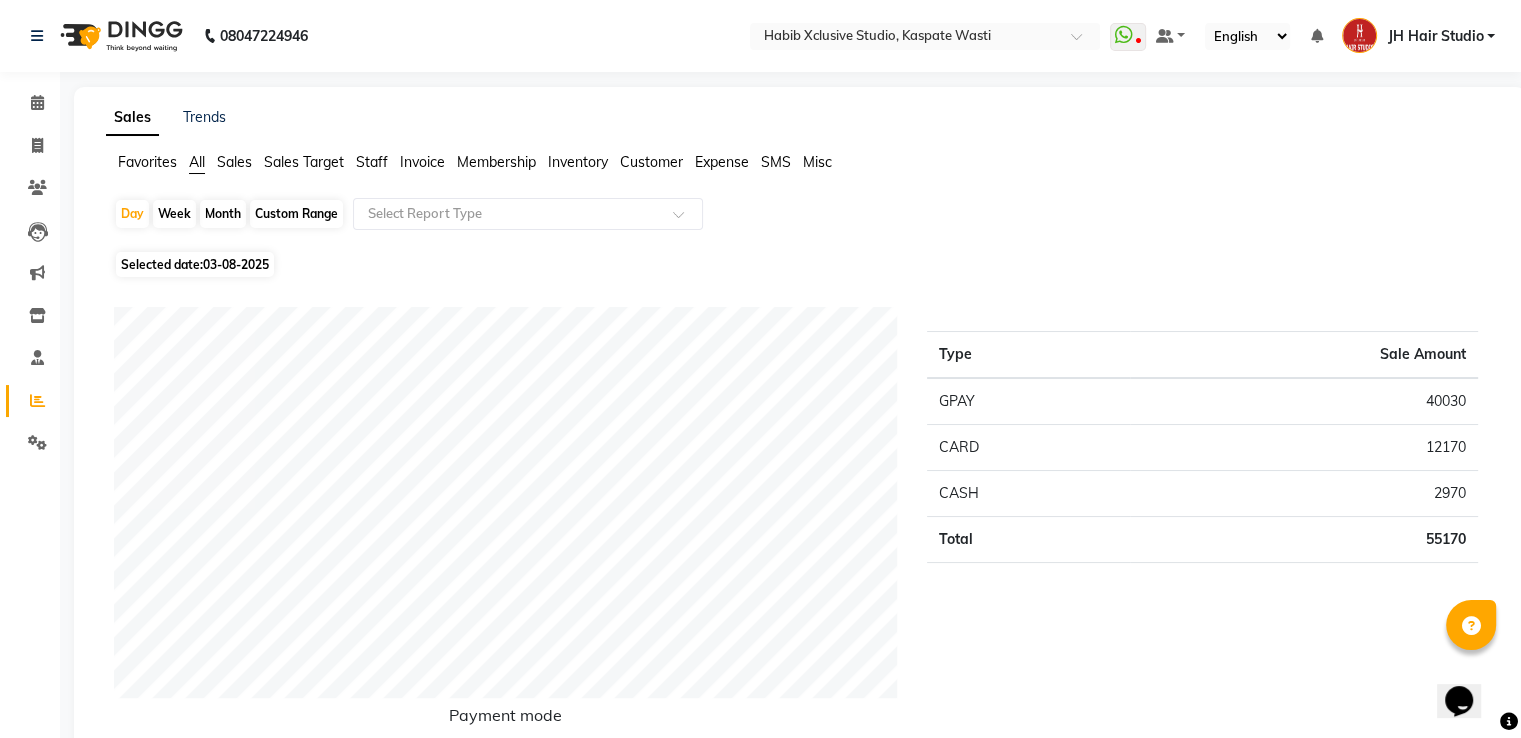 scroll, scrollTop: 644, scrollLeft: 0, axis: vertical 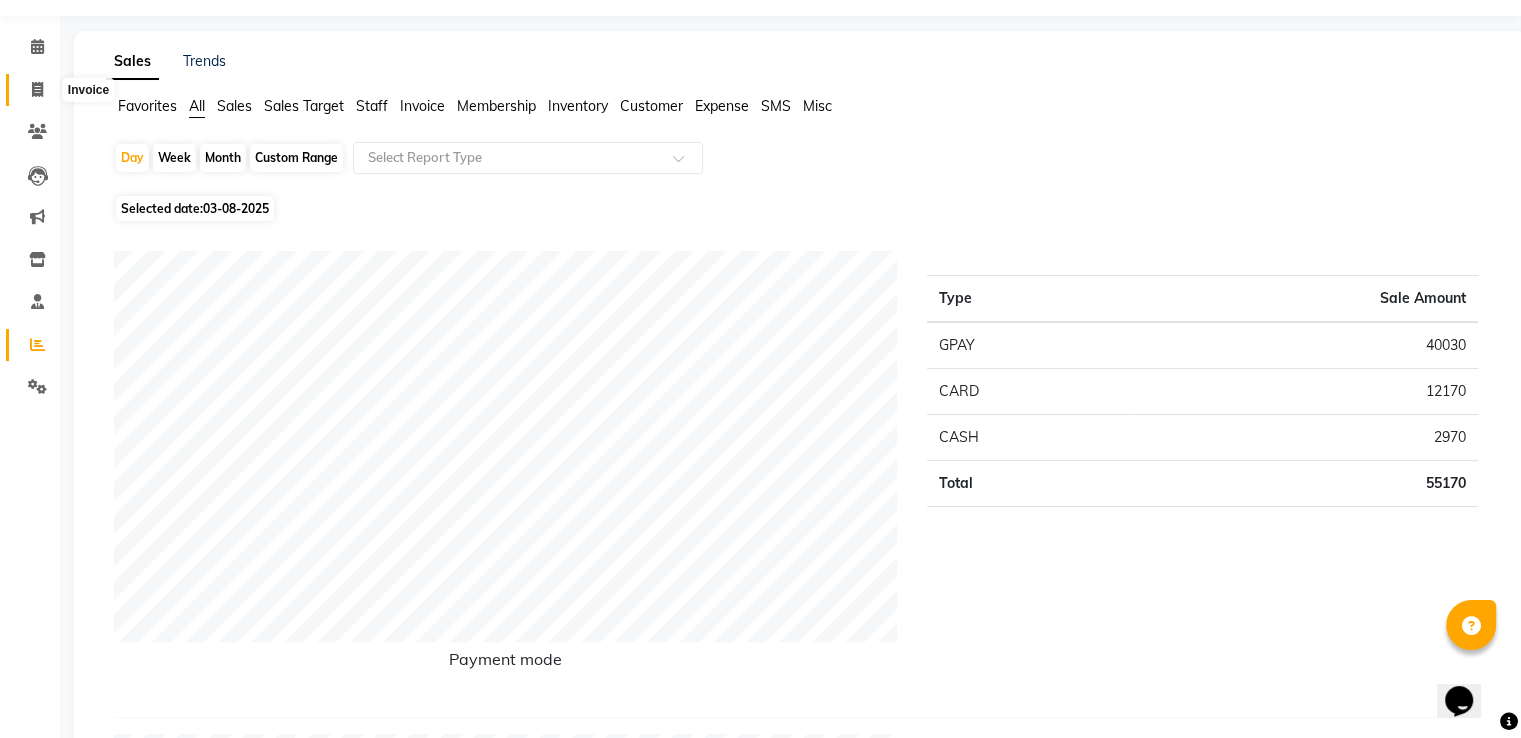 click 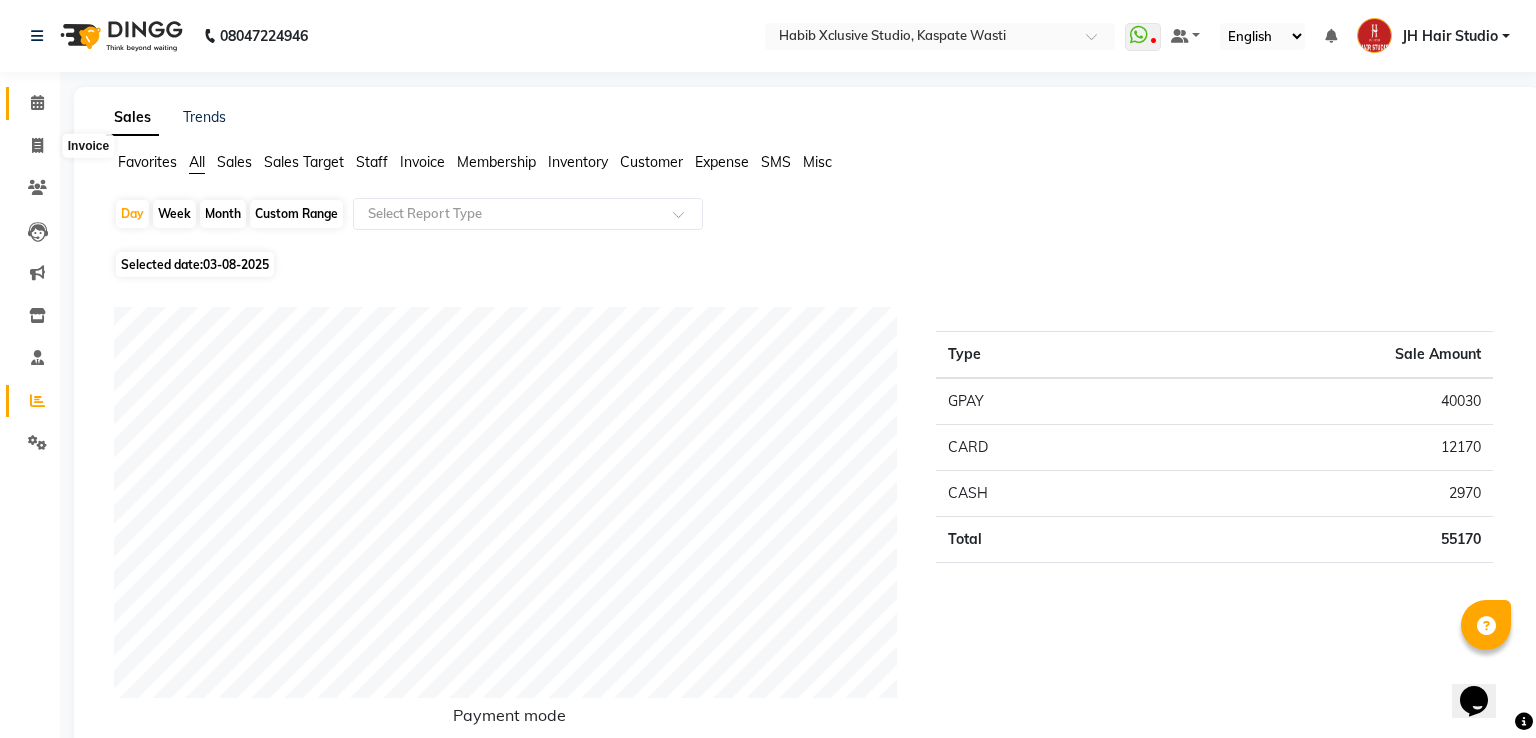select on "service" 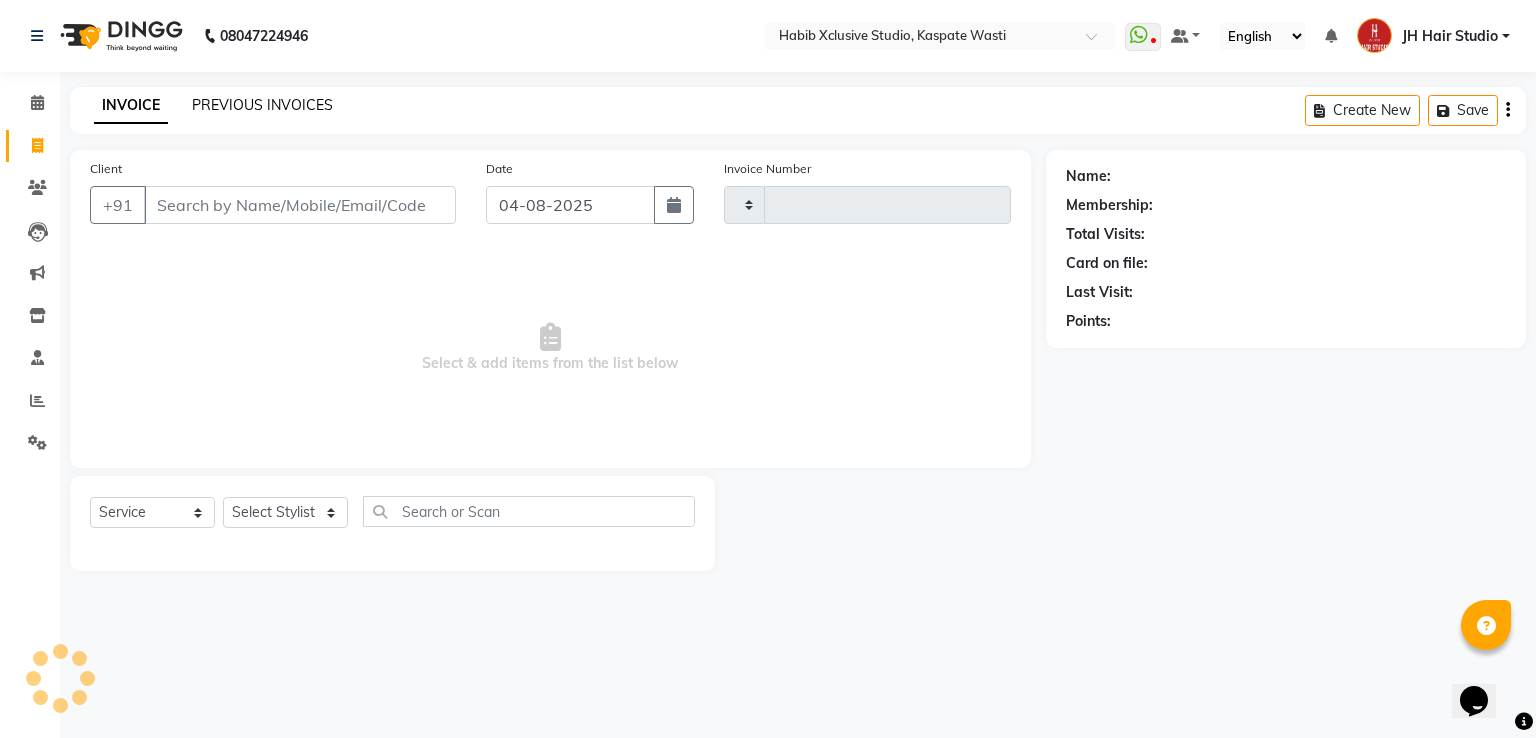 type on "3875" 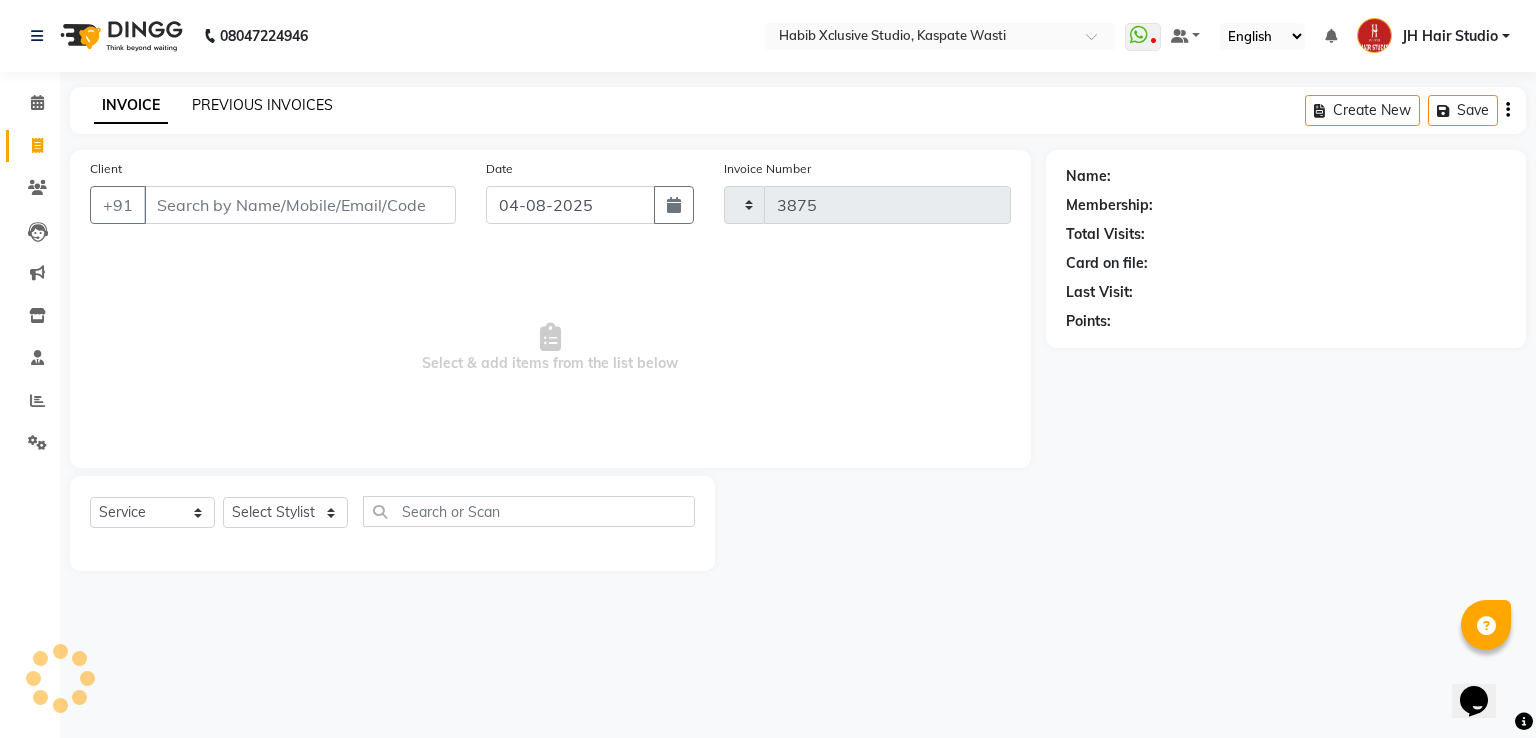 select on "130" 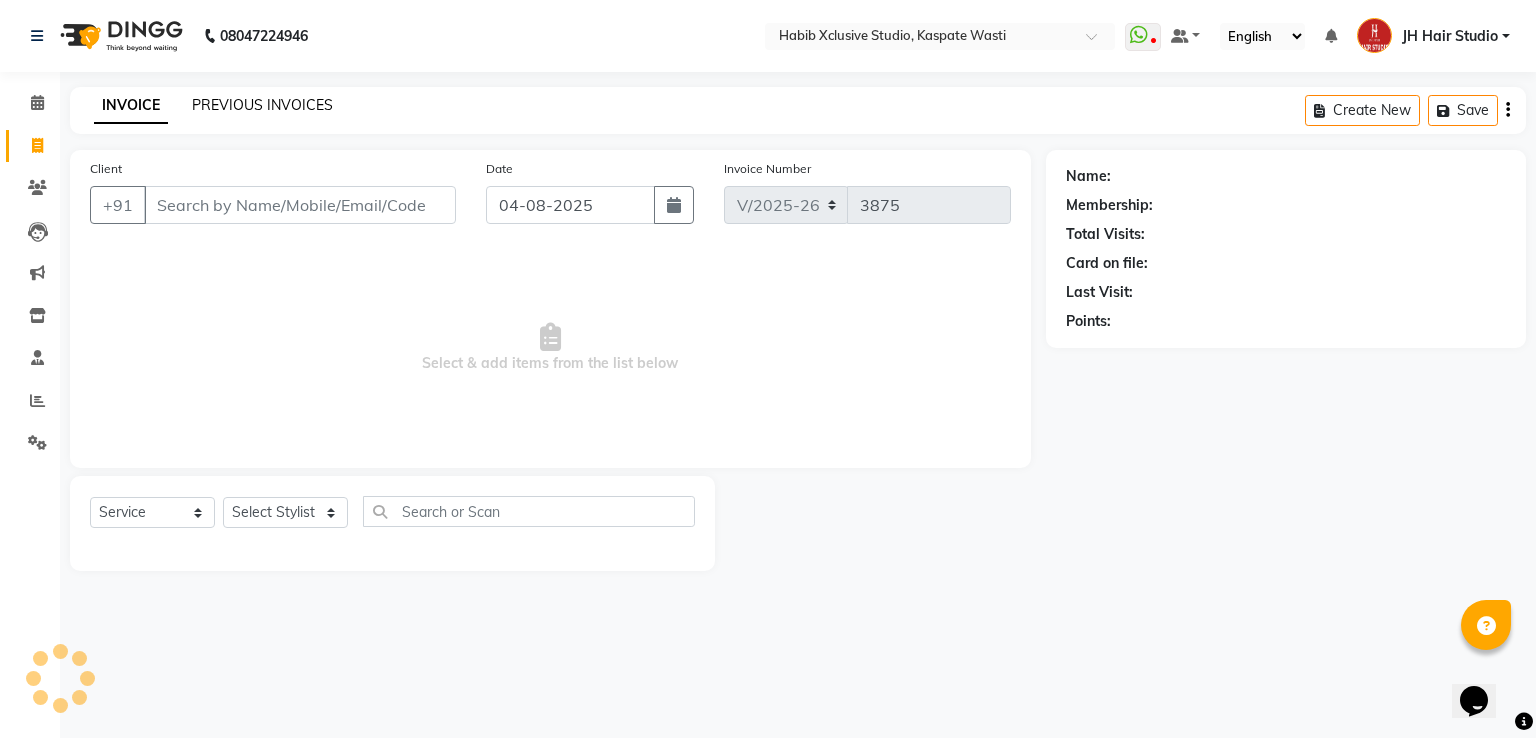 click on "PREVIOUS INVOICES" 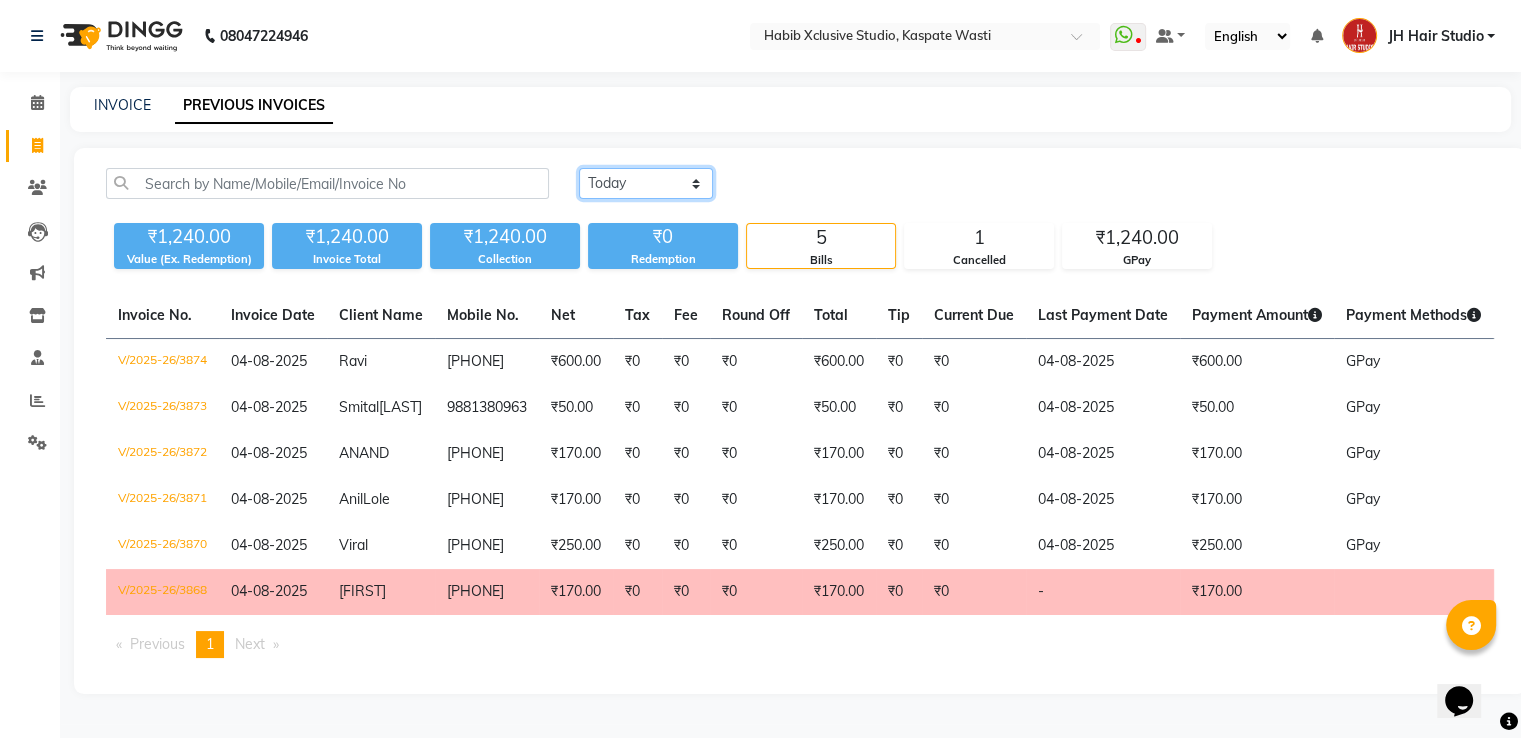 click on "Today Yesterday Custom Range" 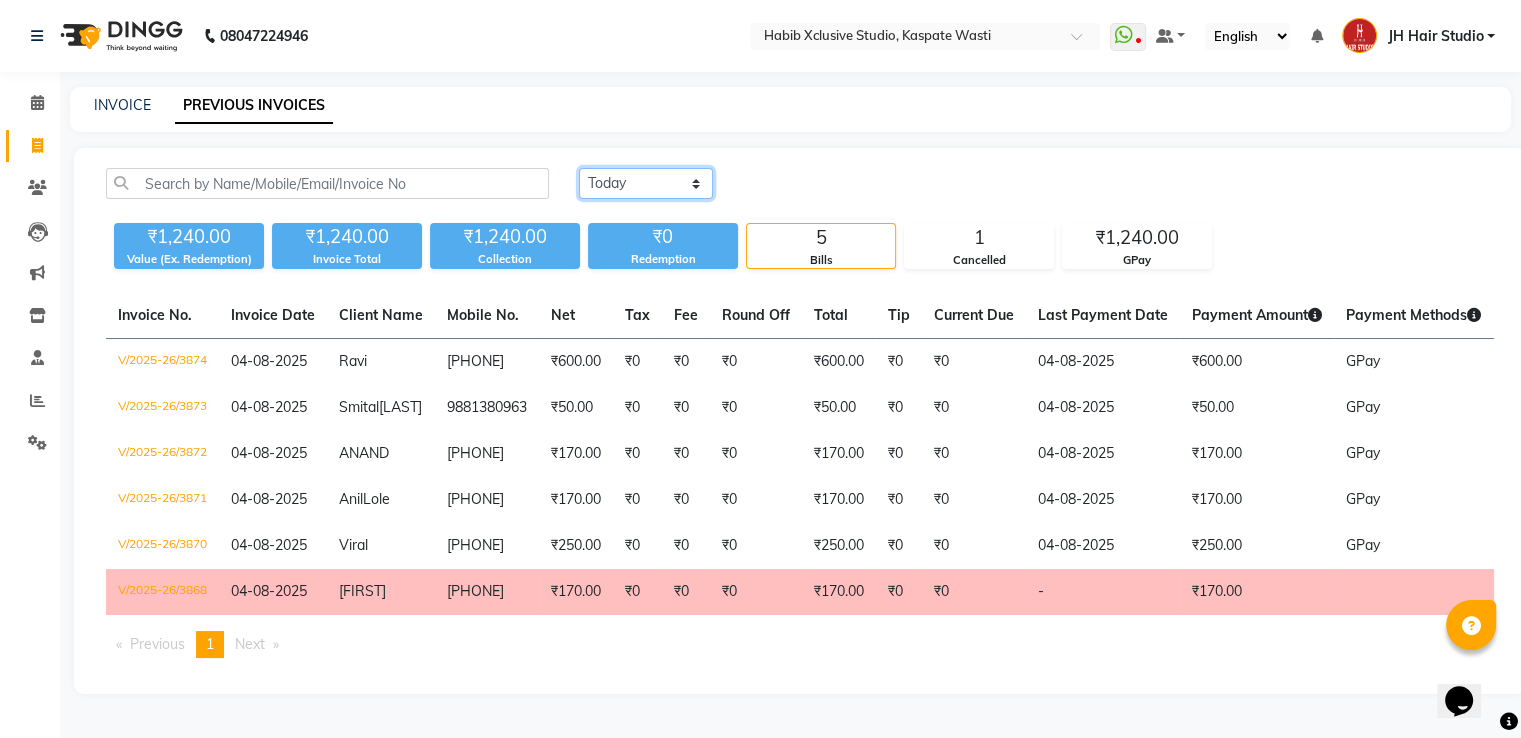 select on "yesterday" 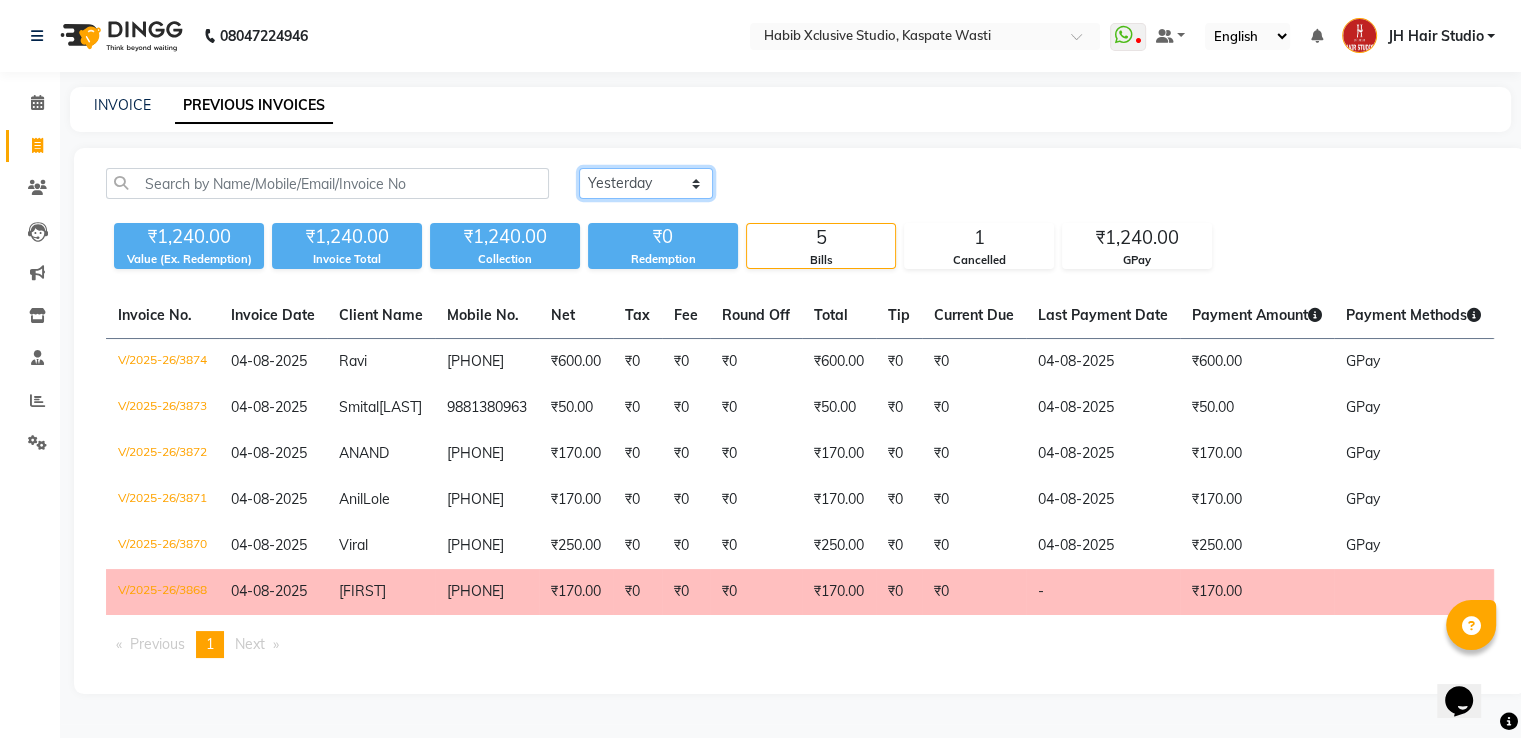 click on "Today Yesterday Custom Range" 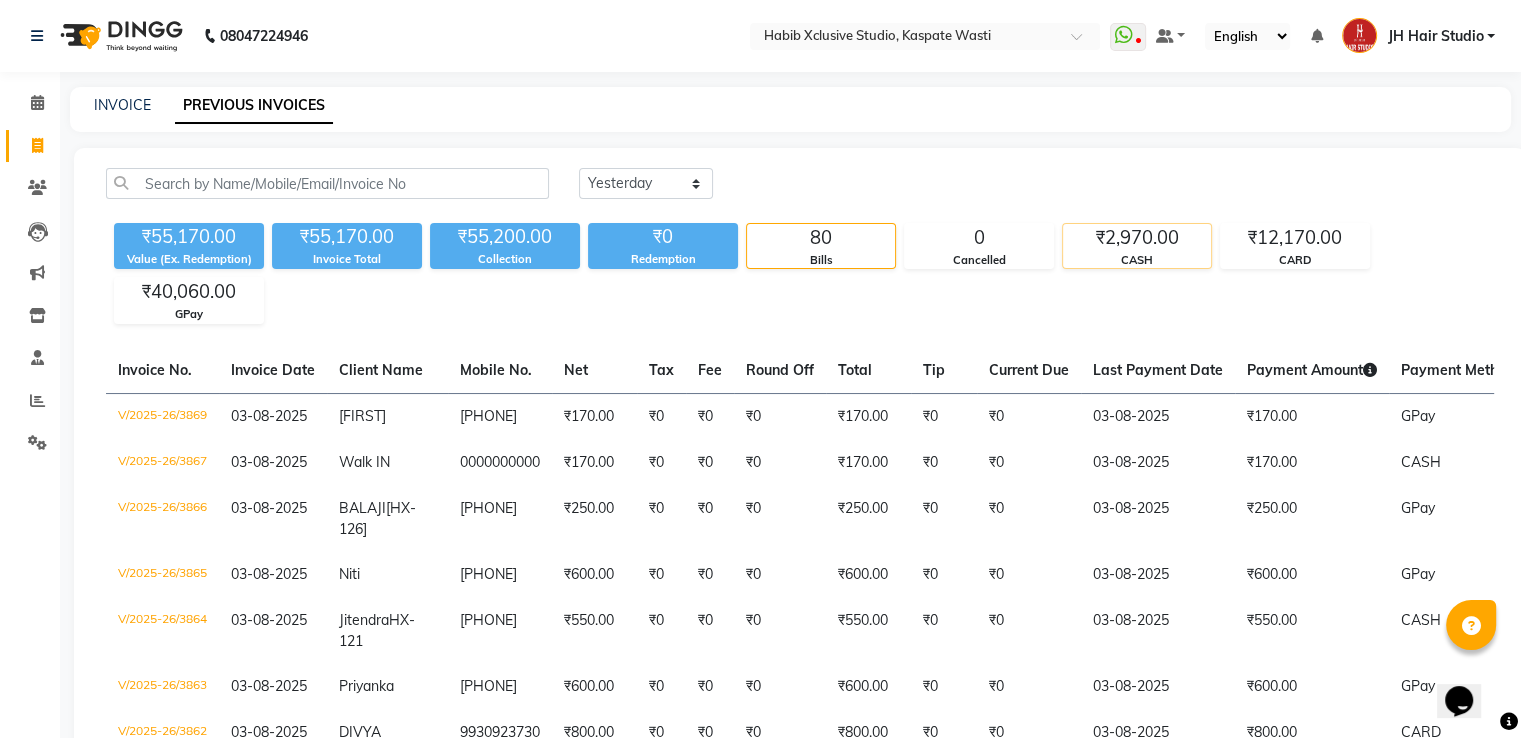 click on "₹2,970.00" 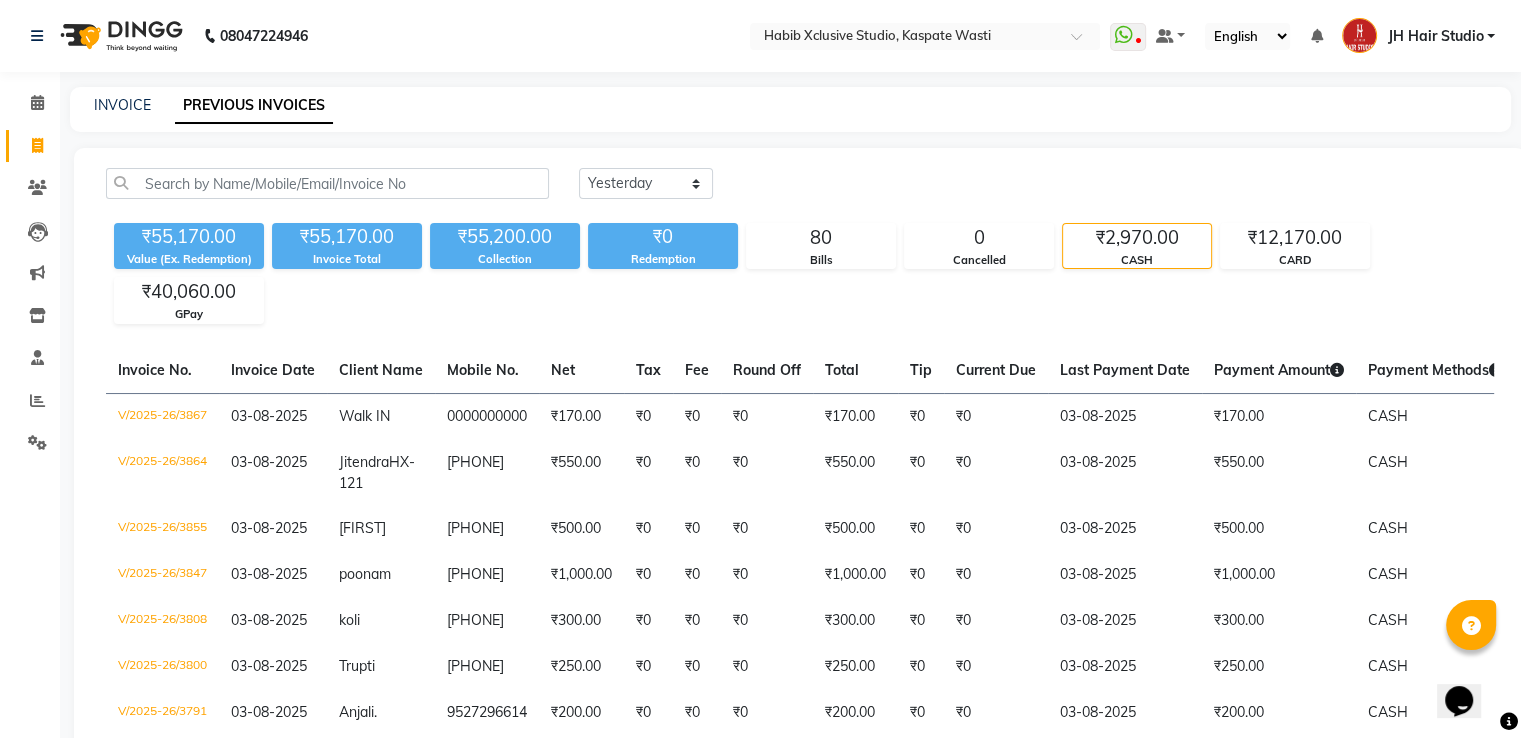 click on "CASH" 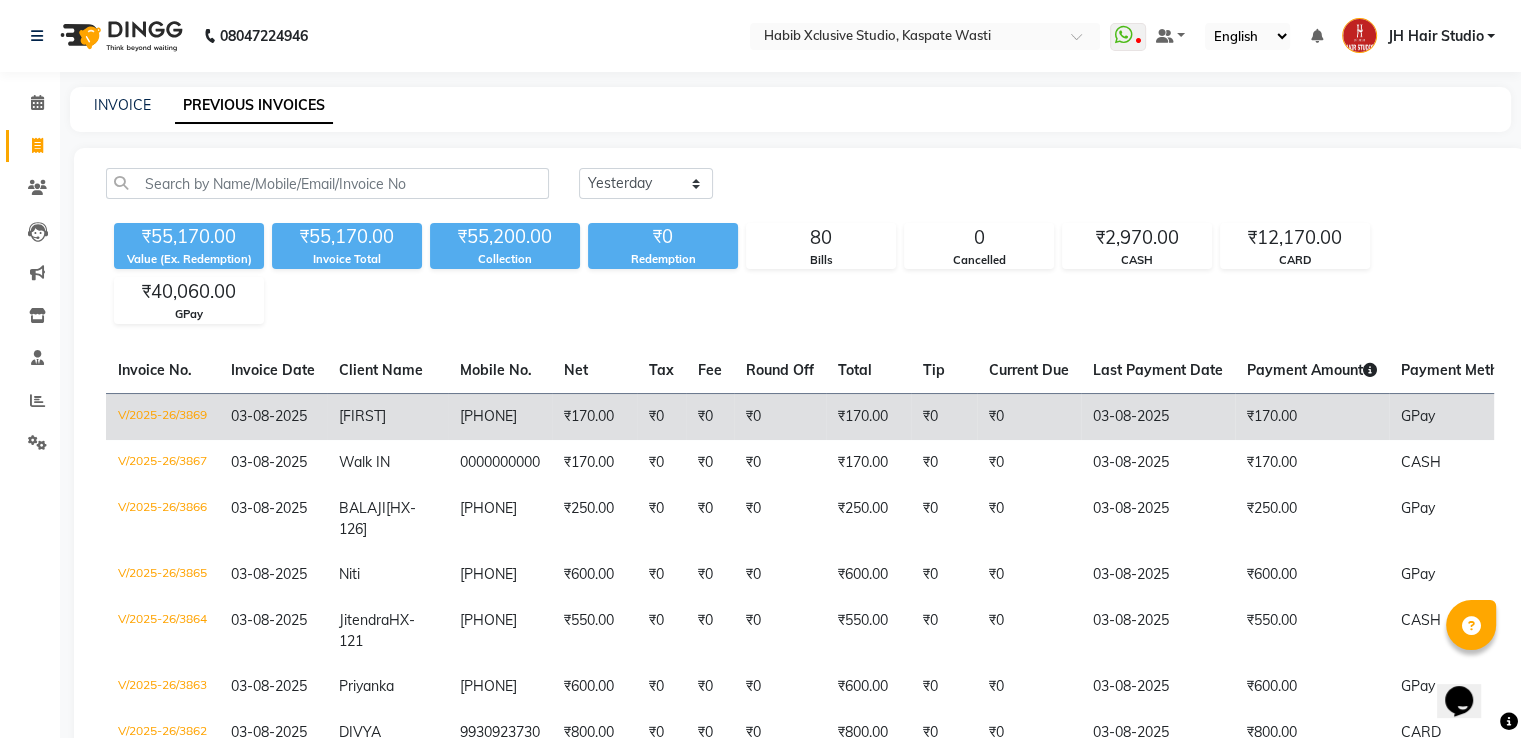 click on "₹0" 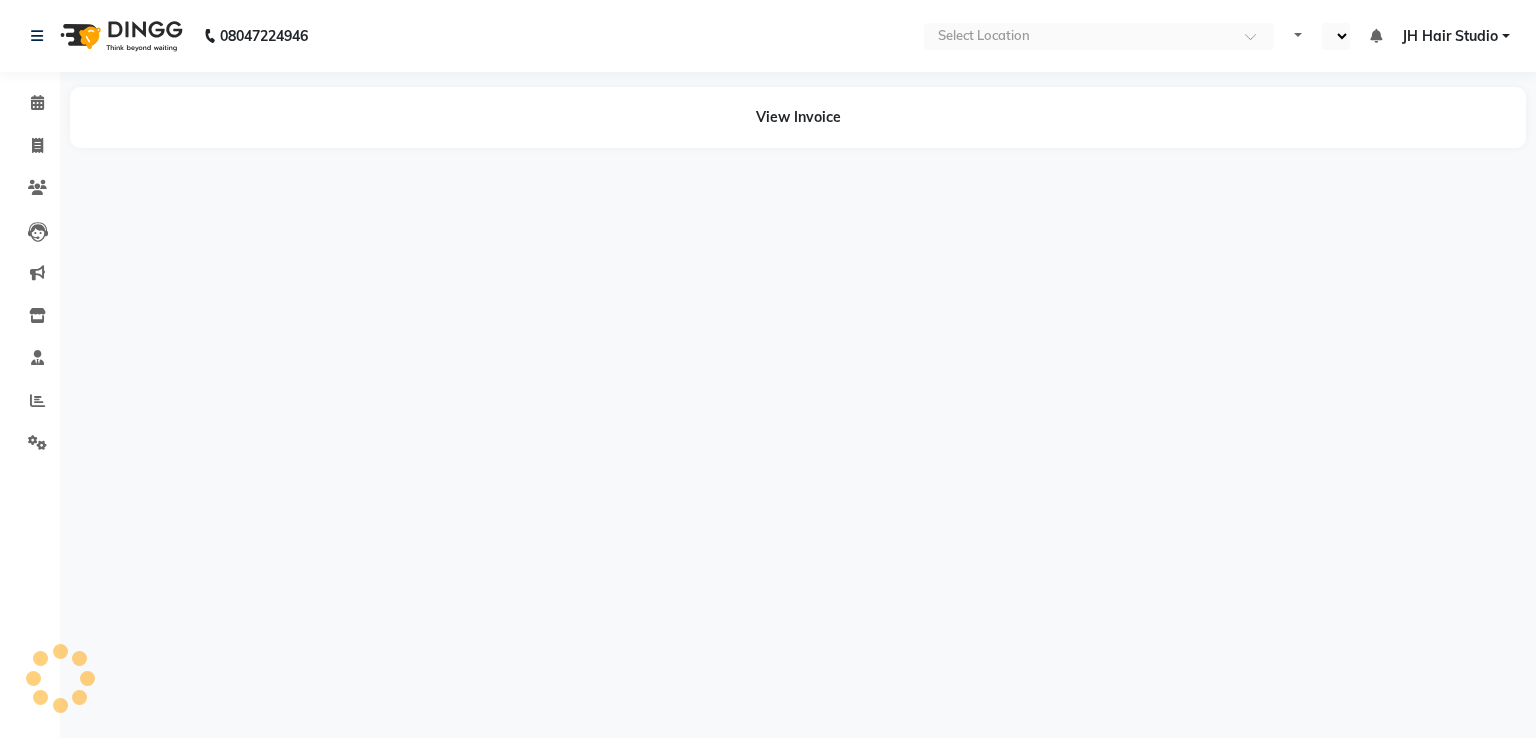 select on "en" 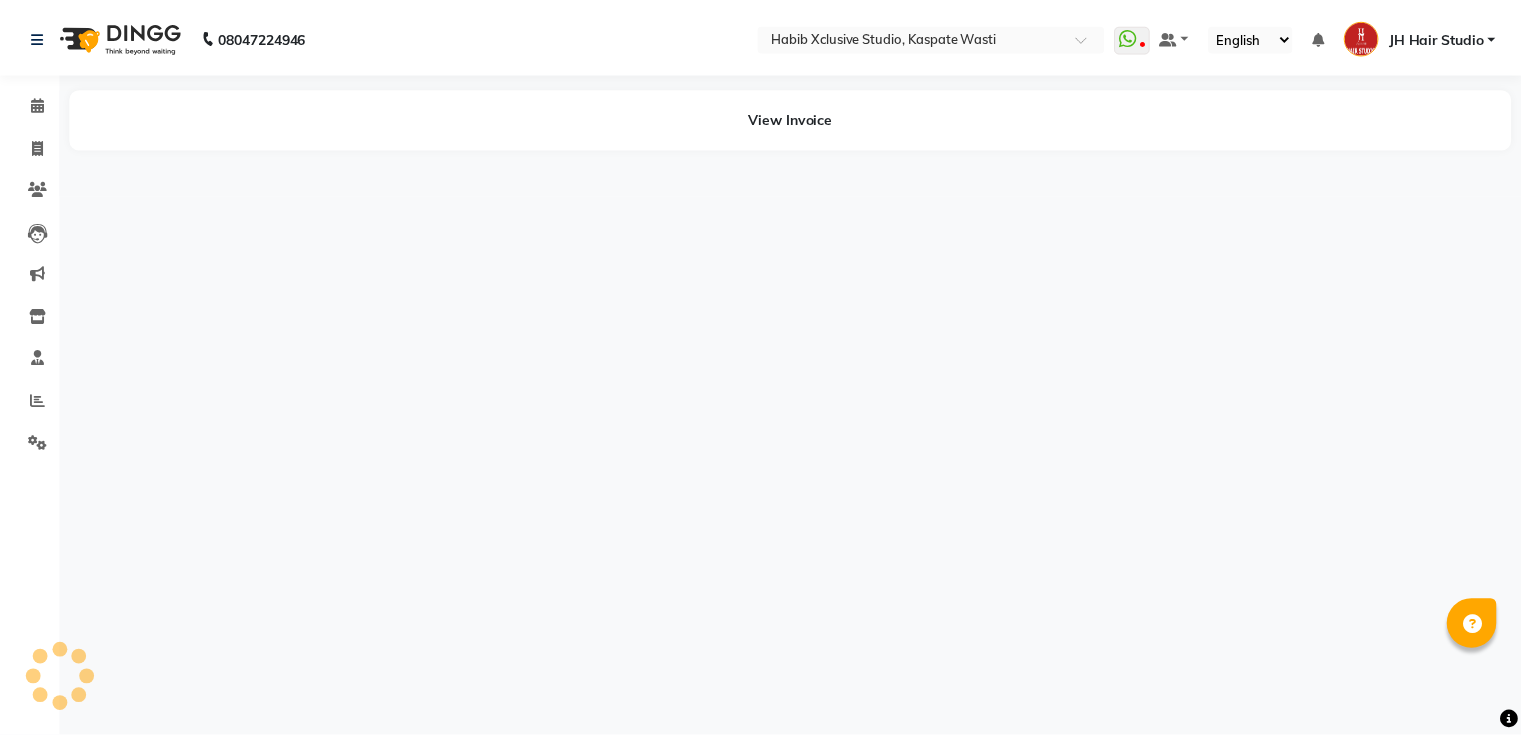 scroll, scrollTop: 0, scrollLeft: 0, axis: both 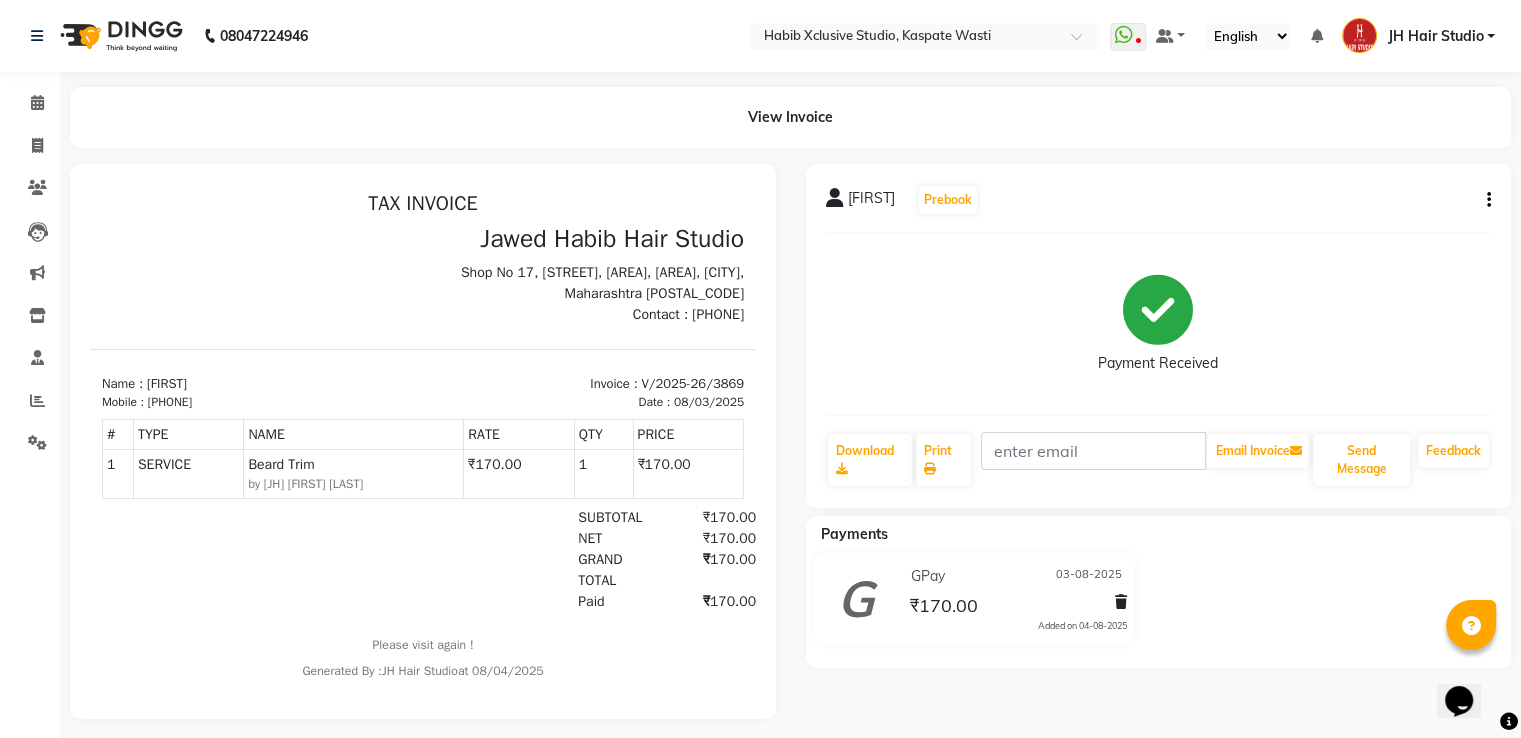 click 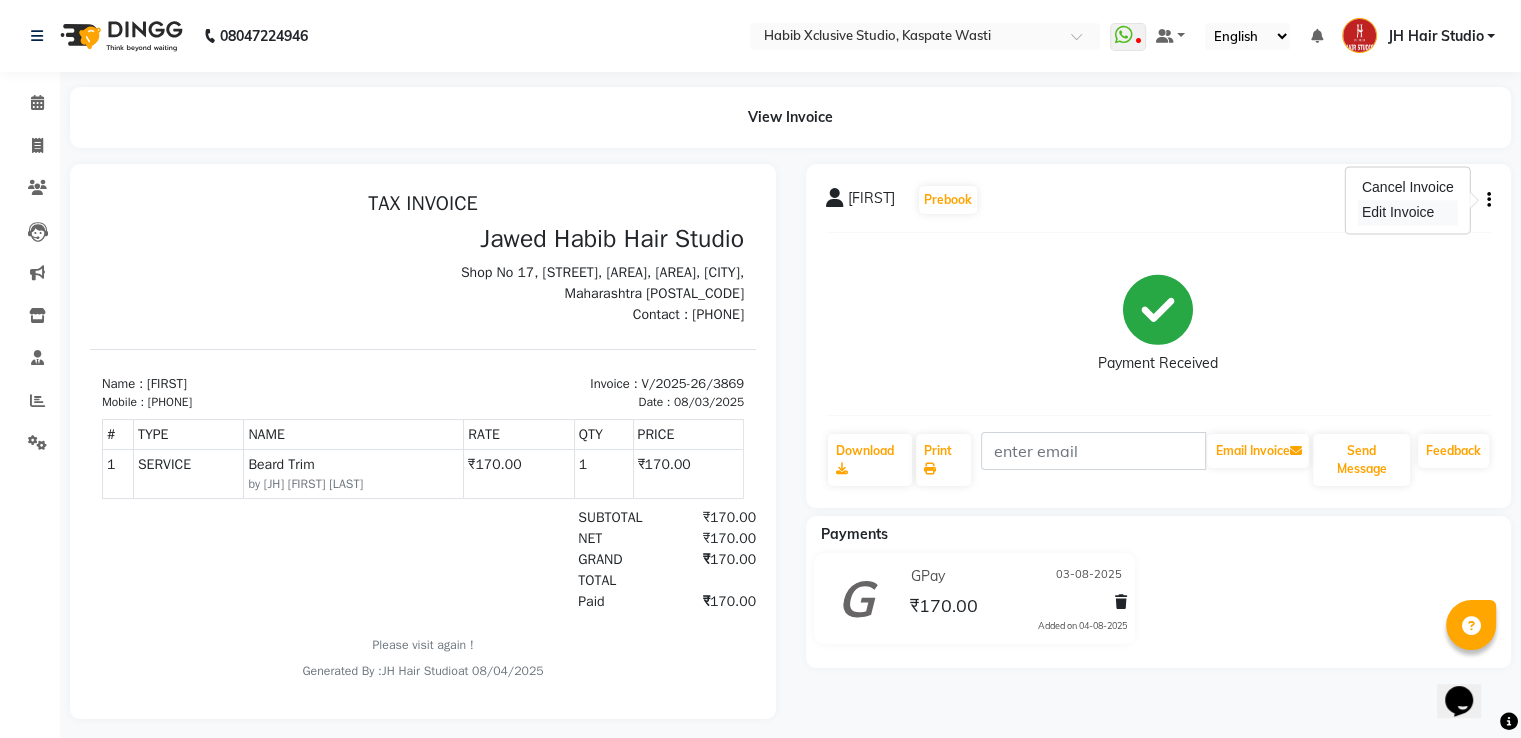 click on "Edit Invoice" at bounding box center (1408, 212) 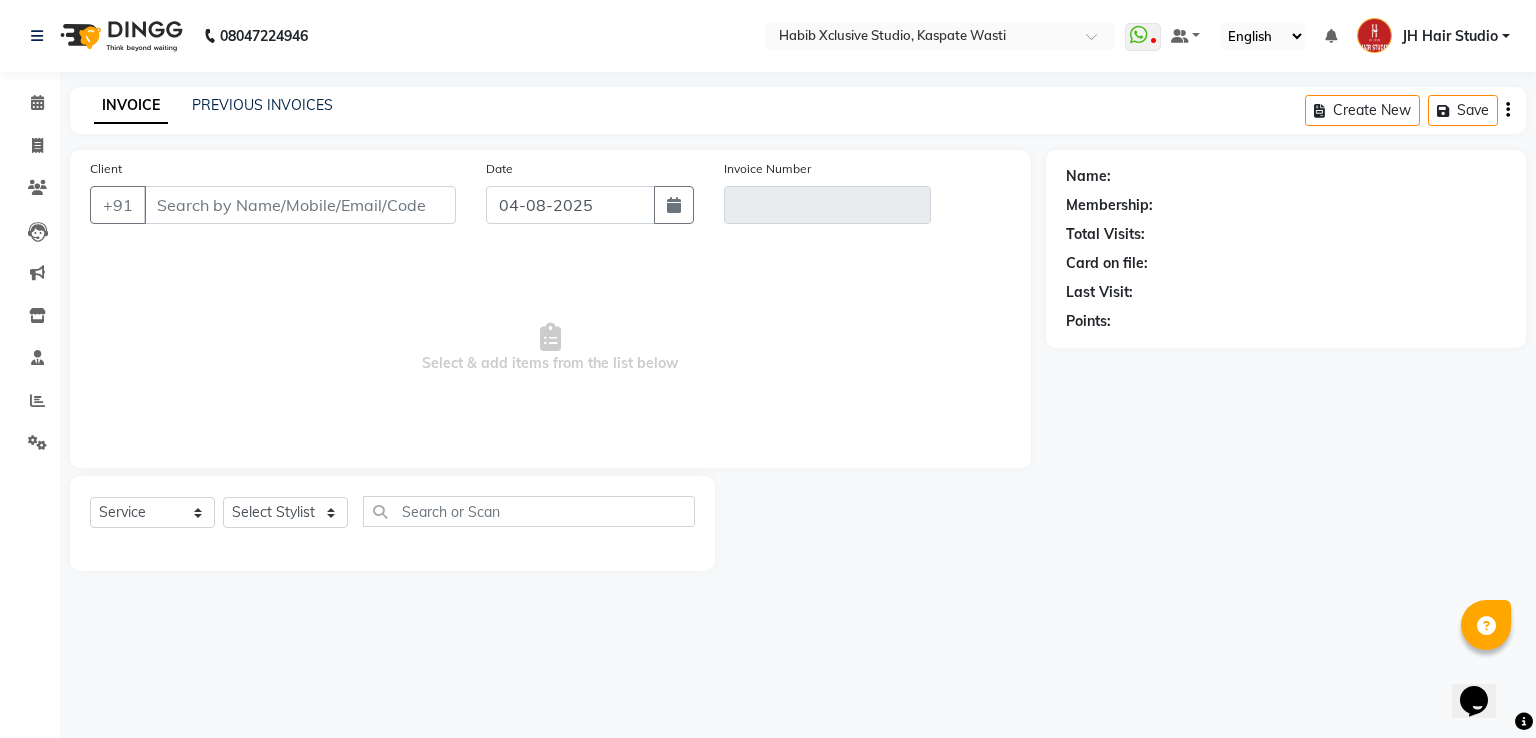 type on "[PHONE]" 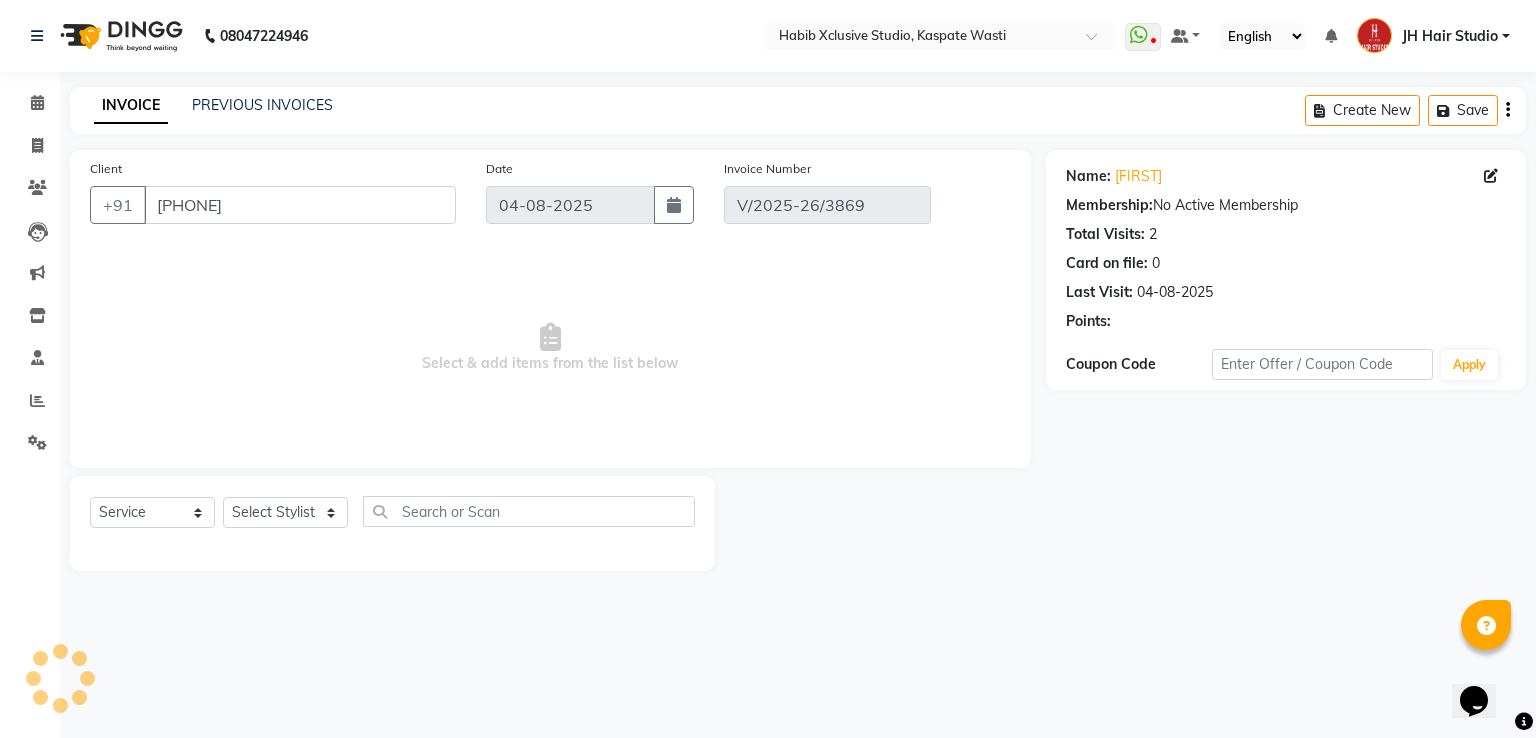 type on "03-08-2025" 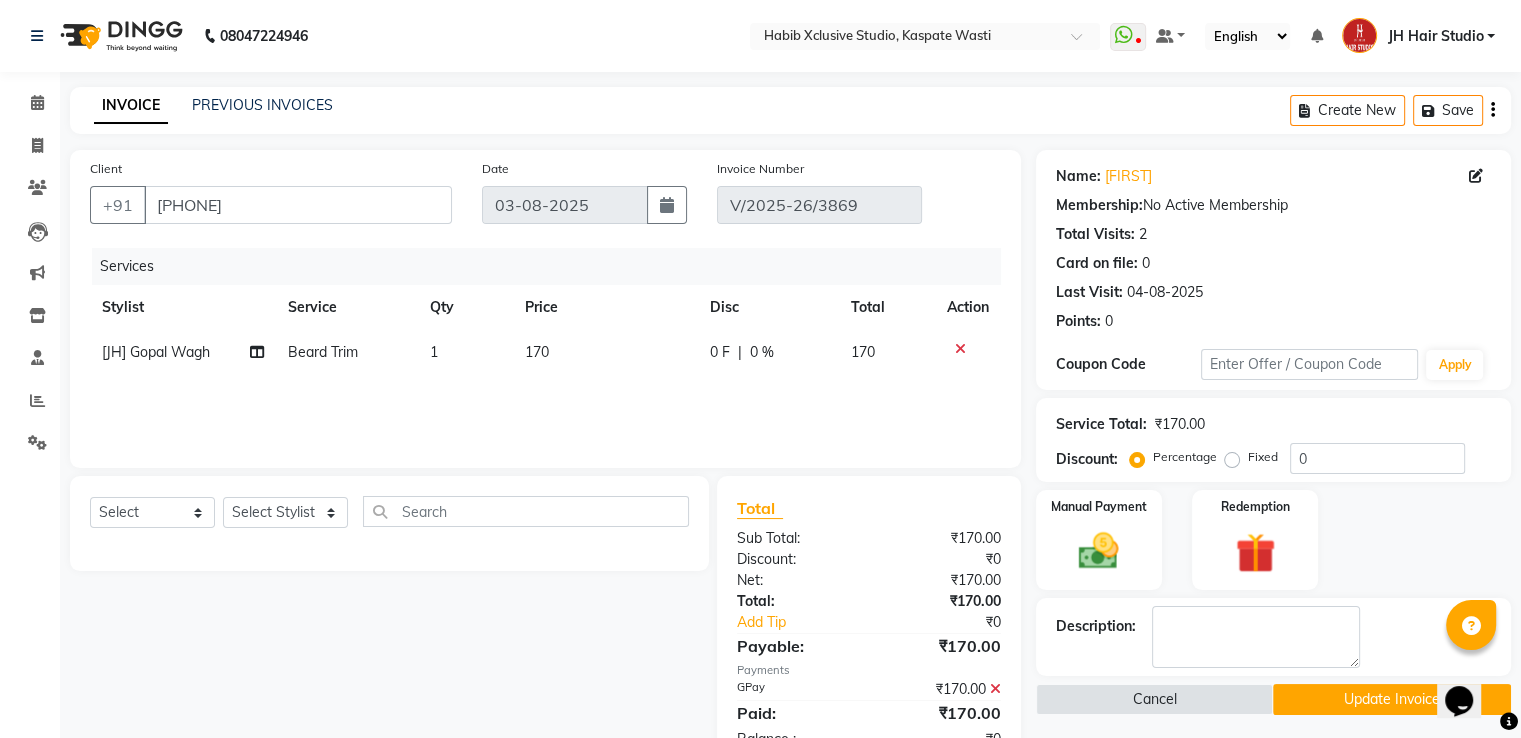 click on "170" 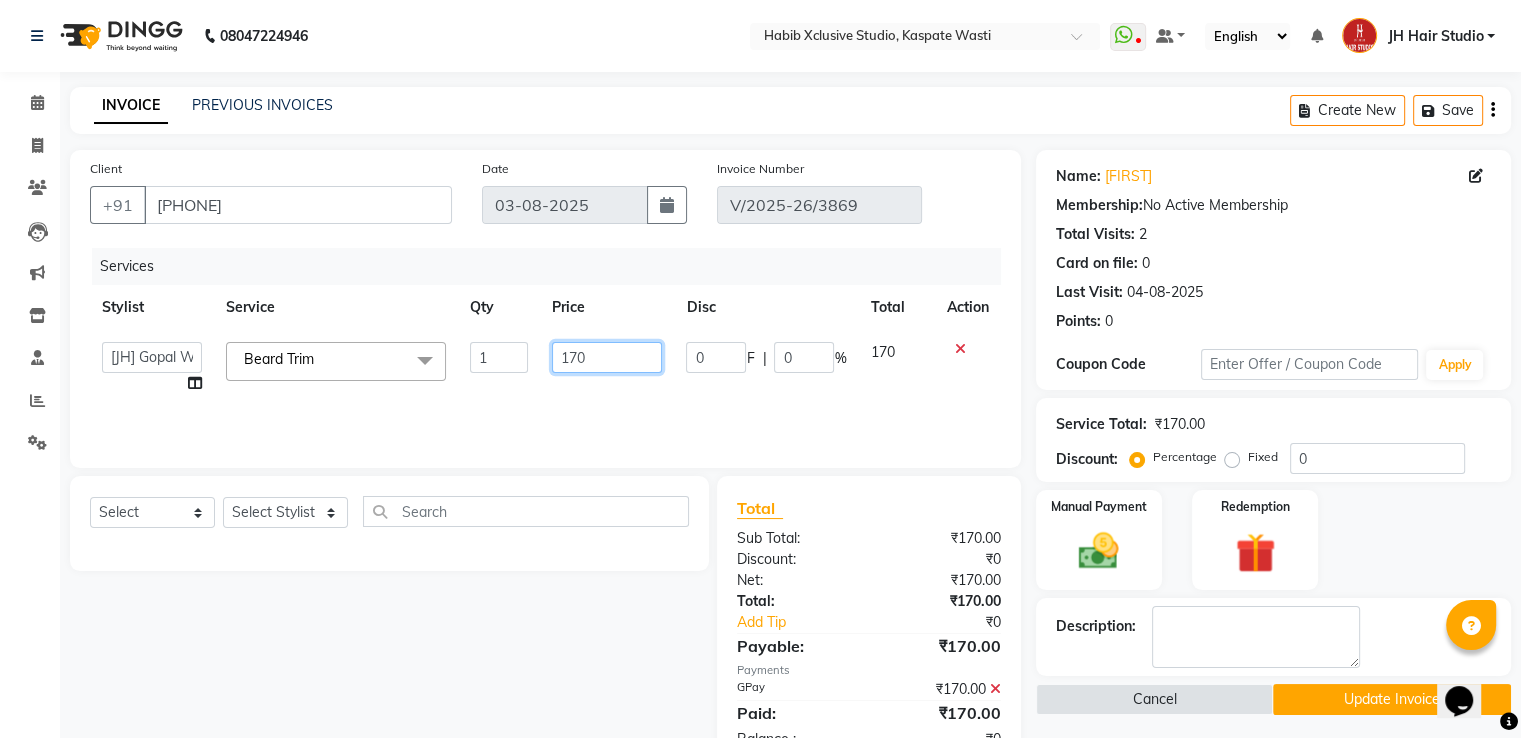 click on "170" 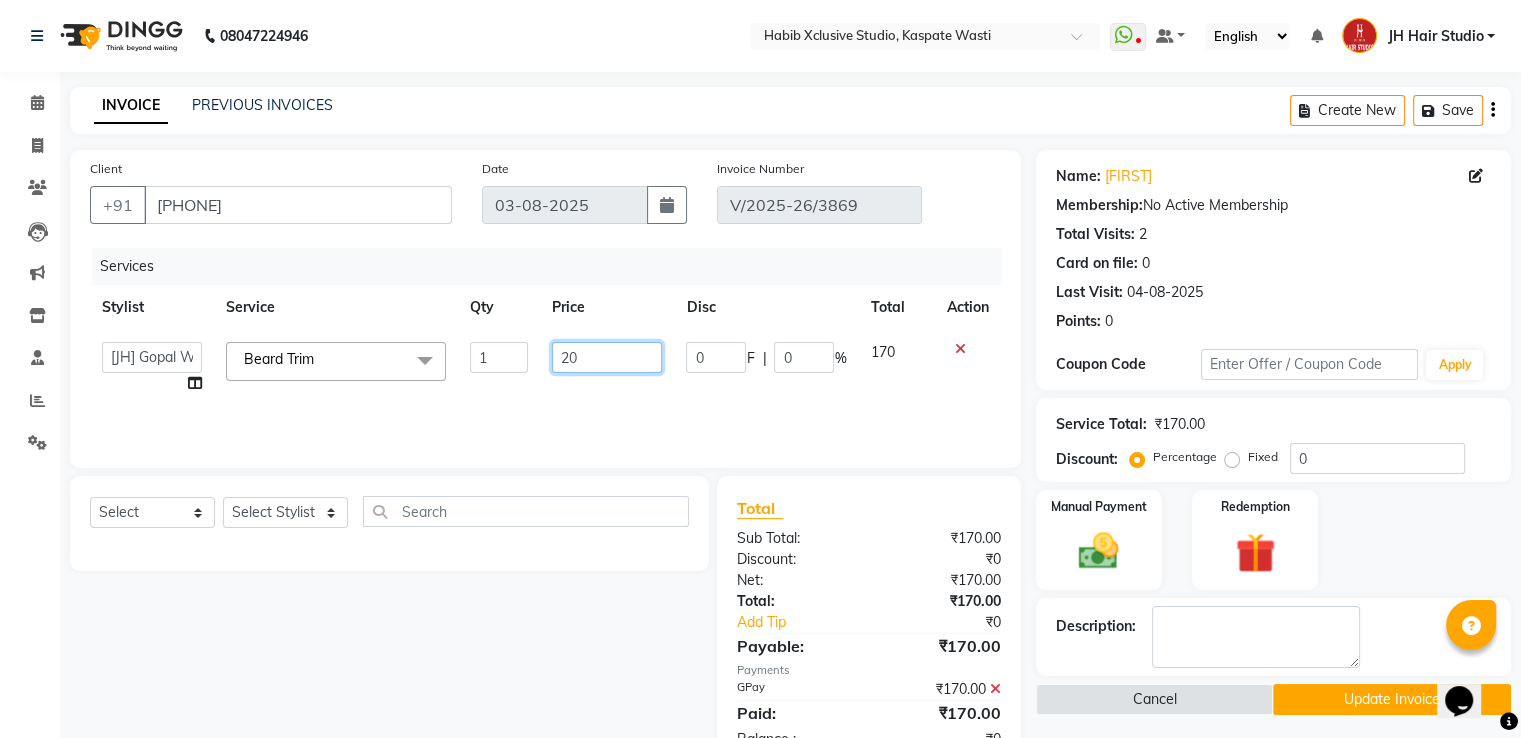 type on "200" 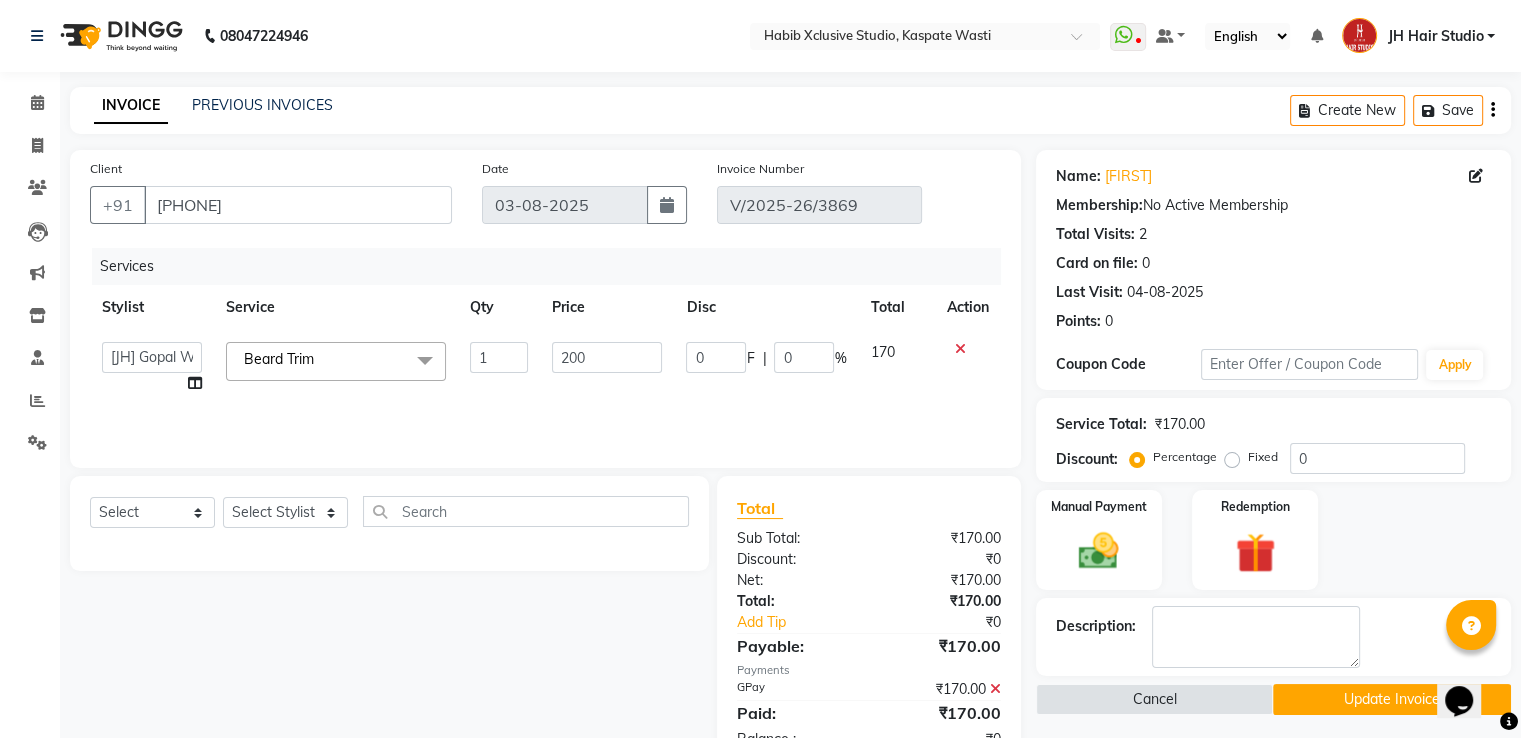 click 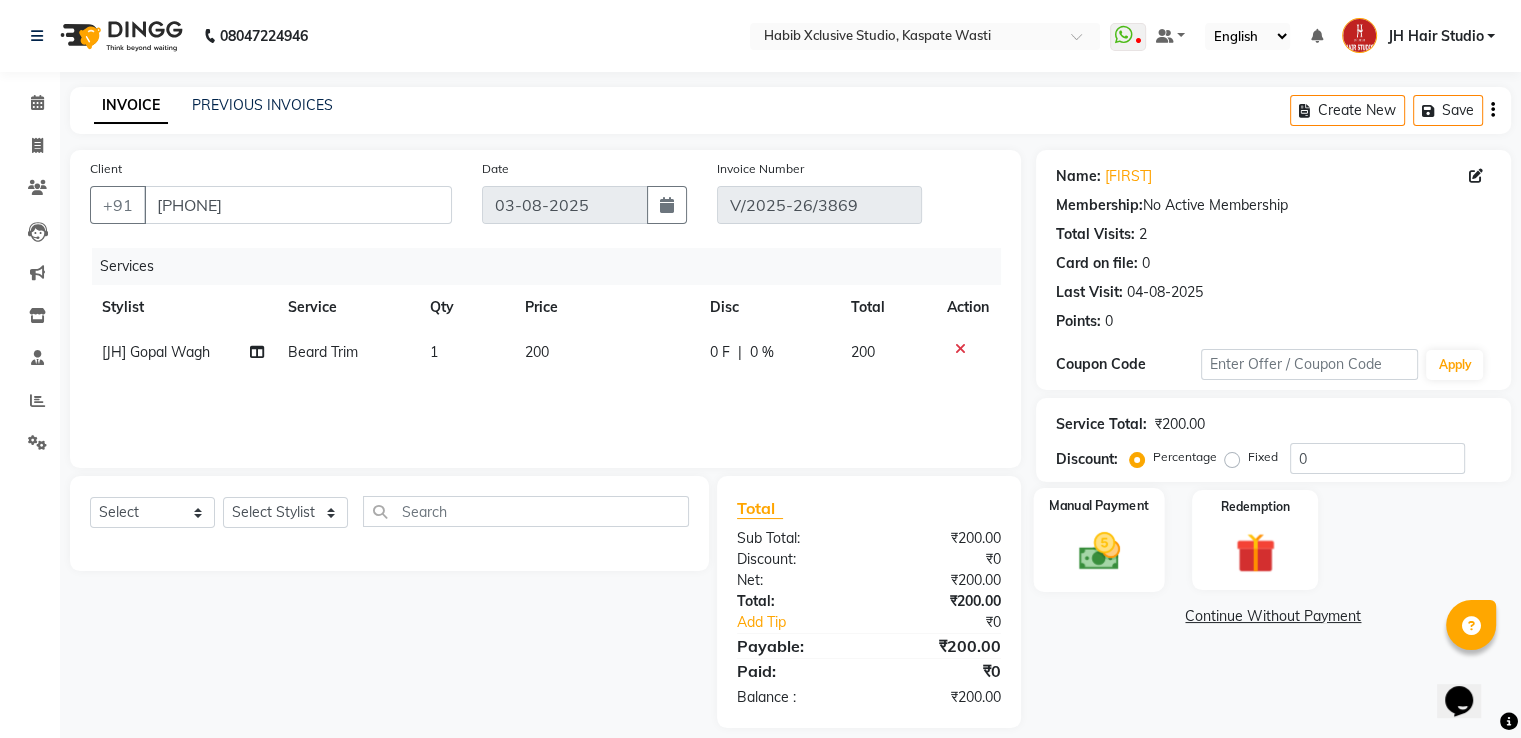 click 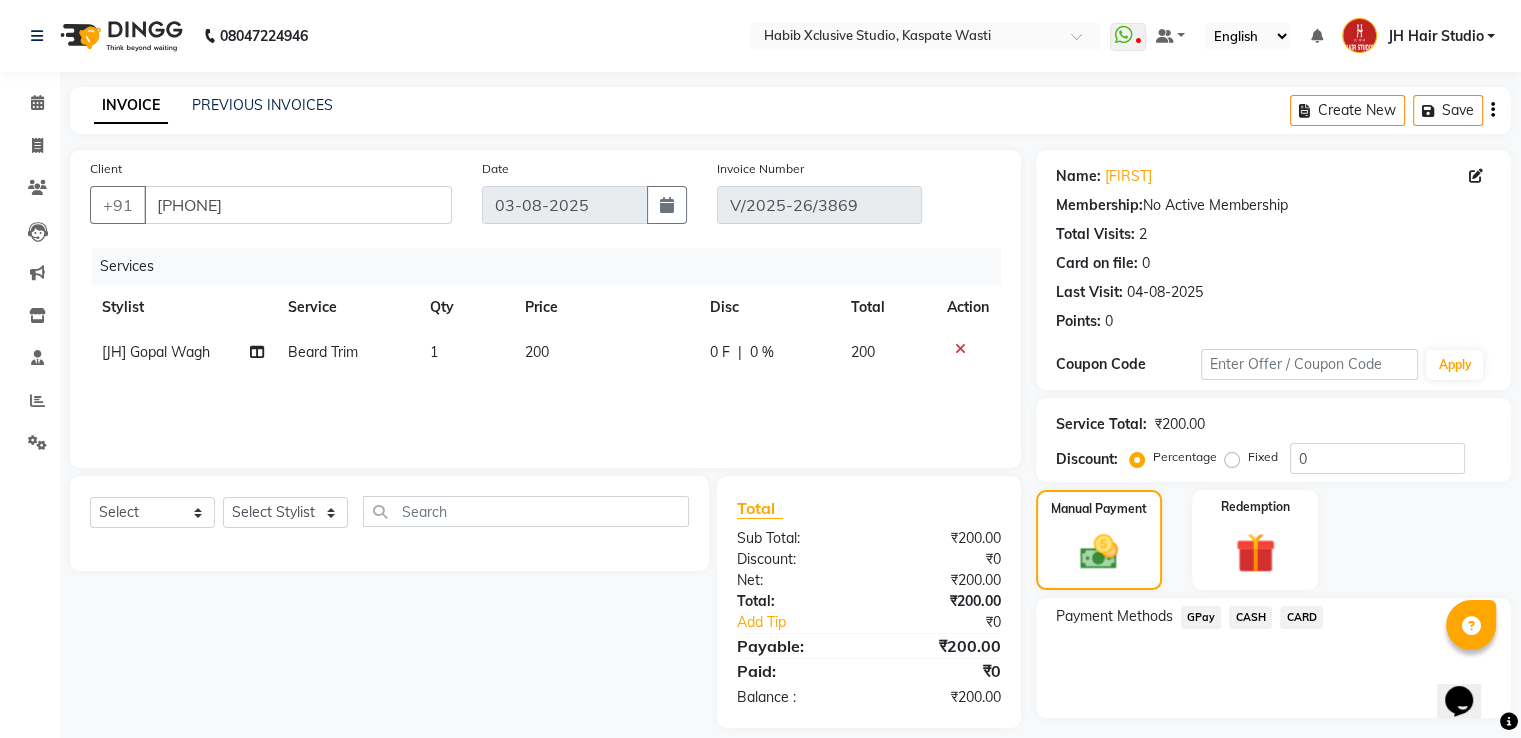 click on "CASH" 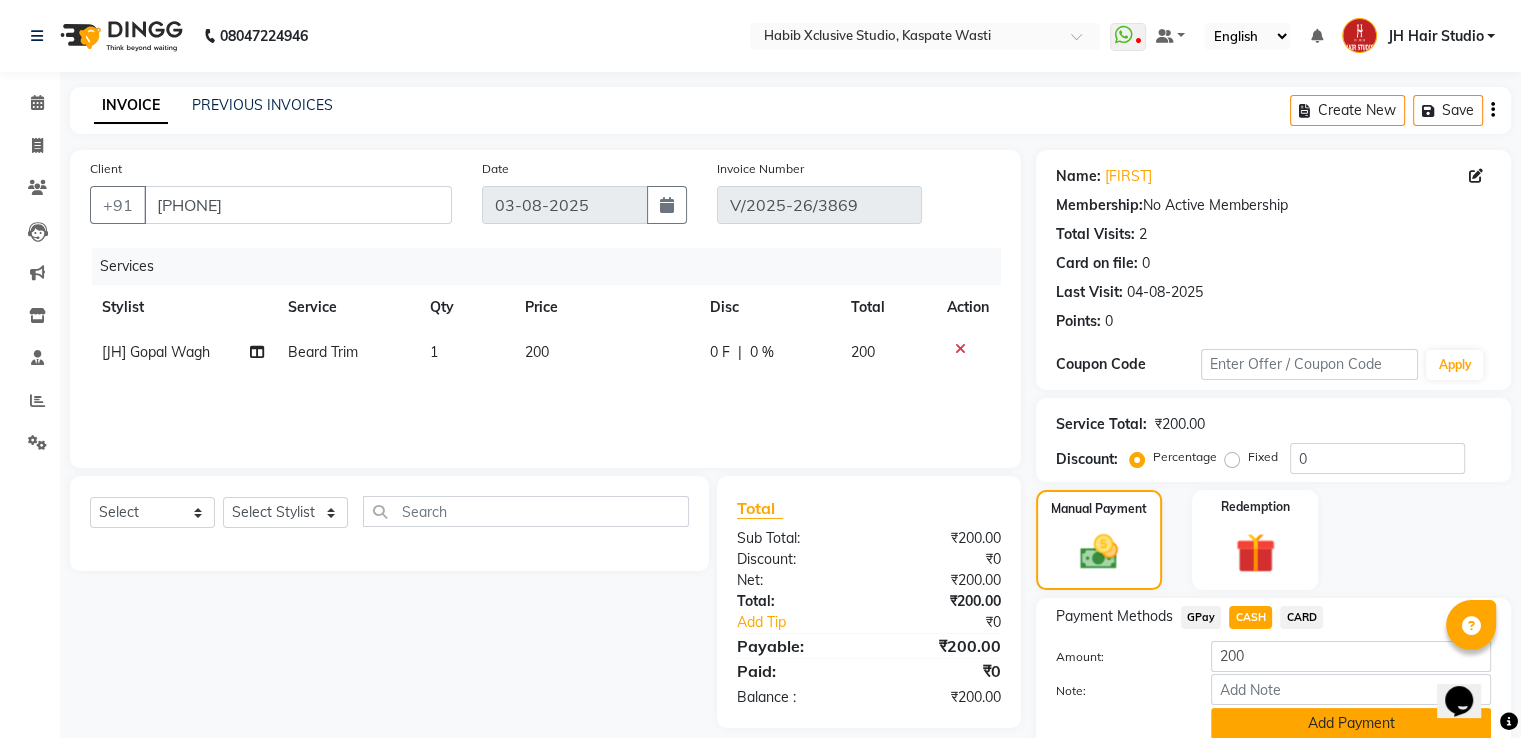 click on "Add Payment" 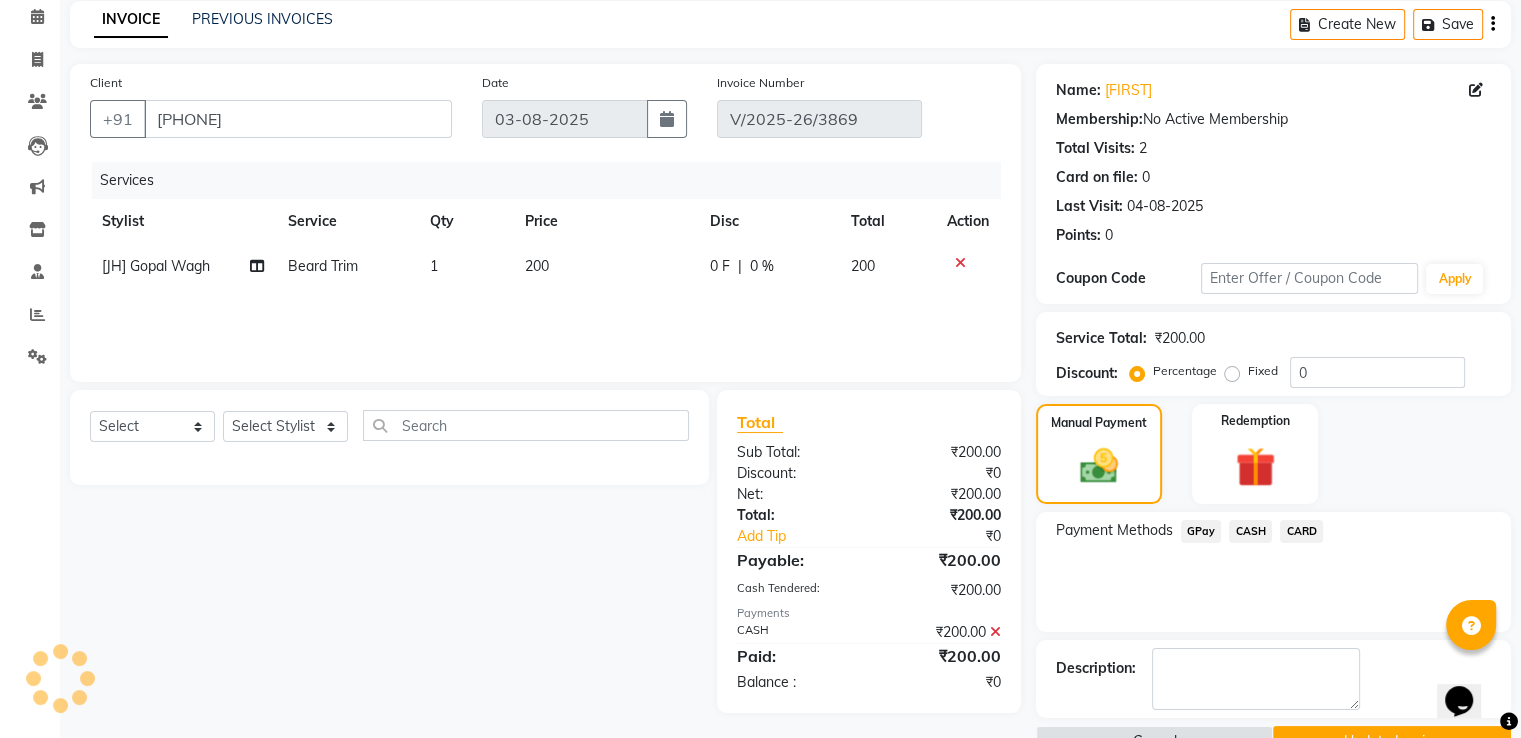scroll, scrollTop: 133, scrollLeft: 0, axis: vertical 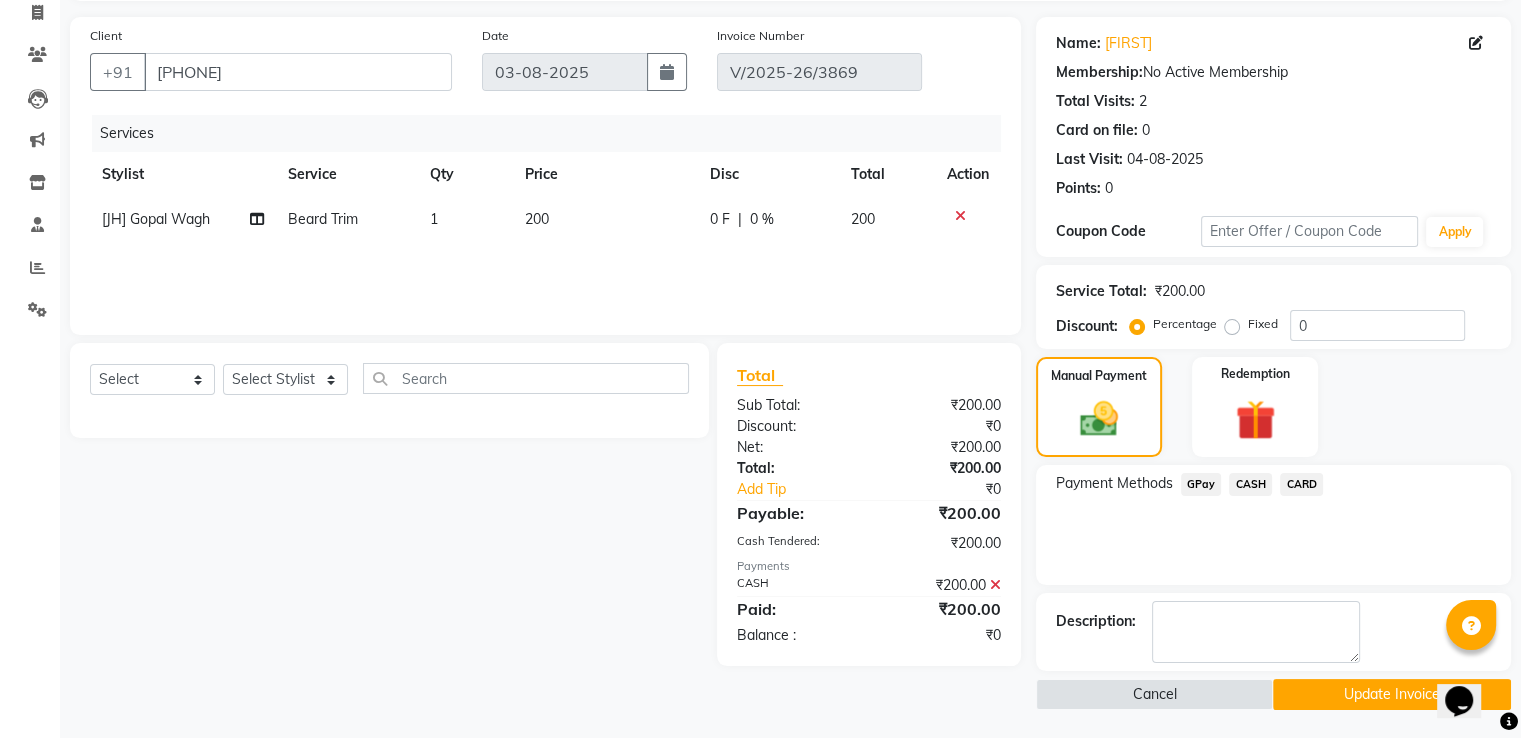 click on "Update Invoice" 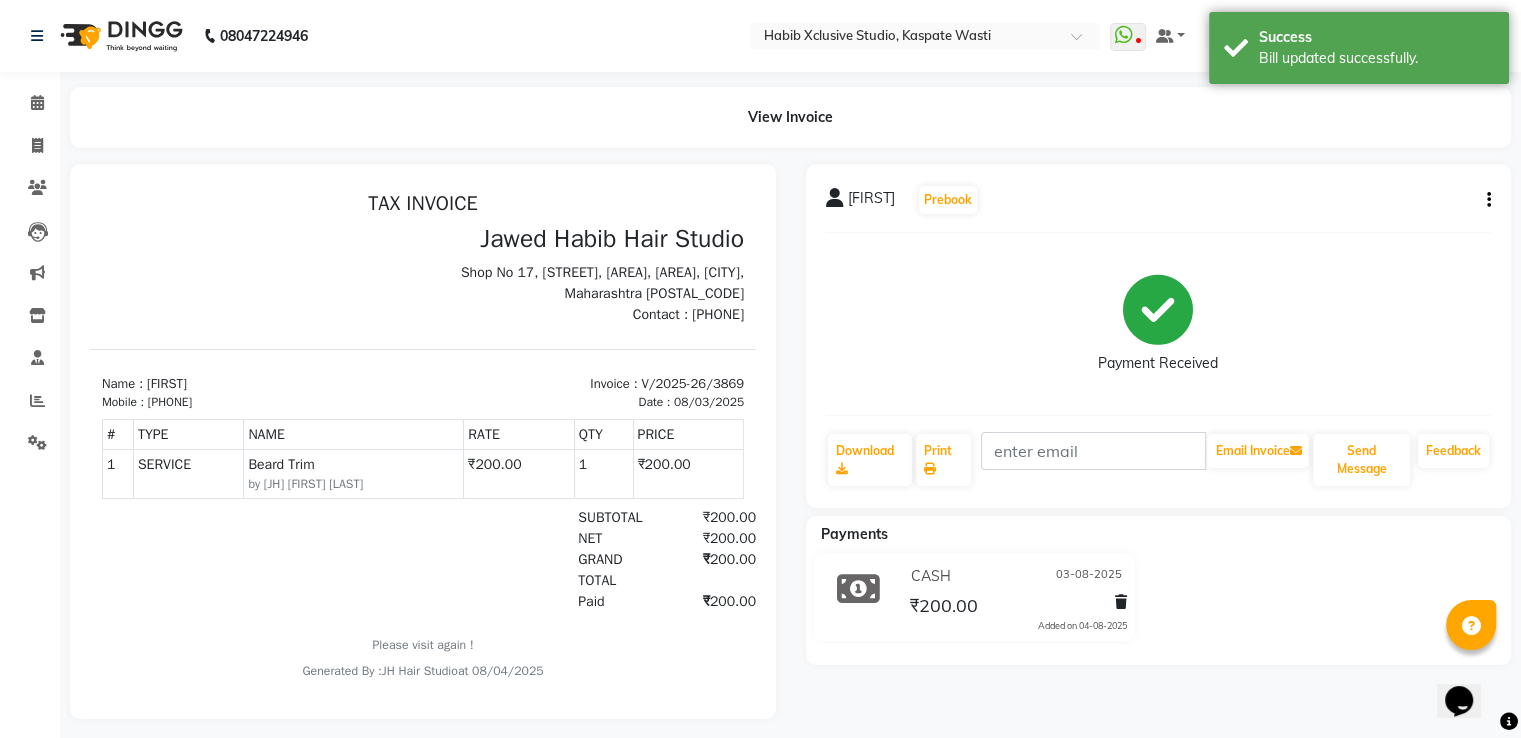 scroll, scrollTop: 0, scrollLeft: 0, axis: both 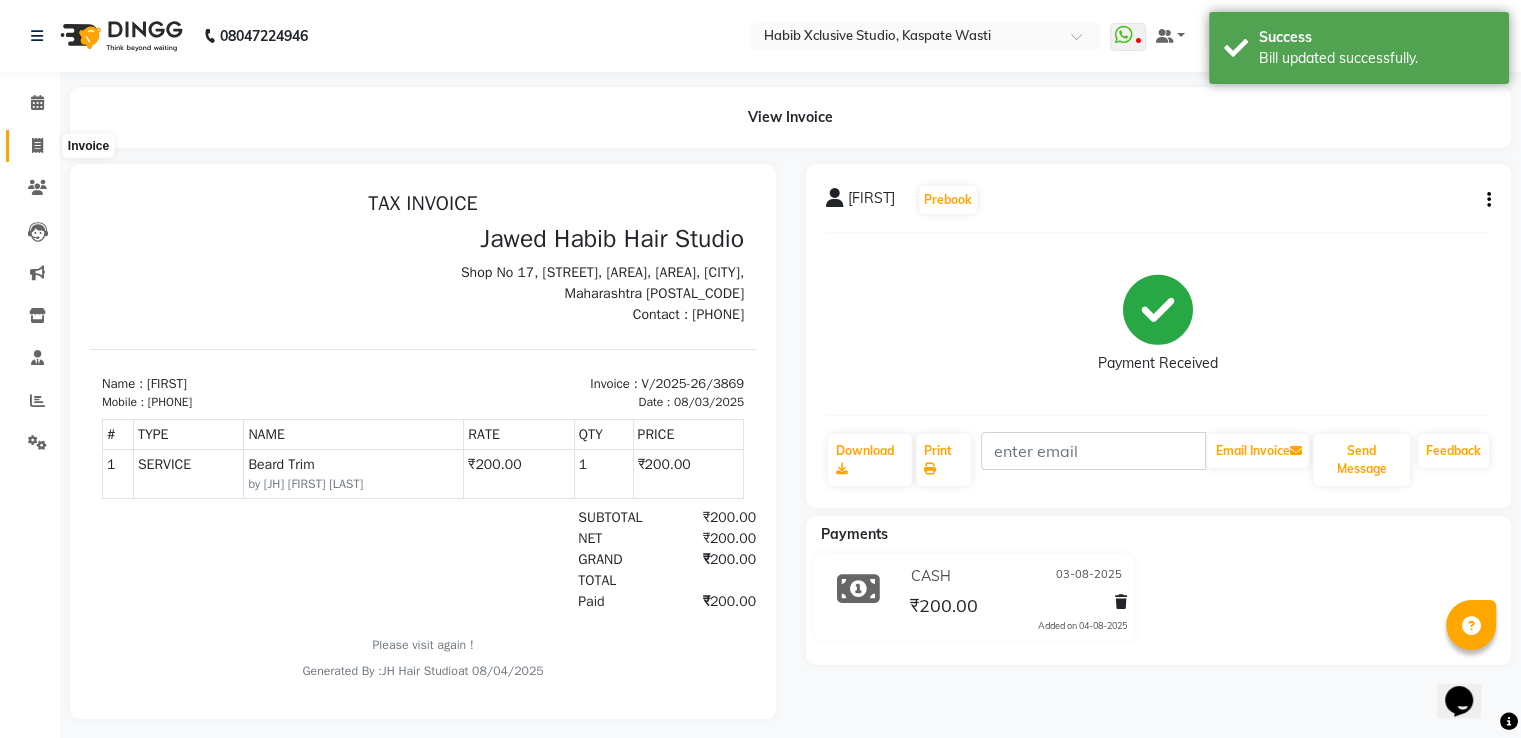 click 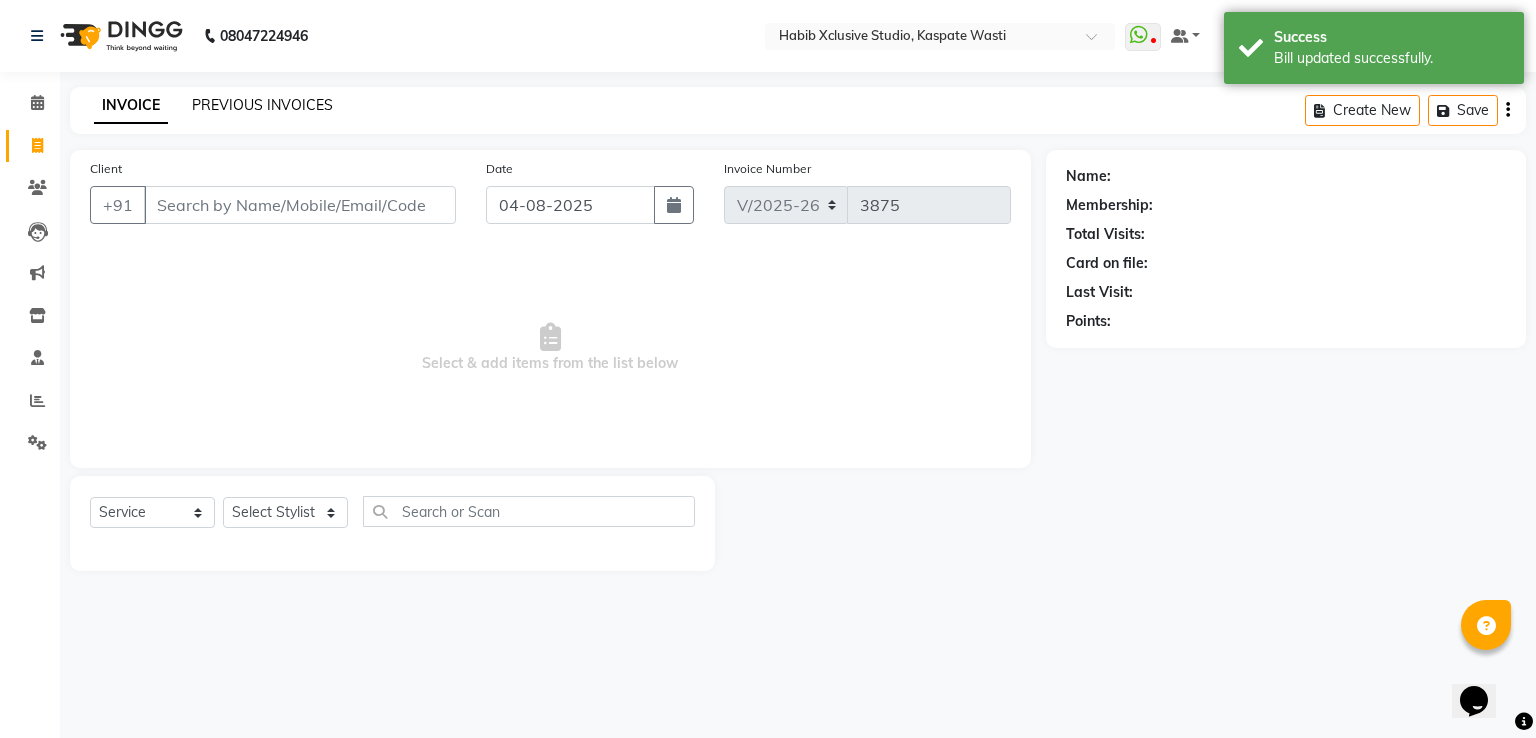 click on "PREVIOUS INVOICES" 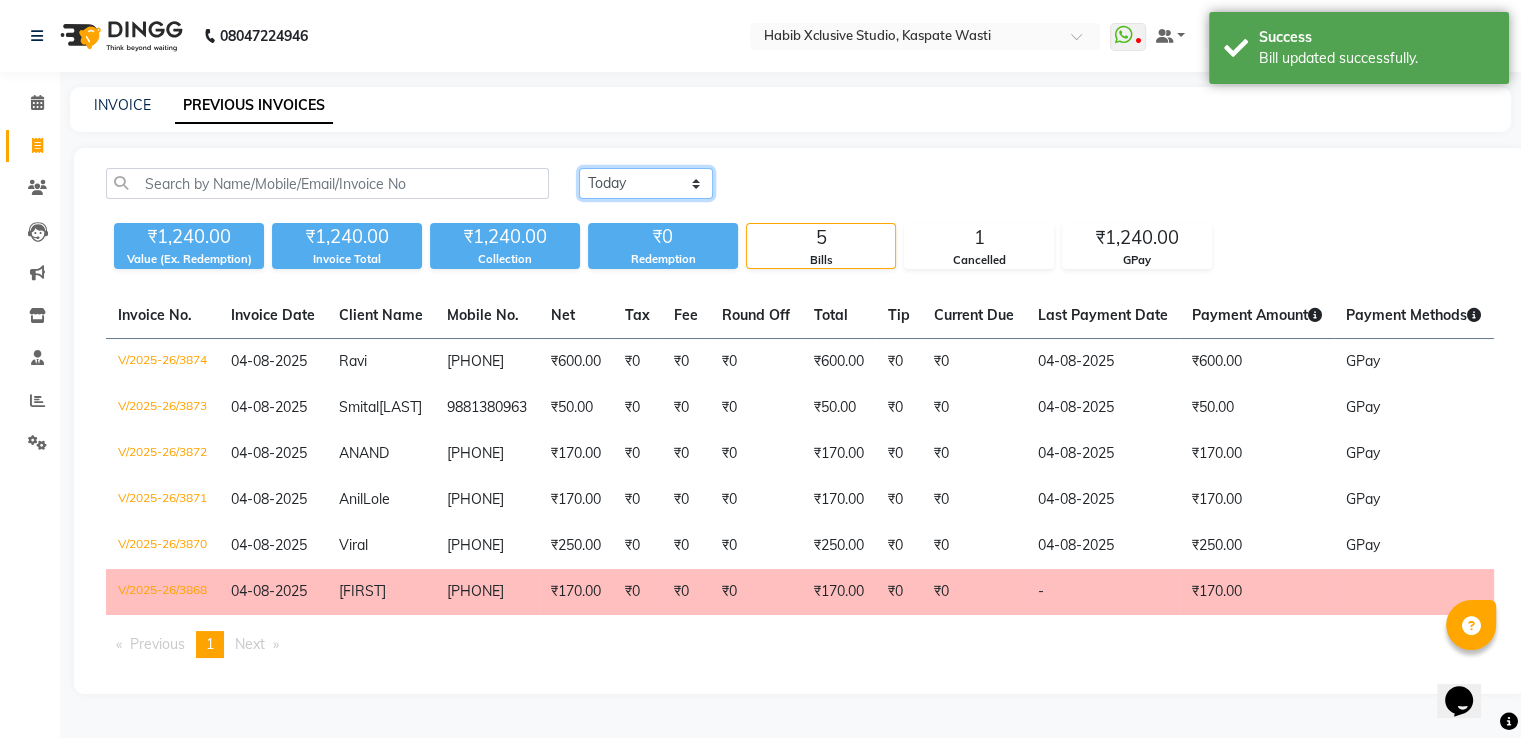 click on "Today Yesterday Custom Range" 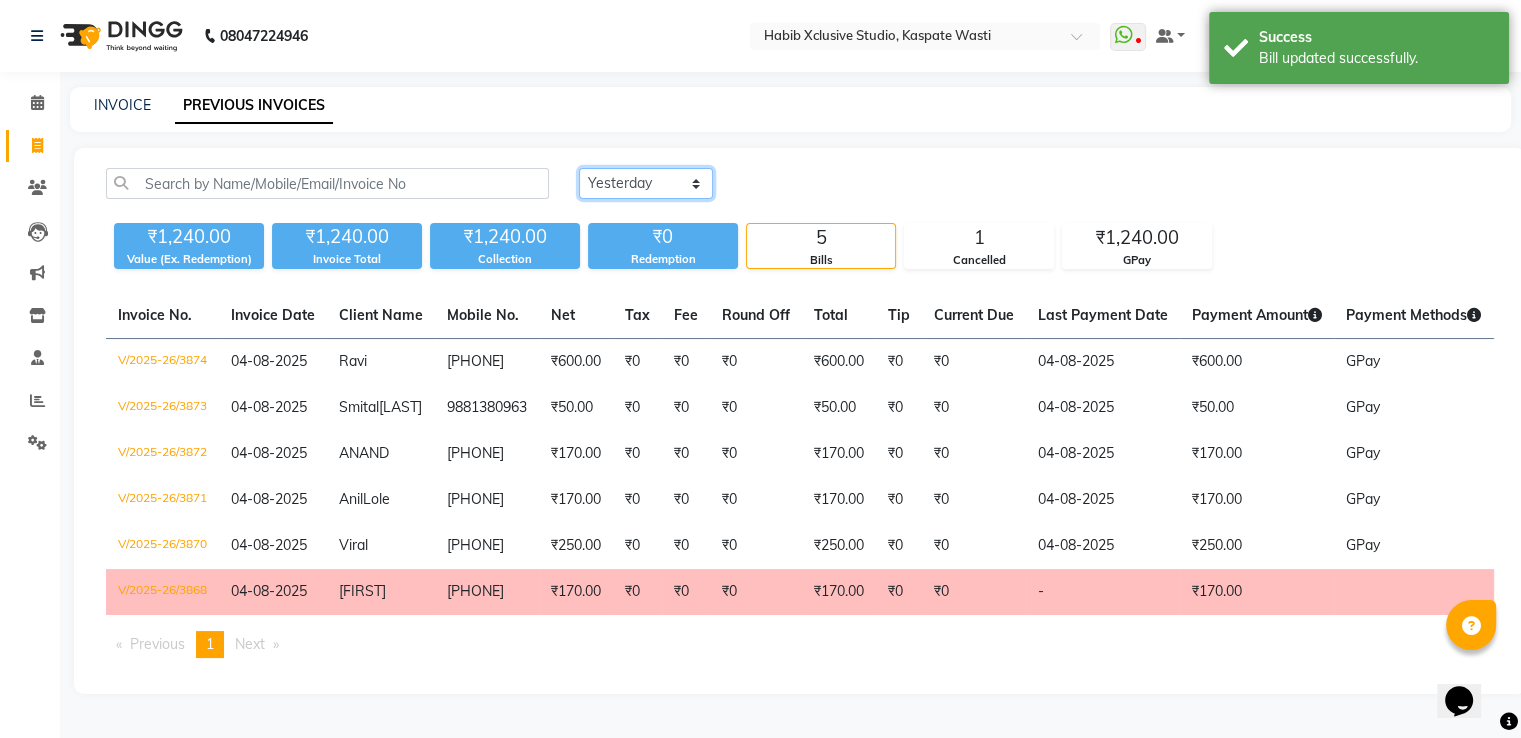 click on "Today Yesterday Custom Range" 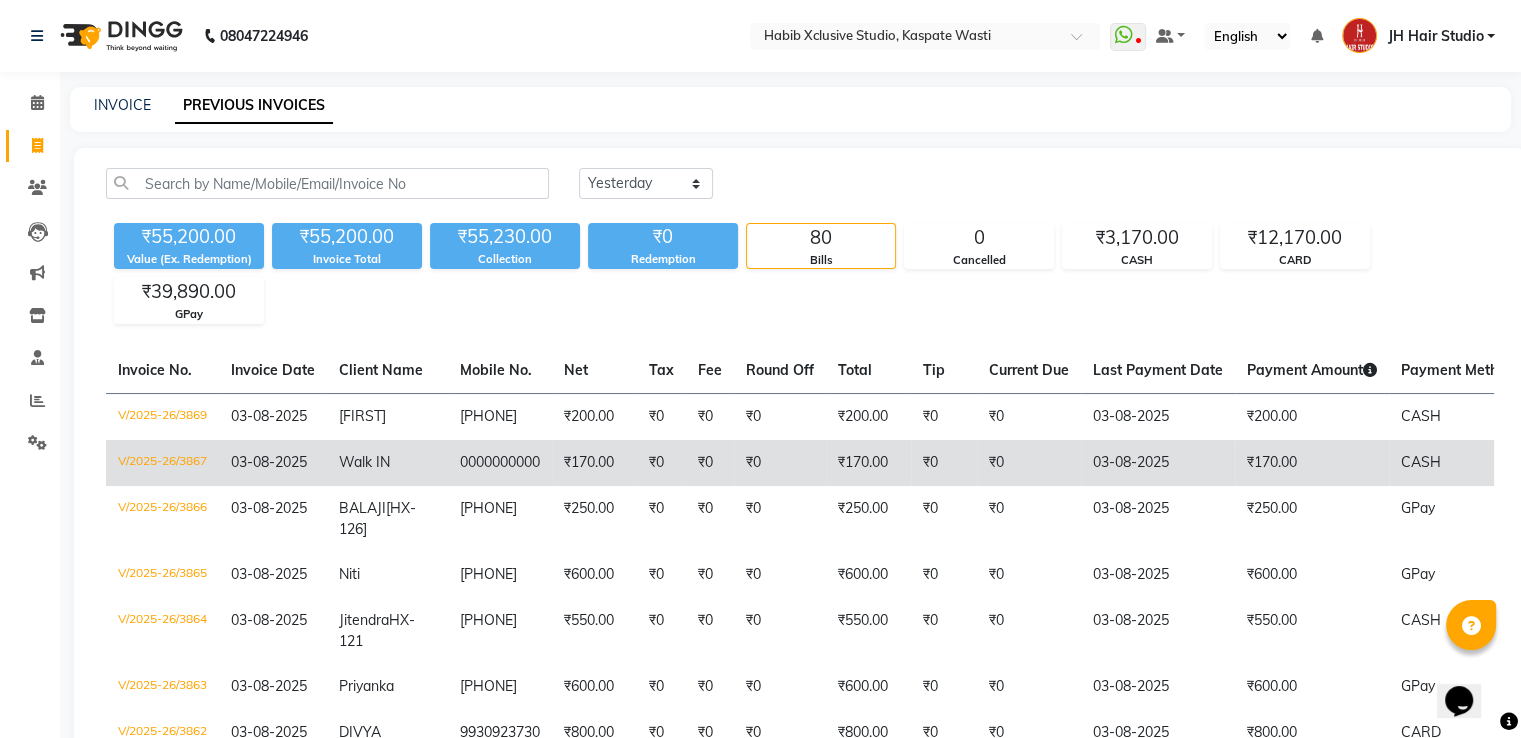 click on "0000000000" 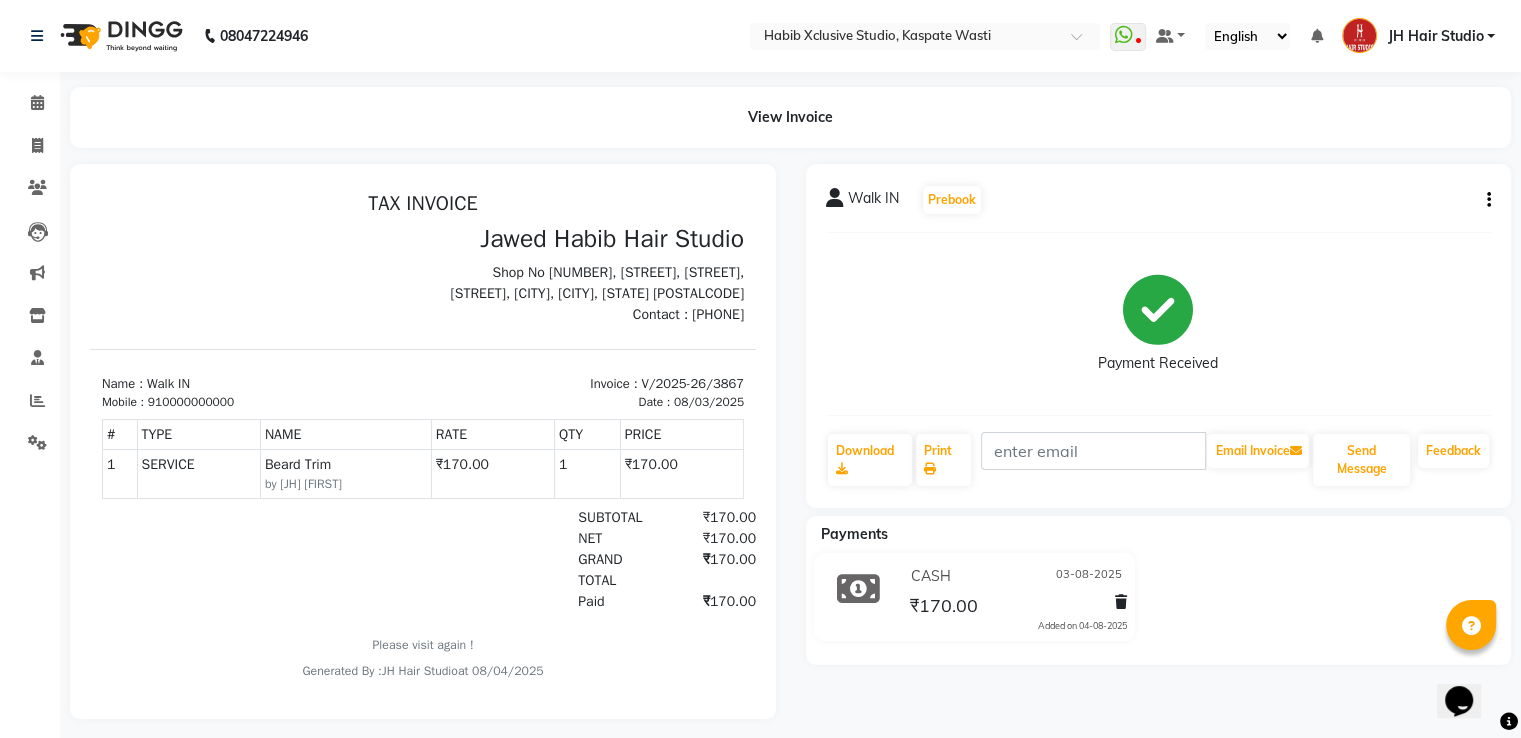 scroll, scrollTop: 0, scrollLeft: 0, axis: both 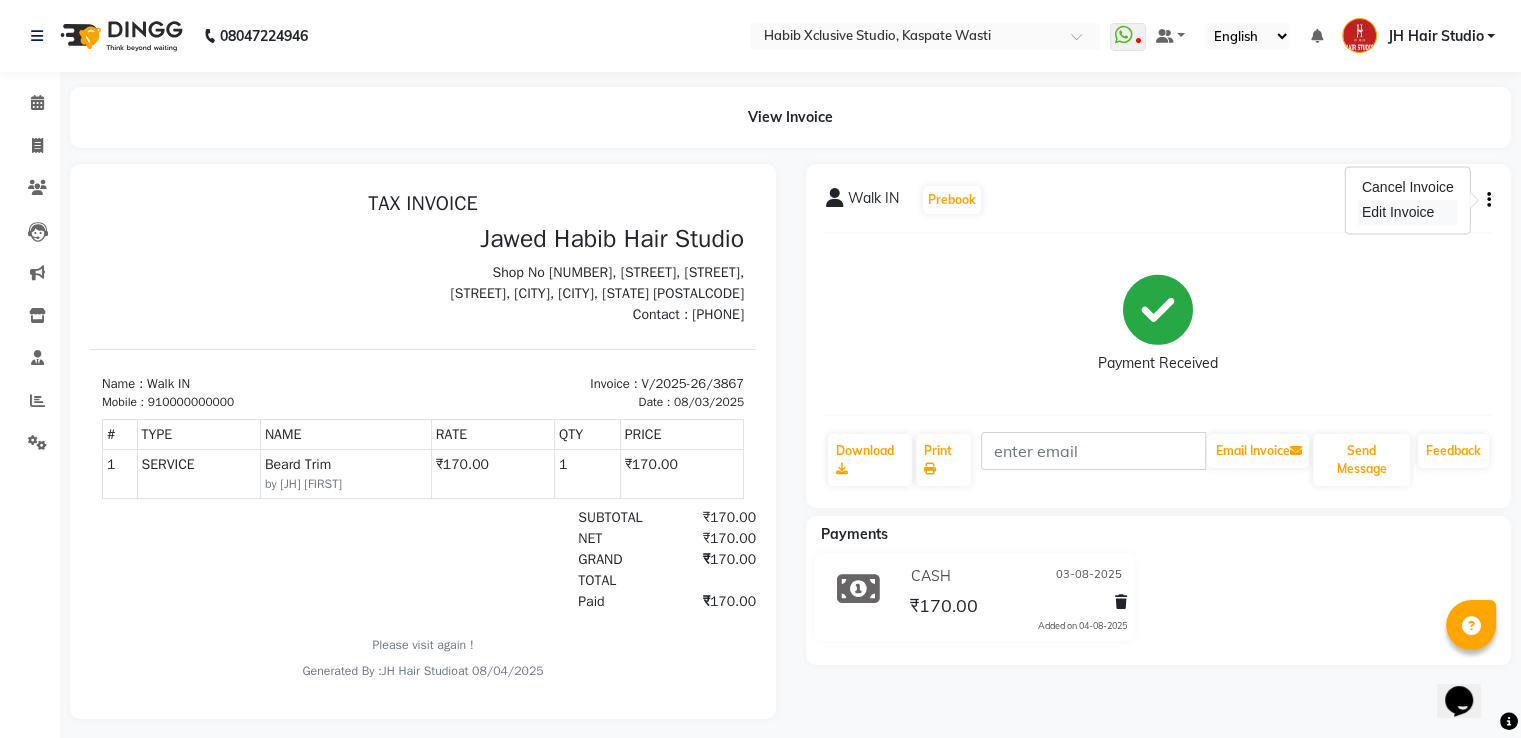 click on "Edit Invoice" at bounding box center (1408, 212) 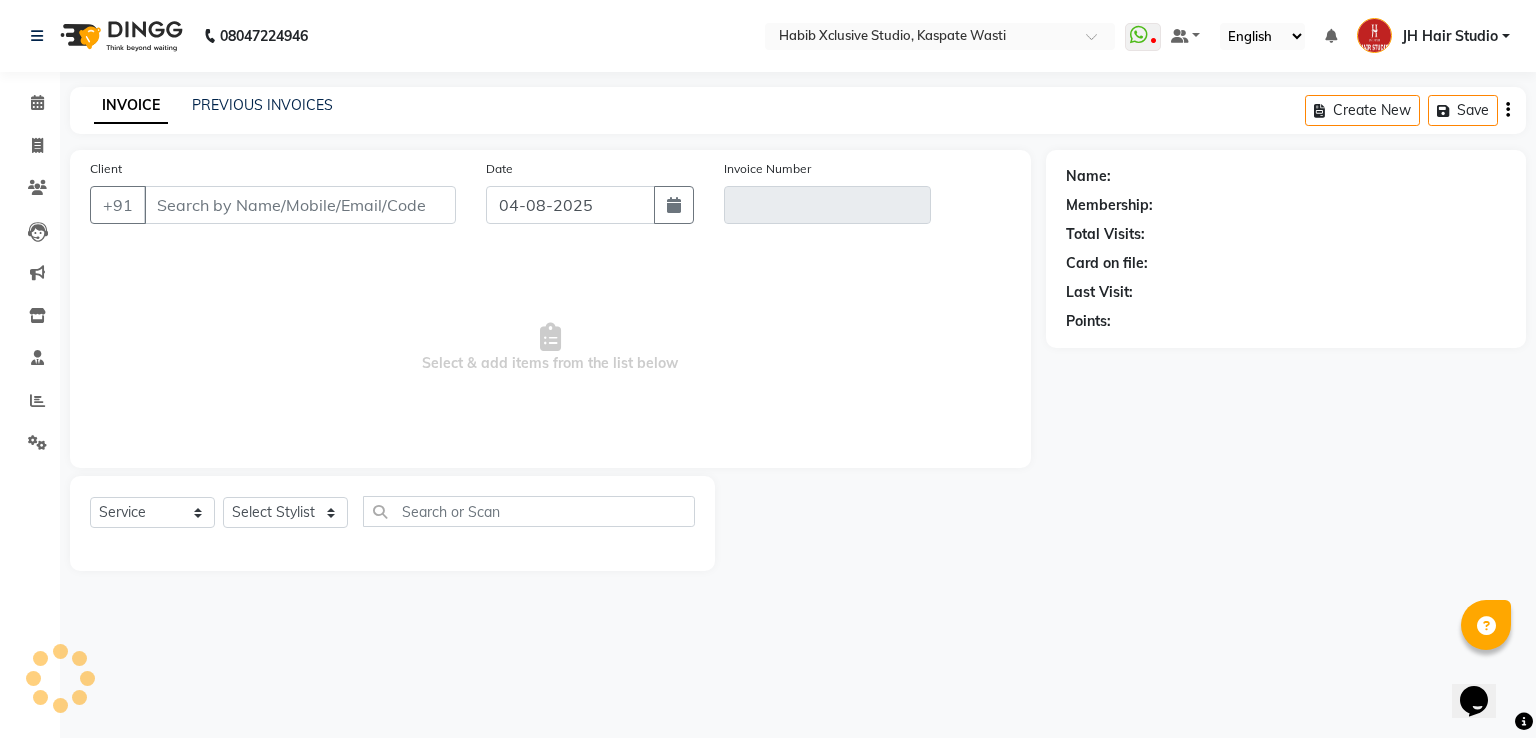 type on "0000000000" 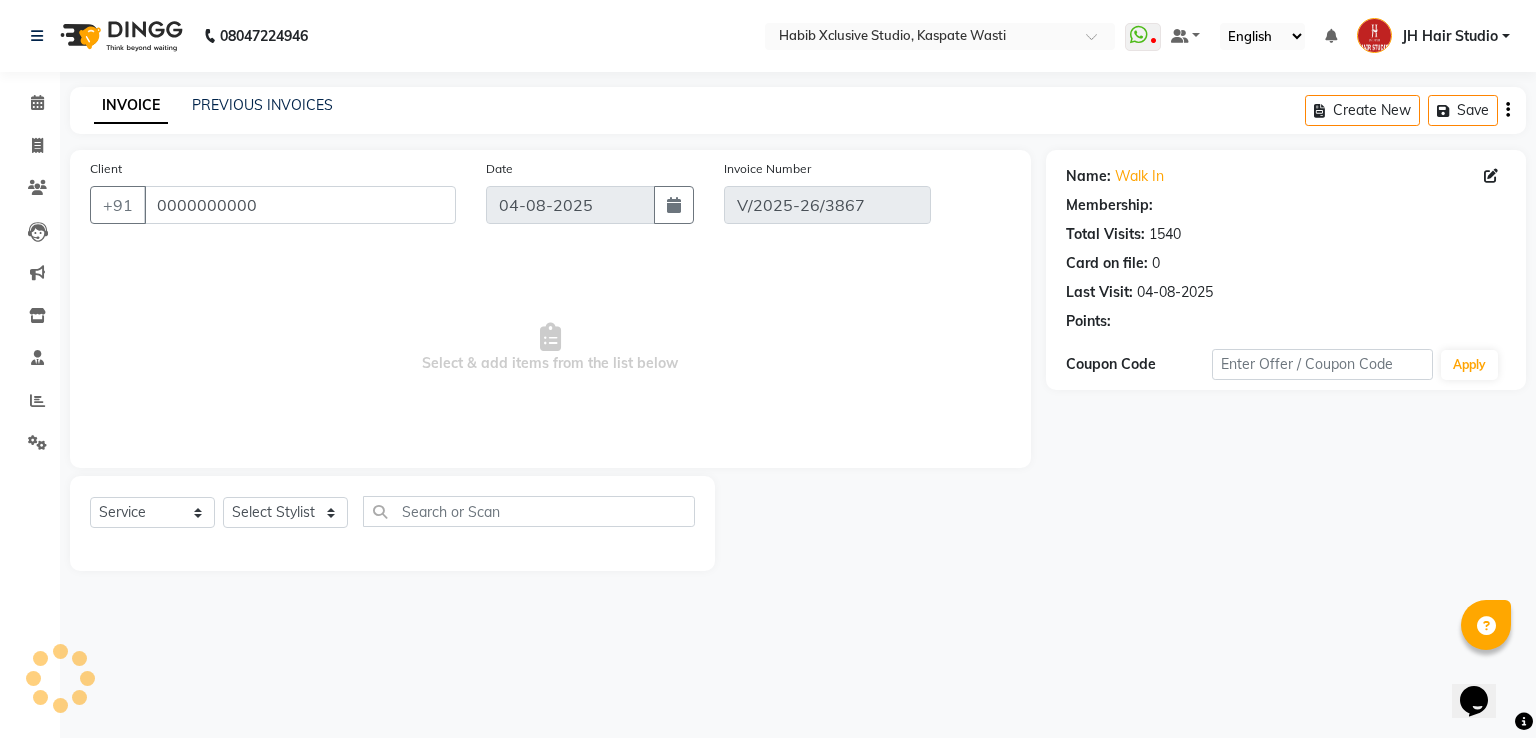type on "03-08-2025" 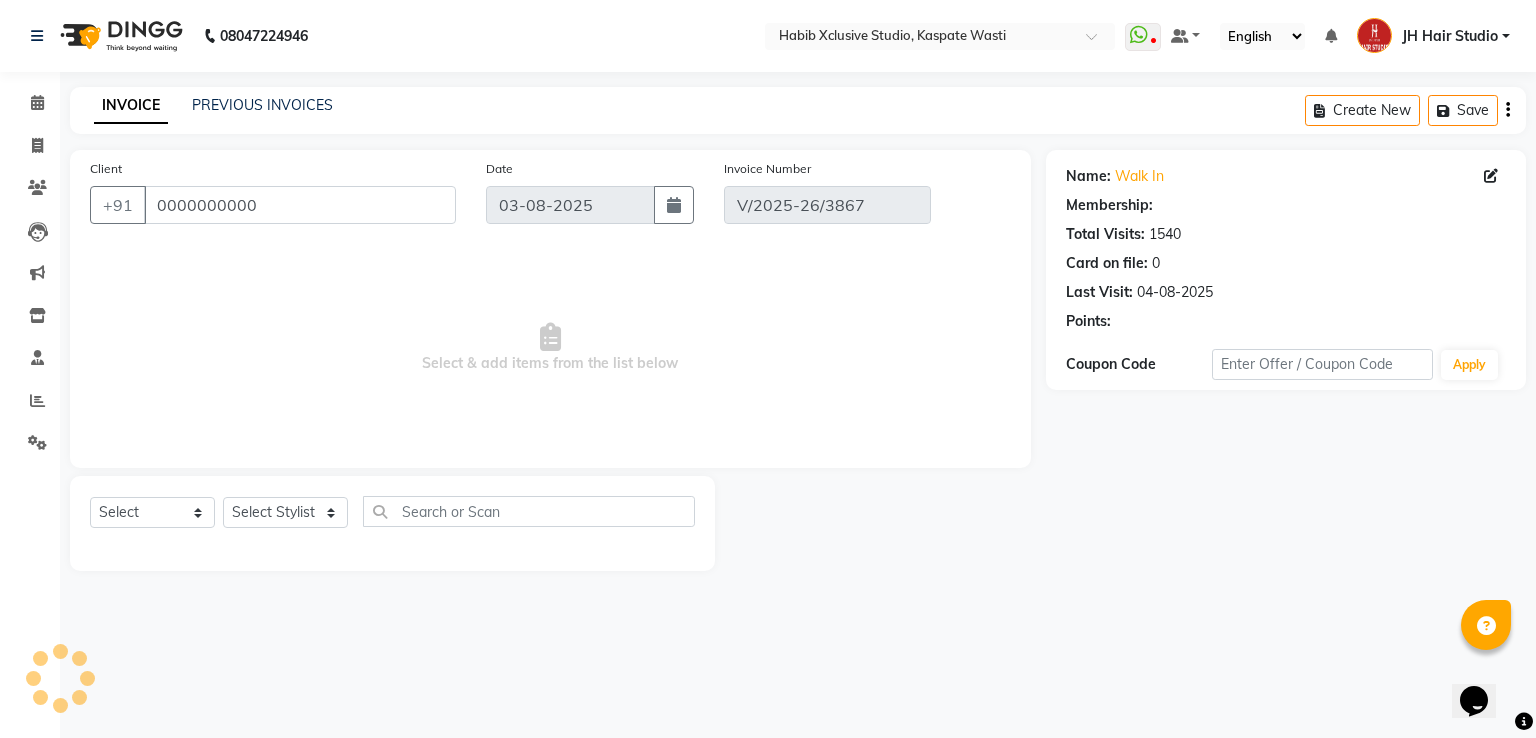 select on "1: Object" 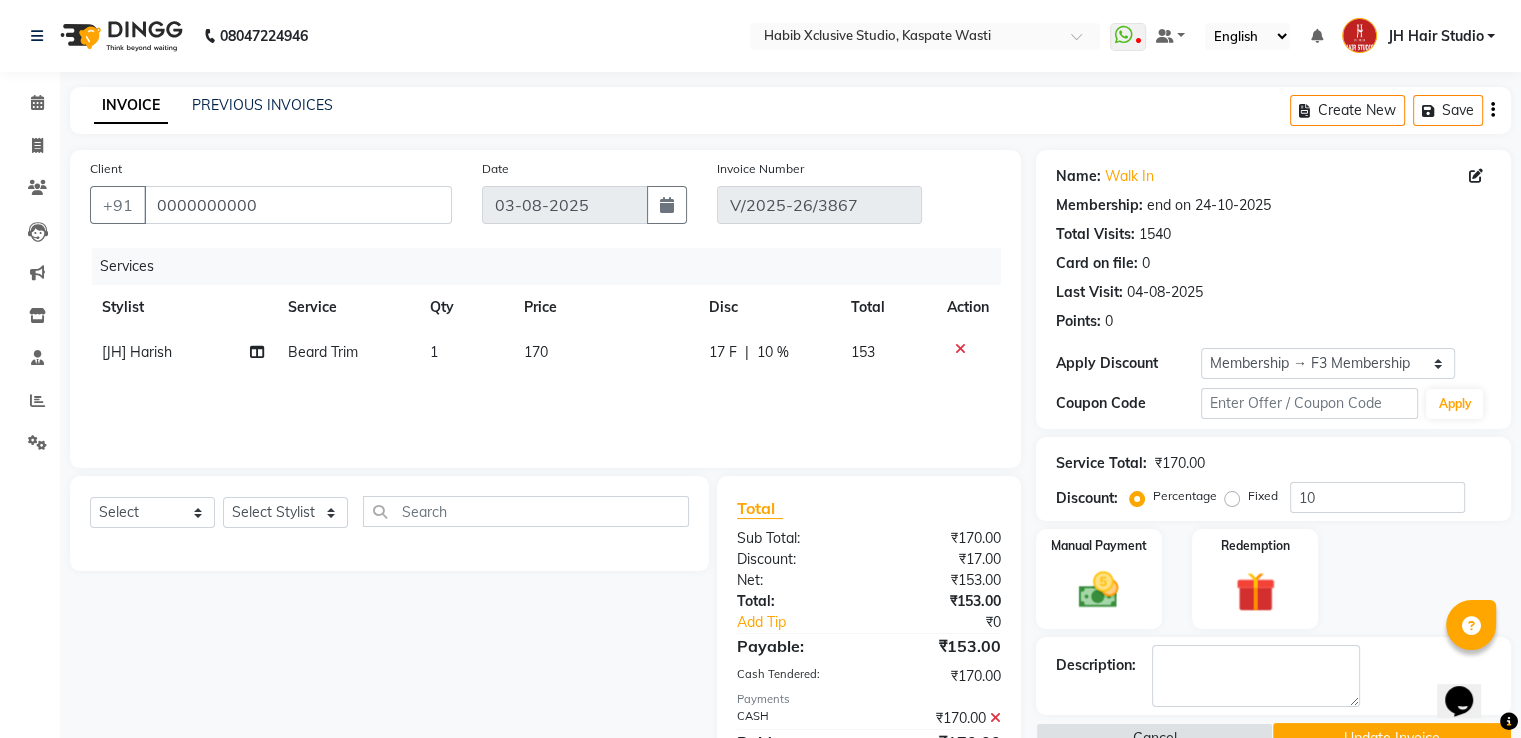 click 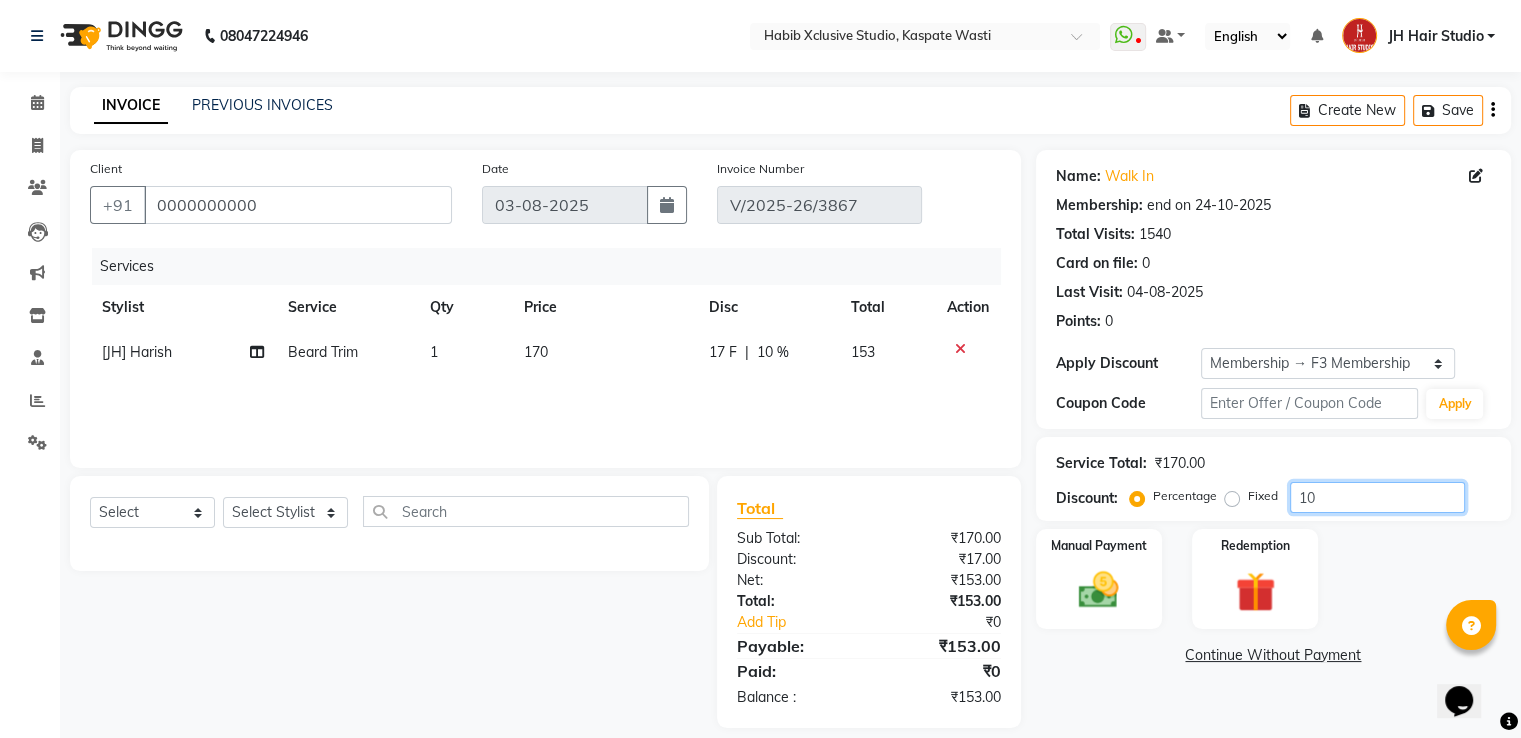 click on "10" 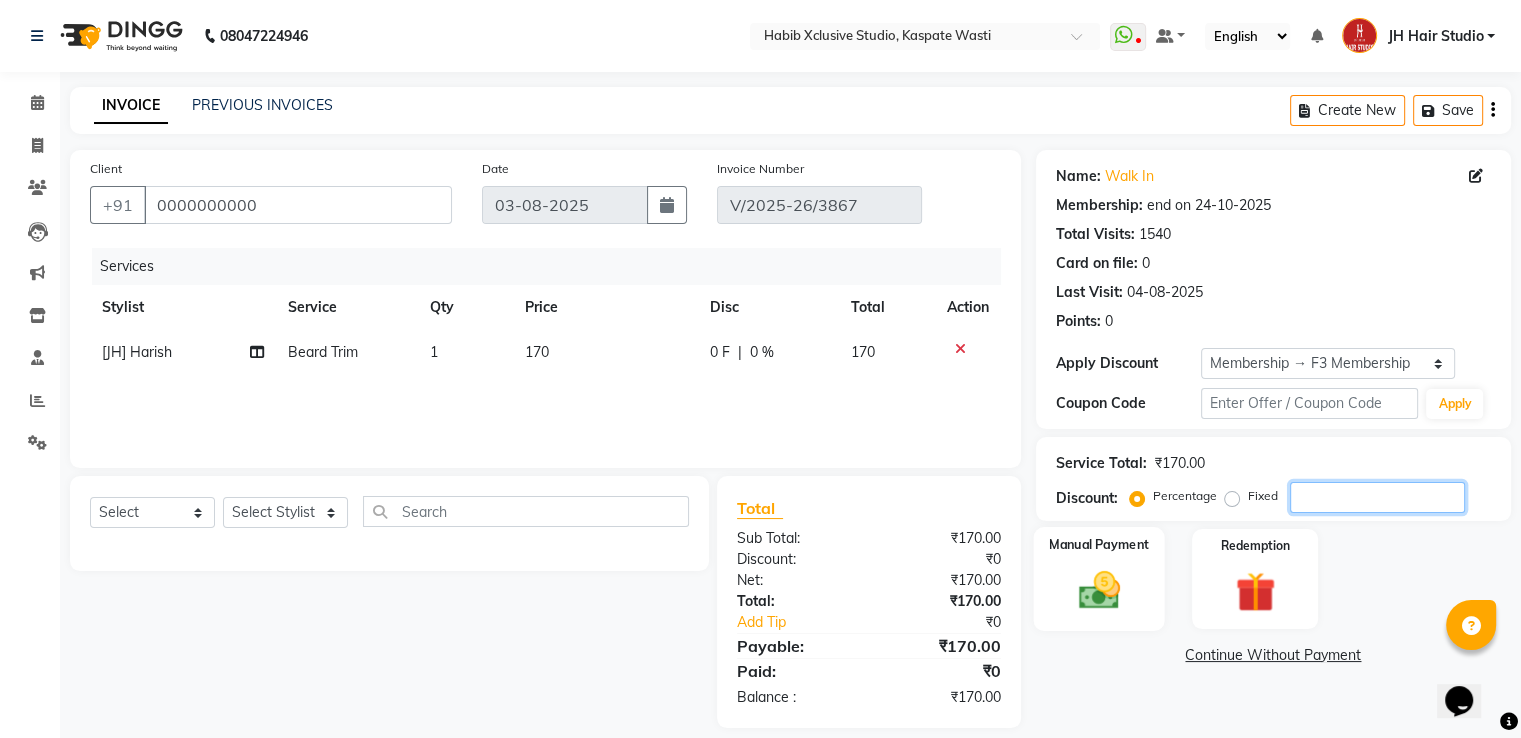 type 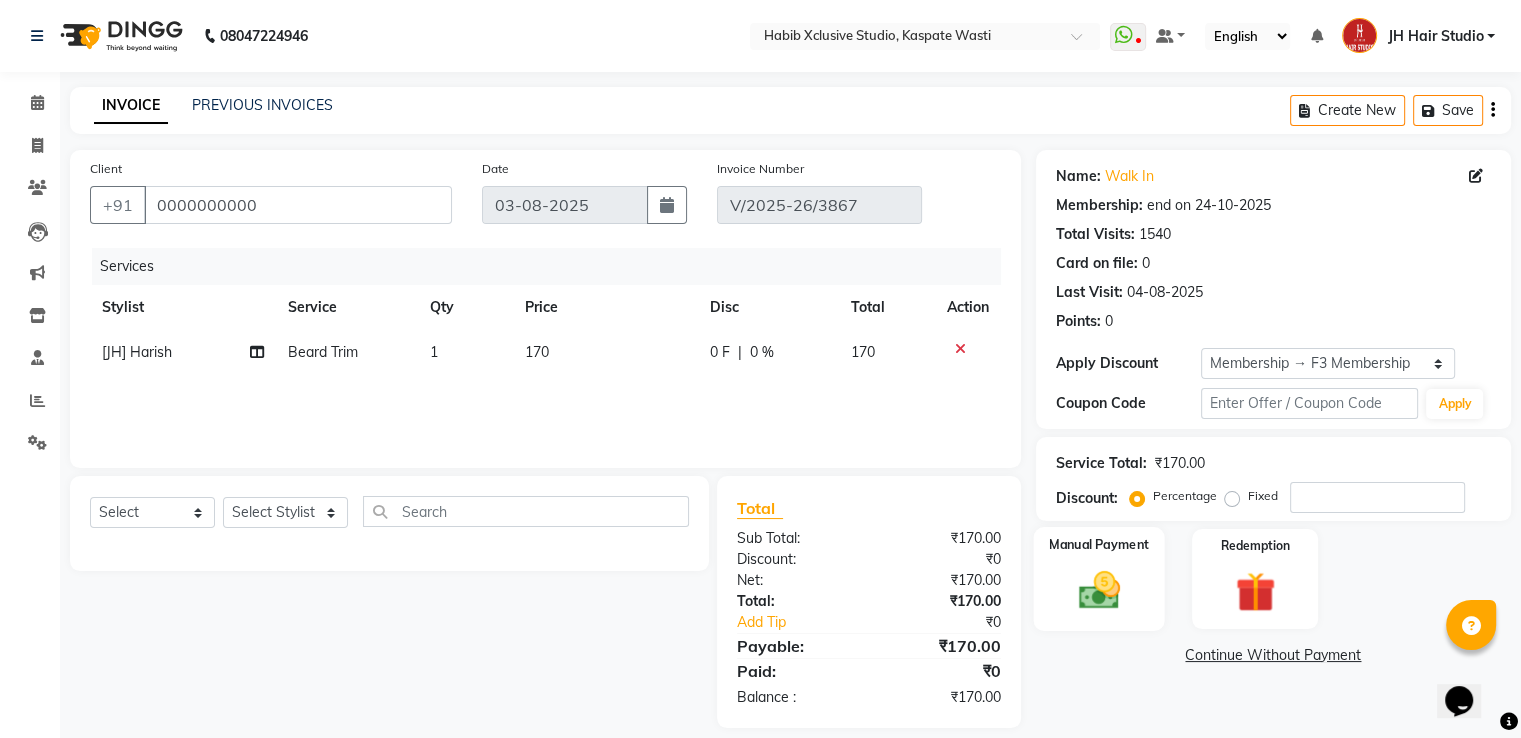 click on "Manual Payment" 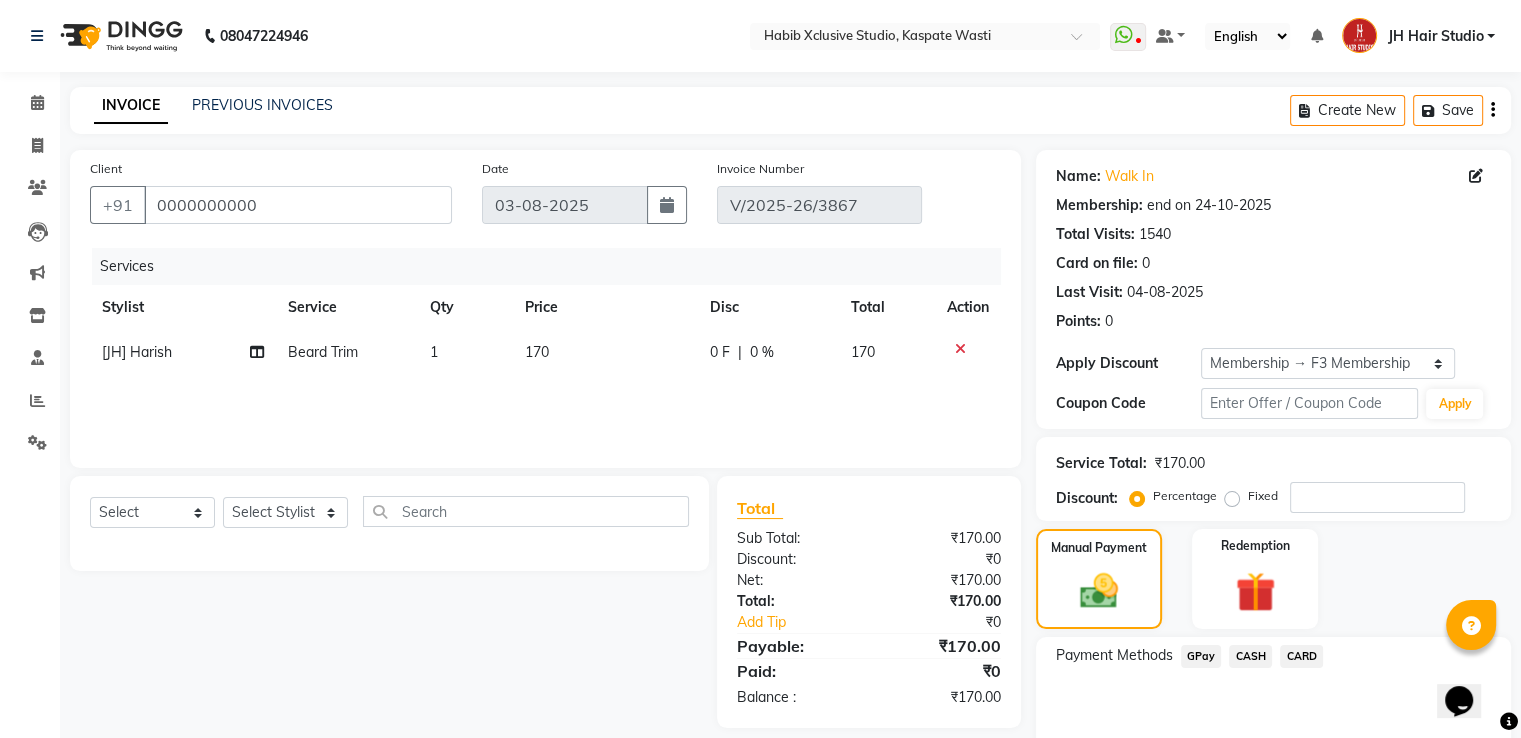 click on "GPay" 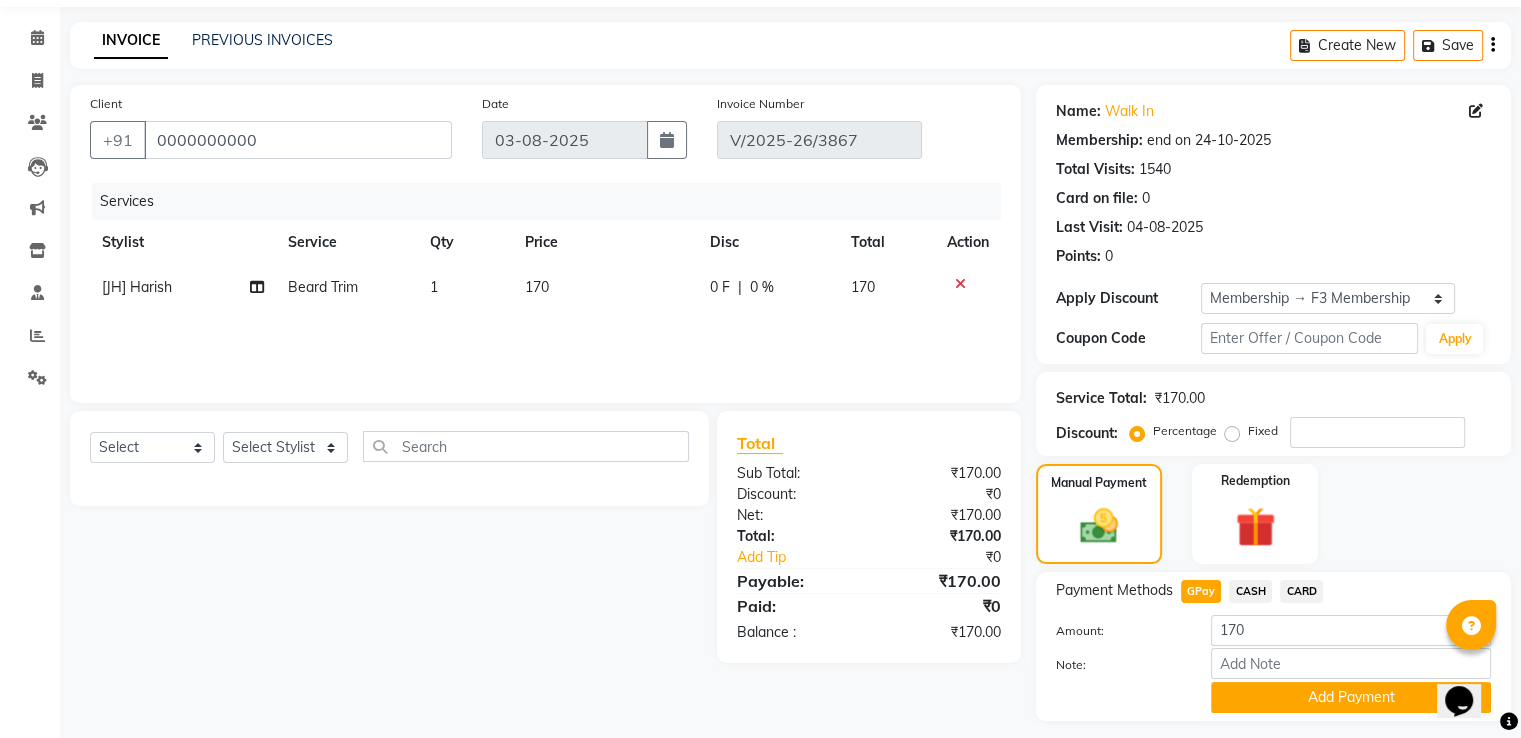 scroll, scrollTop: 120, scrollLeft: 0, axis: vertical 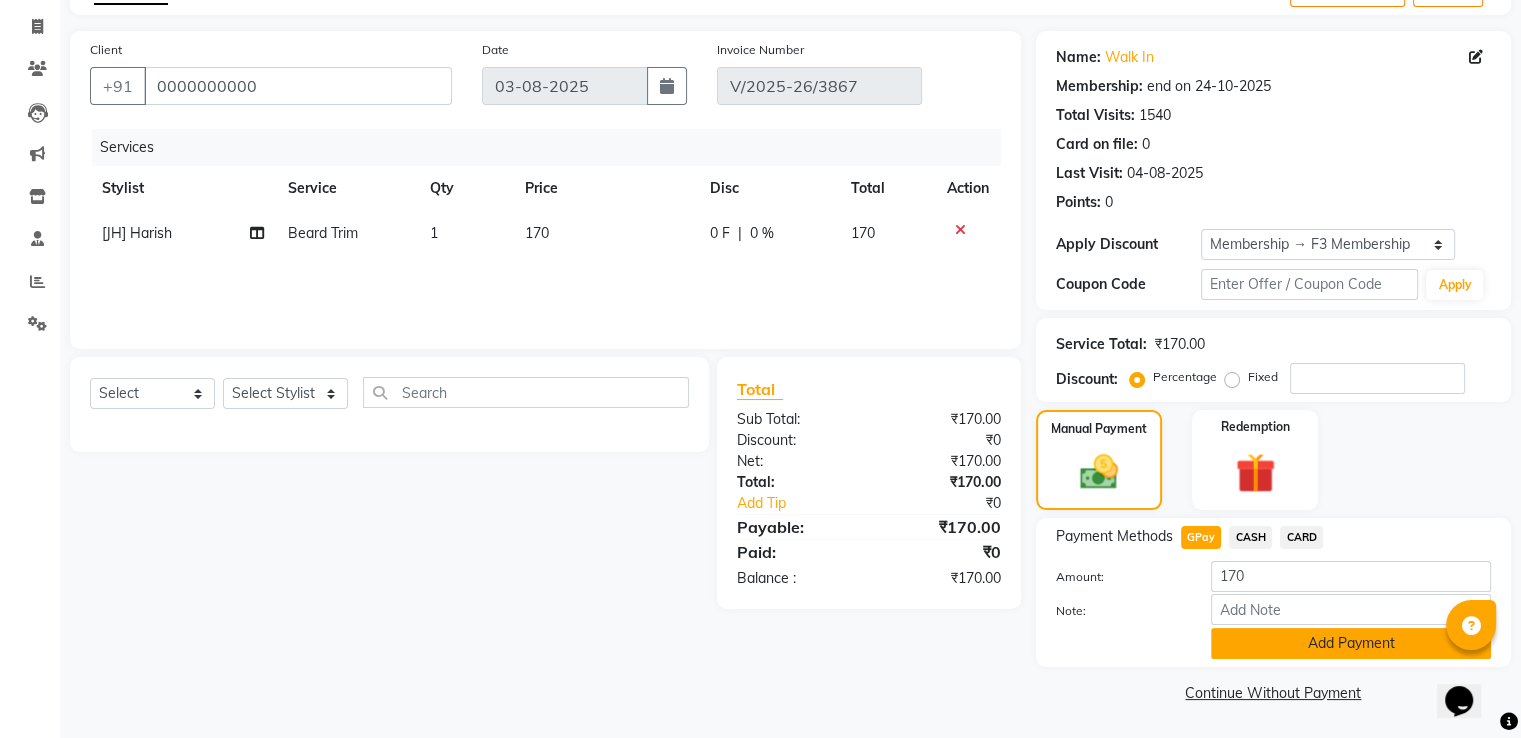 click on "Add Payment" 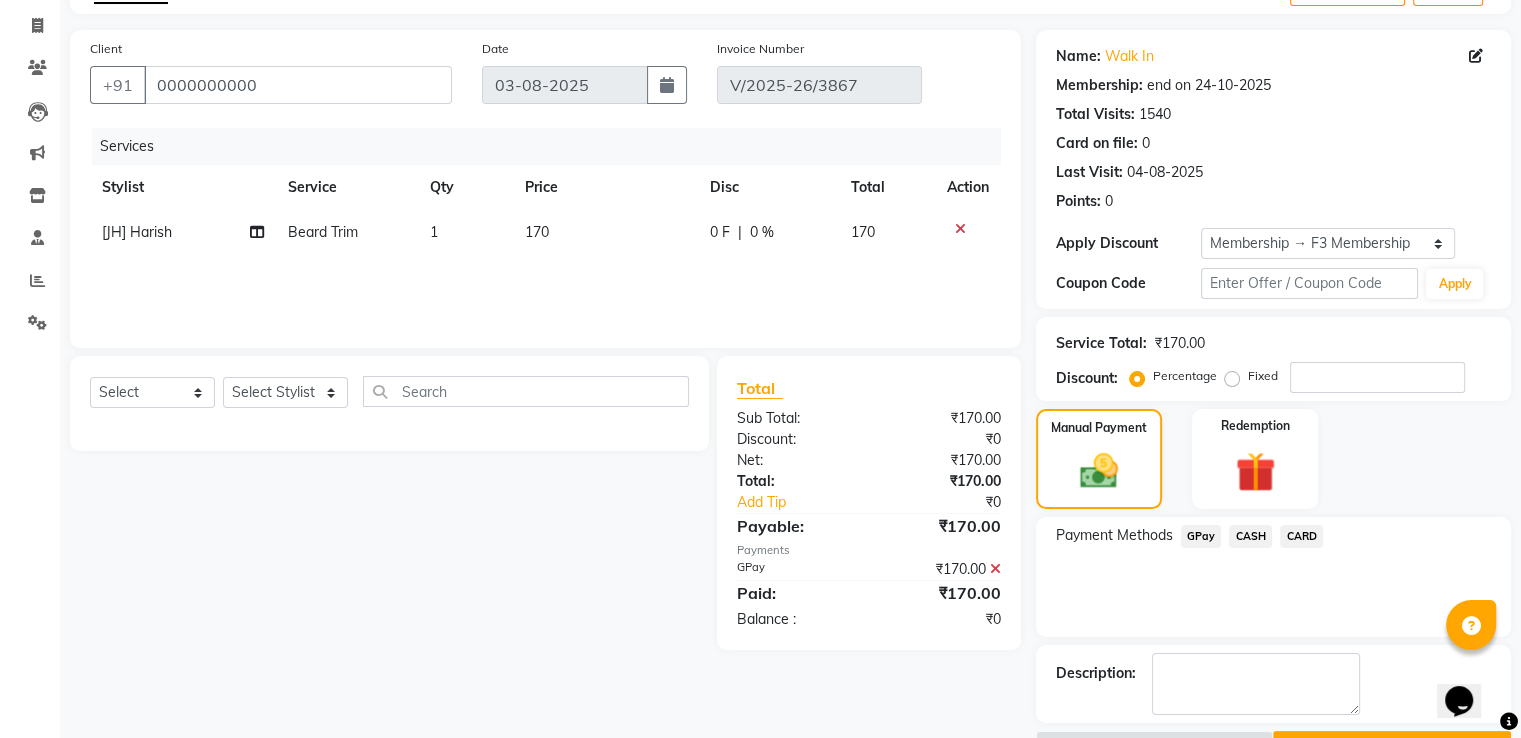 scroll, scrollTop: 172, scrollLeft: 0, axis: vertical 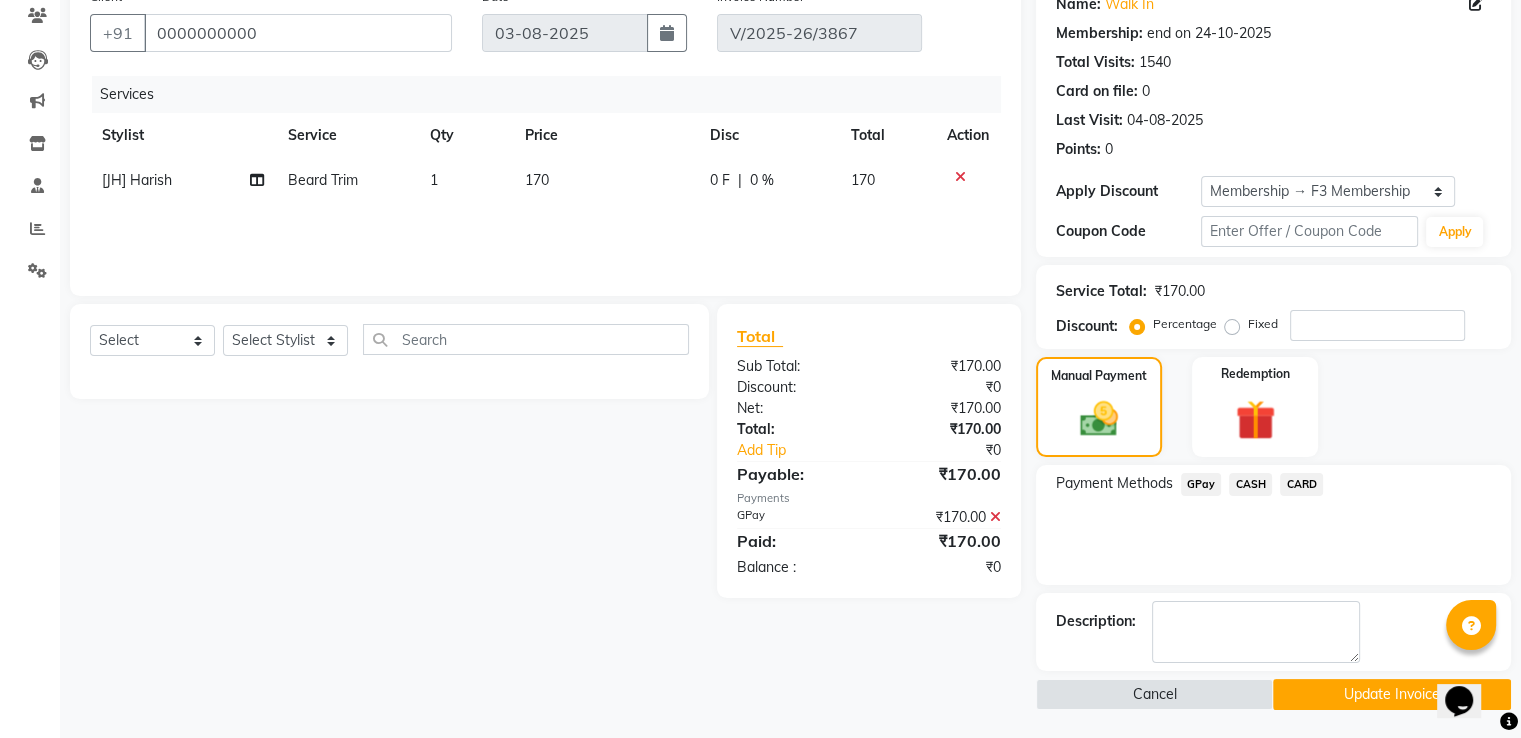 click on "Update Invoice" 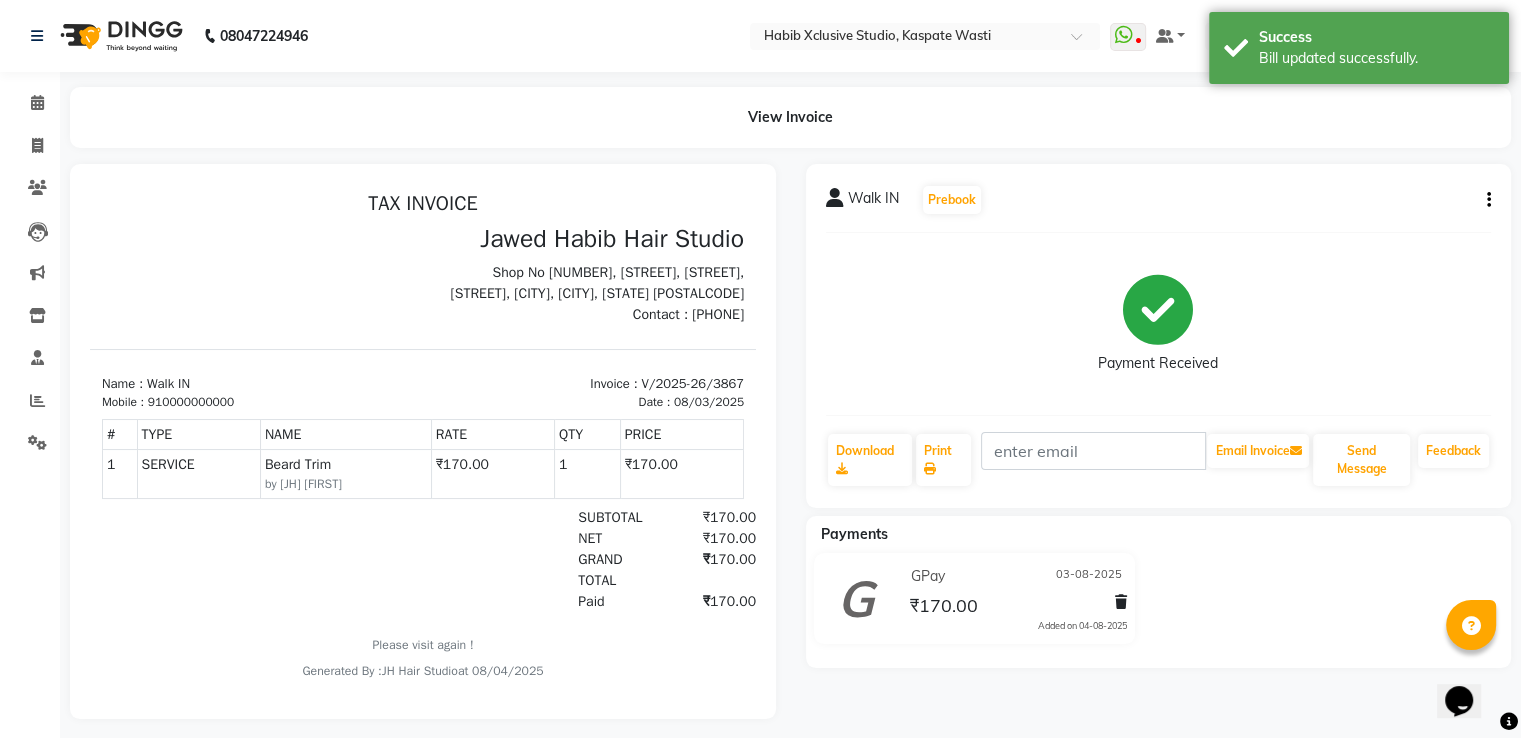 scroll, scrollTop: 0, scrollLeft: 0, axis: both 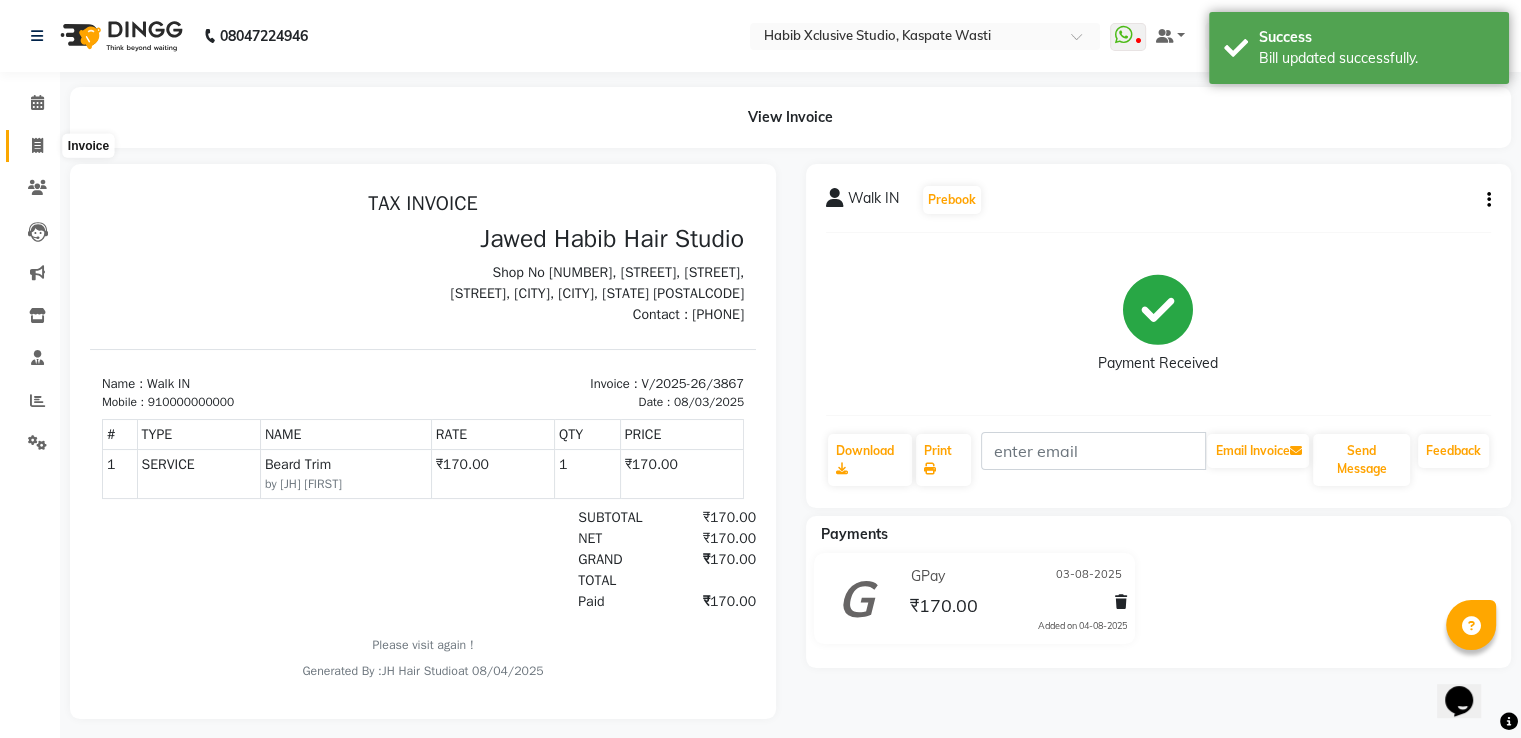click 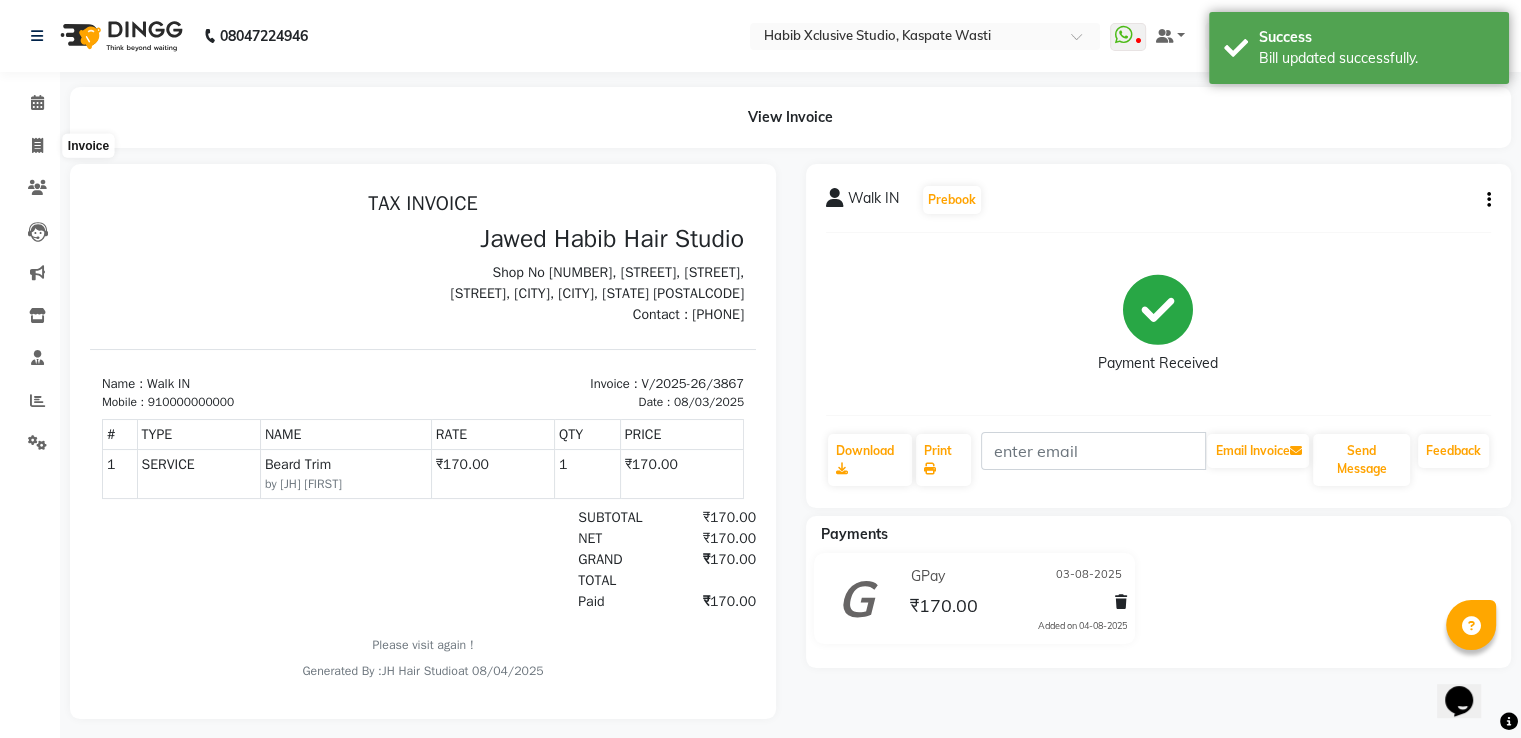 select on "service" 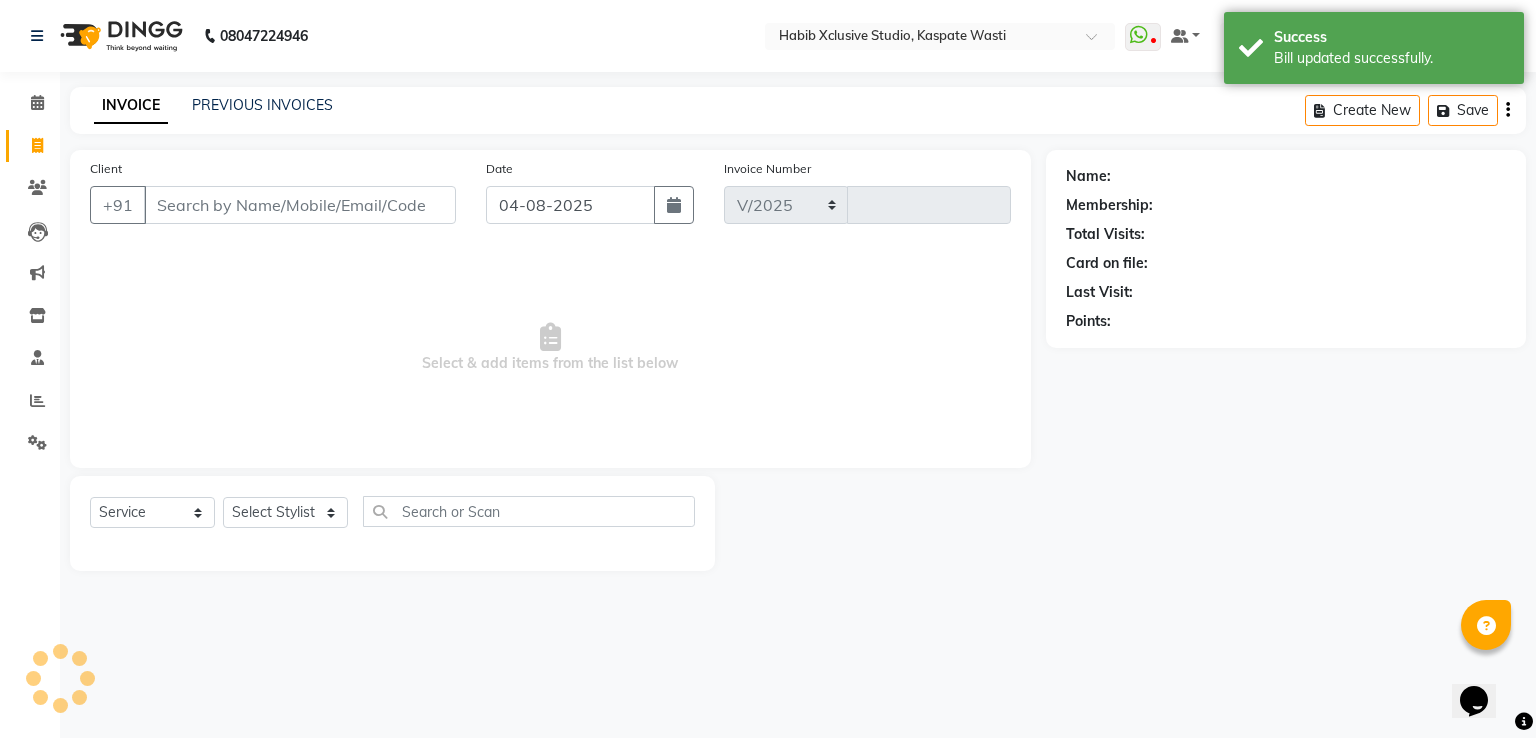 select on "130" 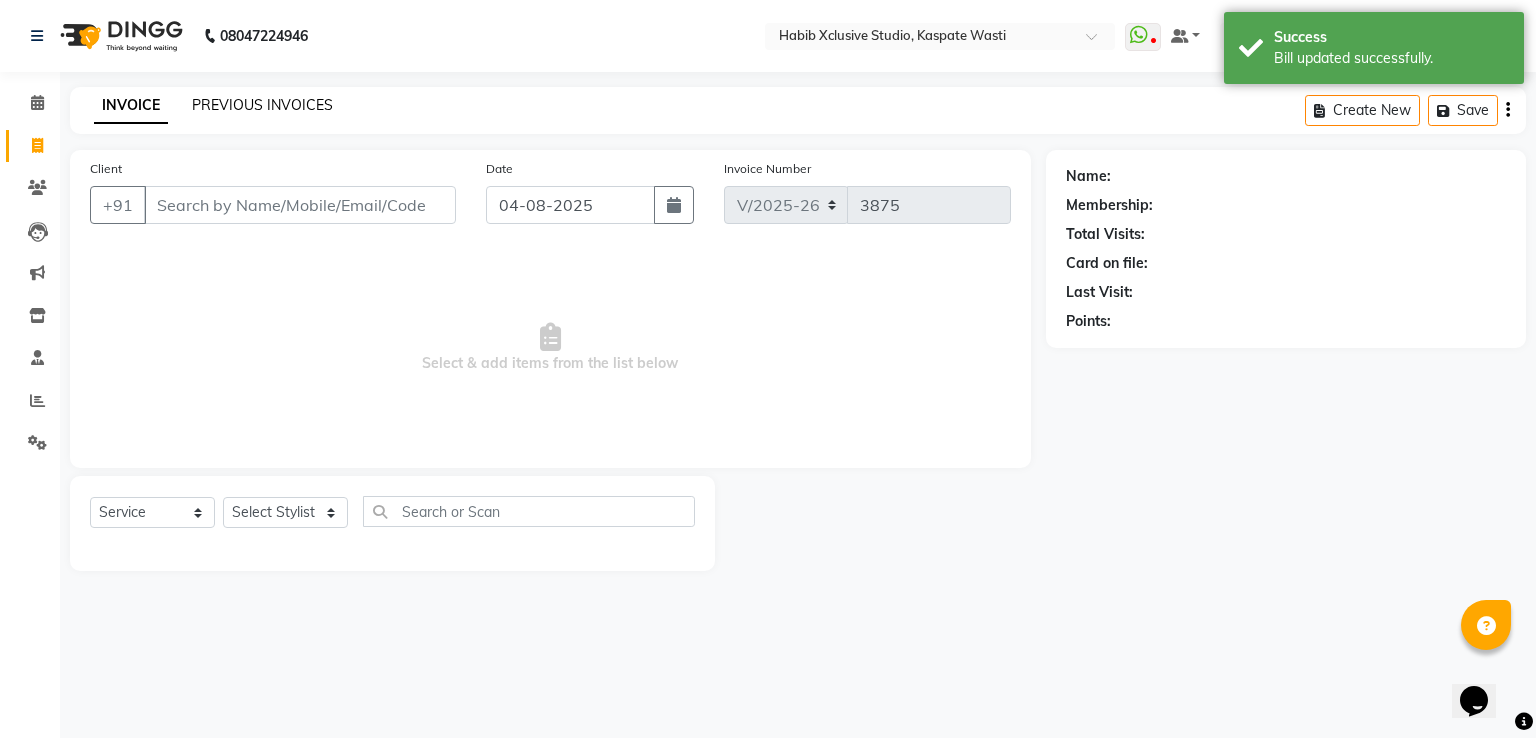 click on "PREVIOUS INVOICES" 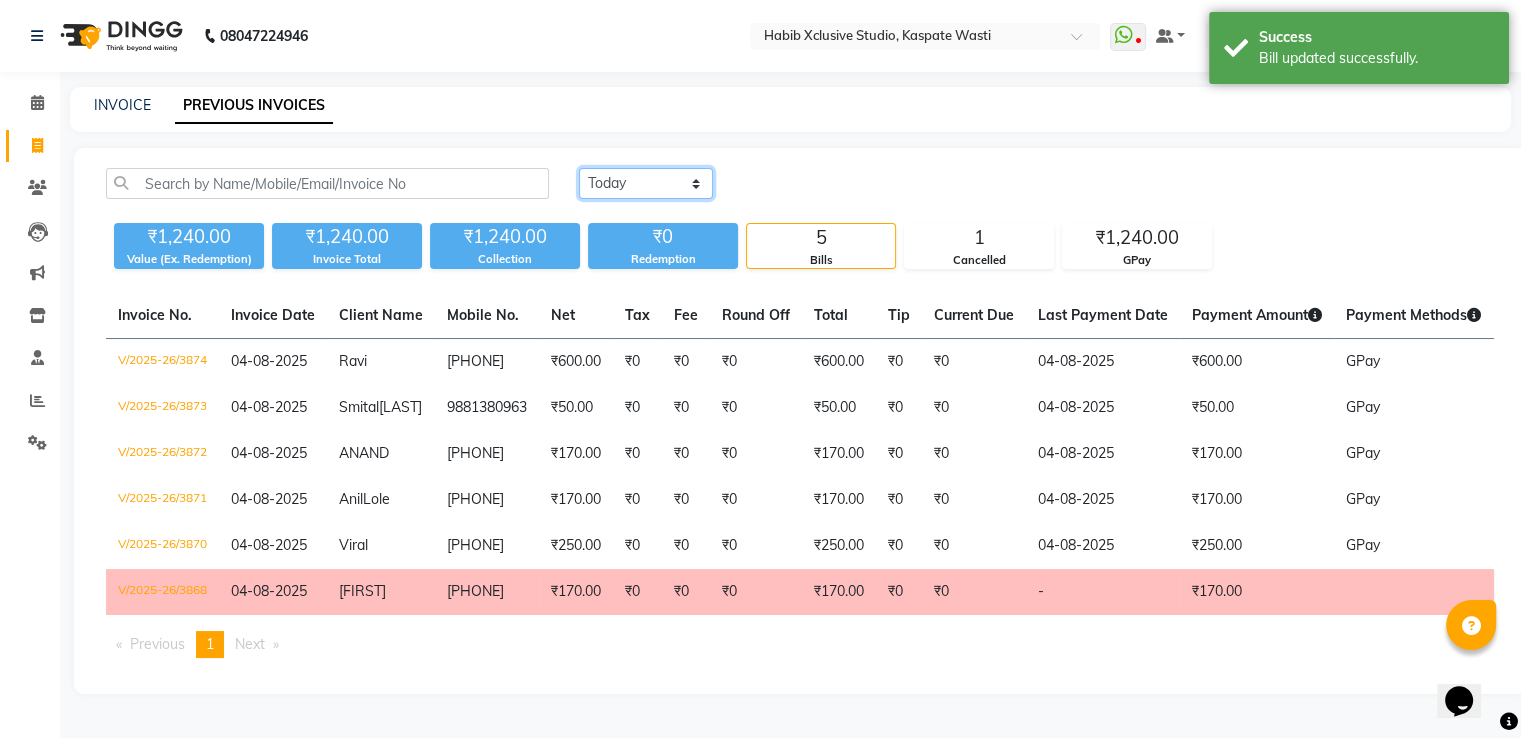click on "Today Yesterday Custom Range" 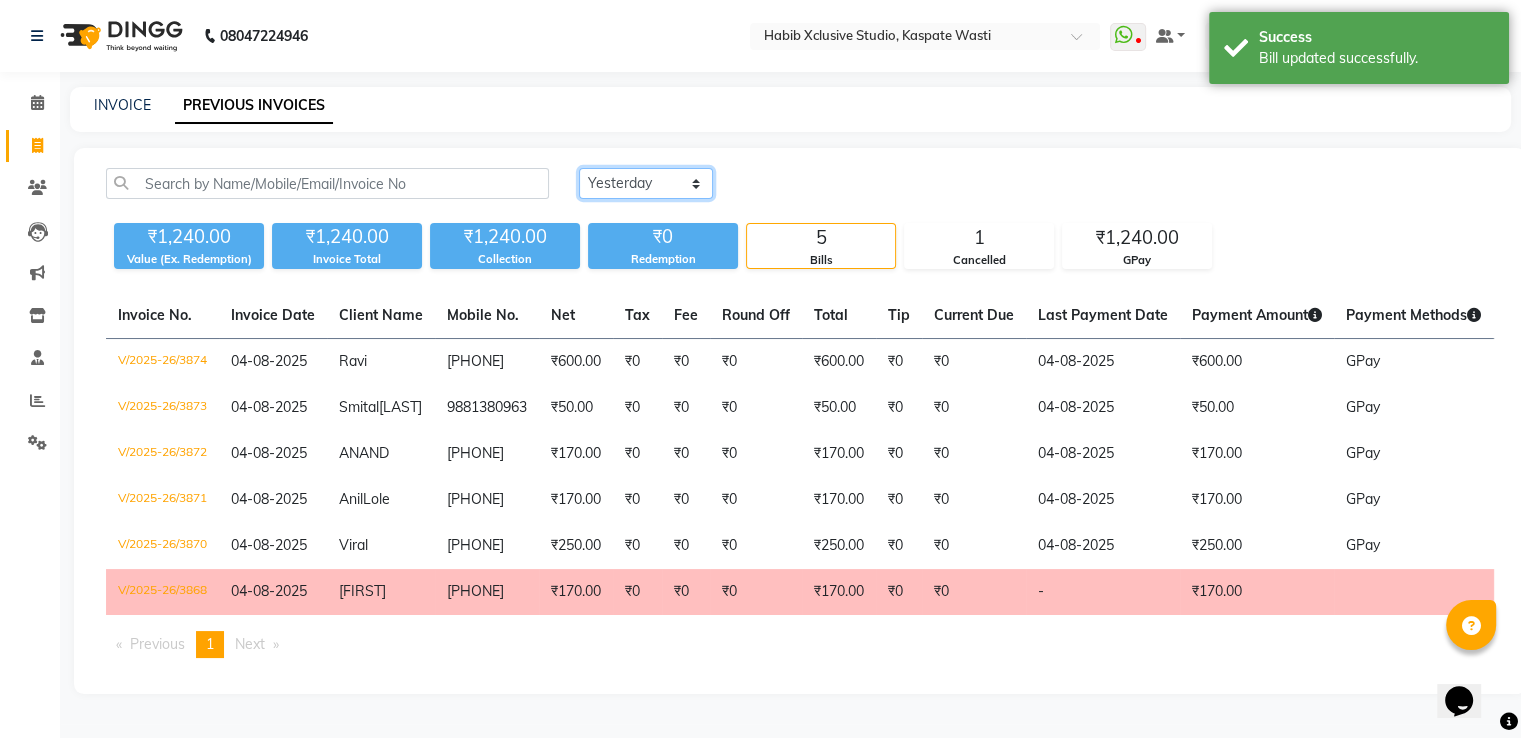 click on "Today Yesterday Custom Range" 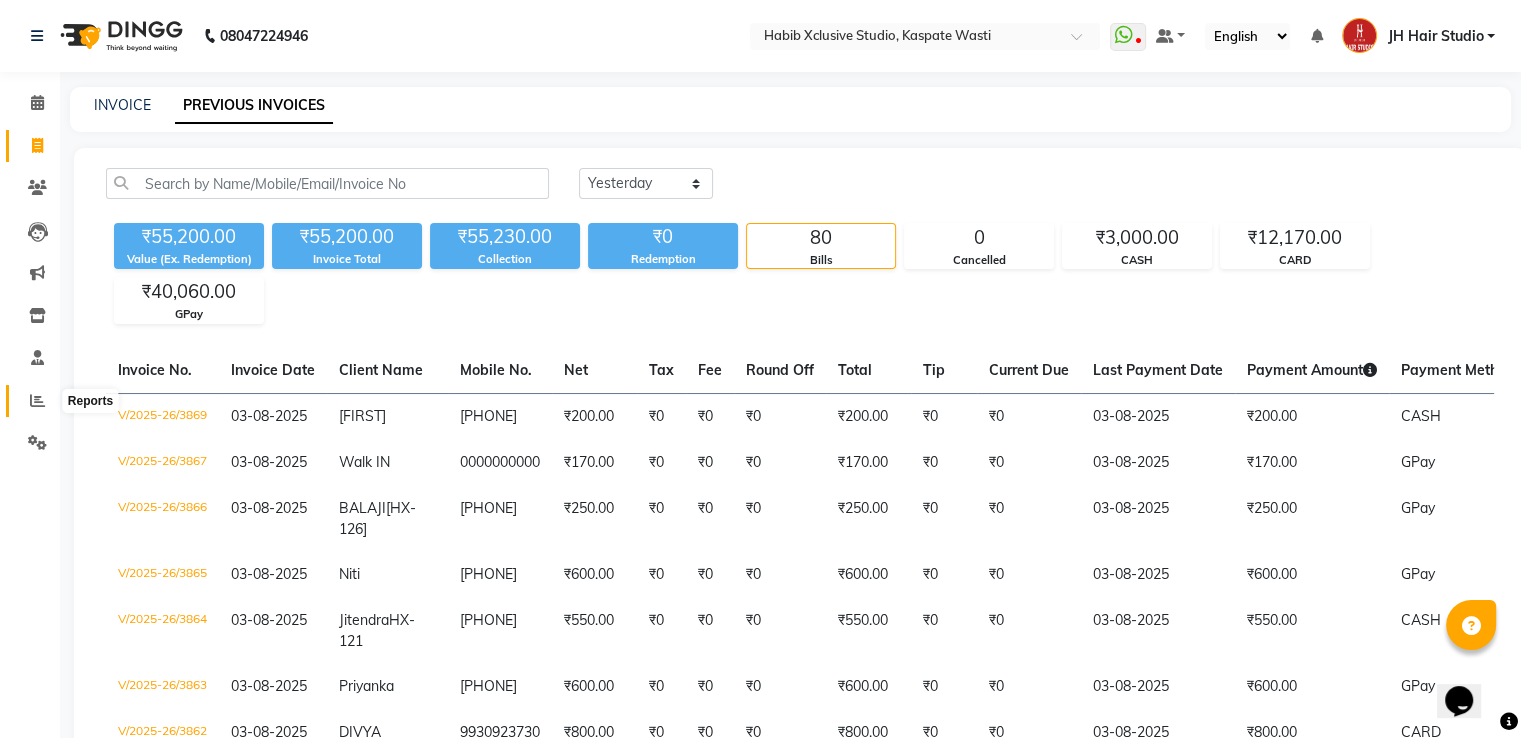 click 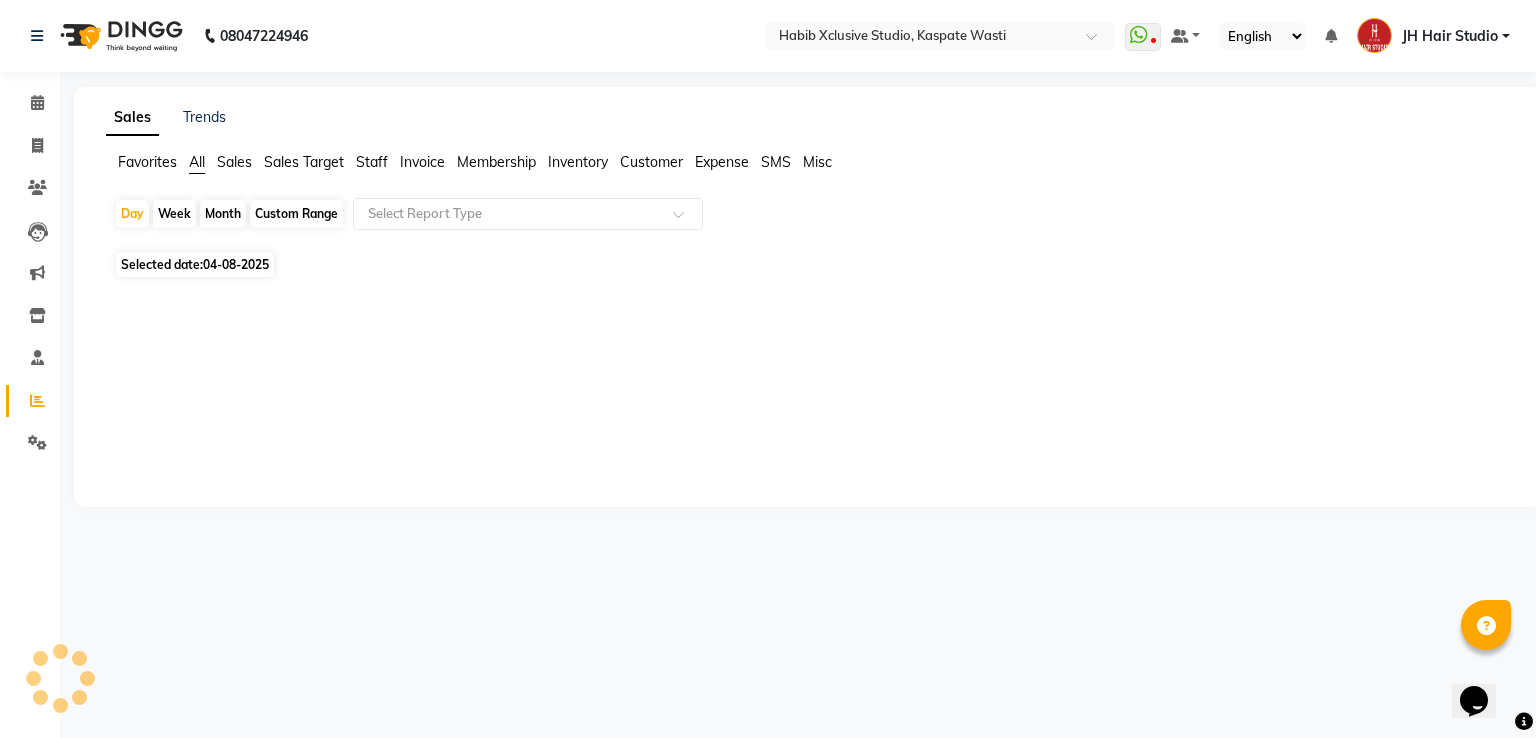 click on "Month" 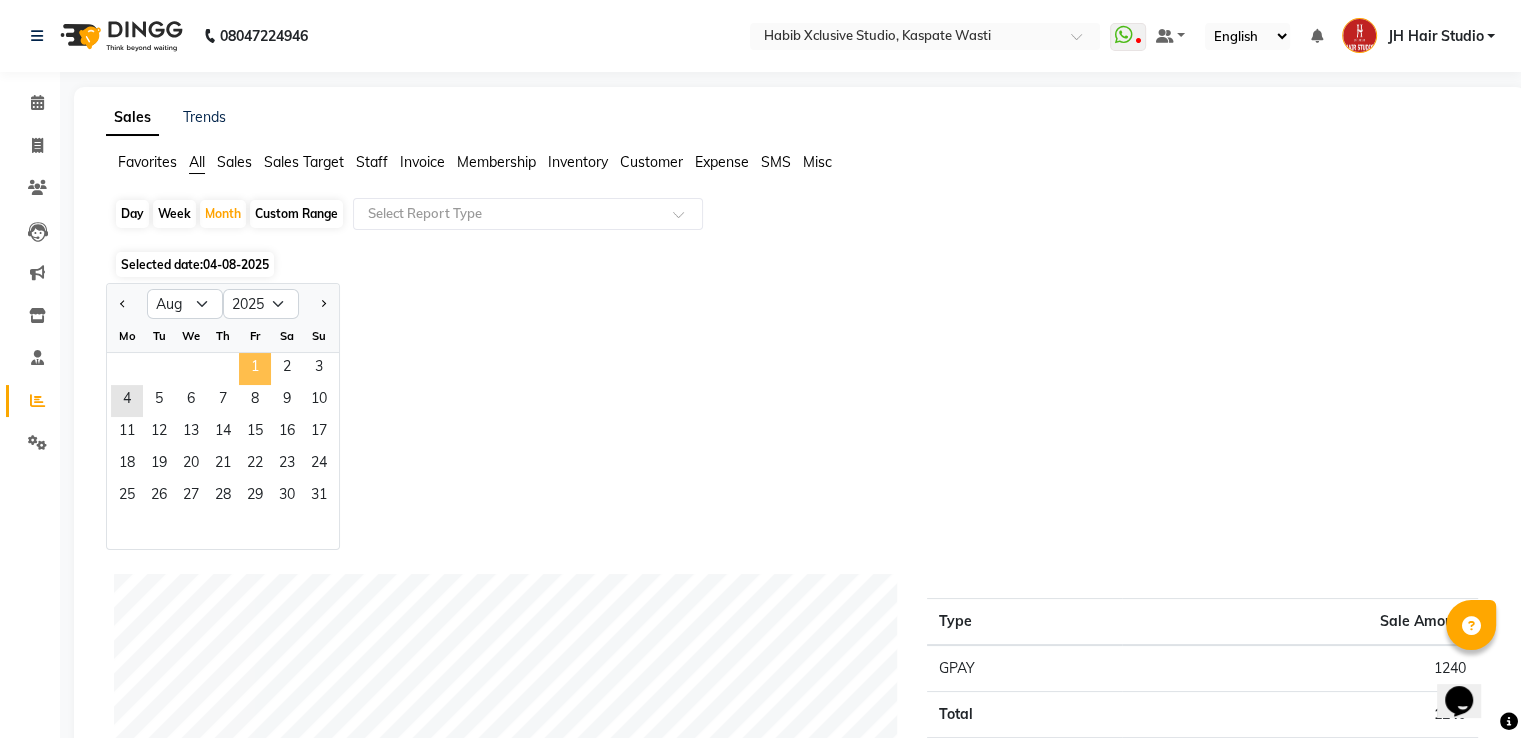 click on "1" 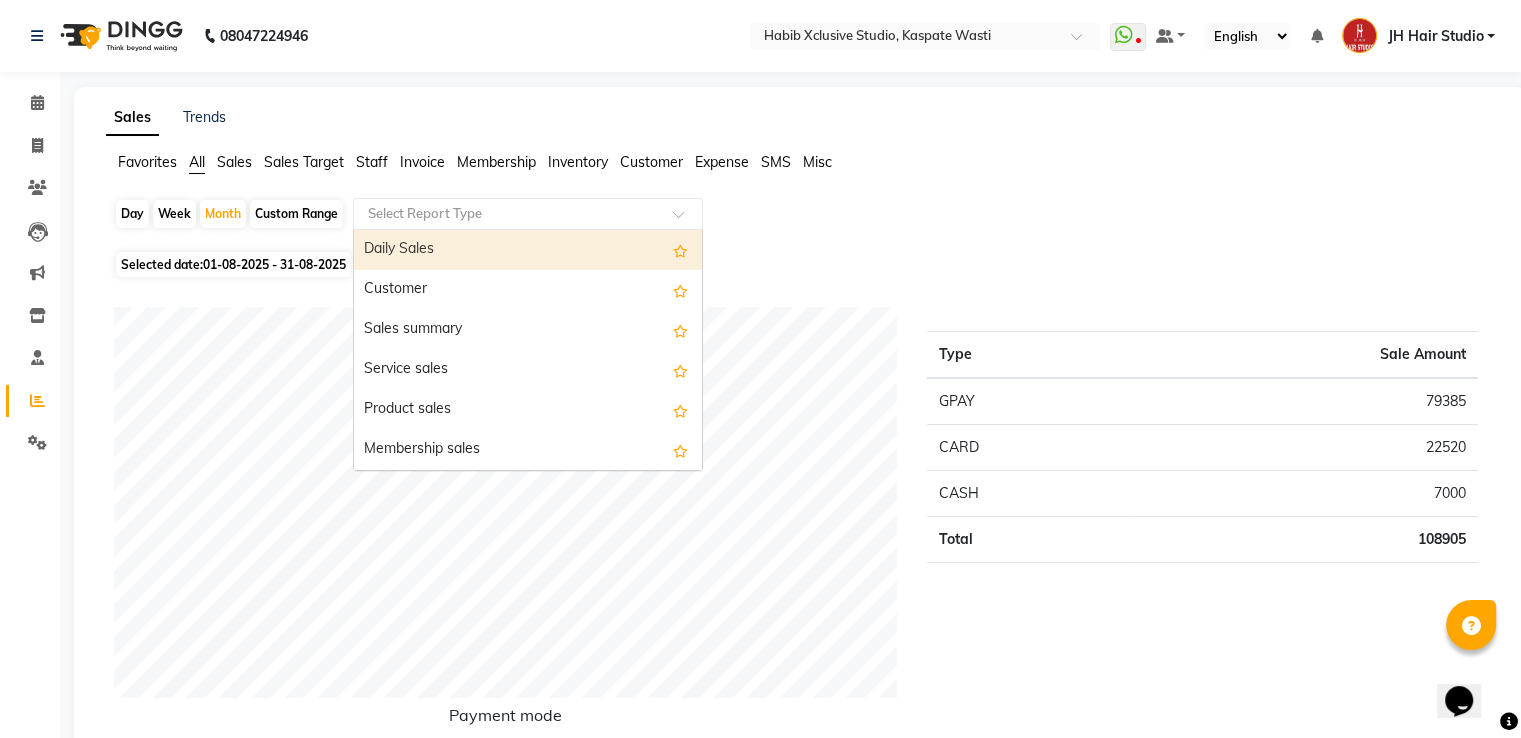 click 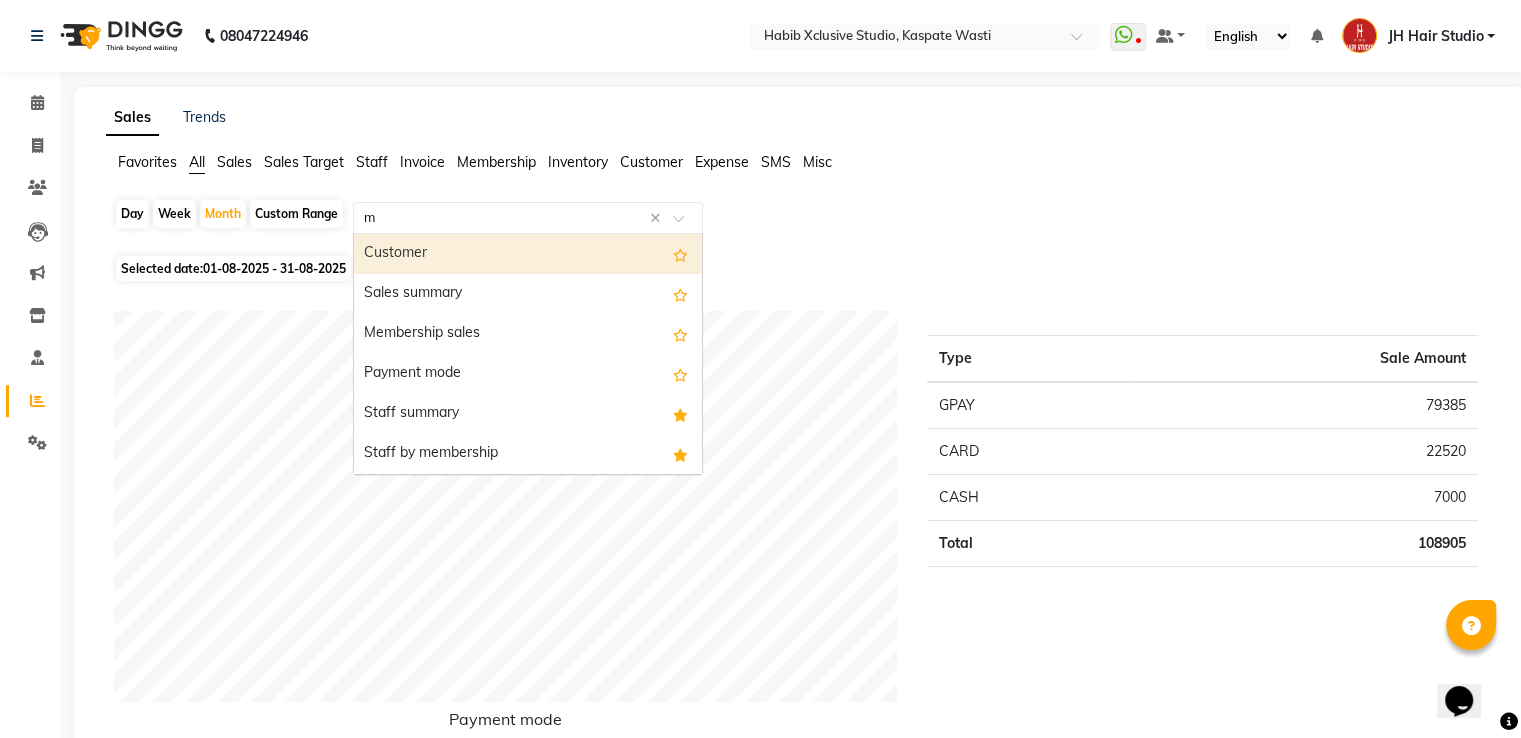 type on "me" 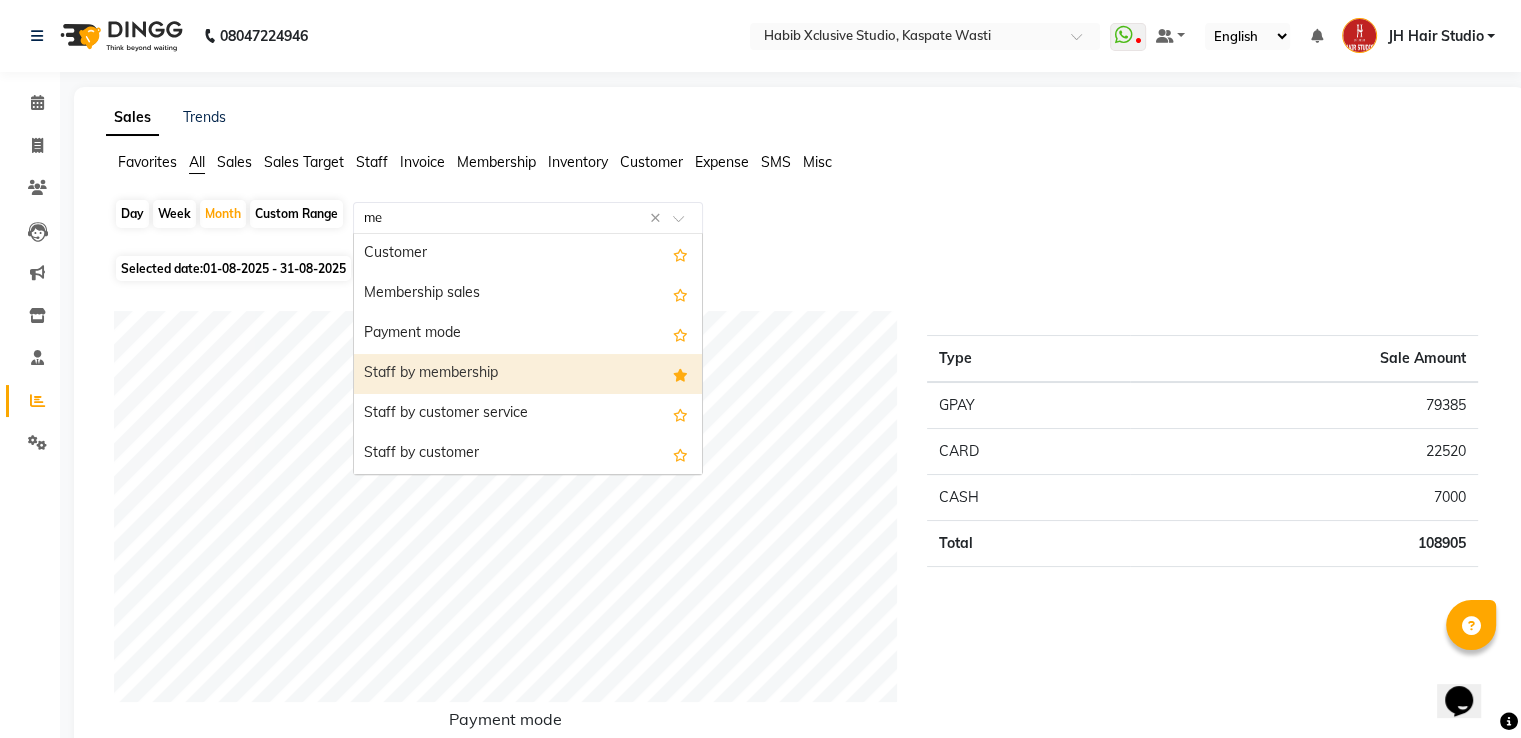 click on "Staff by membership" at bounding box center (528, 374) 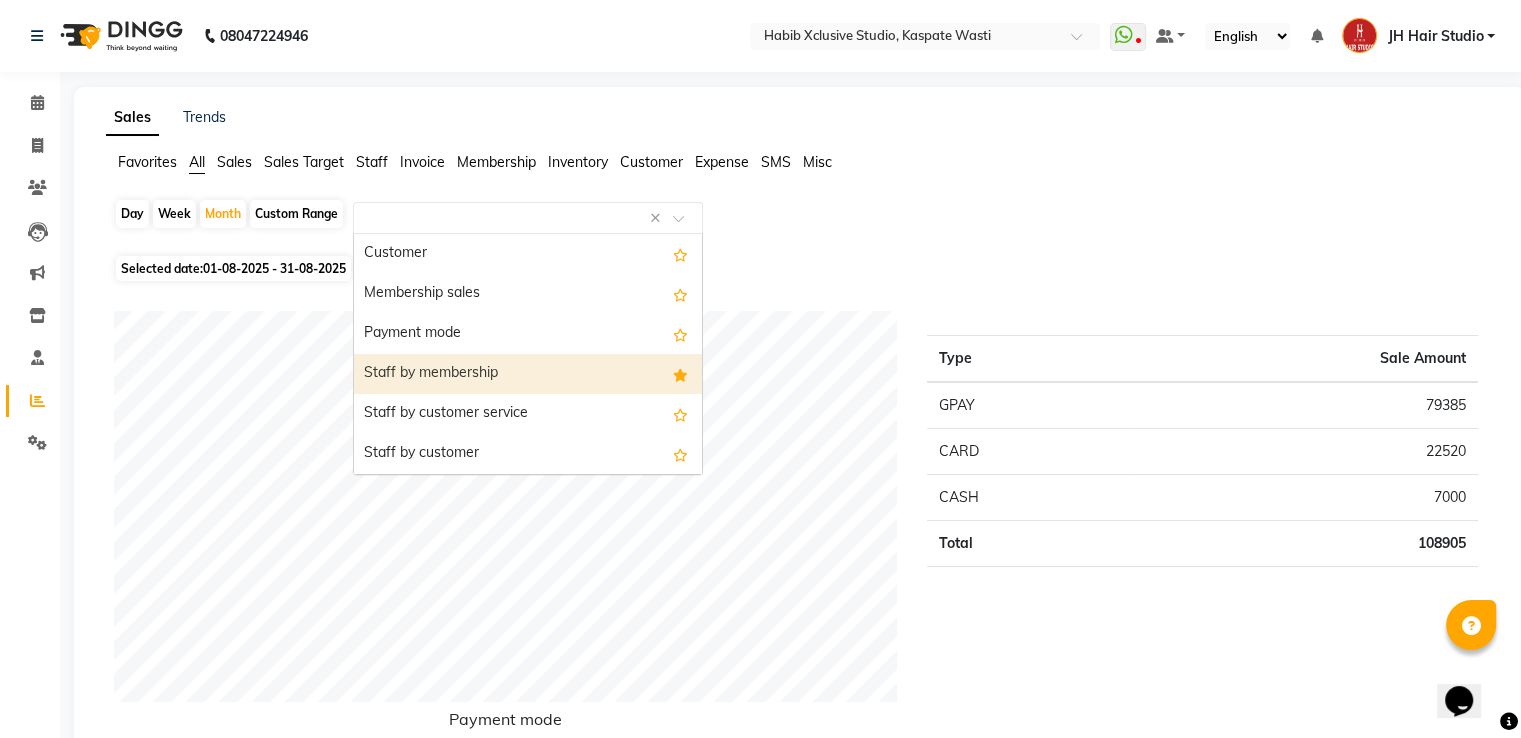 select on "pdf" 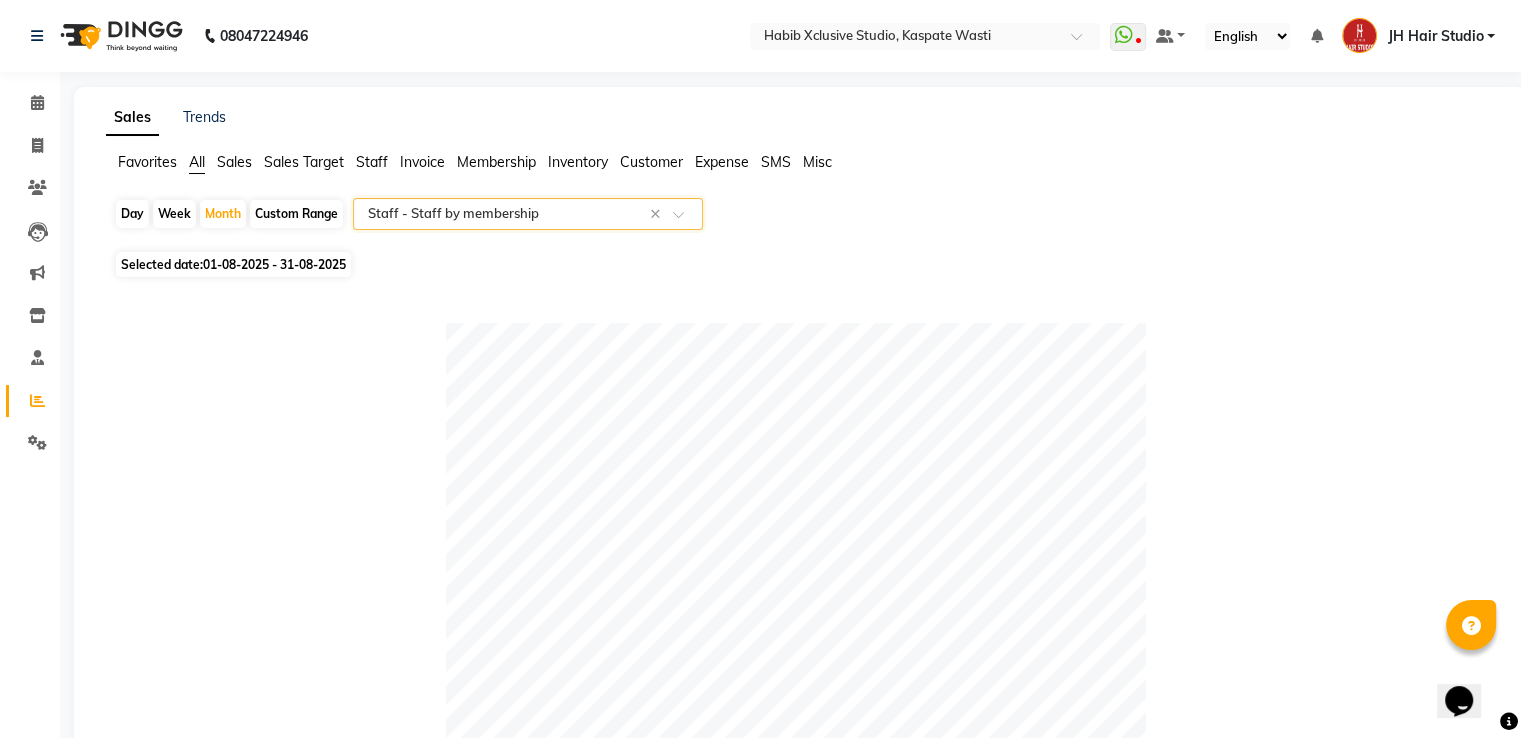 scroll, scrollTop: 644, scrollLeft: 0, axis: vertical 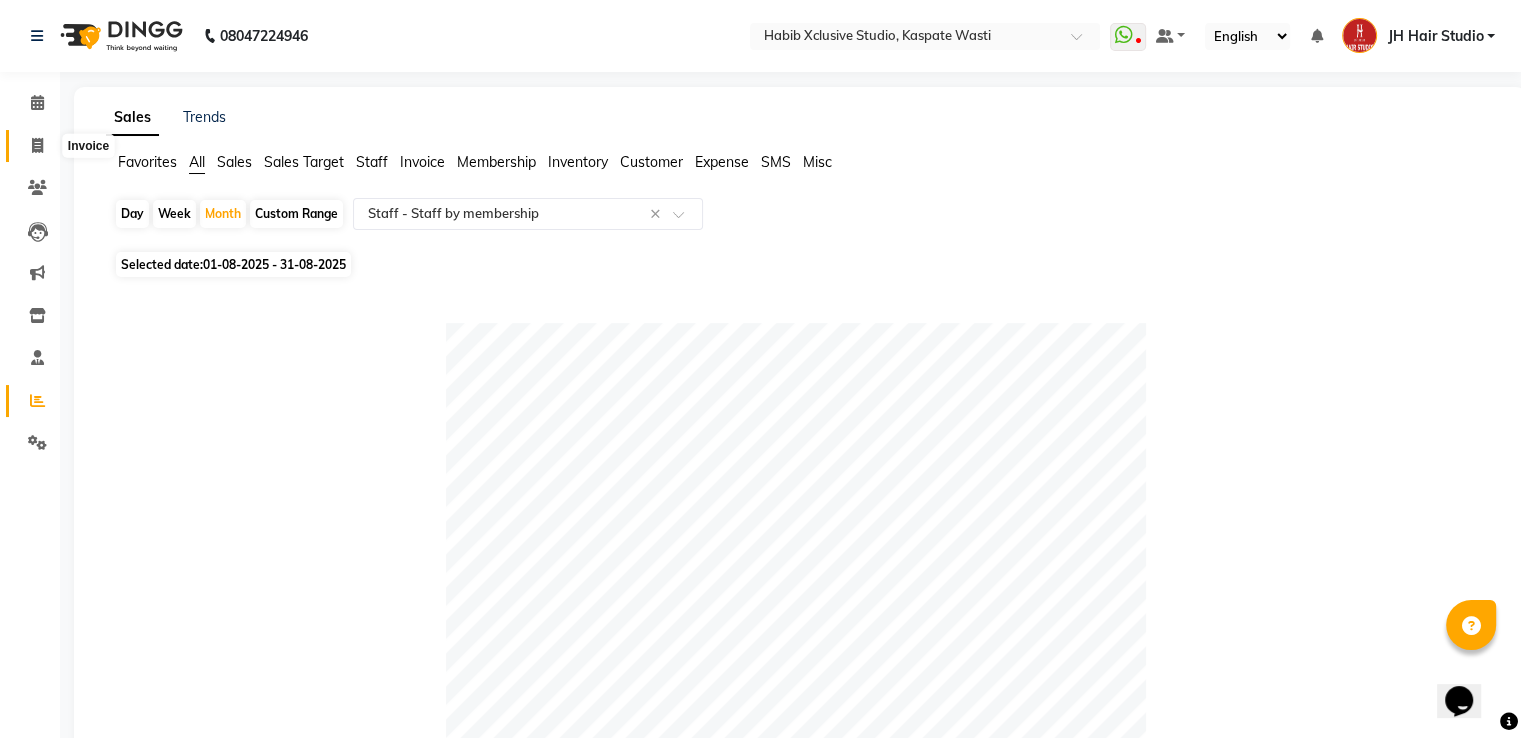 click 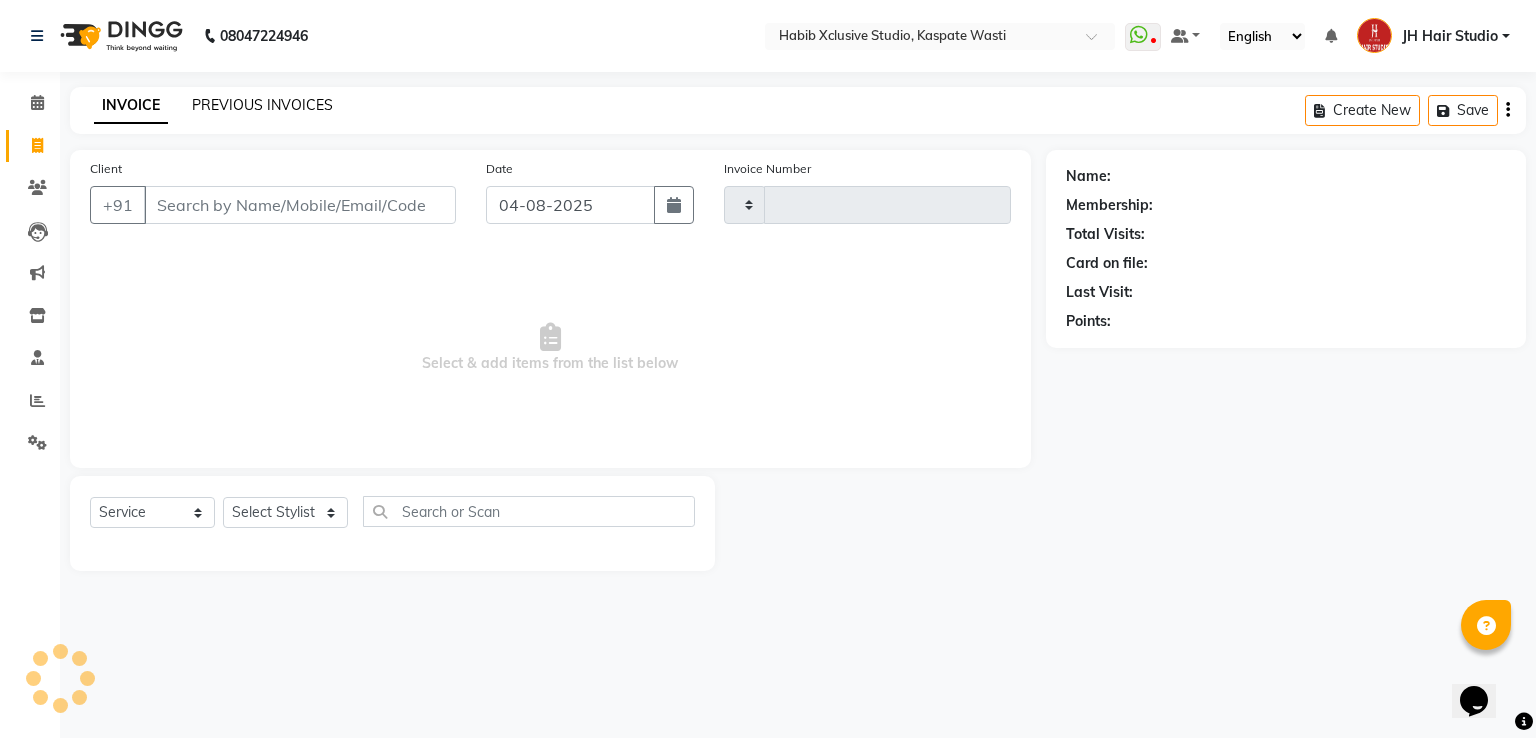 click on "PREVIOUS INVOICES" 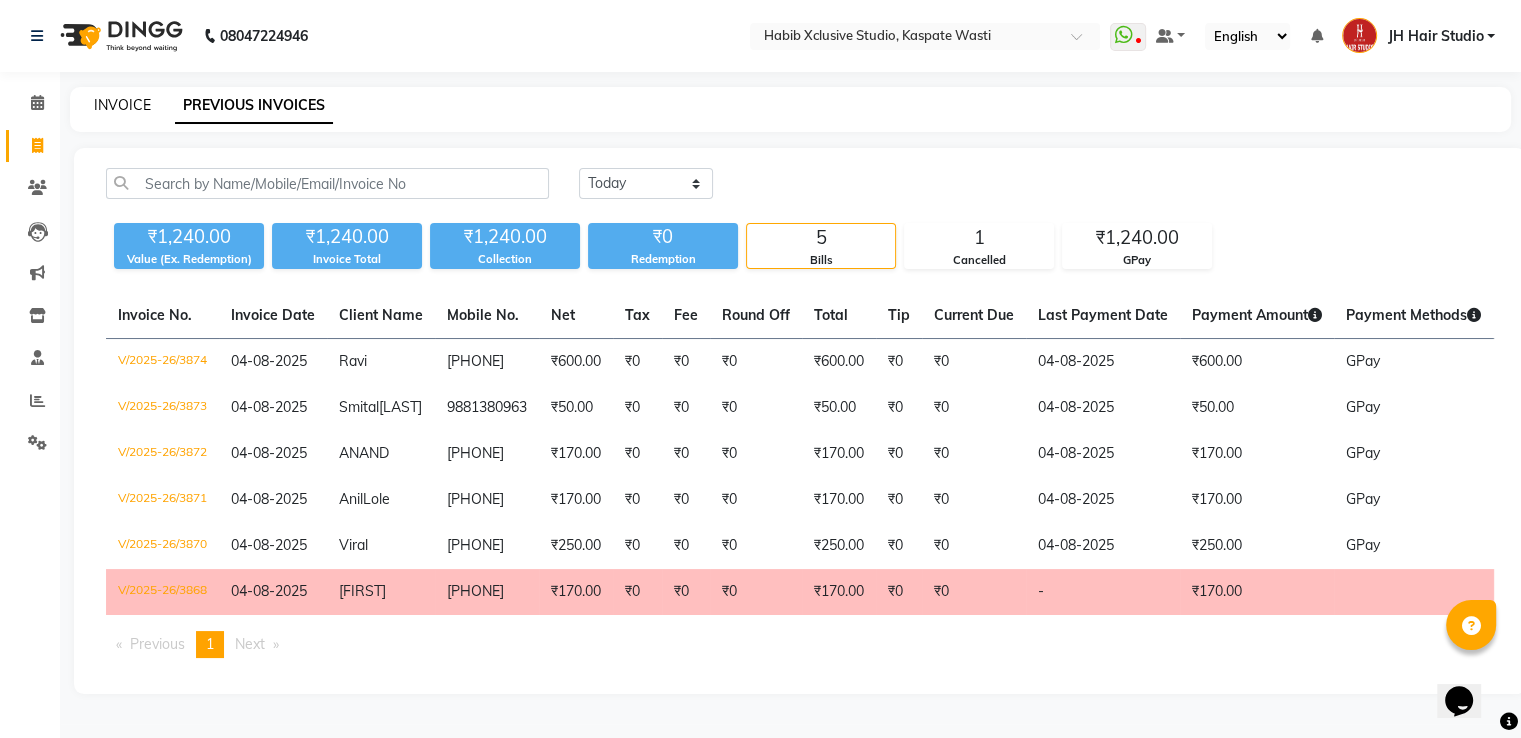 click on "INVOICE" 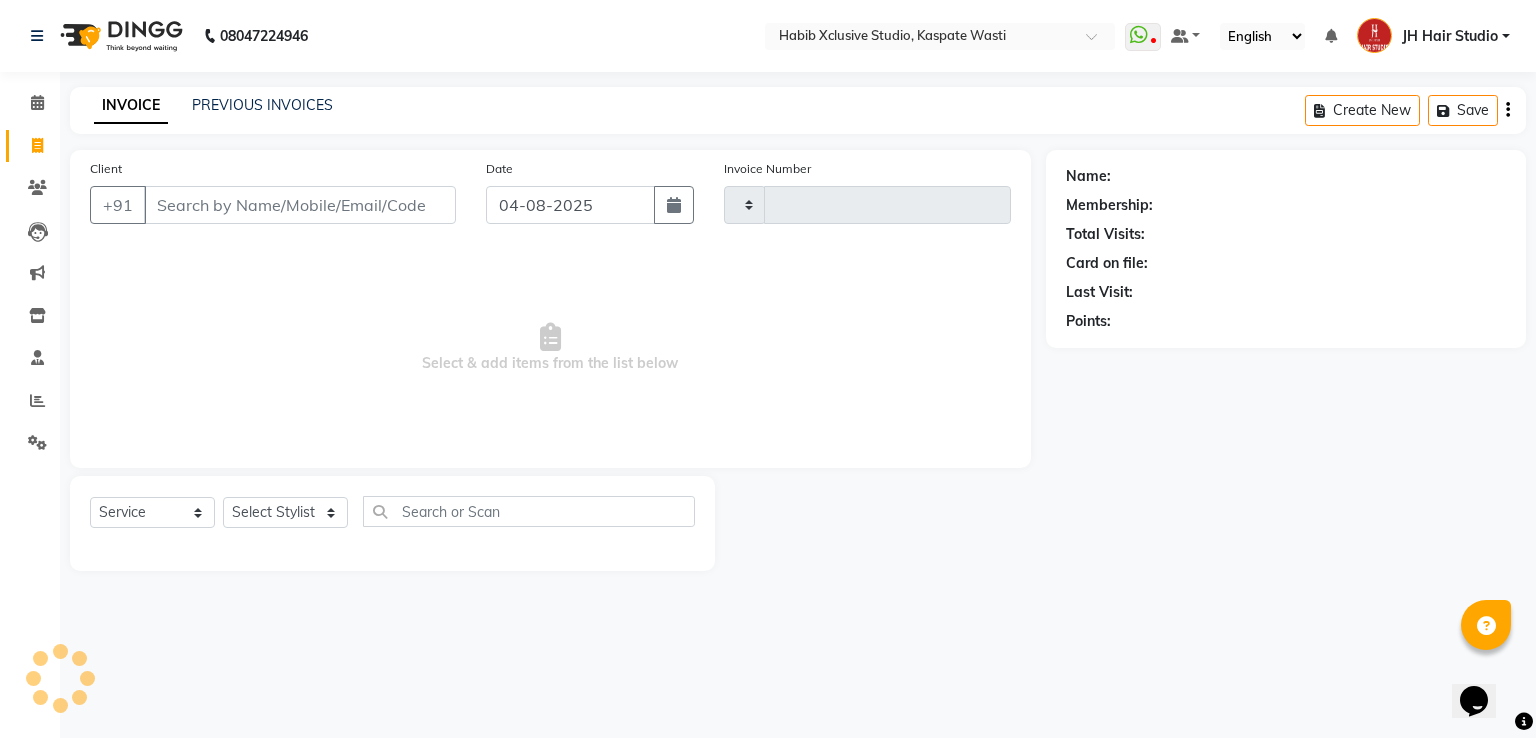 type on "3875" 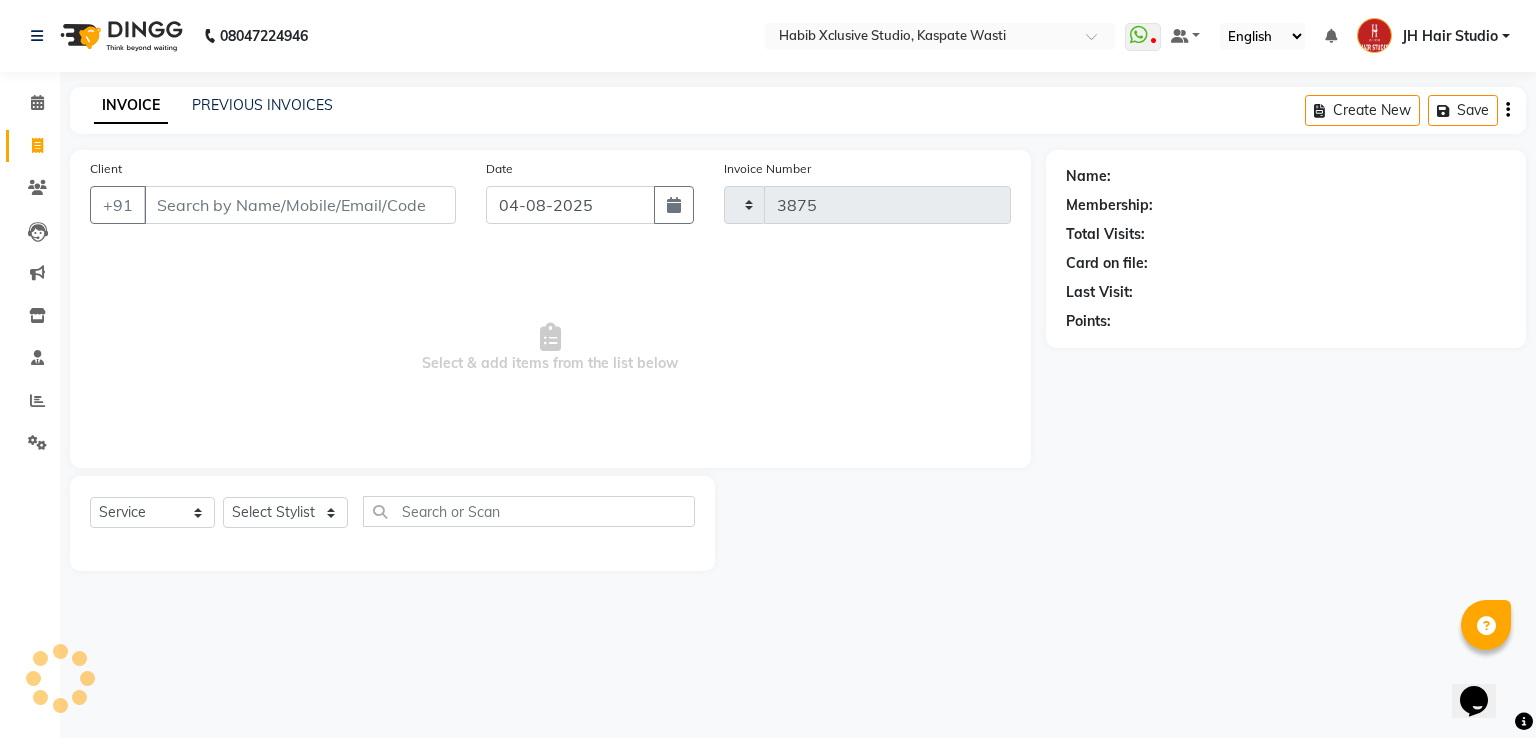 select on "130" 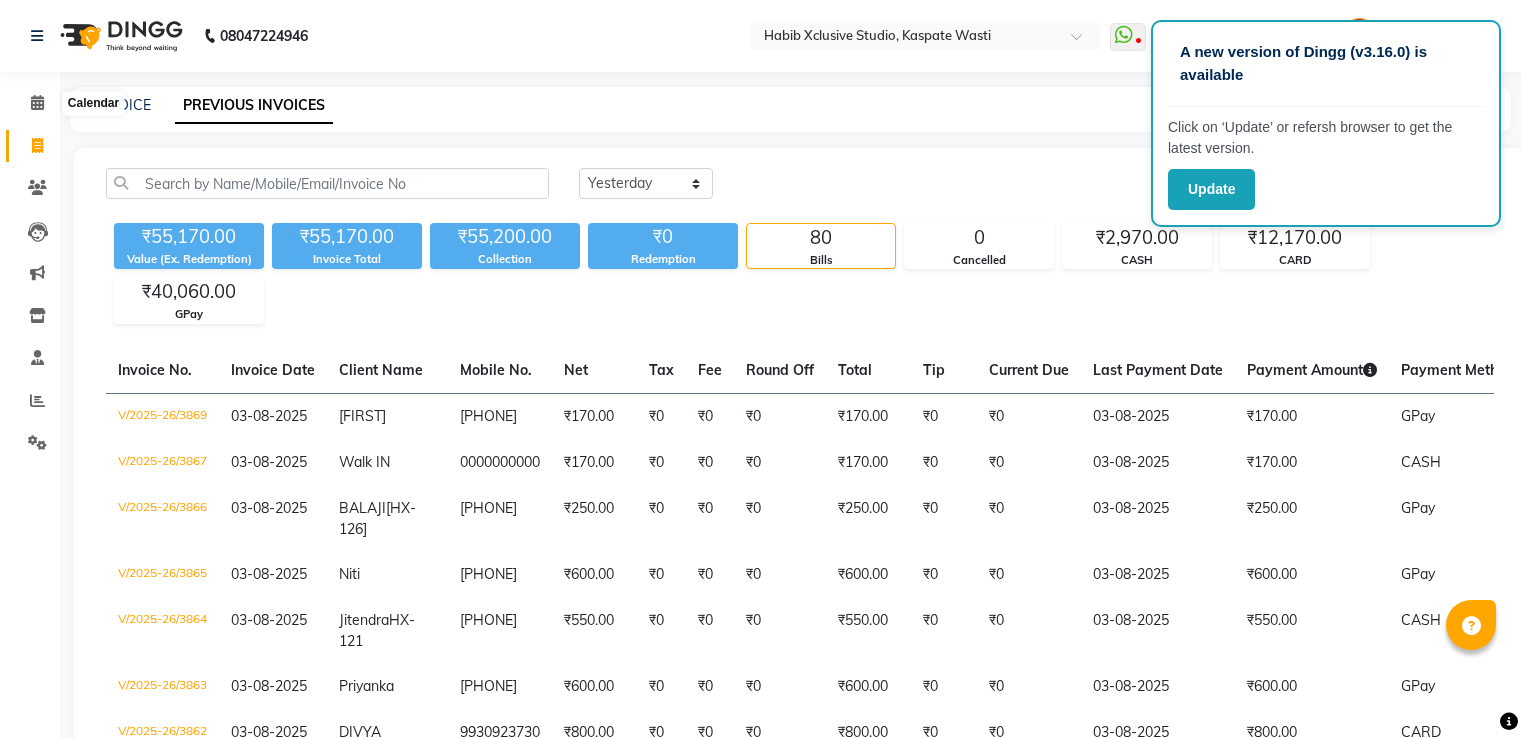 select on "yesterday" 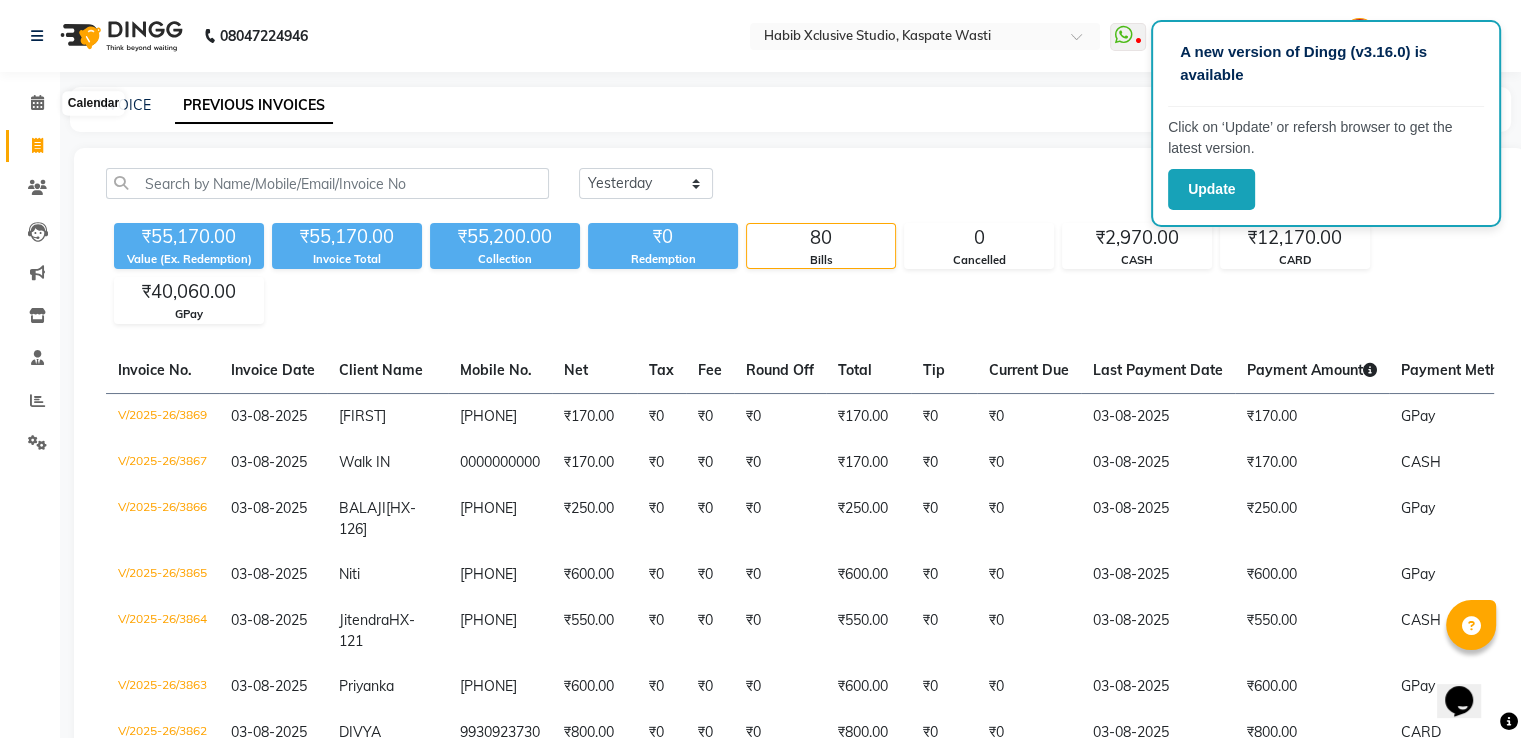 scroll, scrollTop: 0, scrollLeft: 0, axis: both 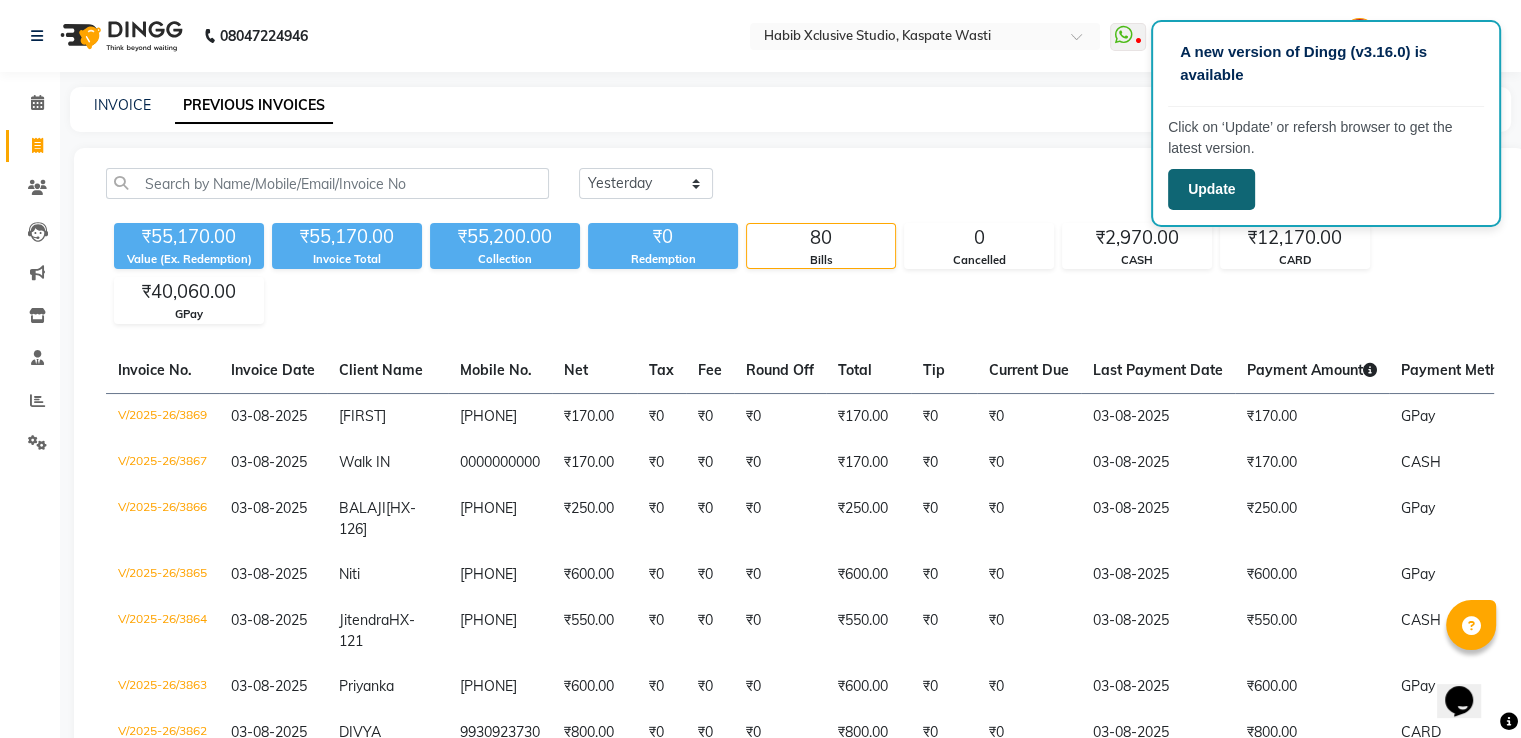 click on "Update" 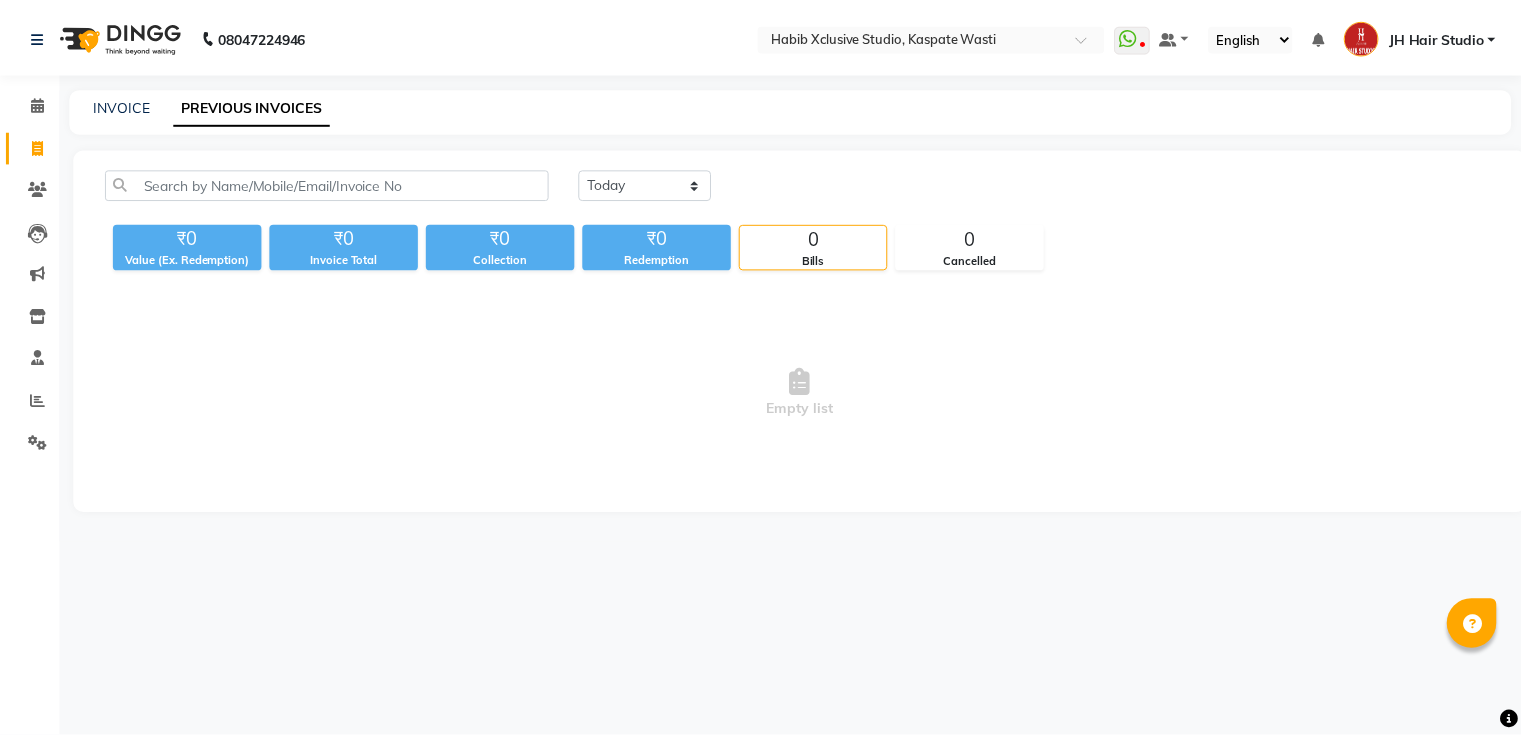 scroll, scrollTop: 0, scrollLeft: 0, axis: both 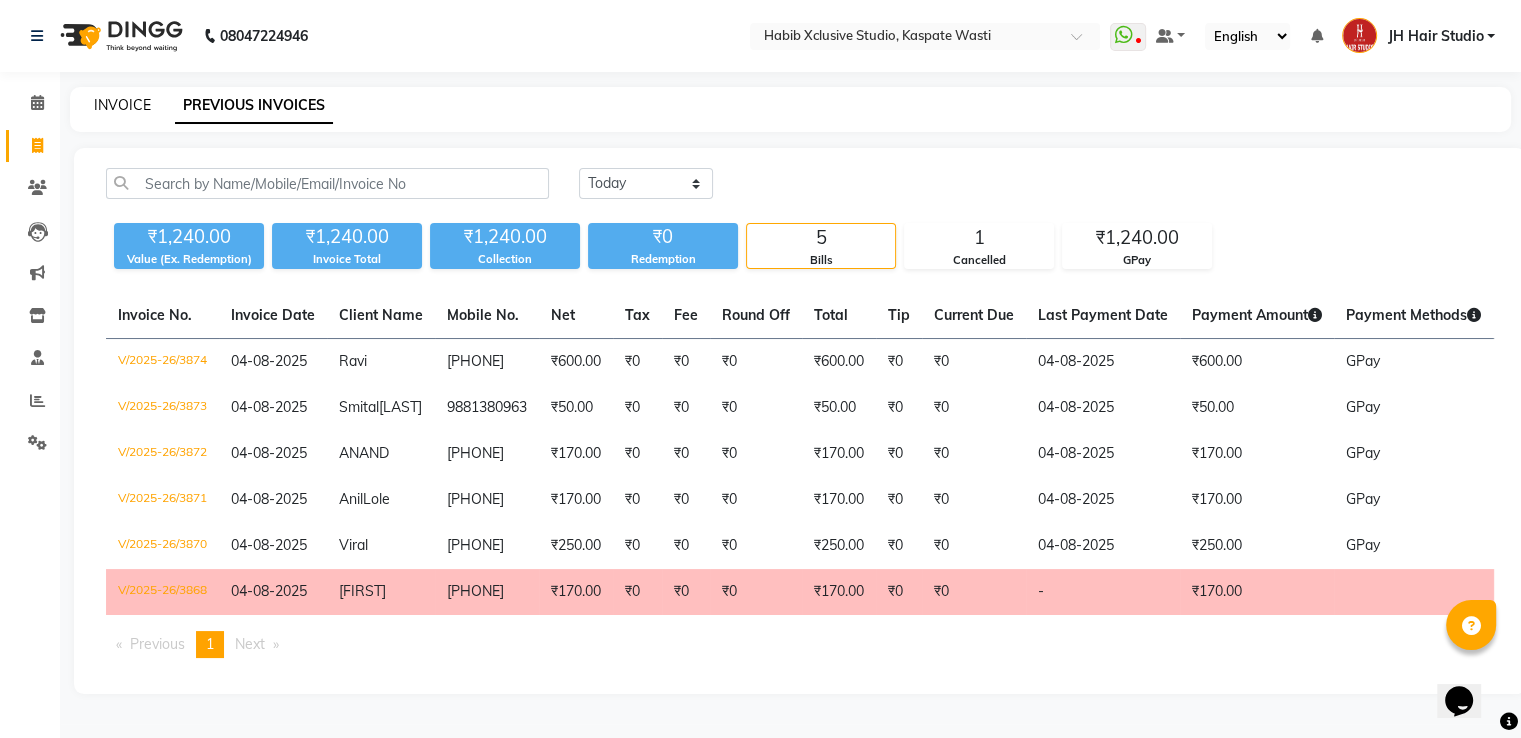 click on "INVOICE" 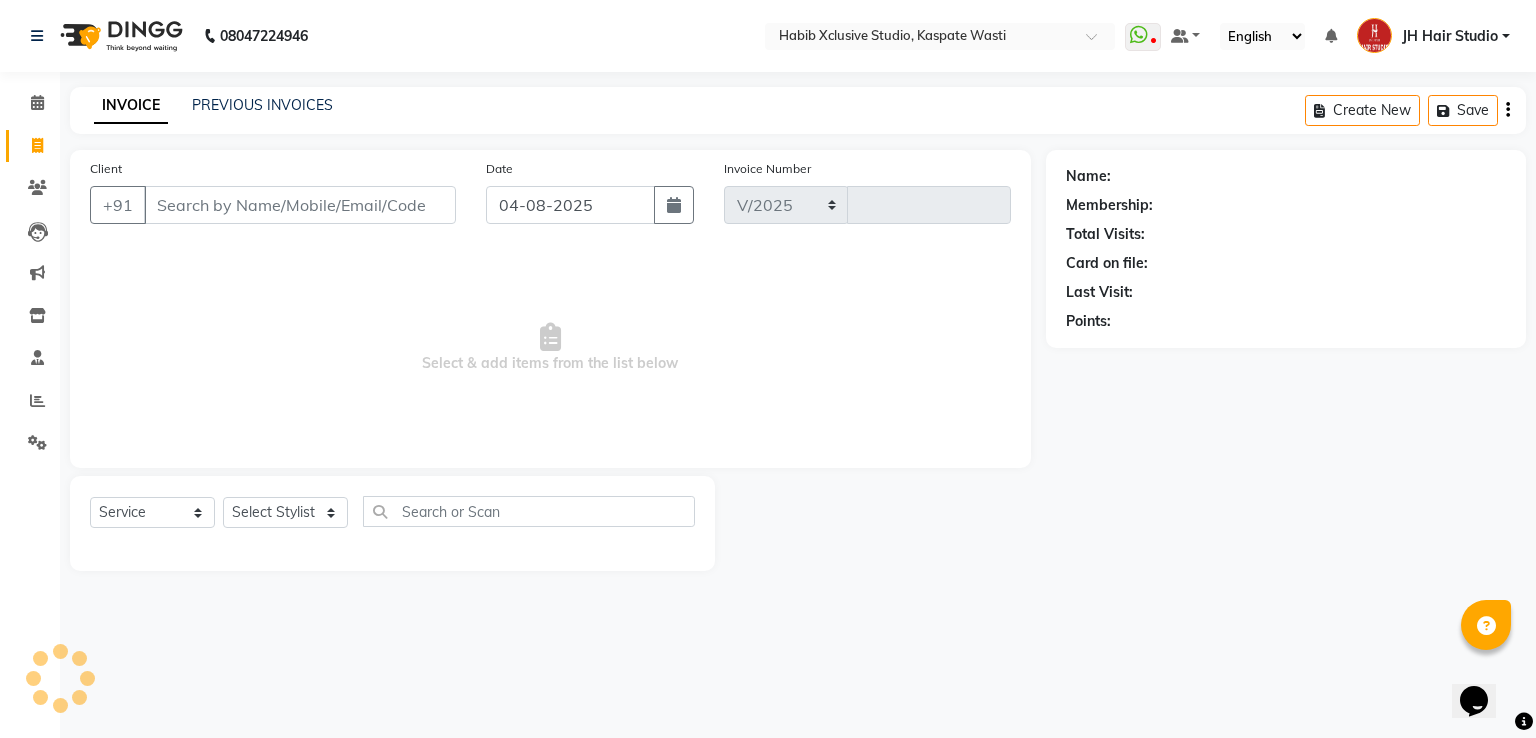 select on "130" 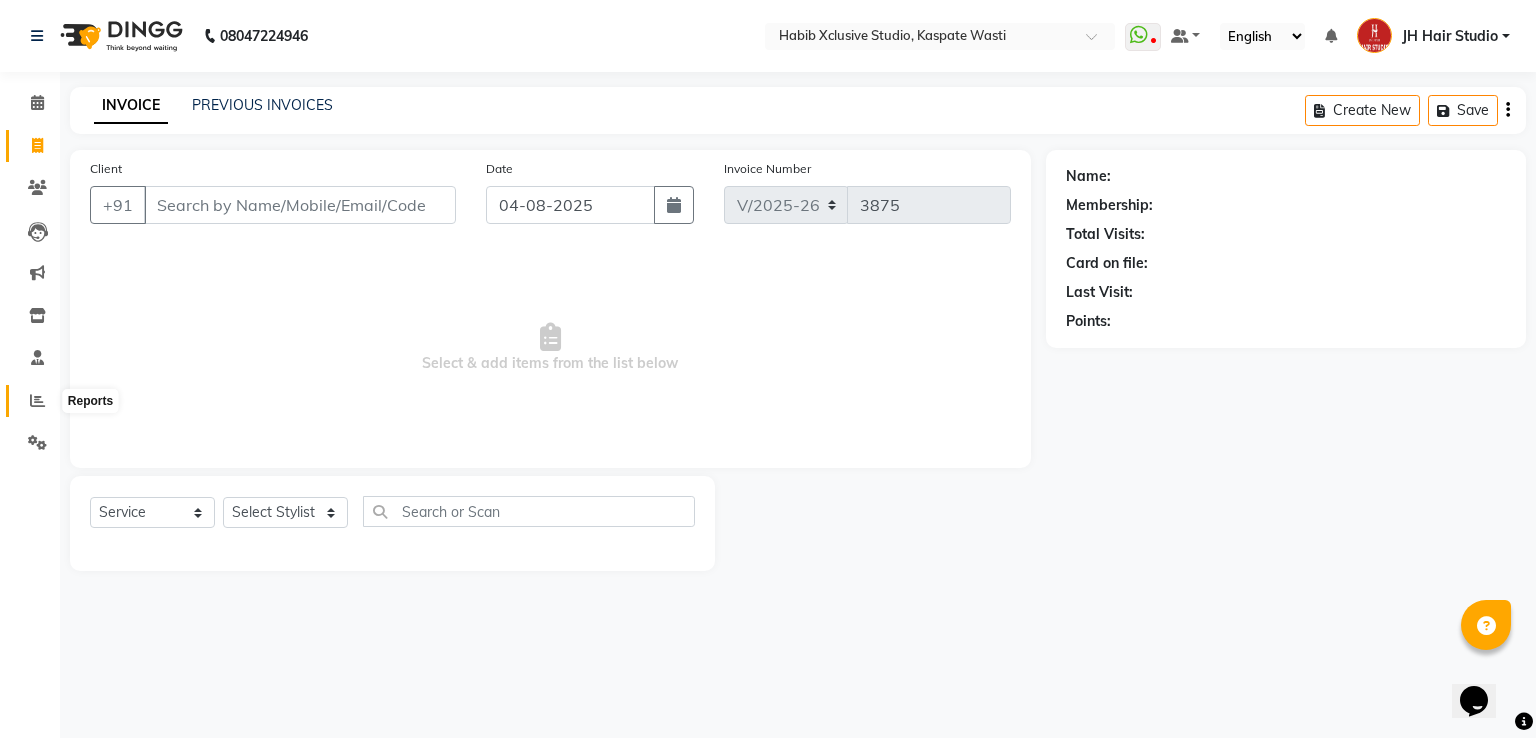 click 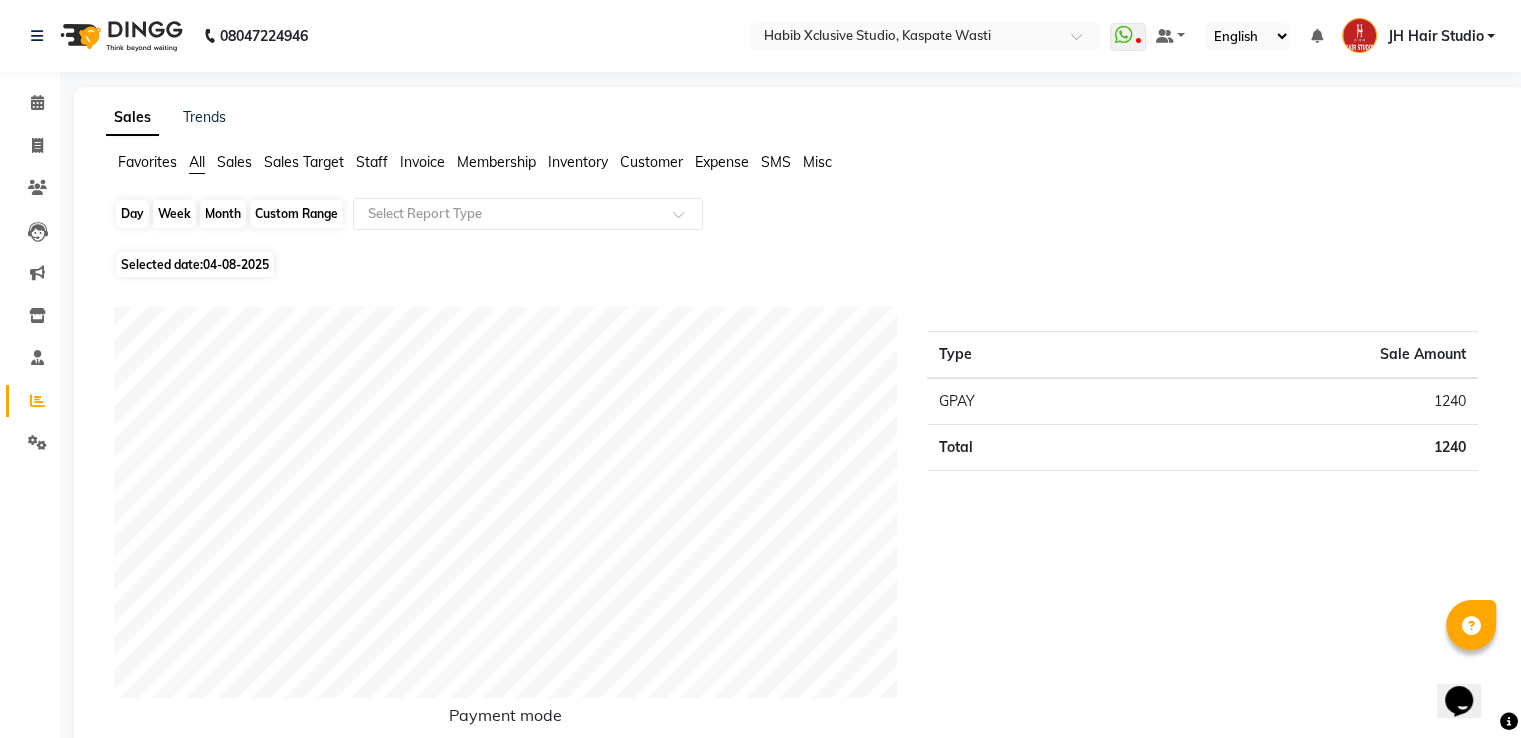 click on "Day" 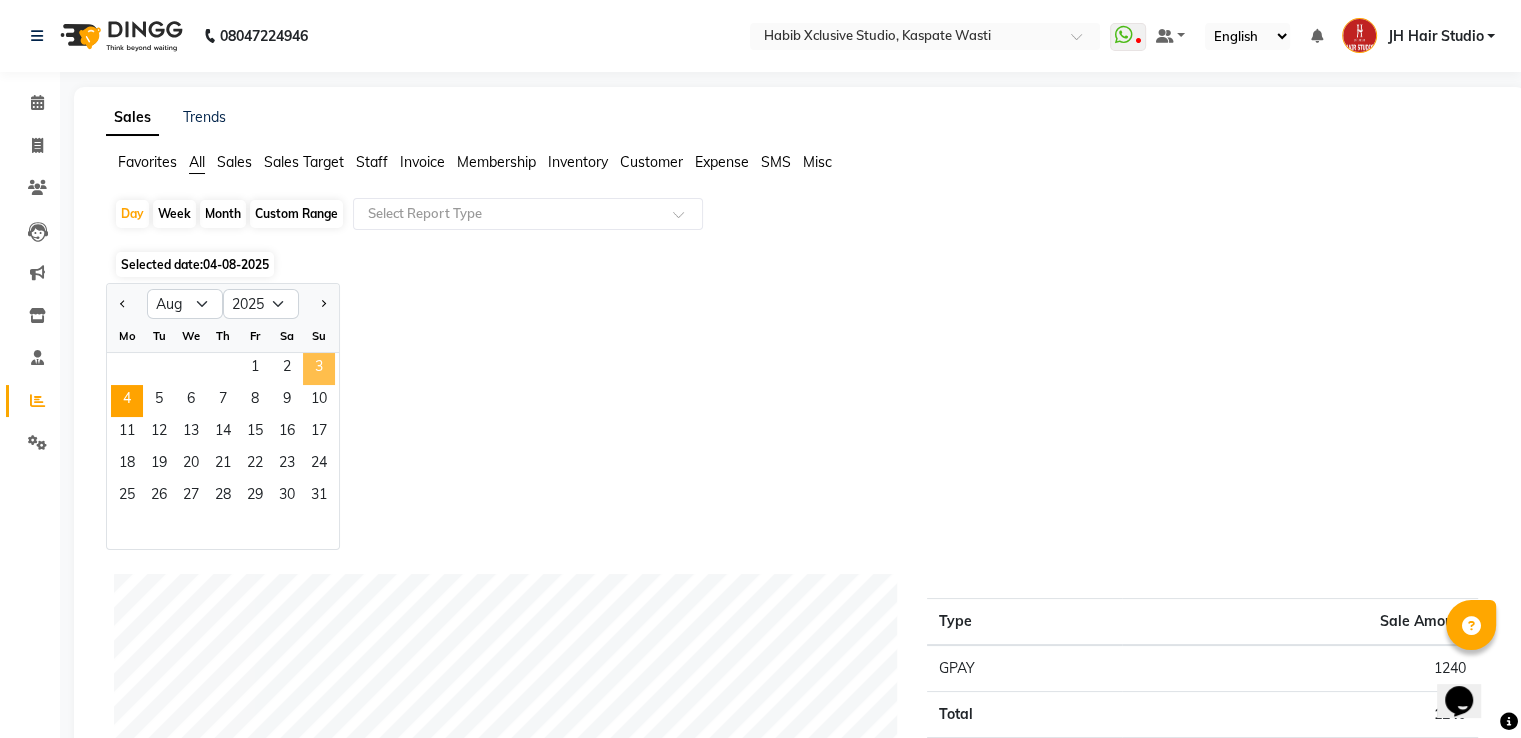 click on "3" 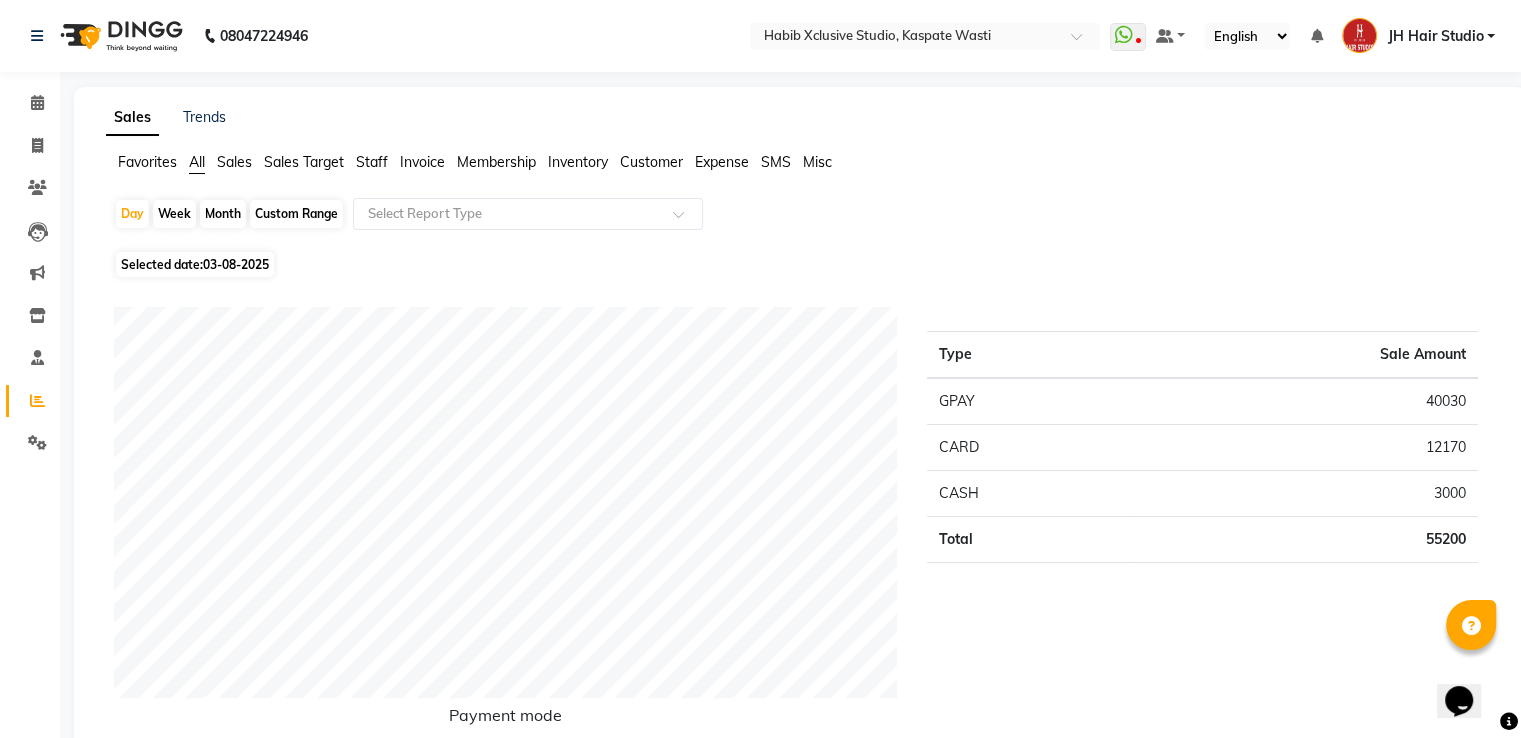 scroll, scrollTop: 644, scrollLeft: 0, axis: vertical 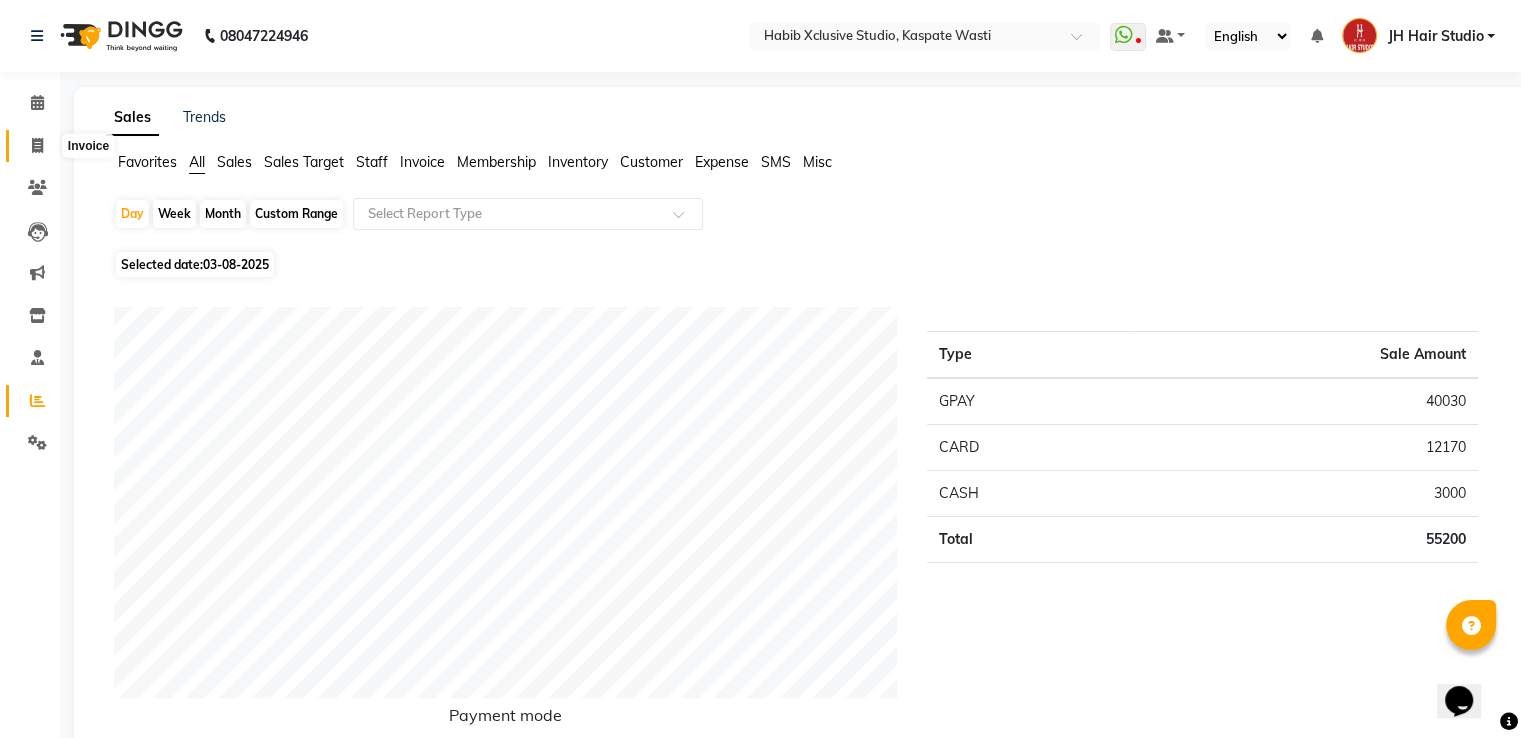 click 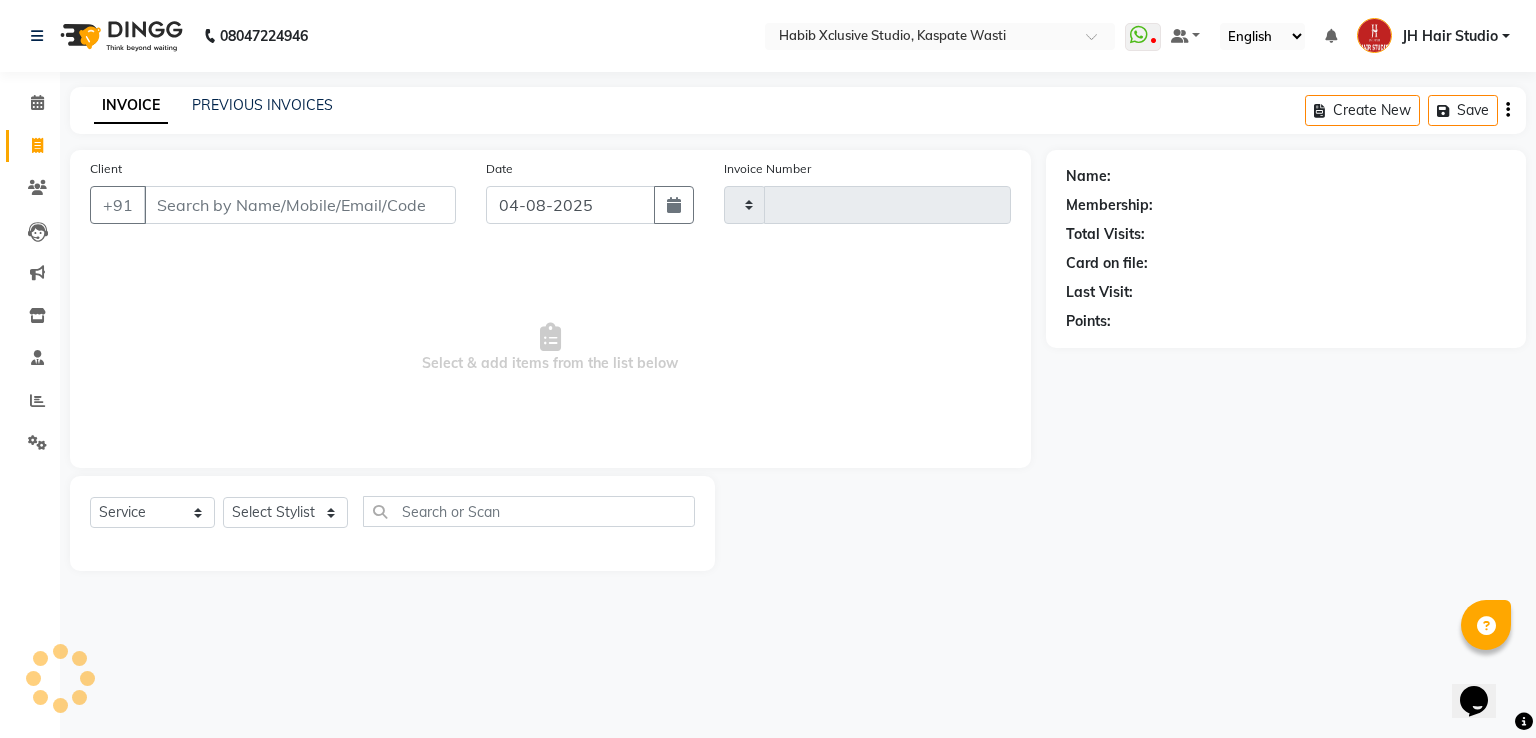 type on "3875" 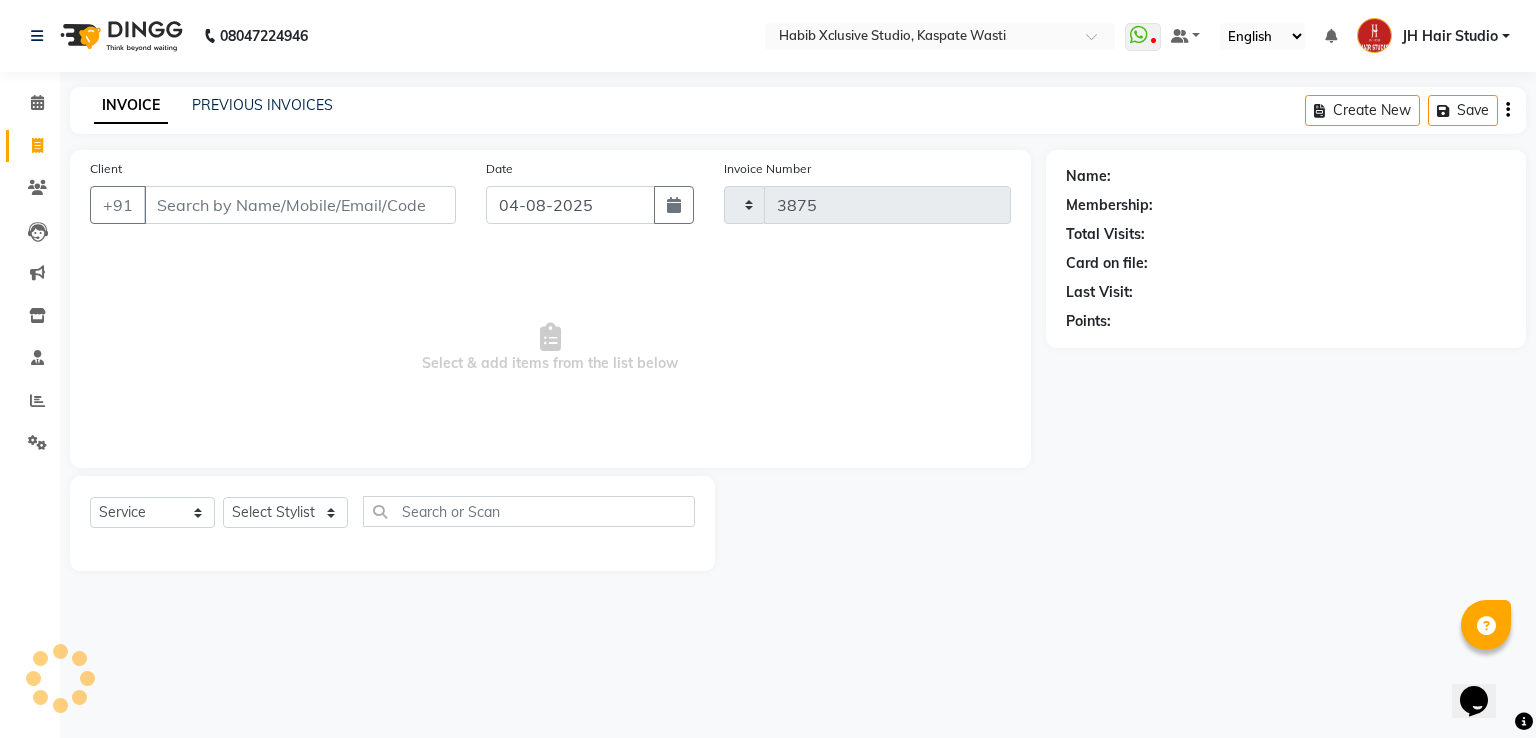 select on "130" 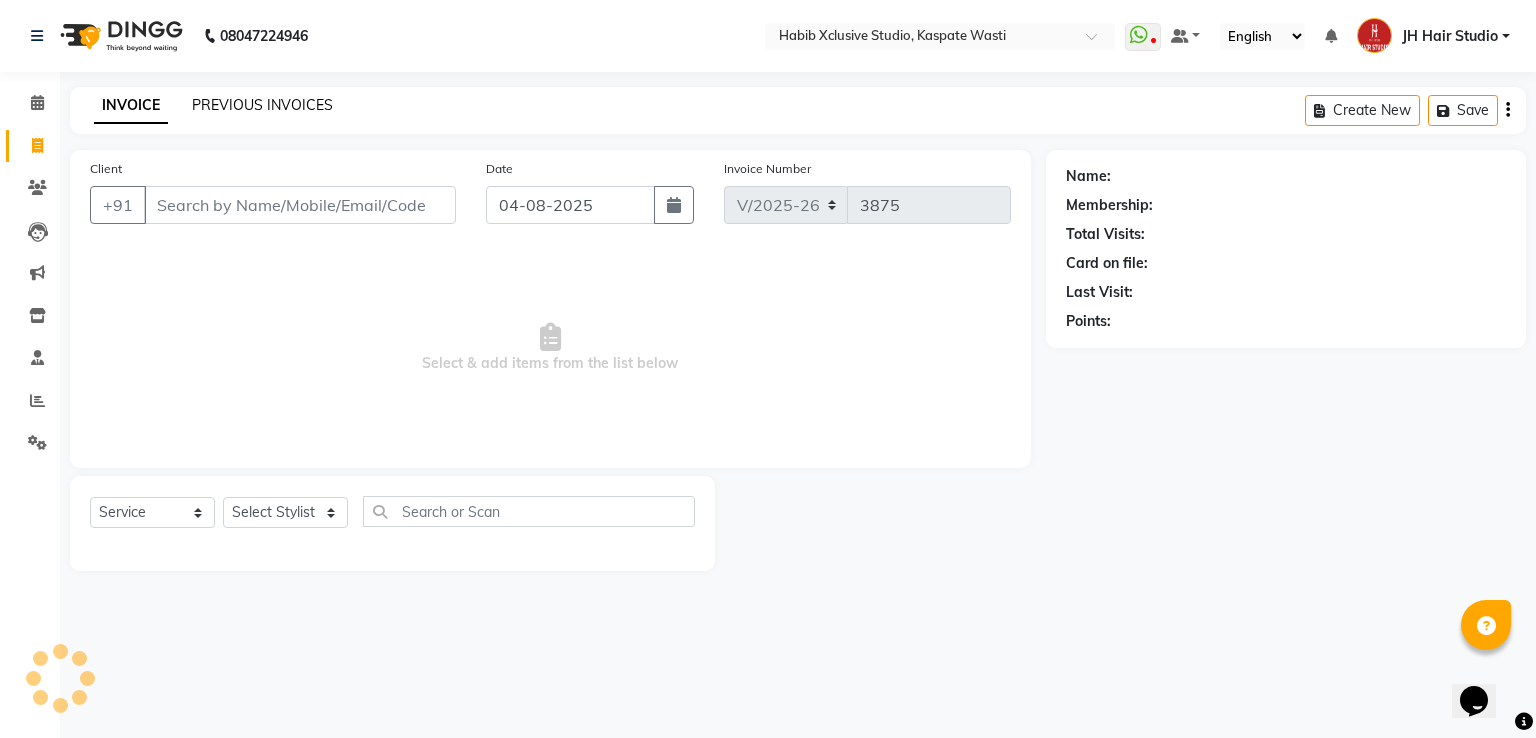click on "PREVIOUS INVOICES" 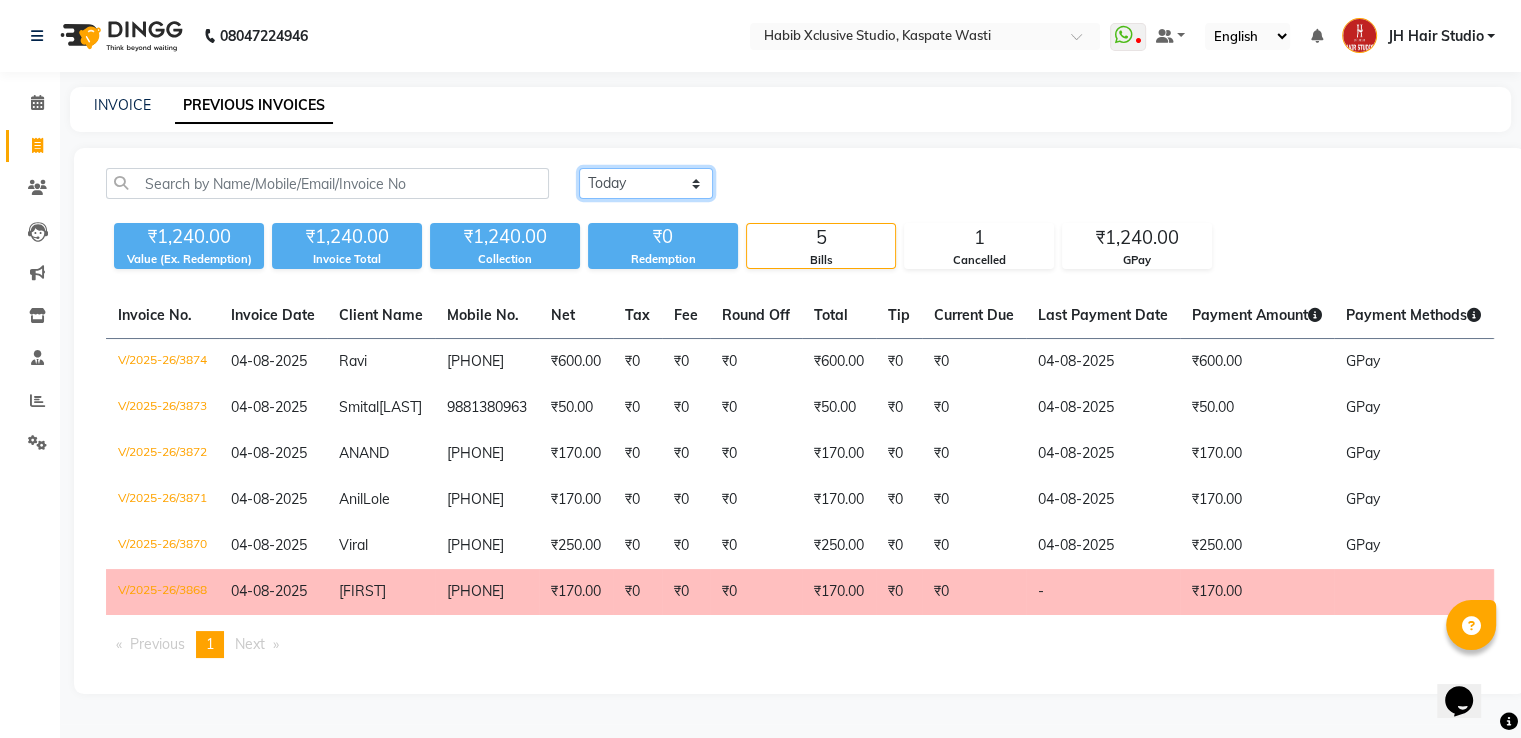click on "Today Yesterday Custom Range" 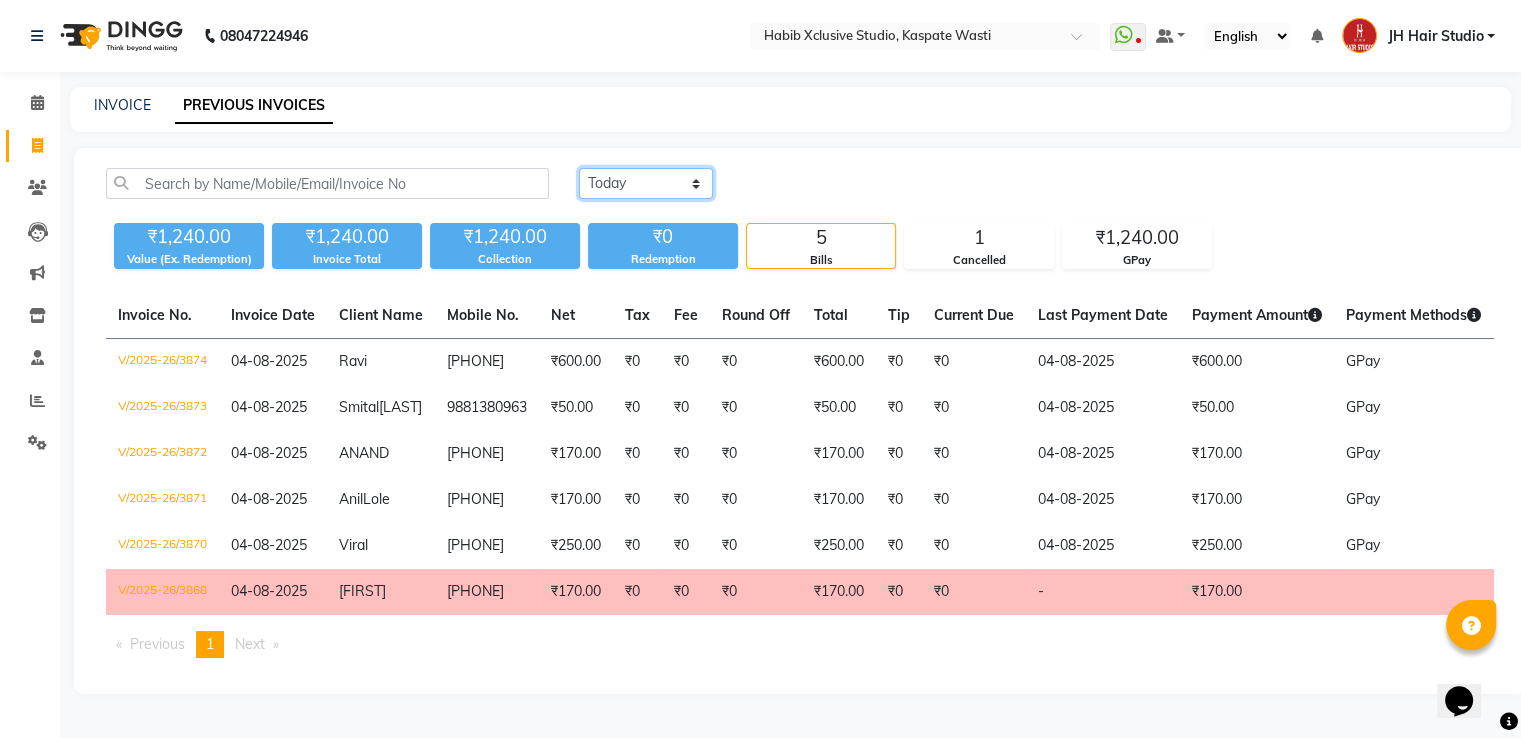 select on "yesterday" 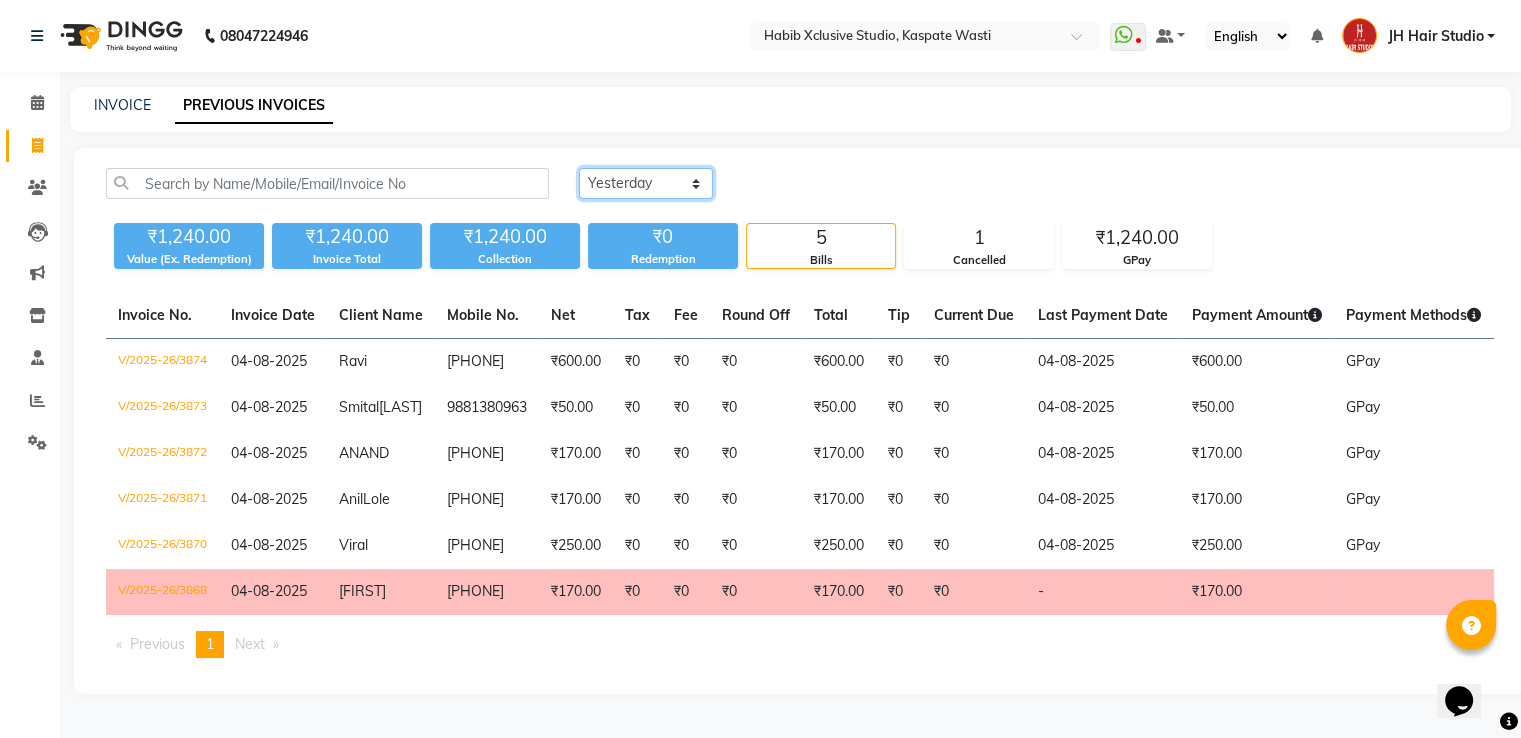 click on "Today Yesterday Custom Range" 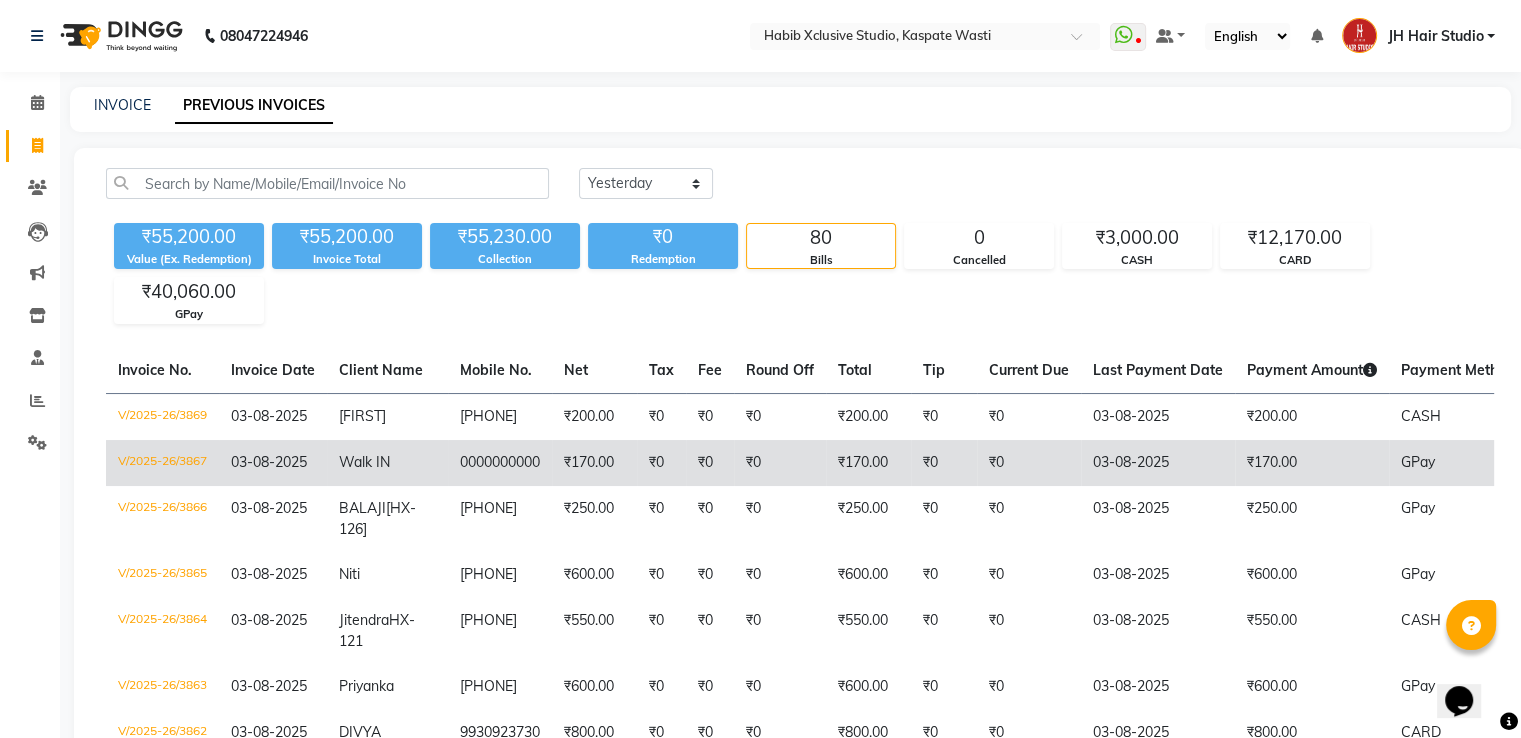 click on "₹170.00" 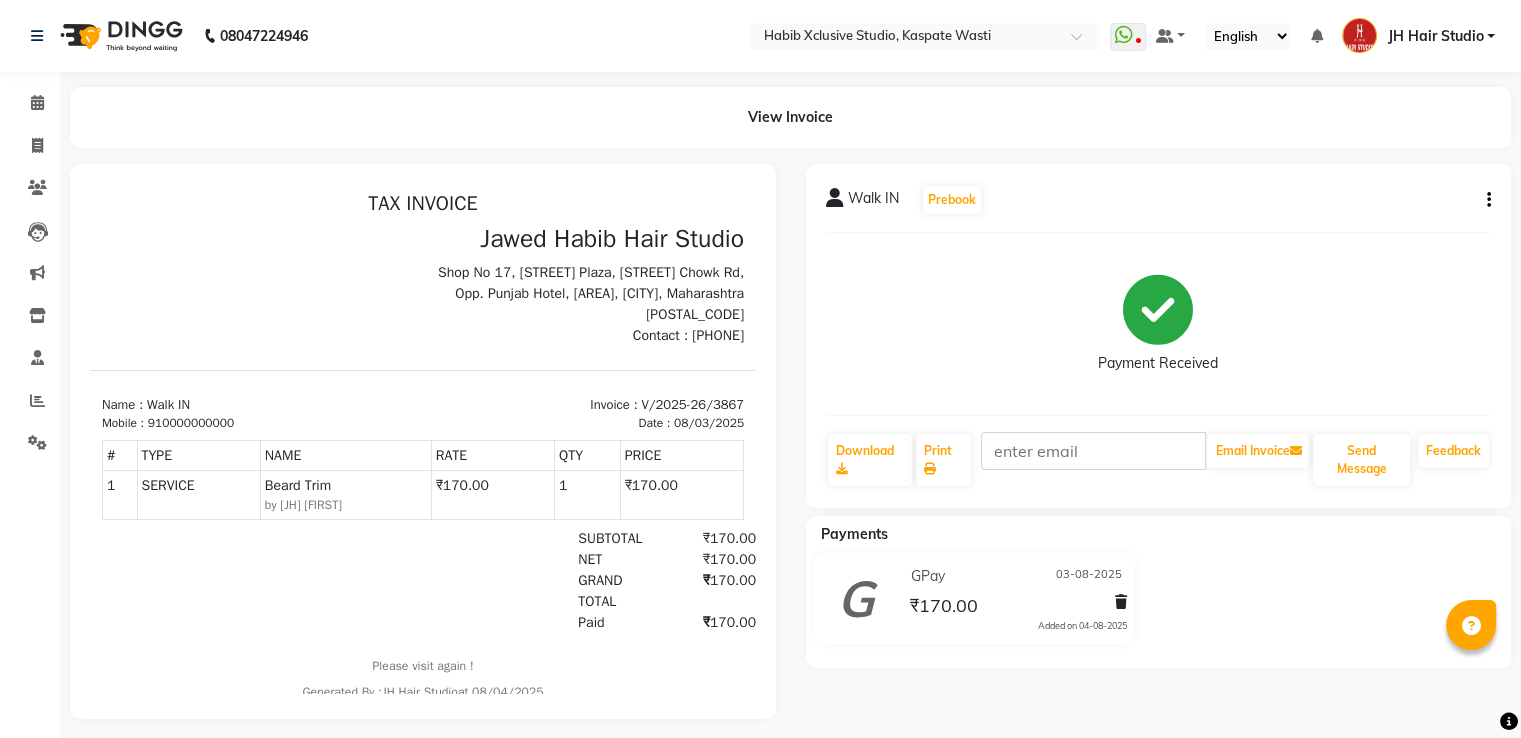 scroll, scrollTop: 0, scrollLeft: 0, axis: both 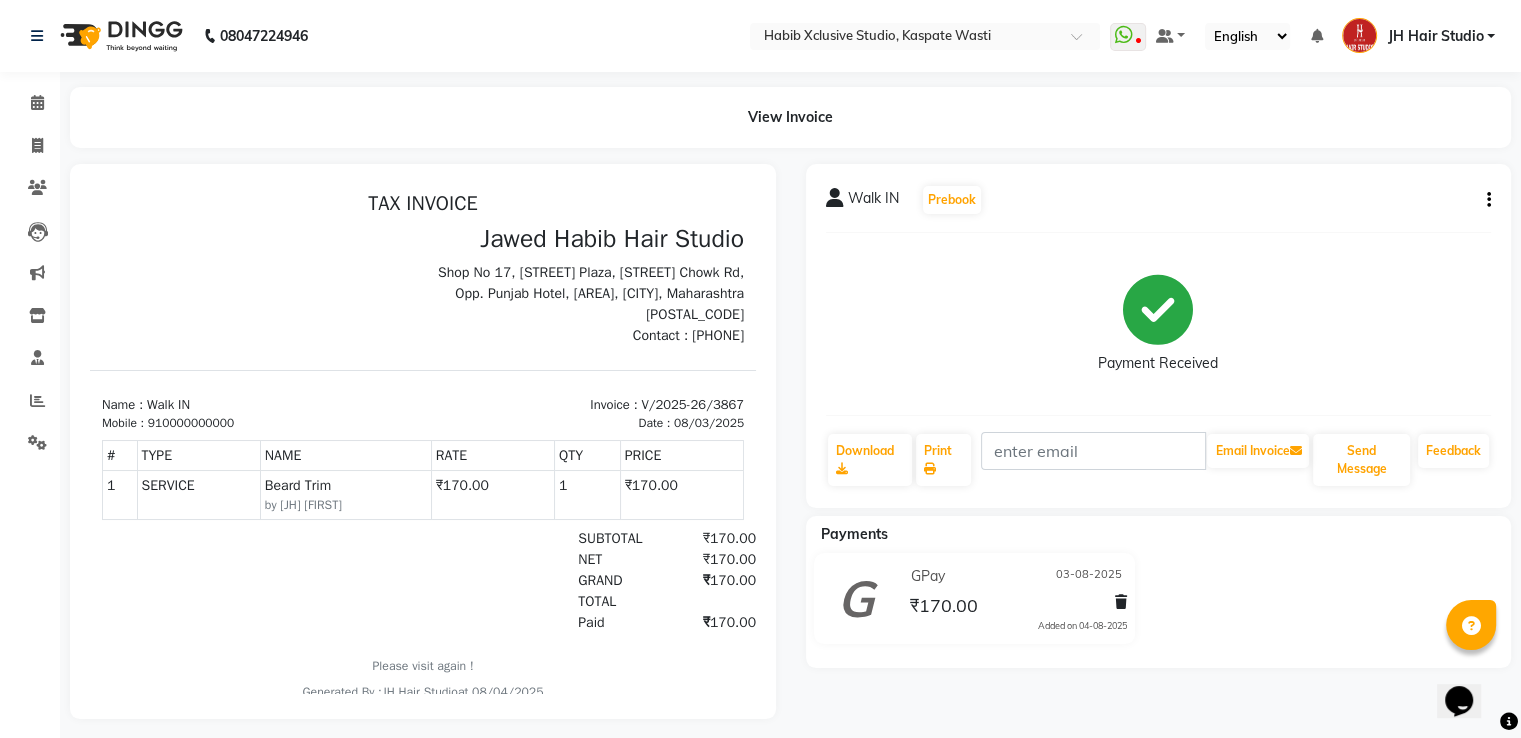 click 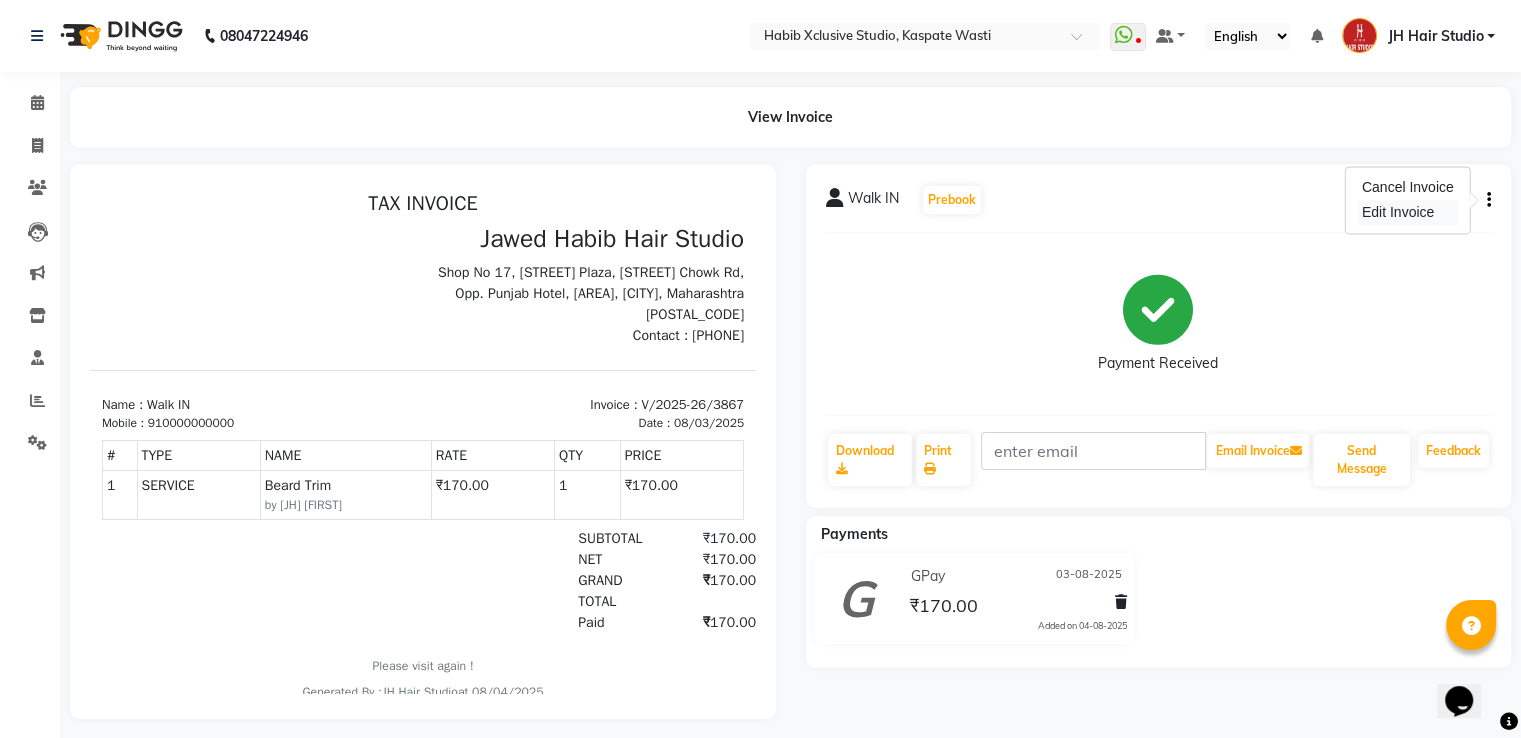 click on "Edit Invoice" at bounding box center (1408, 212) 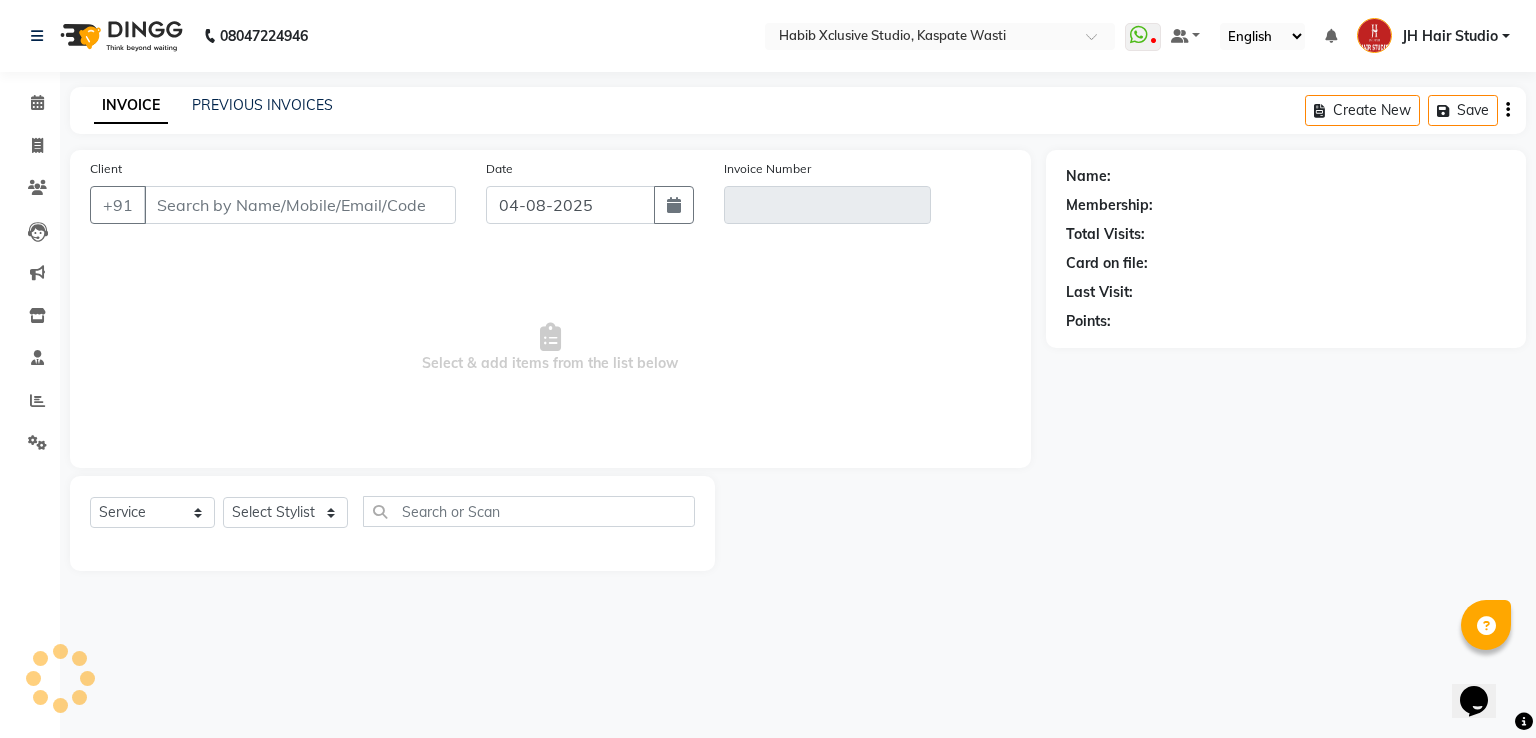 type on "0000000000" 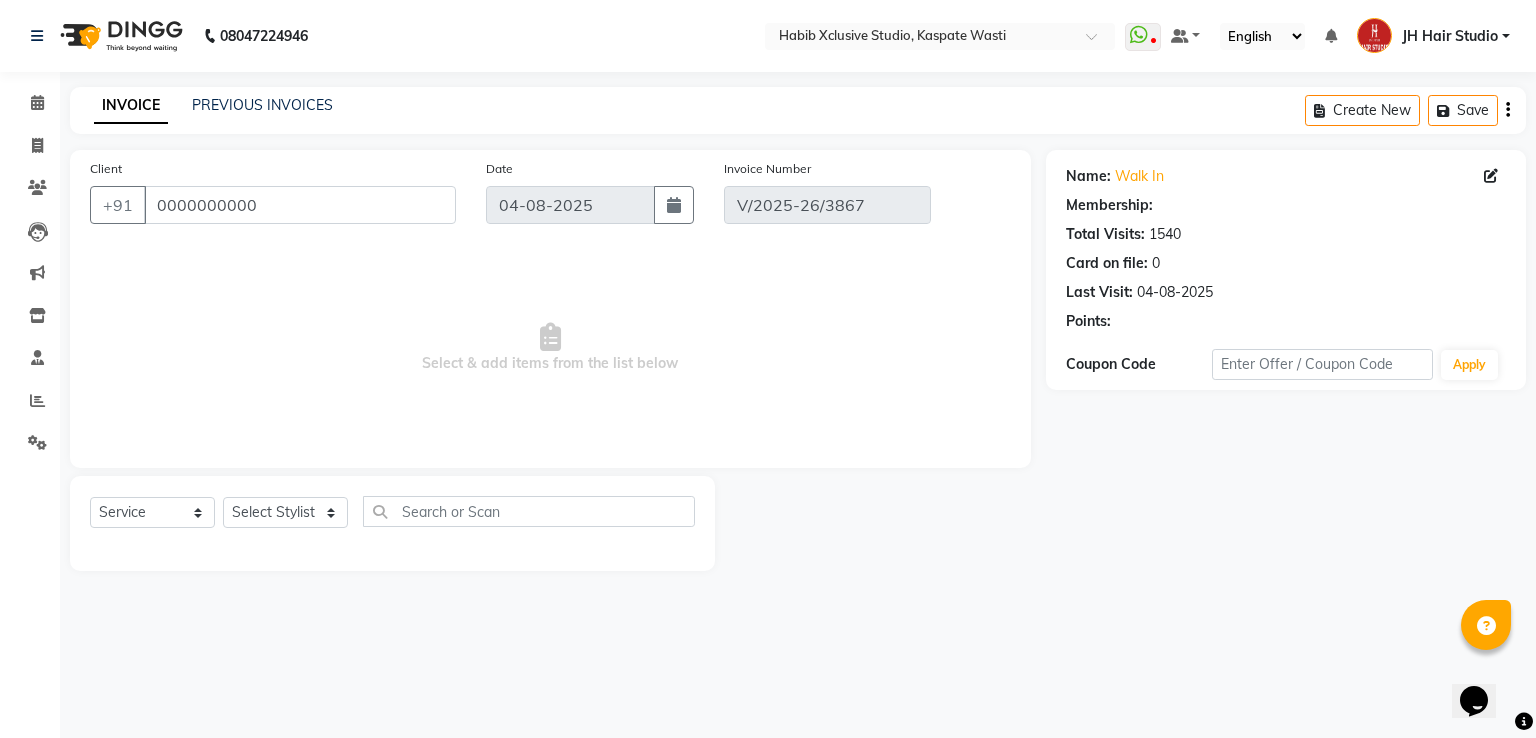 type on "03-08-2025" 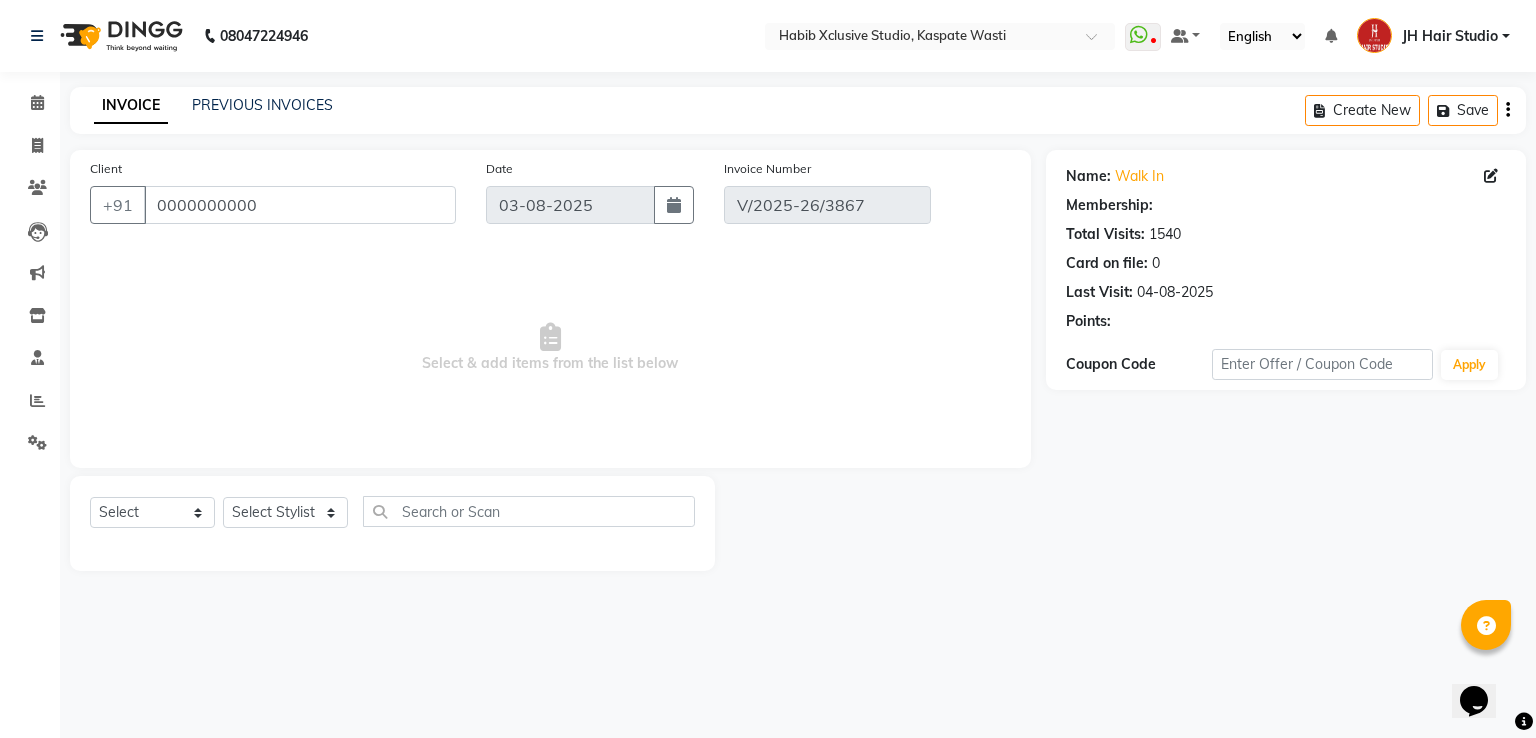 select on "1: Object" 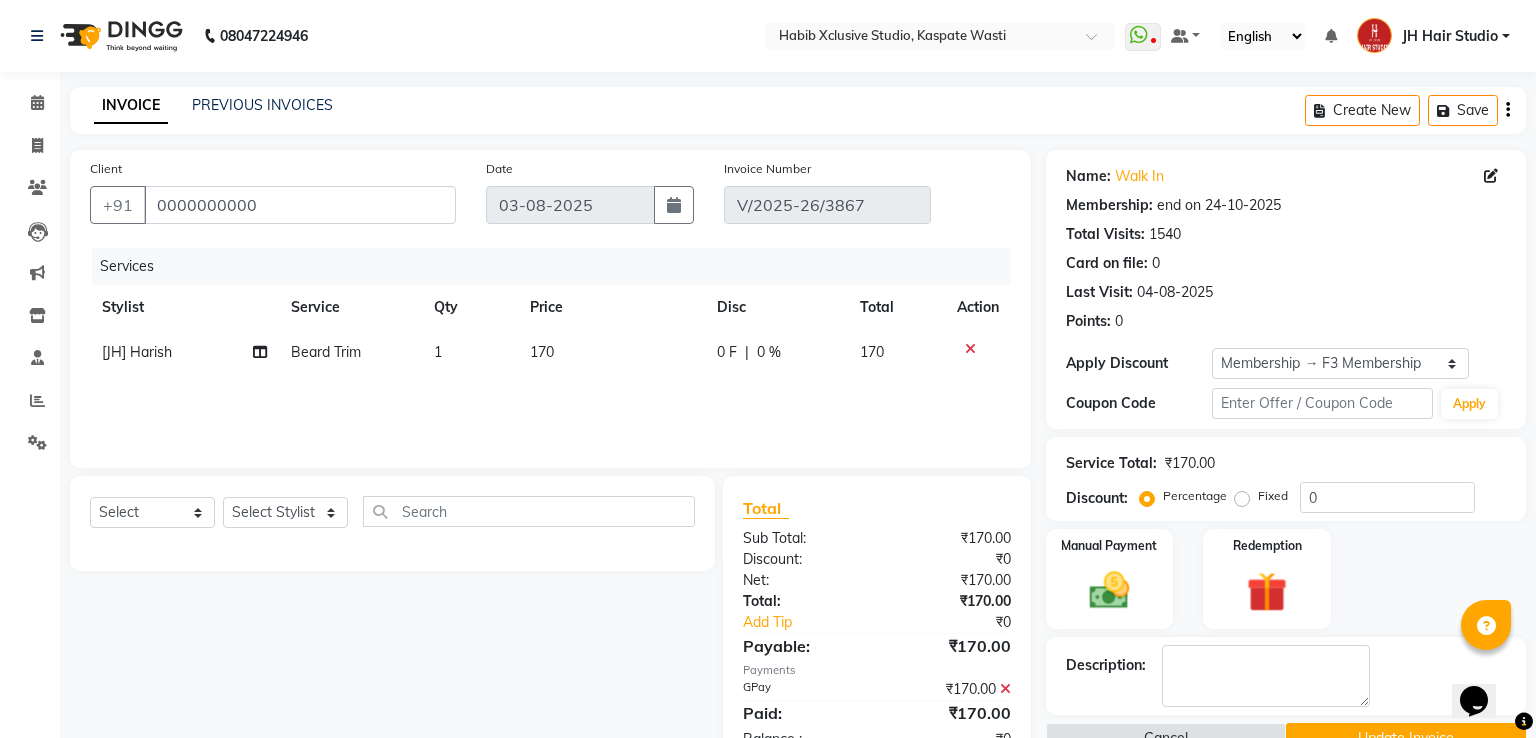 type on "10" 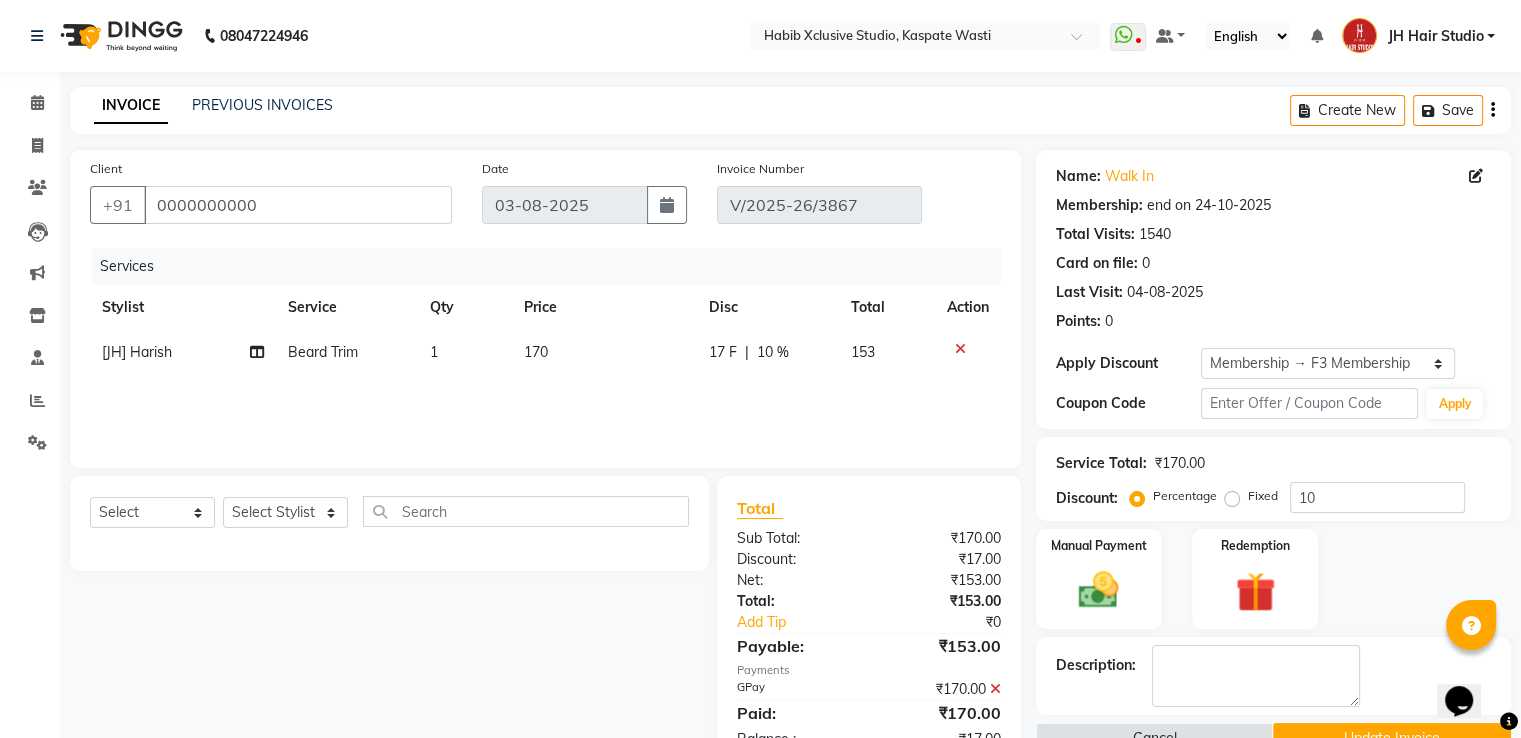 click on "170" 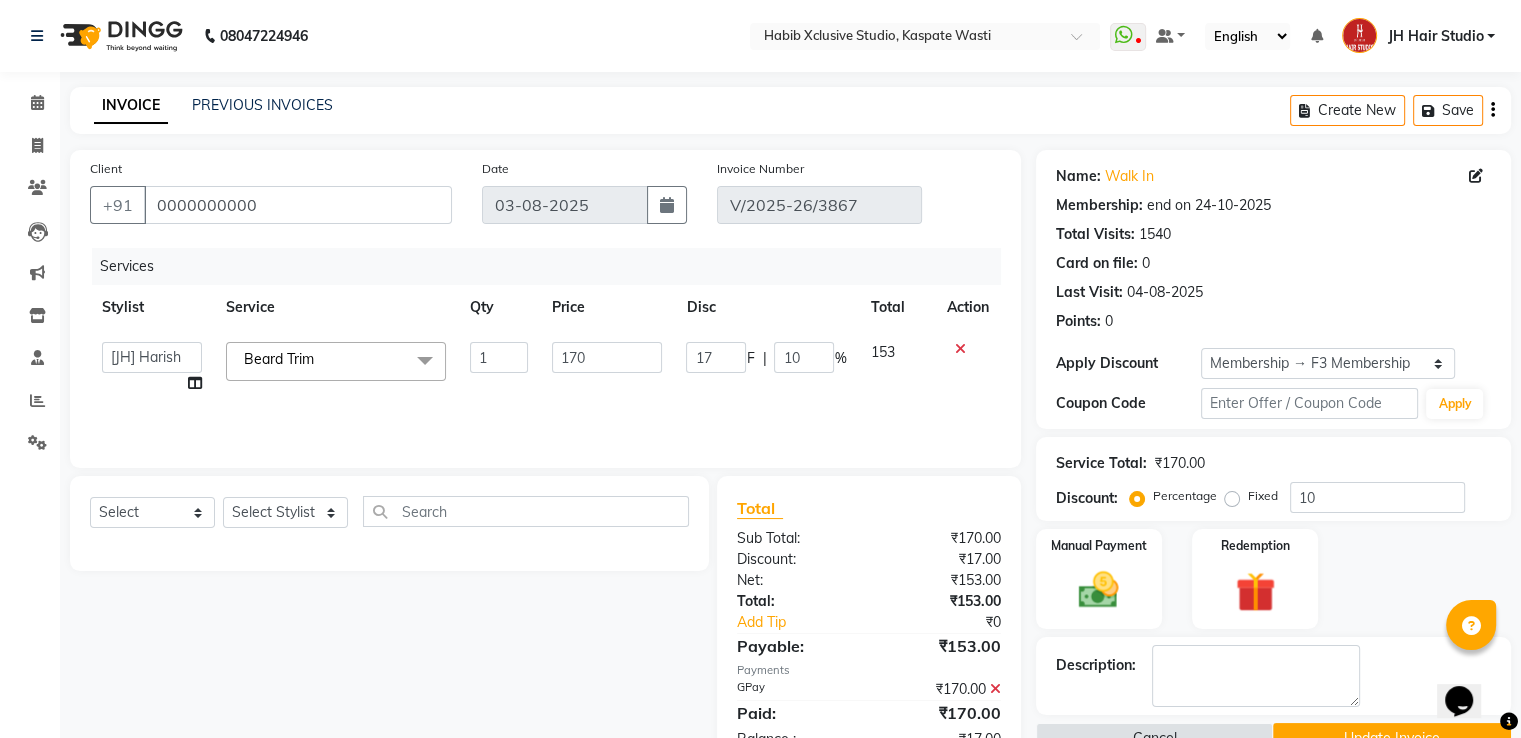 click on "1" 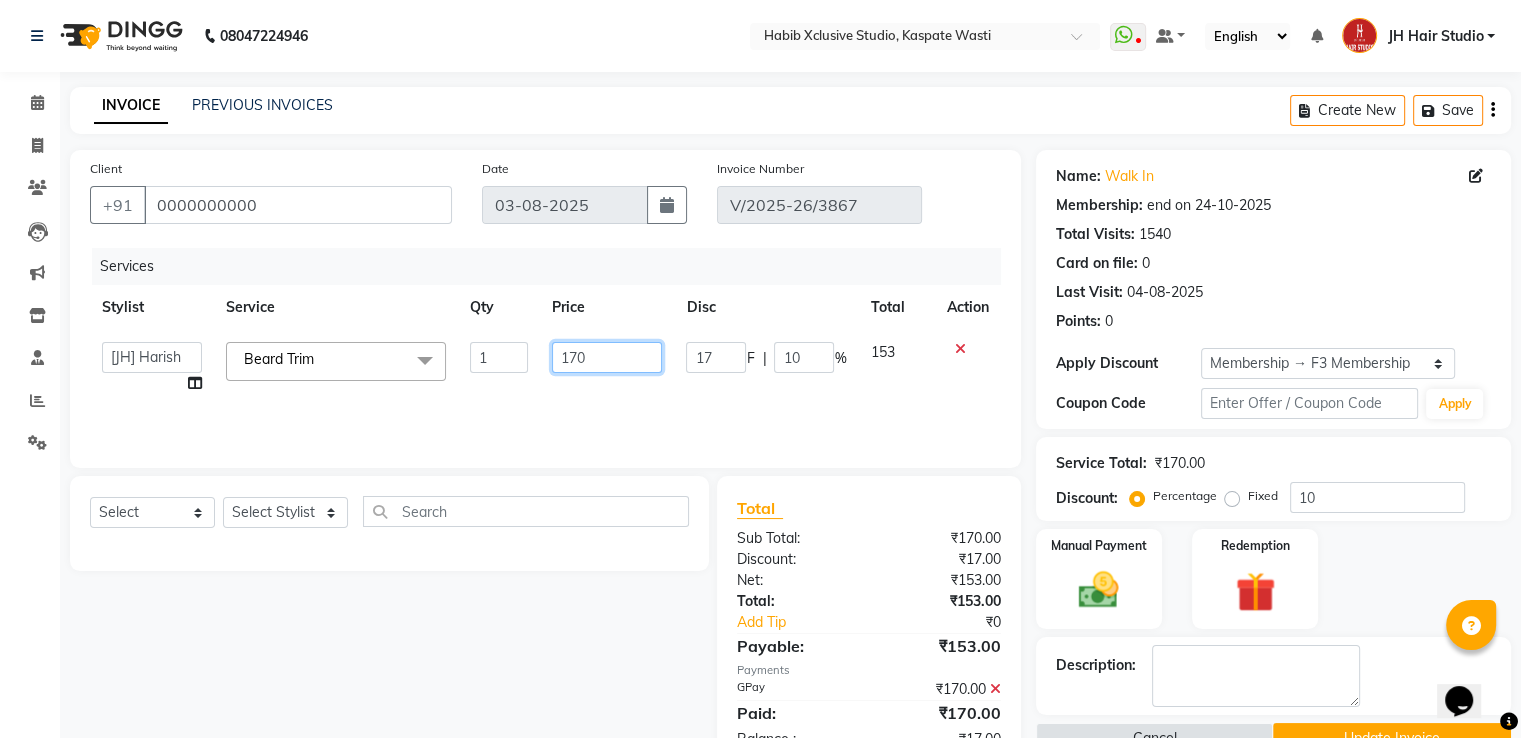 click on "170" 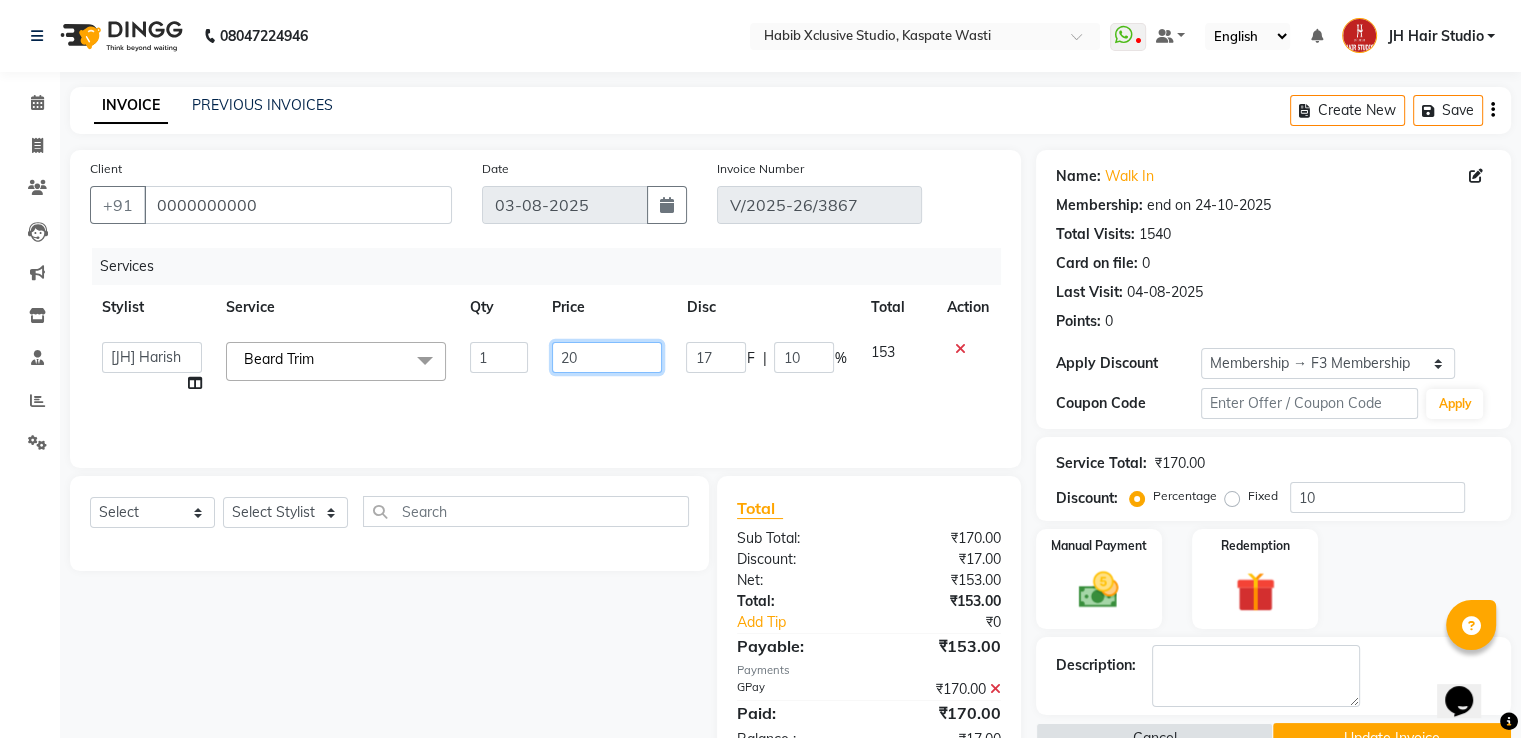 type on "200" 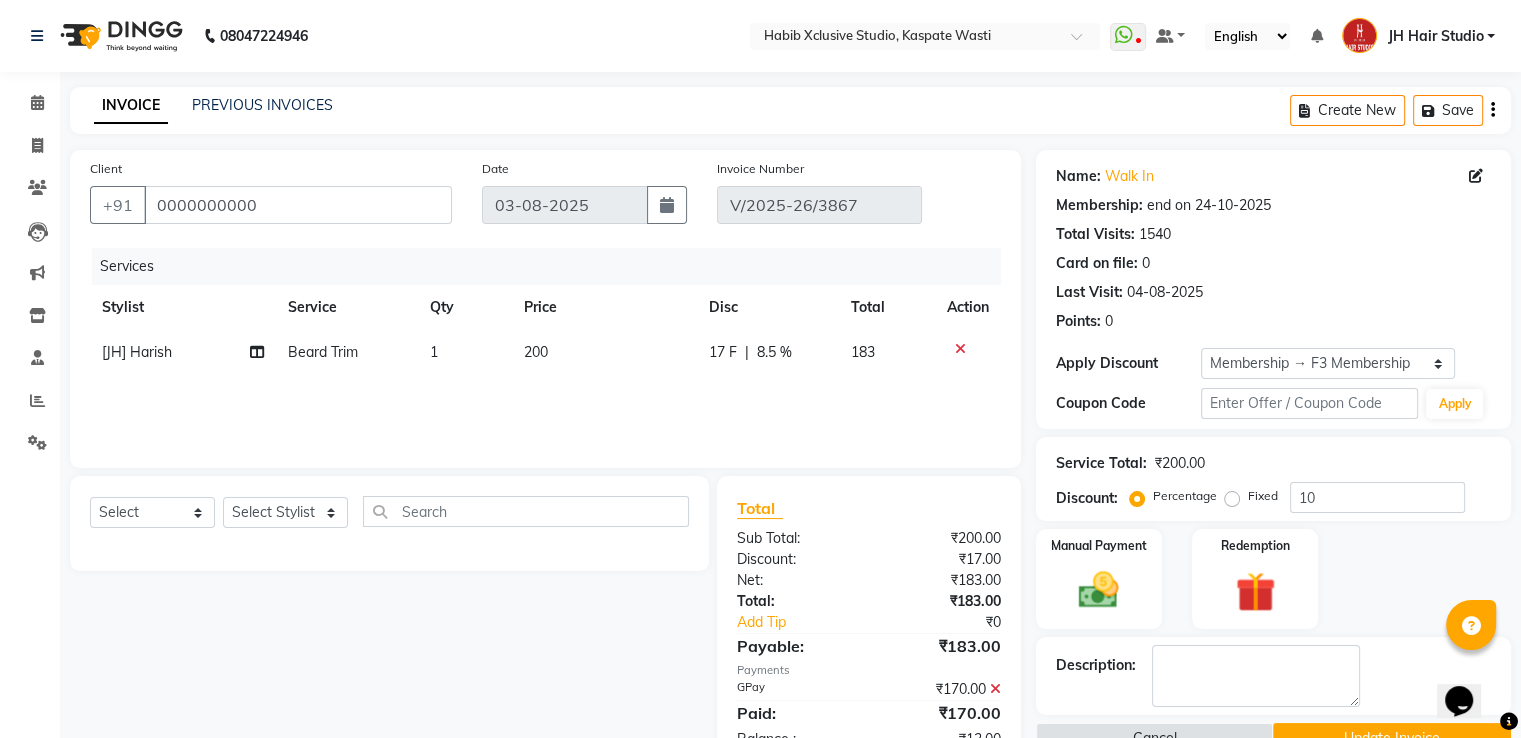 click 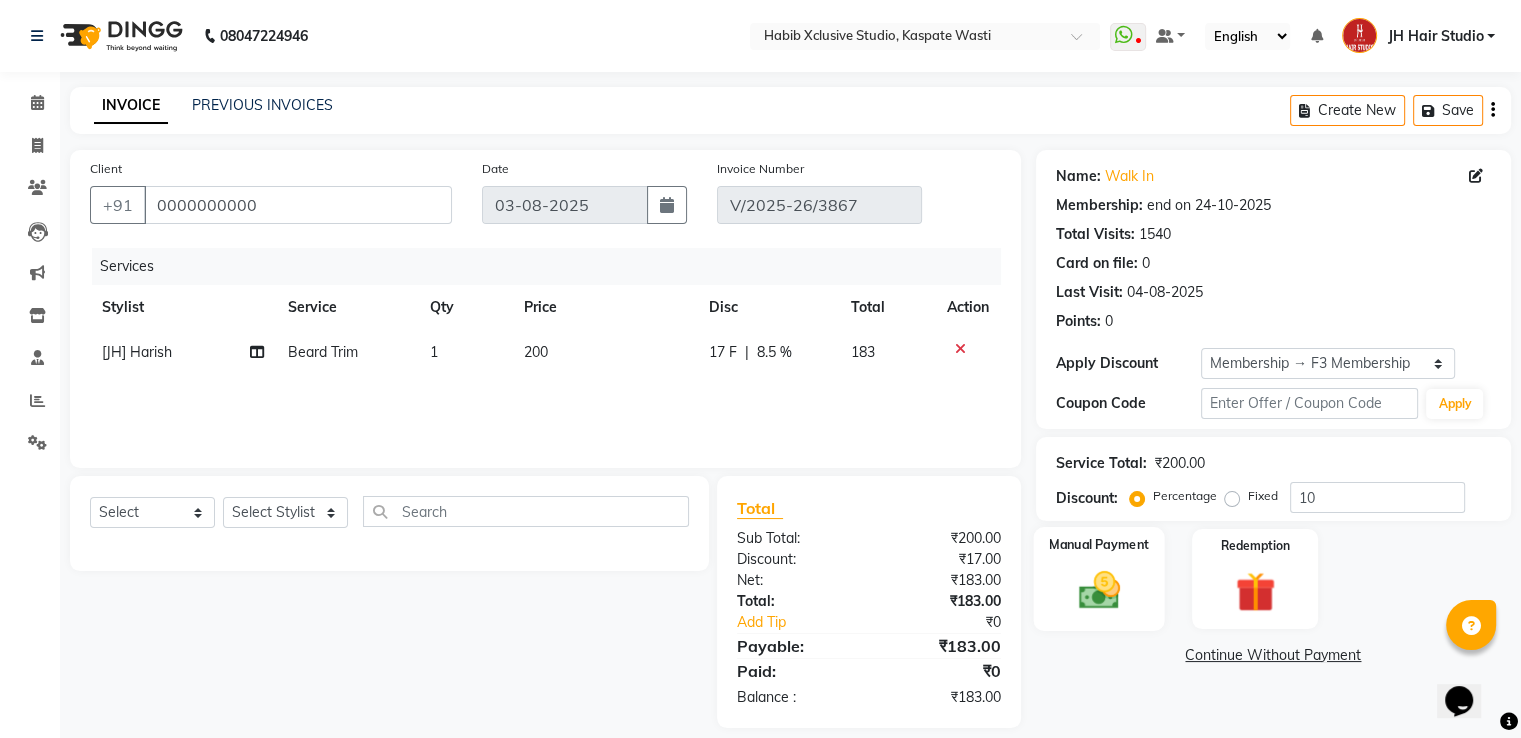 click 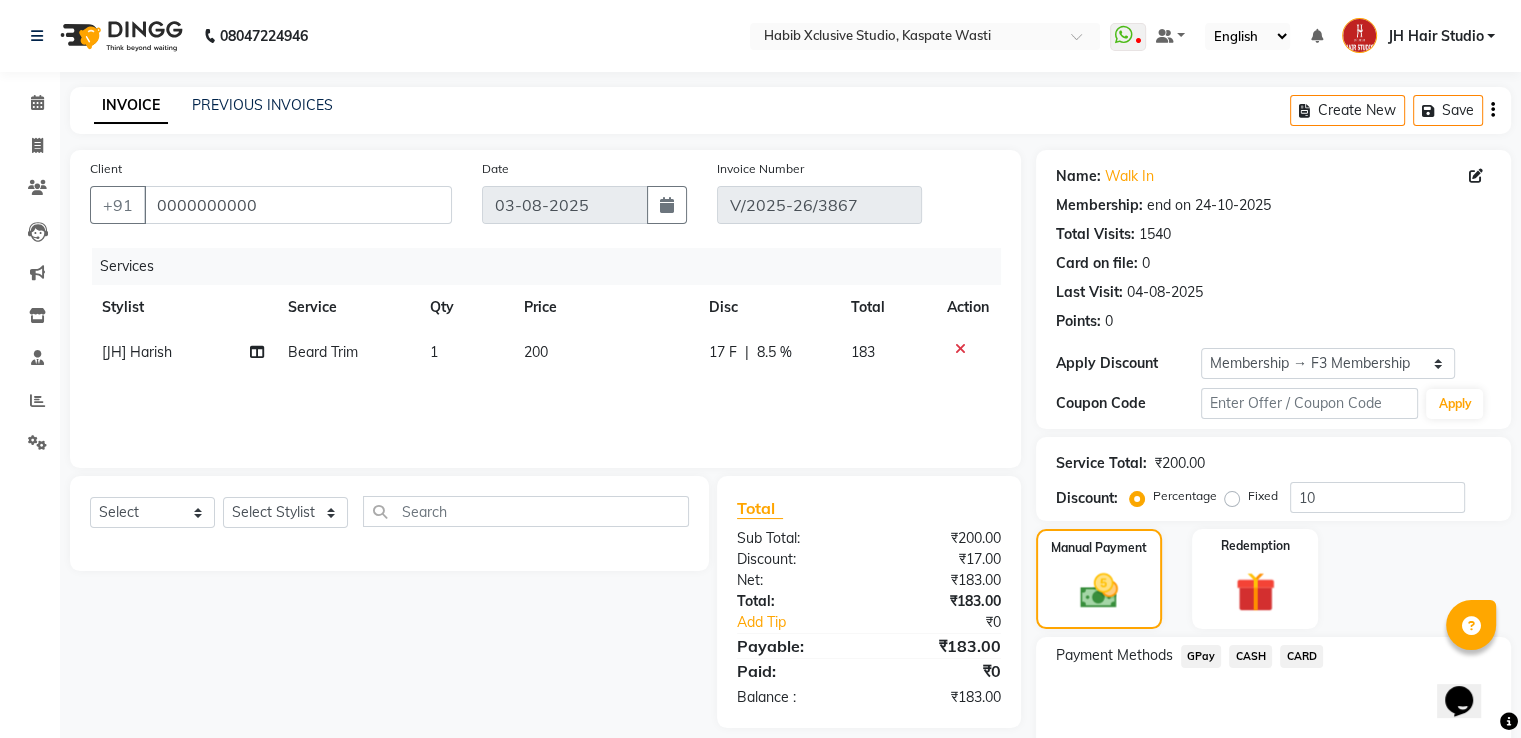 click on "17 F | 8.5 %" 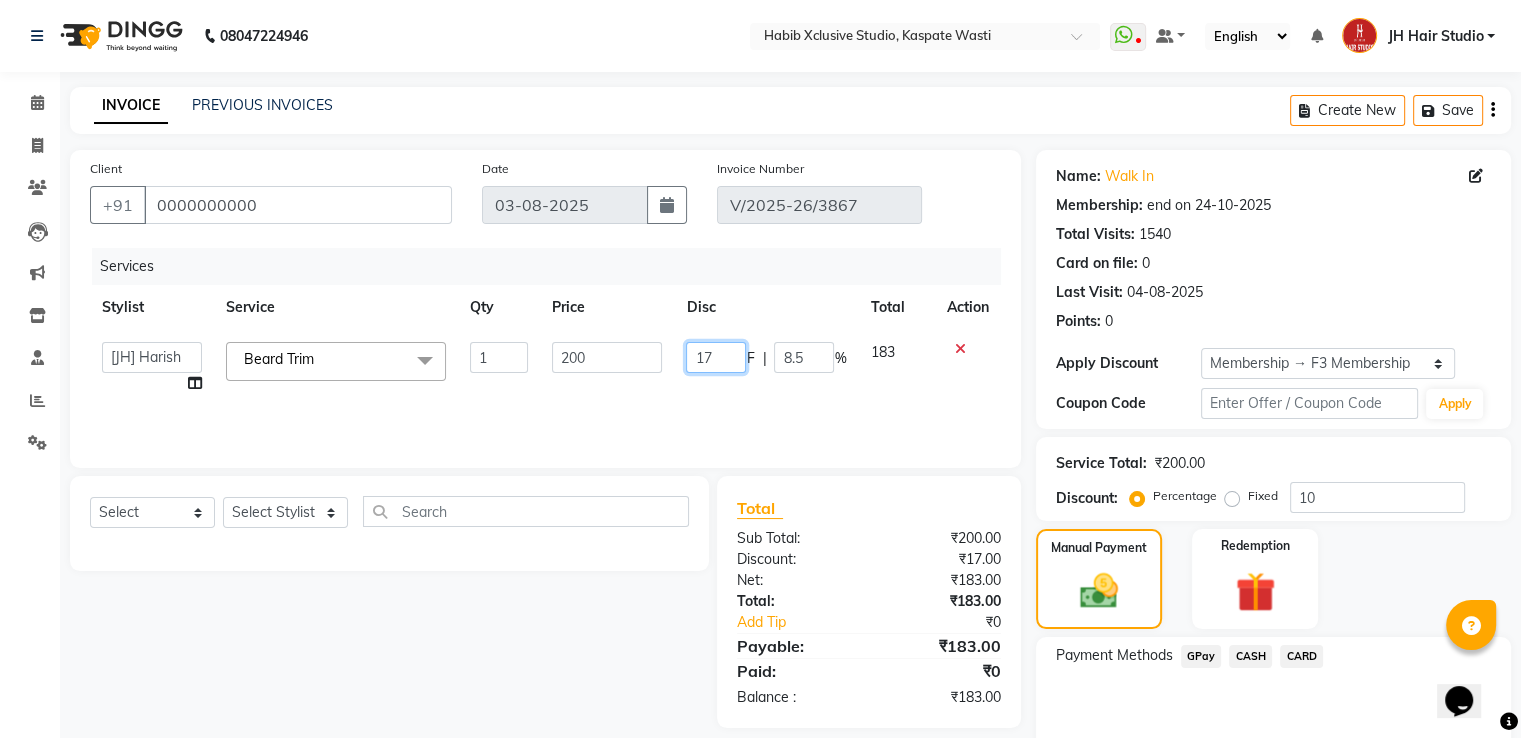 click on "17" 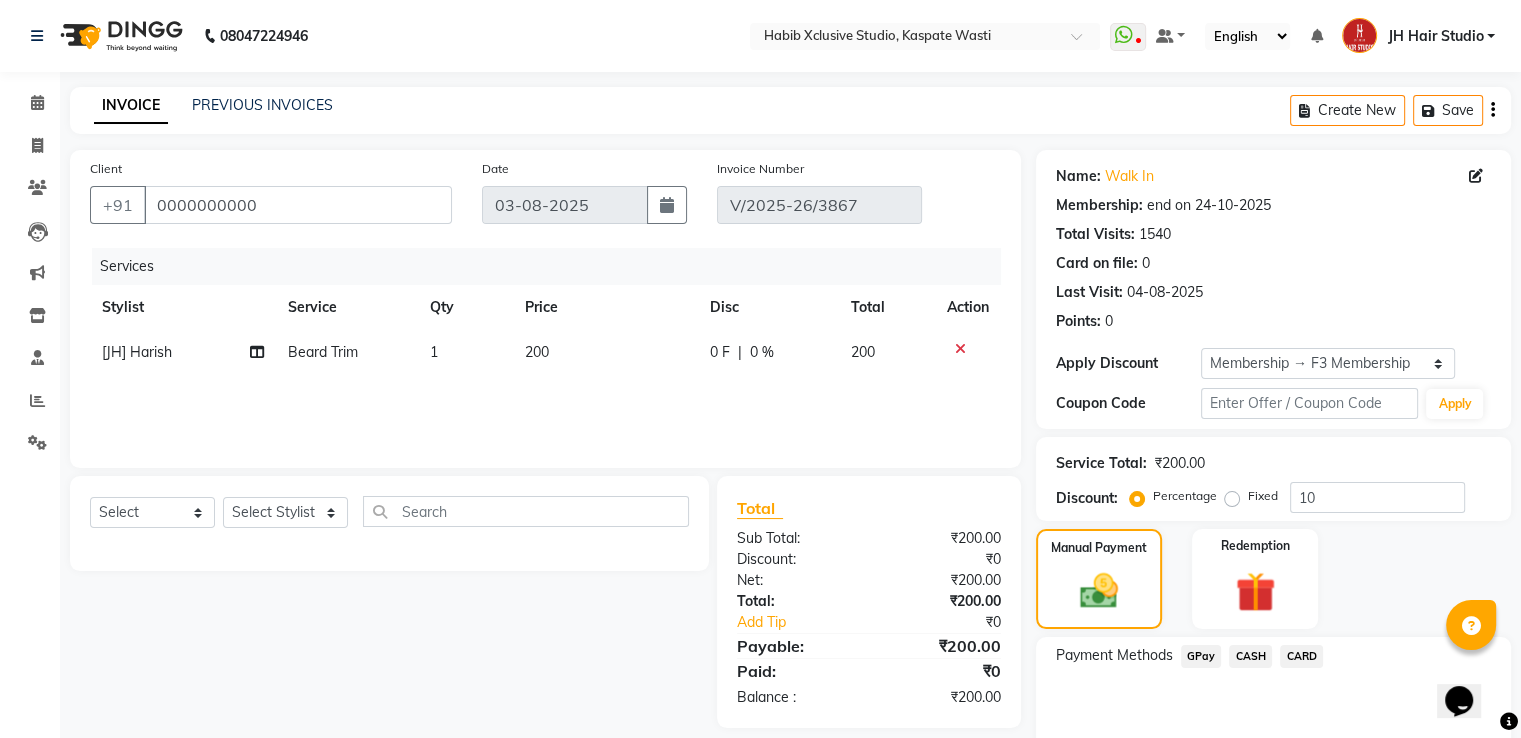 click on "Services Stylist Service Qty Price Disc Total Action [JH] Harish Beard Trim 1 200 0 F | 0 % 200" 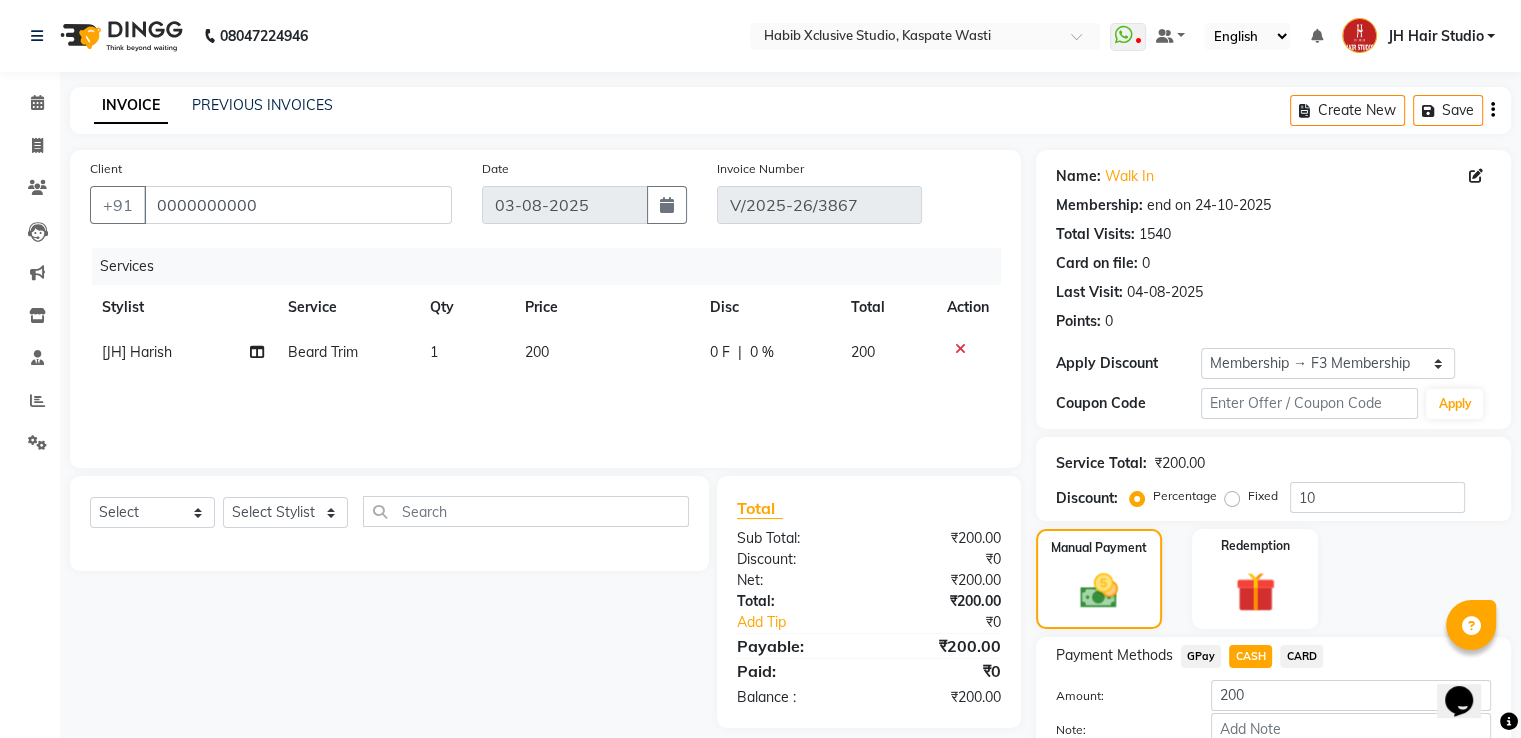 scroll, scrollTop: 120, scrollLeft: 0, axis: vertical 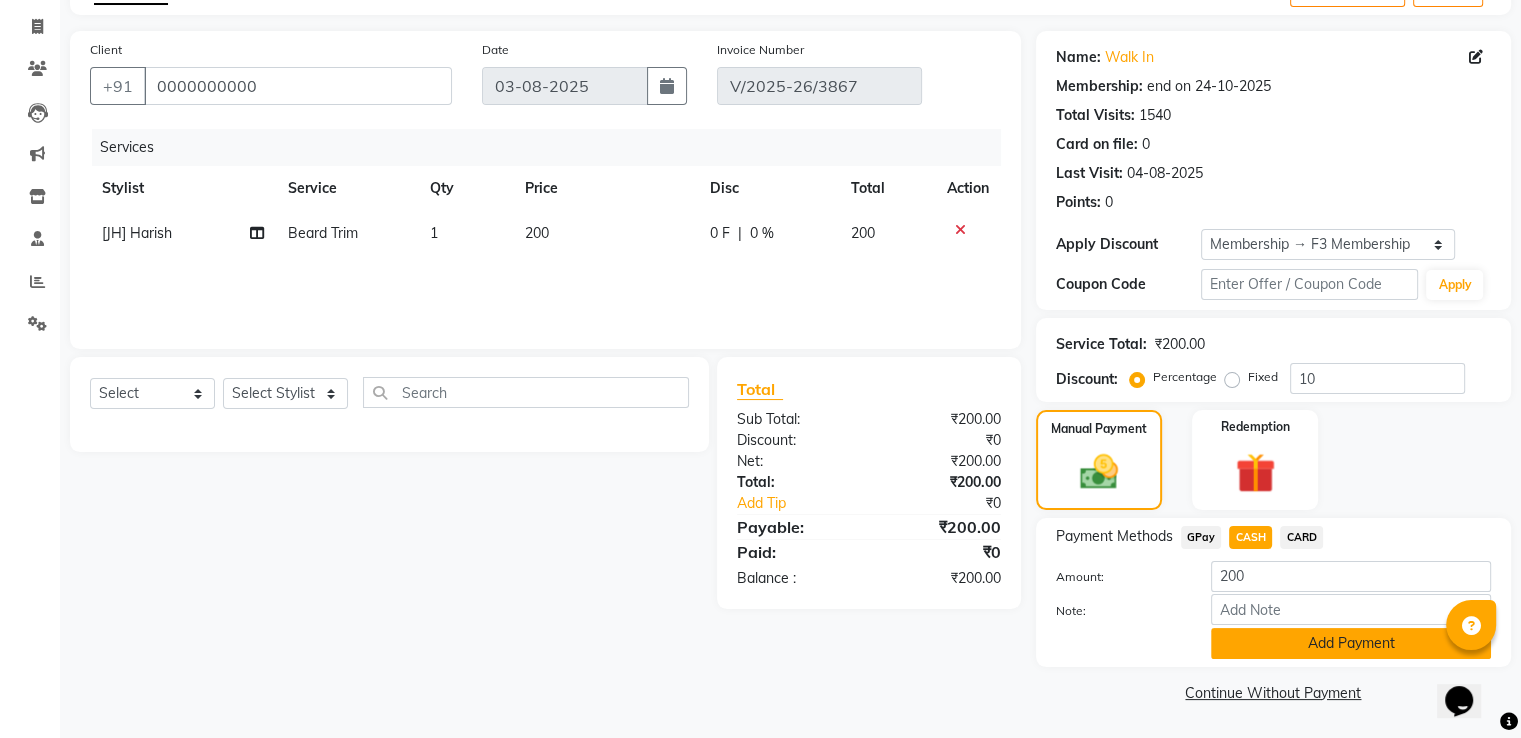 click on "Add Payment" 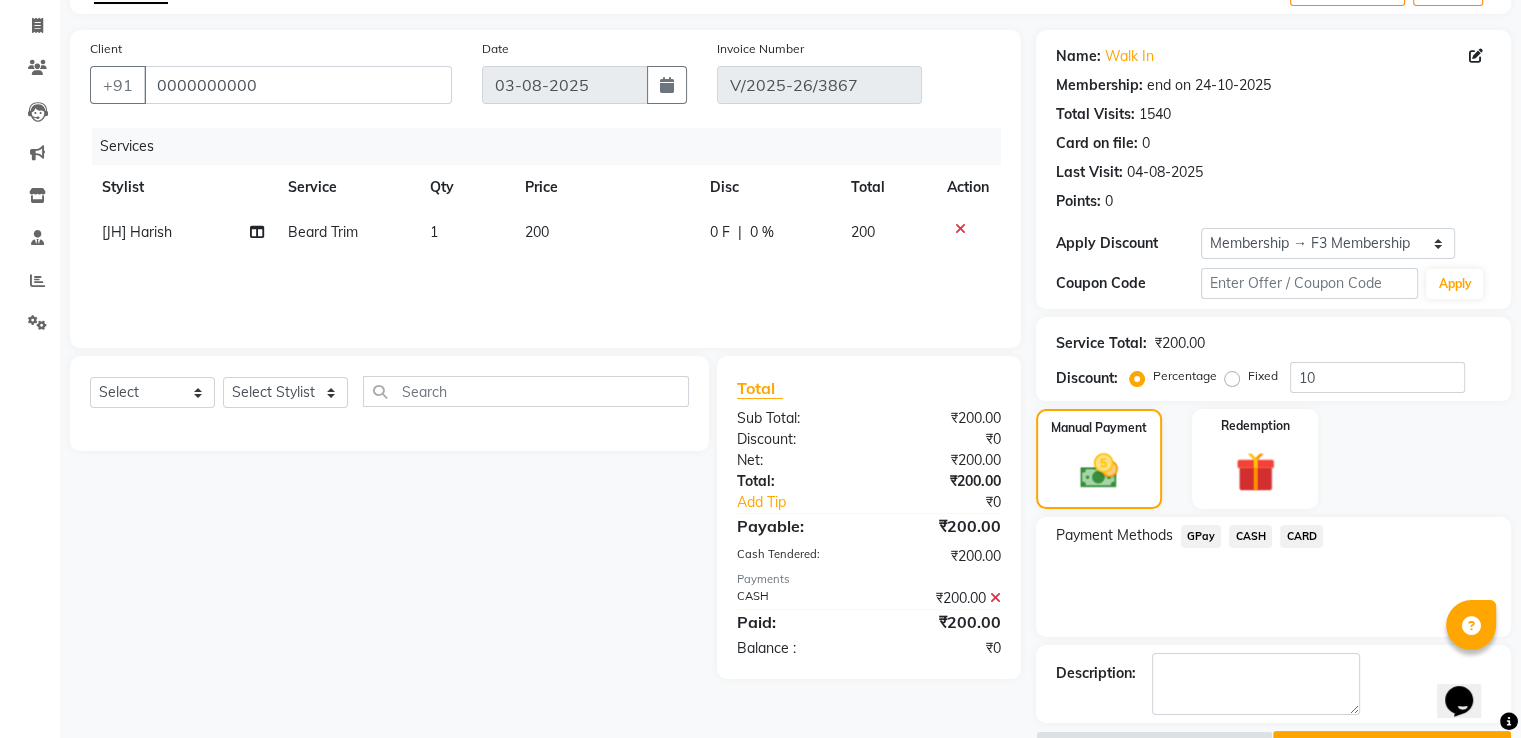 scroll, scrollTop: 172, scrollLeft: 0, axis: vertical 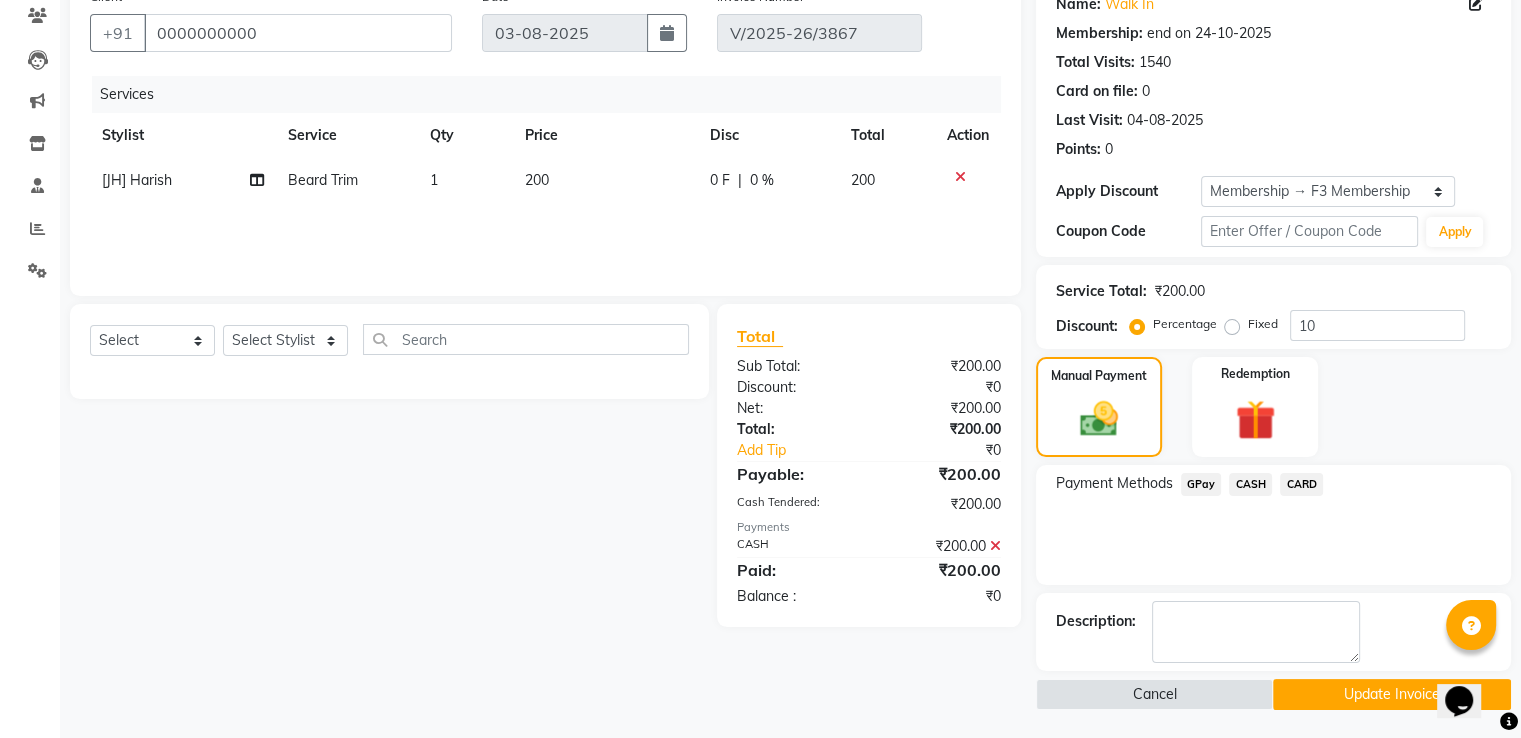 click on "Update Invoice" 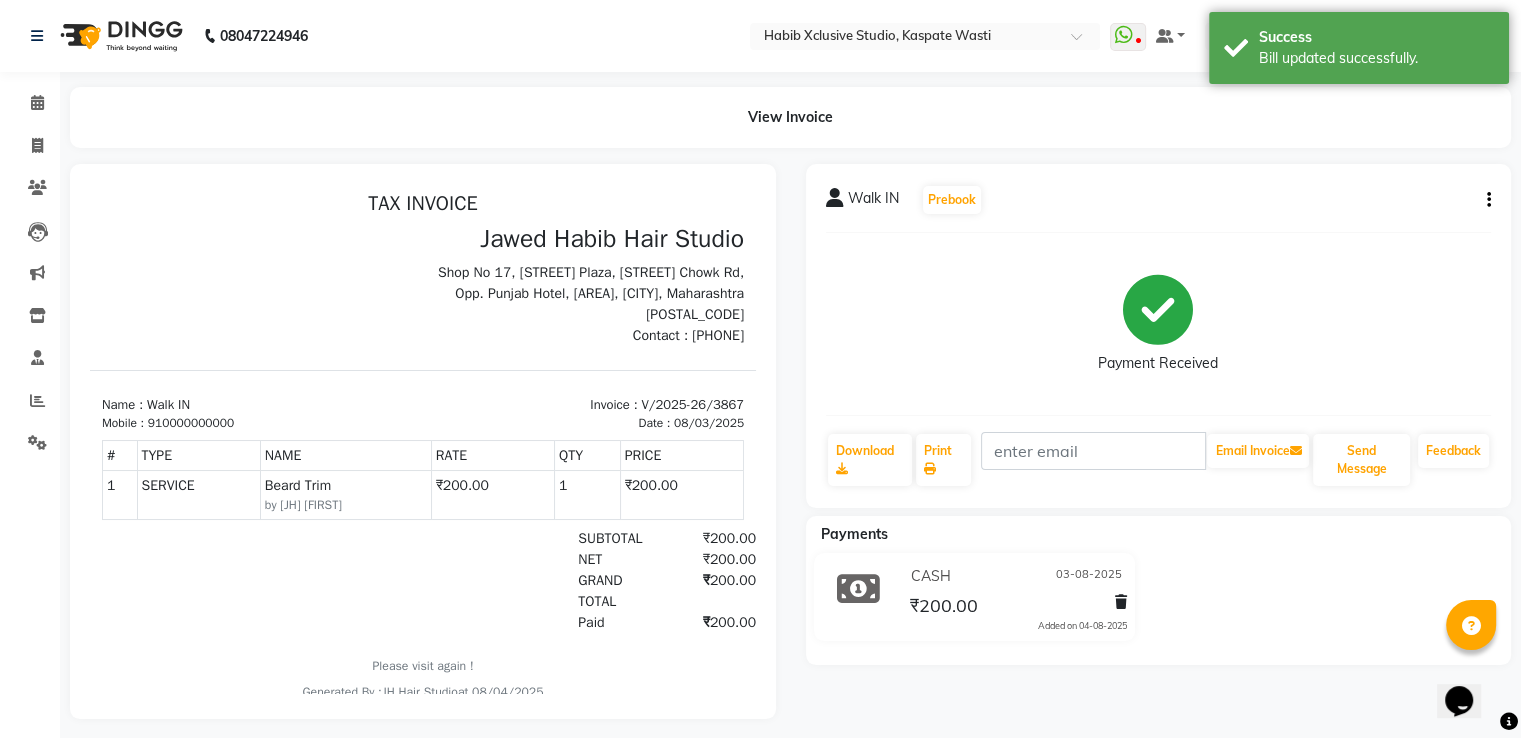 scroll, scrollTop: 0, scrollLeft: 0, axis: both 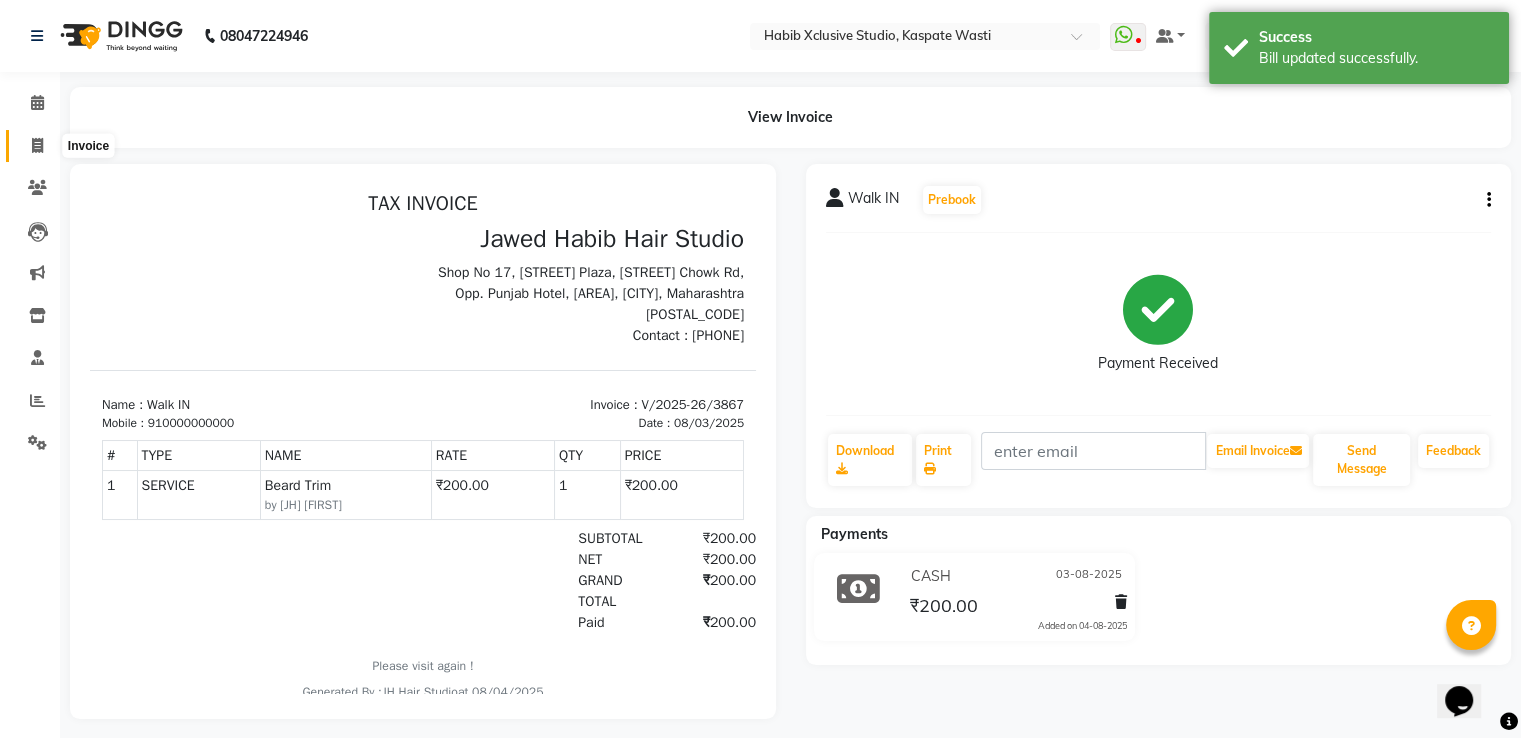 click 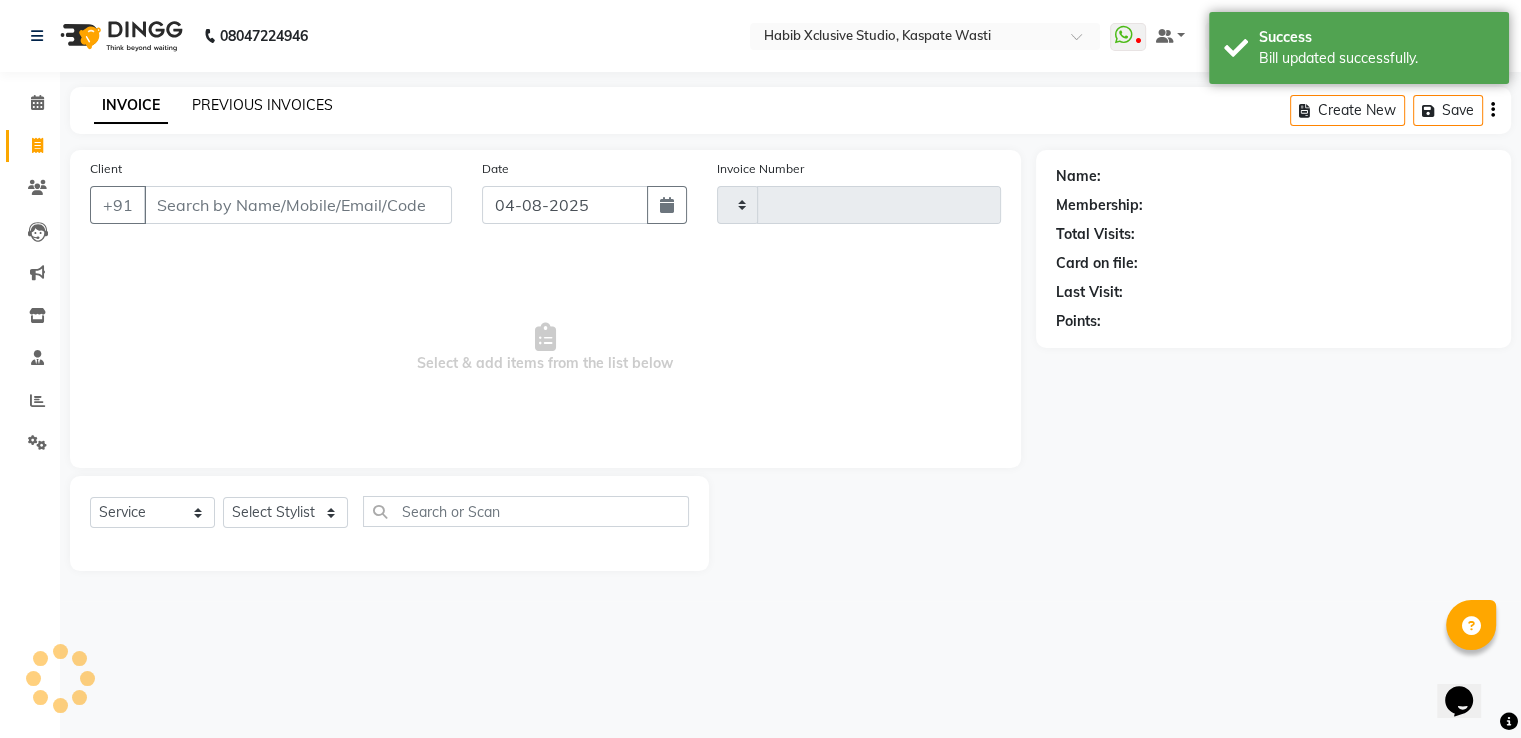 type on "3875" 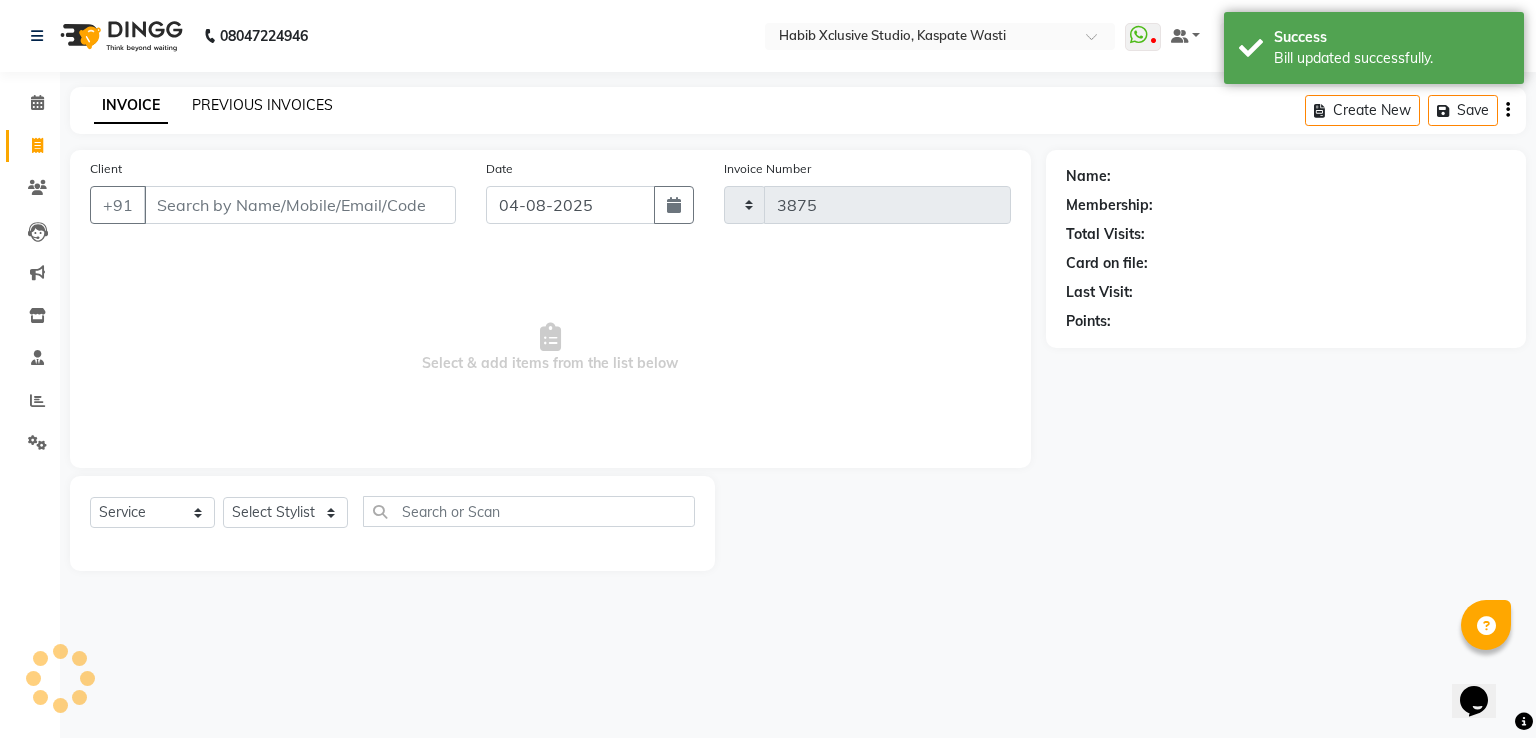 select on "130" 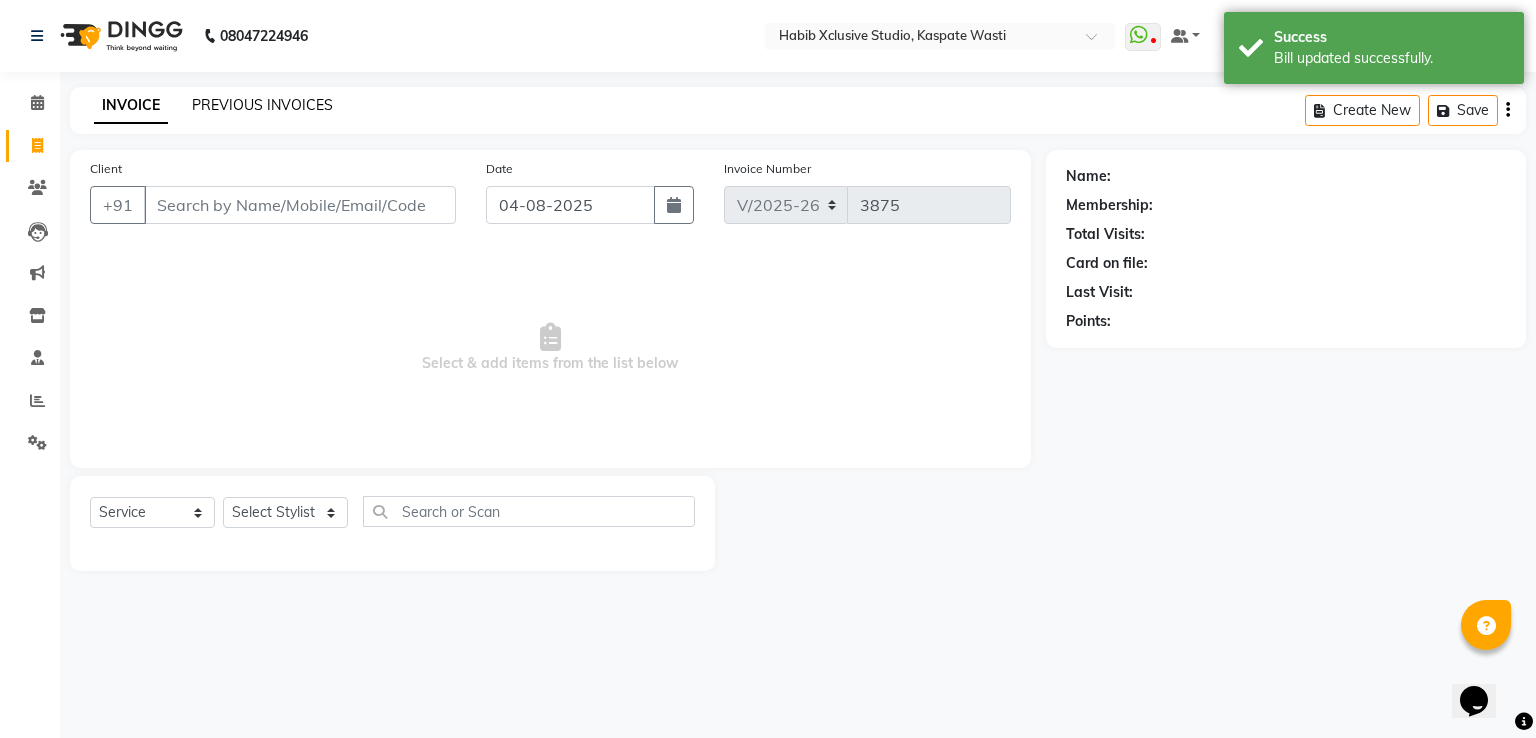 click on "PREVIOUS INVOICES" 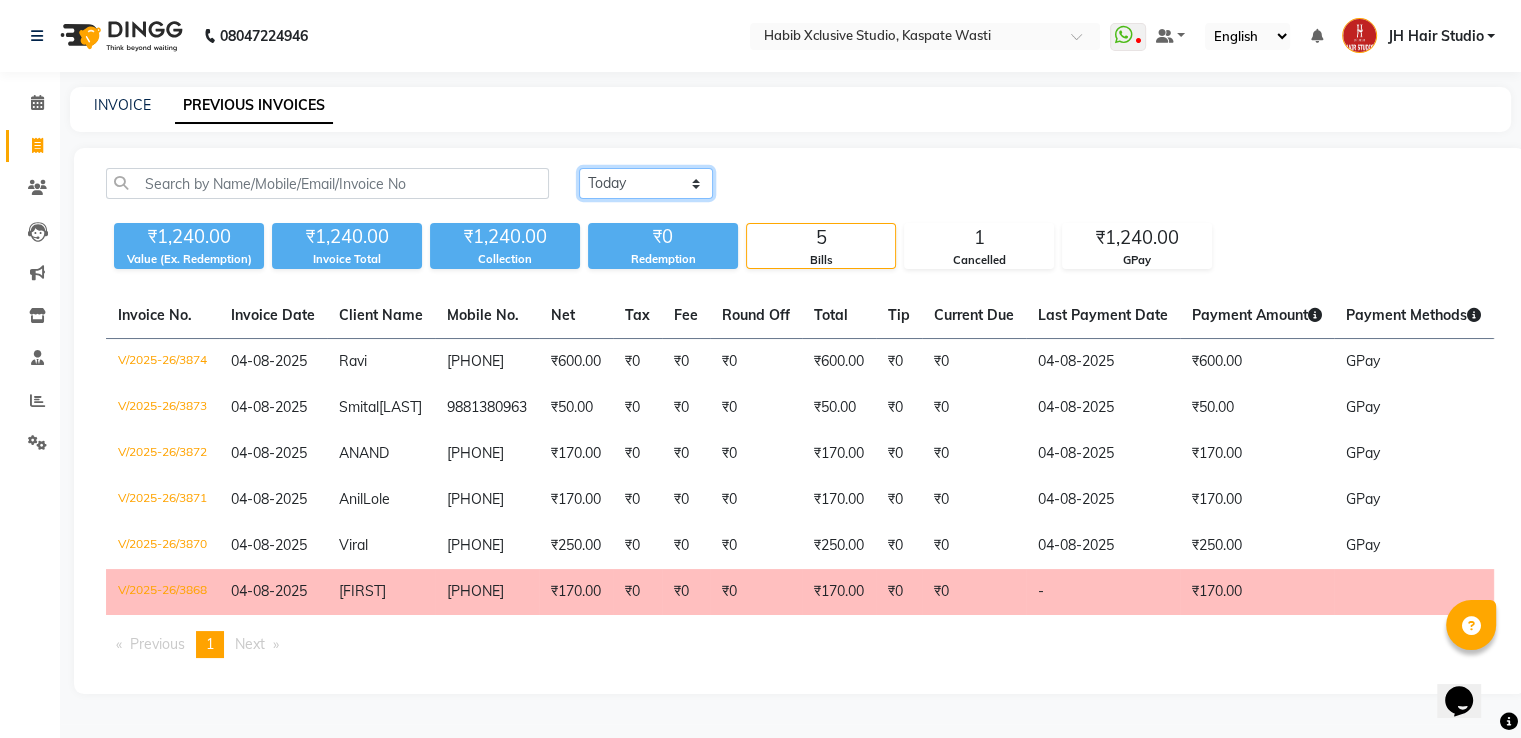 click on "Today Yesterday Custom Range" 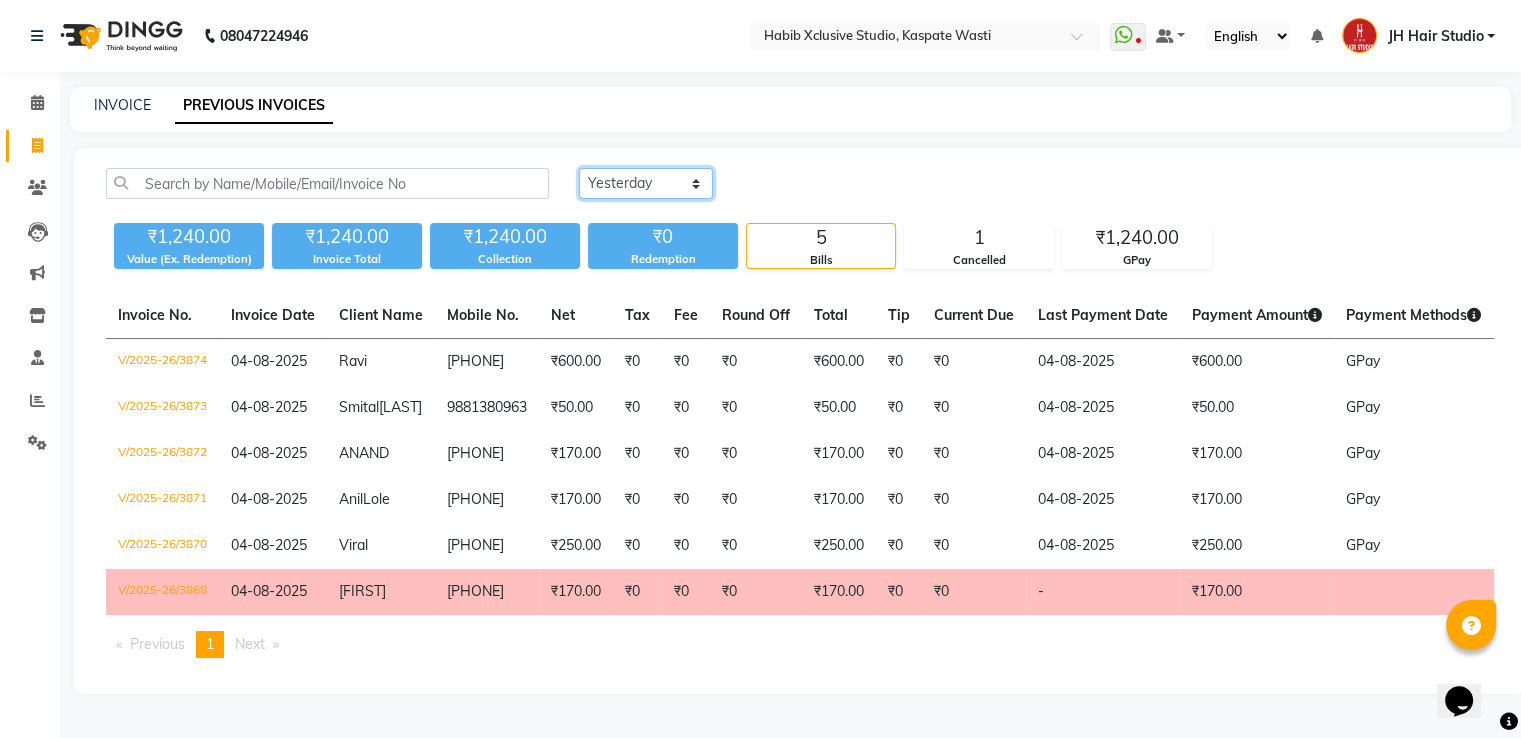 click on "Today Yesterday Custom Range" 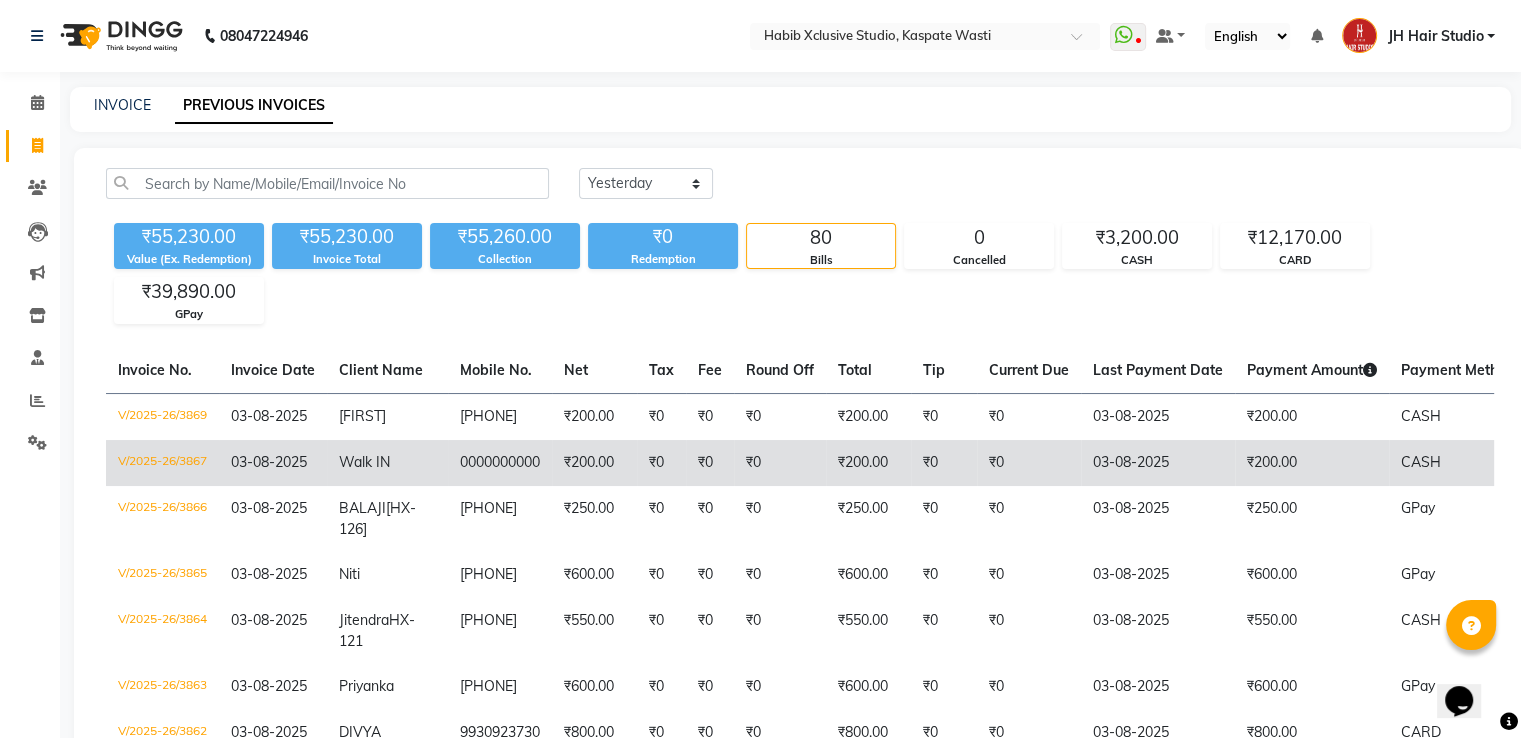click on "₹200.00" 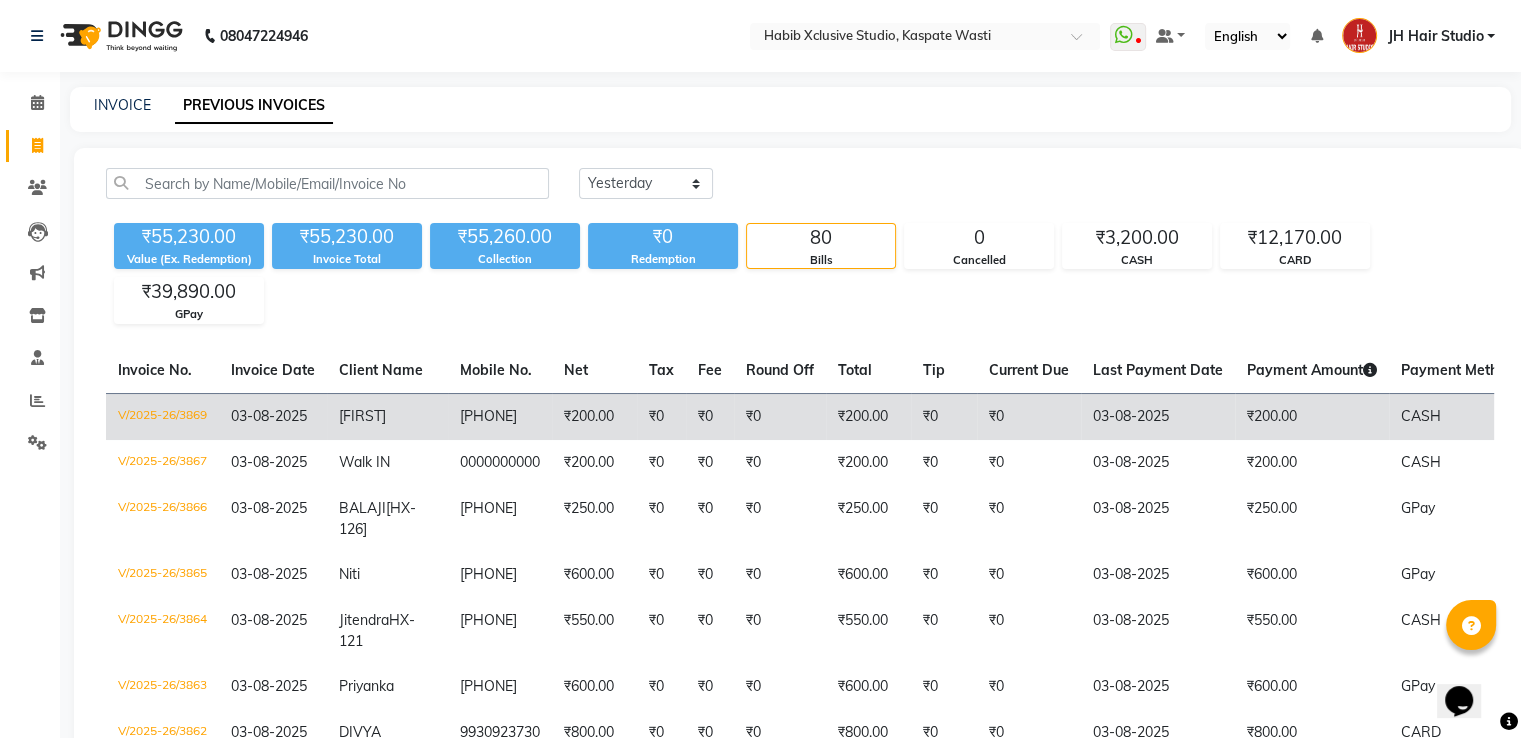 click on "[PHONE]" 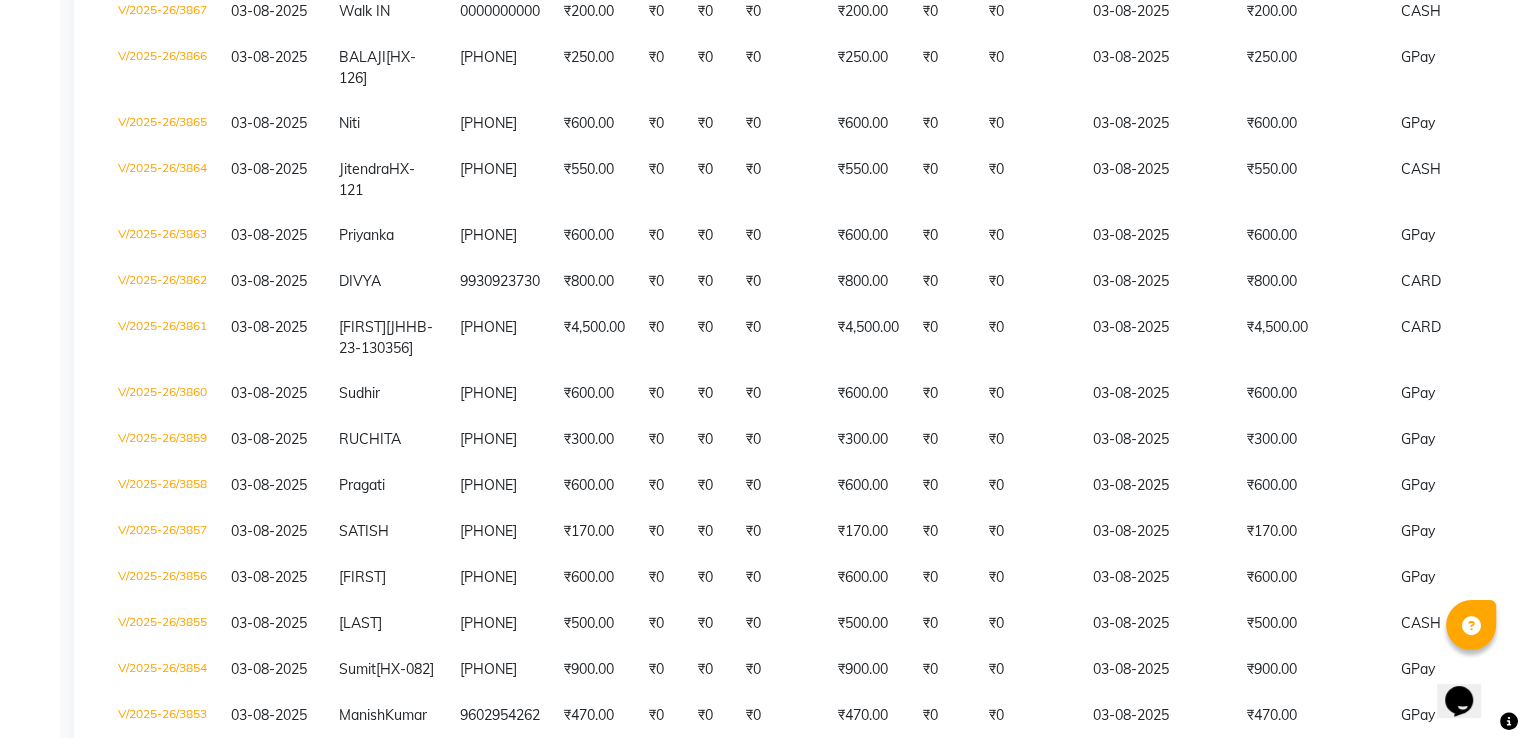scroll, scrollTop: 456, scrollLeft: 0, axis: vertical 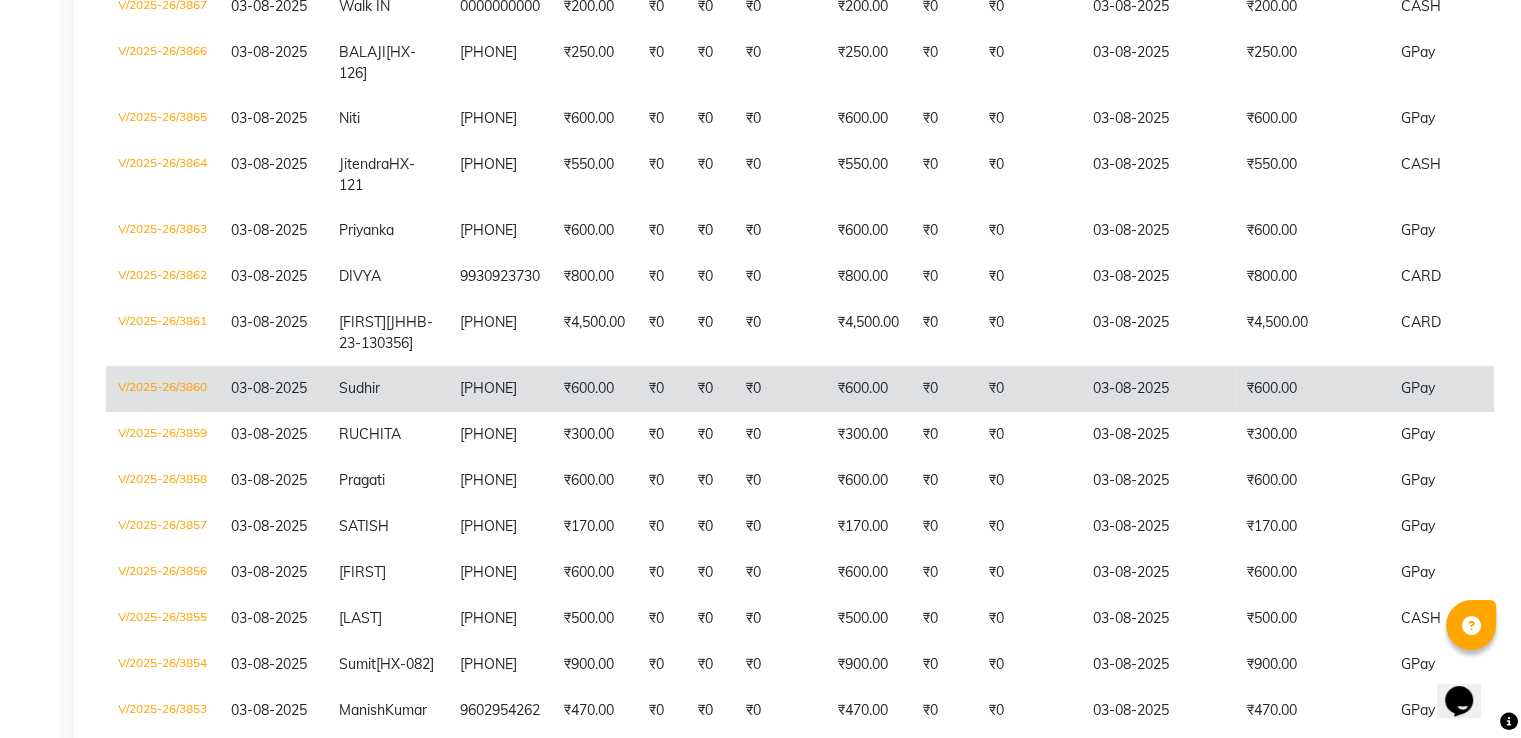 click on "₹0" 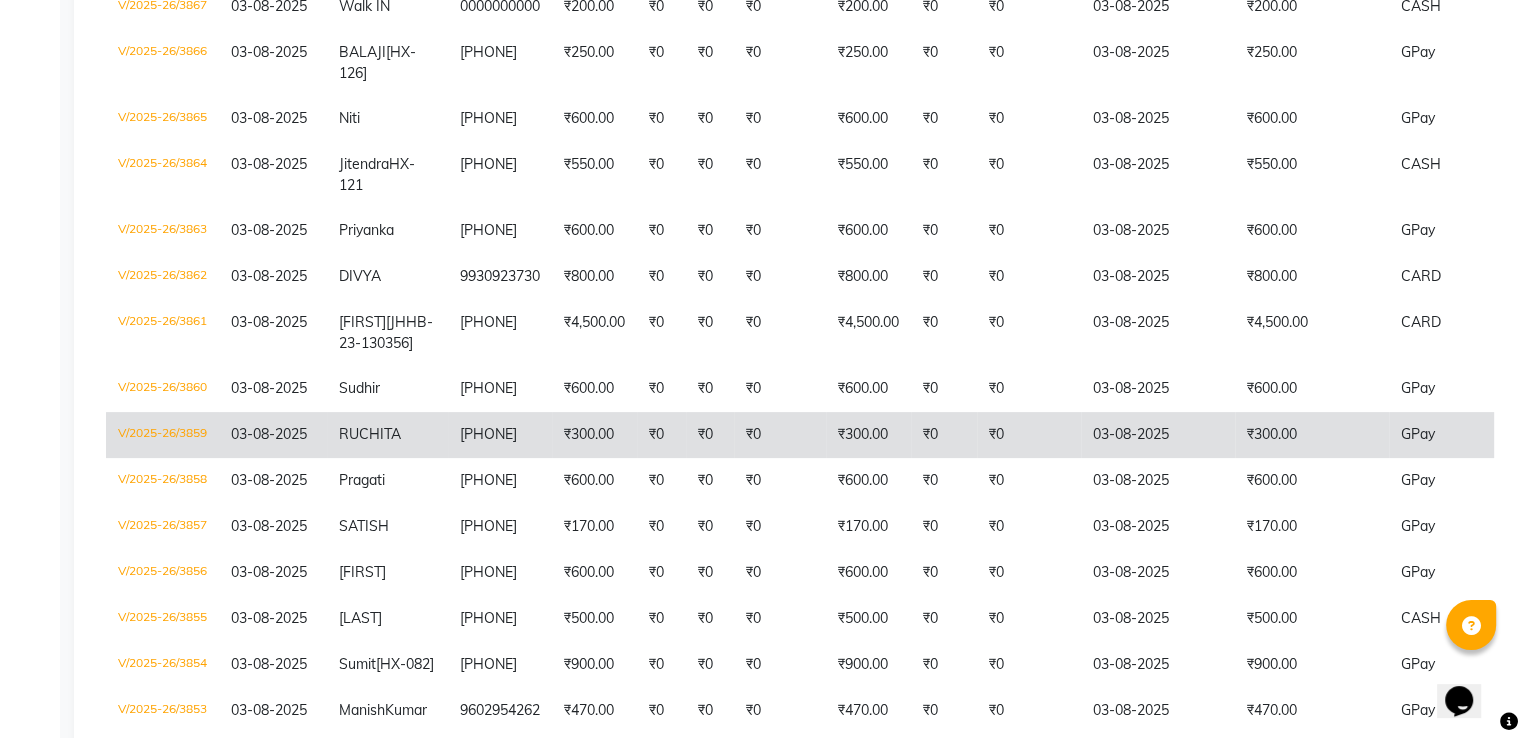 click on "₹300.00" 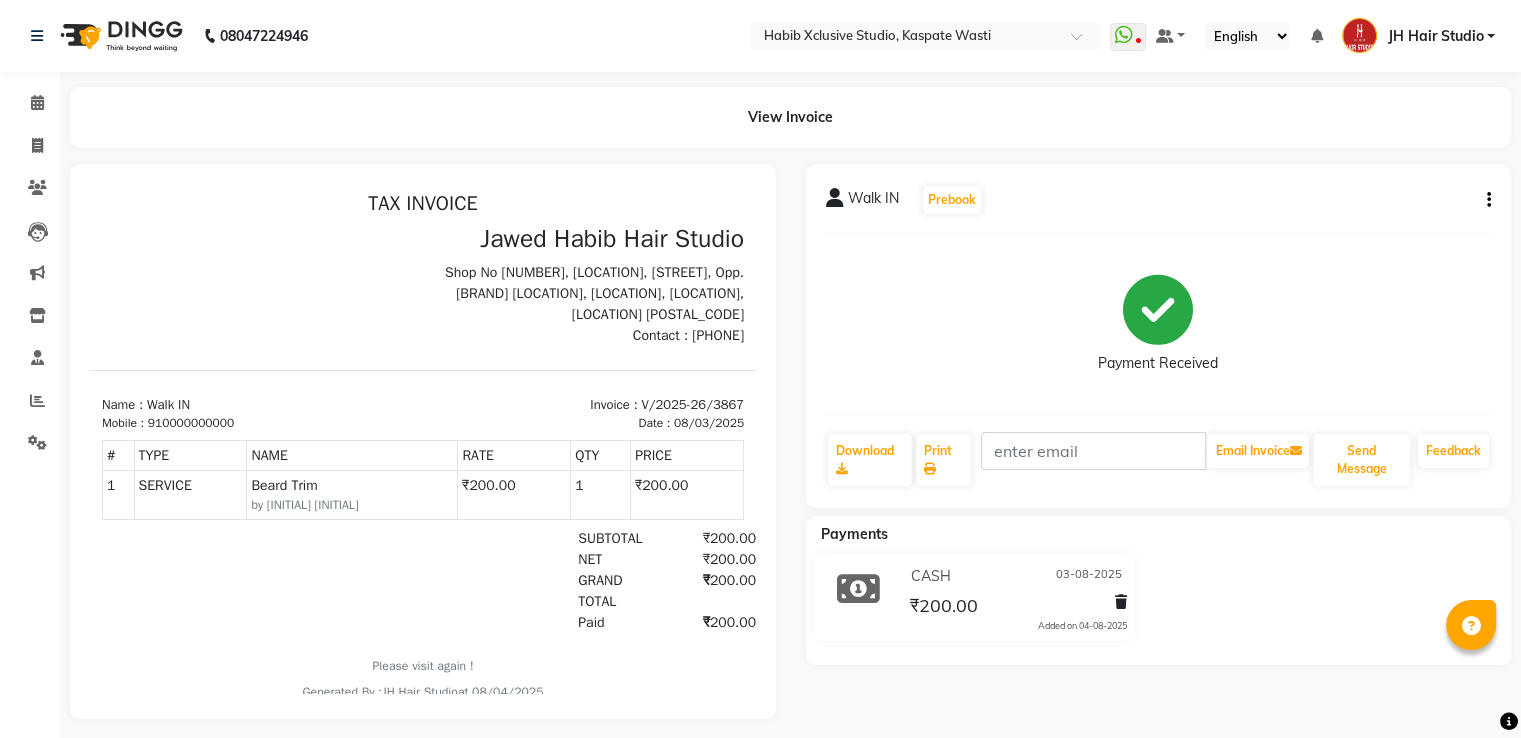 scroll, scrollTop: 0, scrollLeft: 0, axis: both 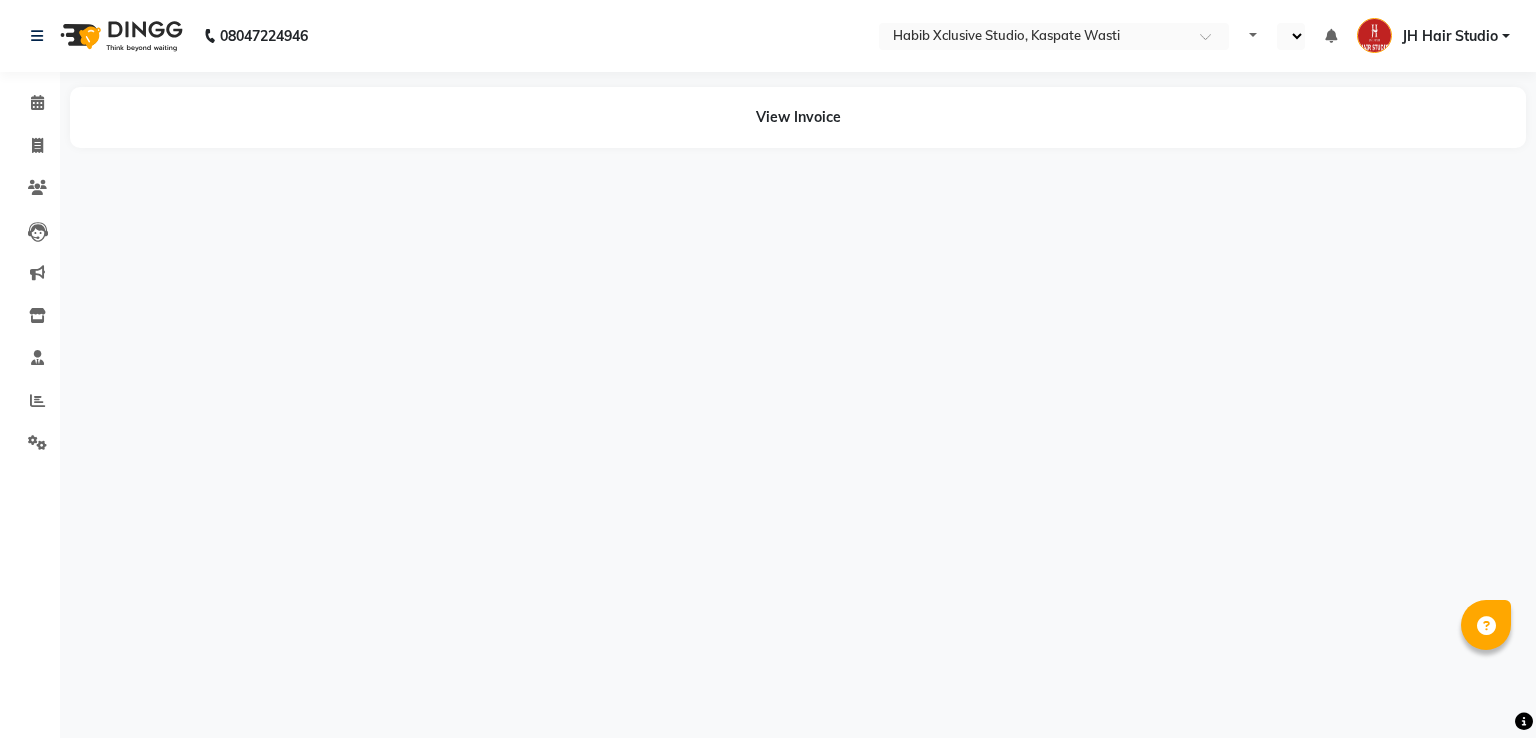 select on "en" 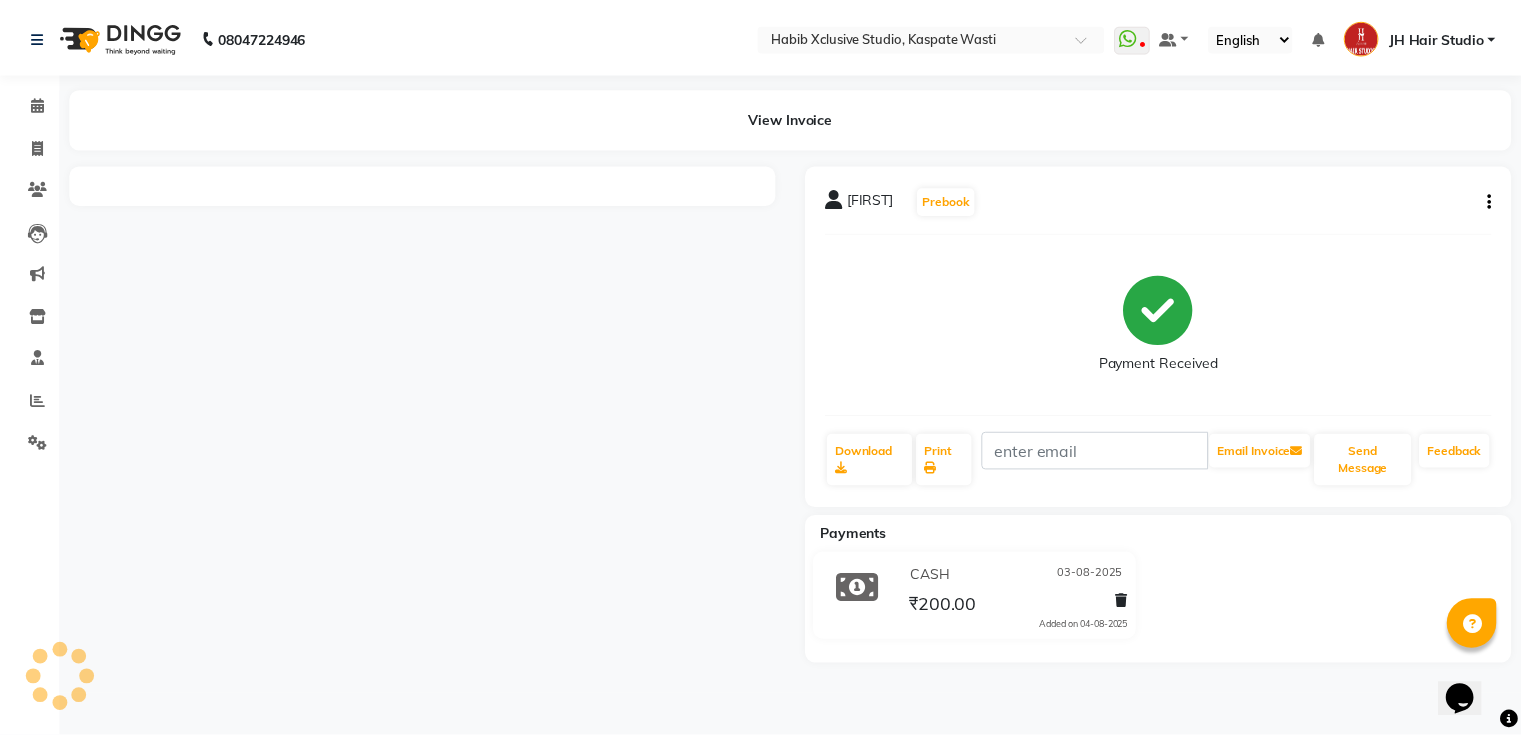 scroll, scrollTop: 0, scrollLeft: 0, axis: both 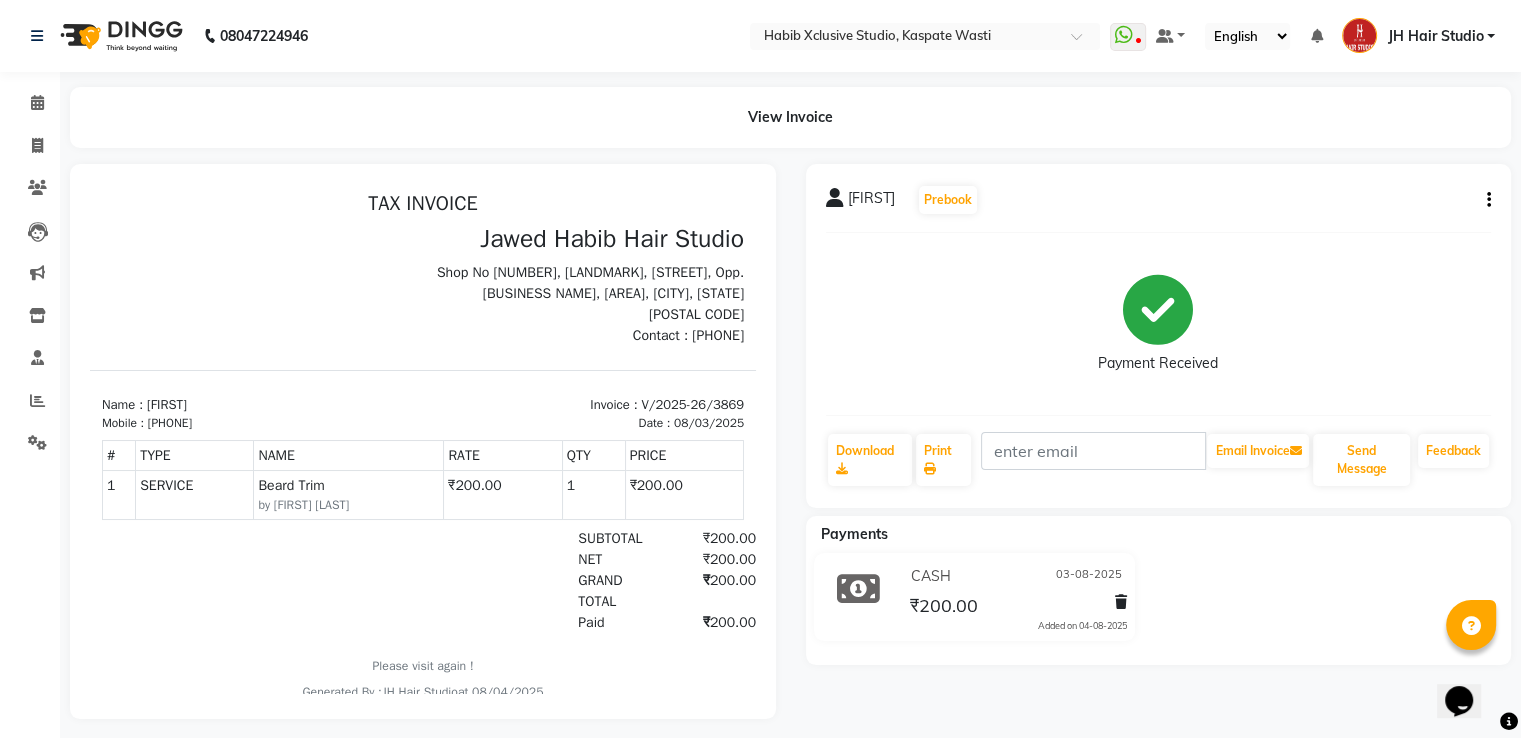 click 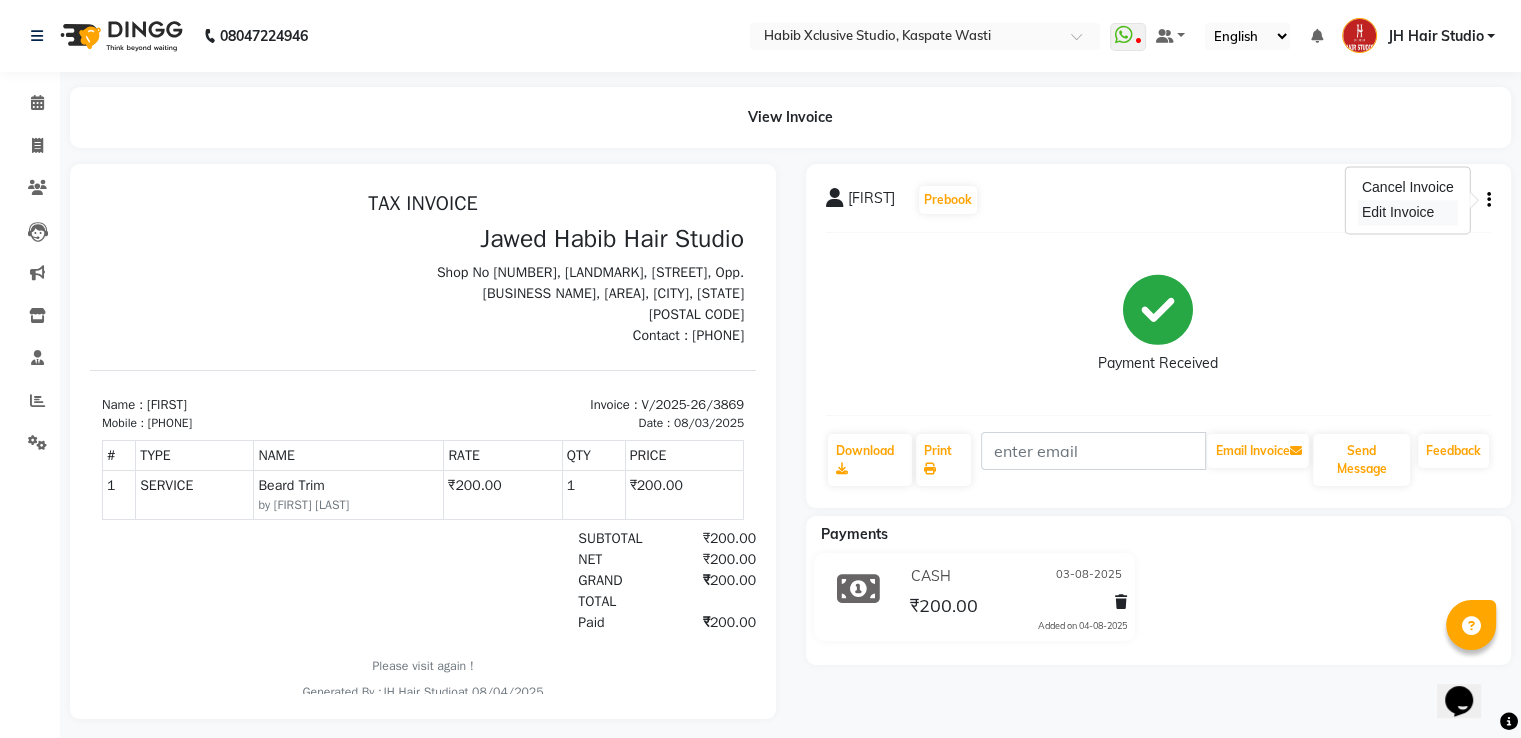 click on "Edit Invoice" at bounding box center [1408, 212] 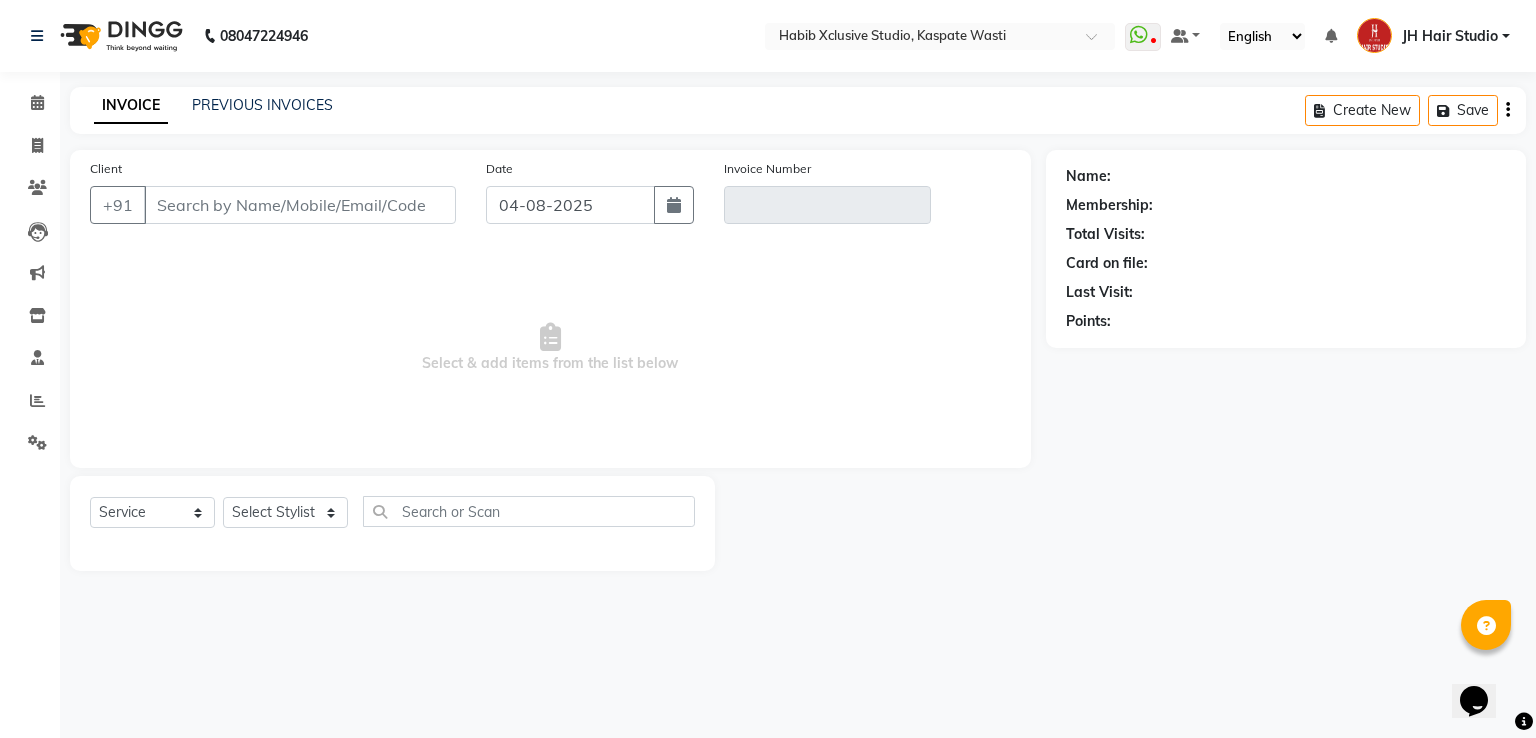 type on "[PHONE]" 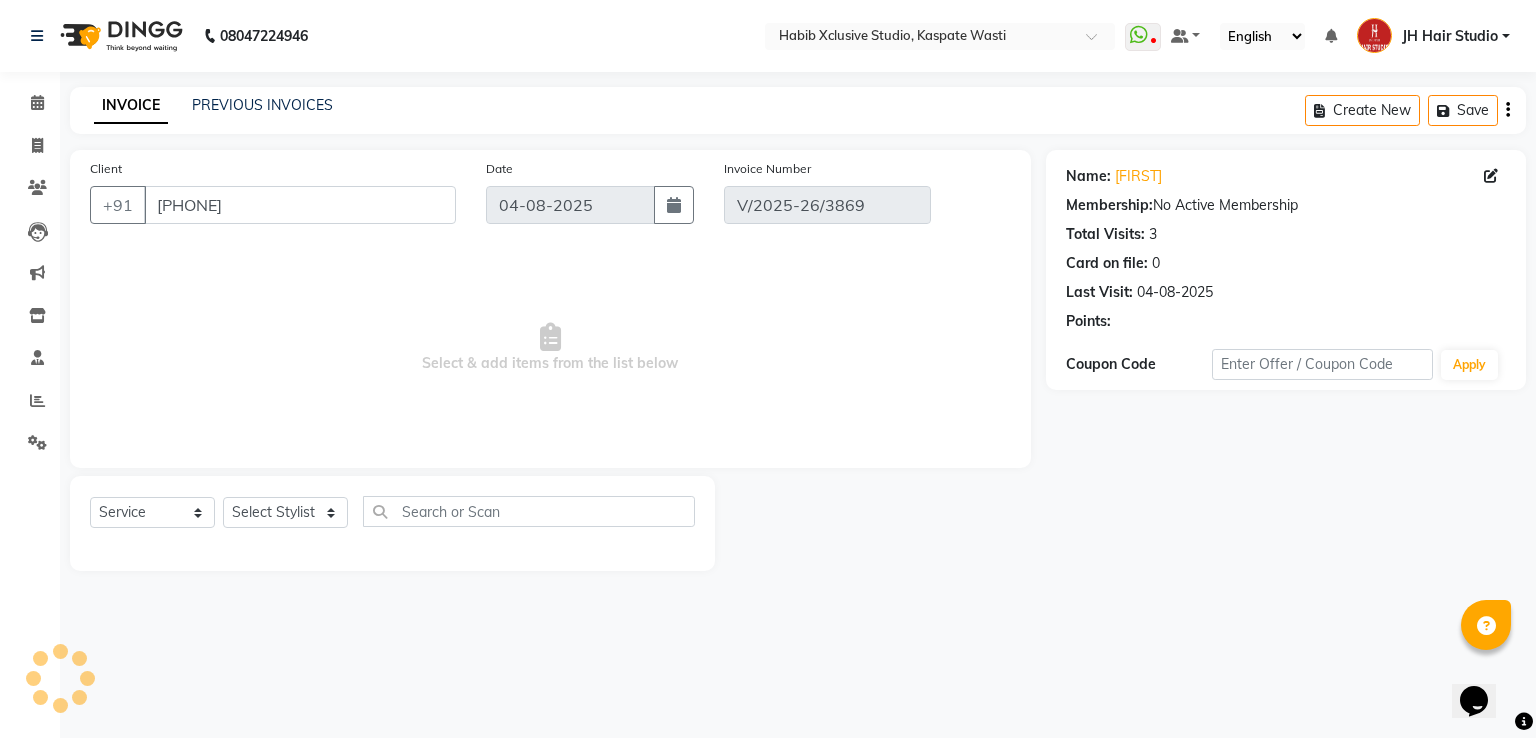 type on "03-08-2025" 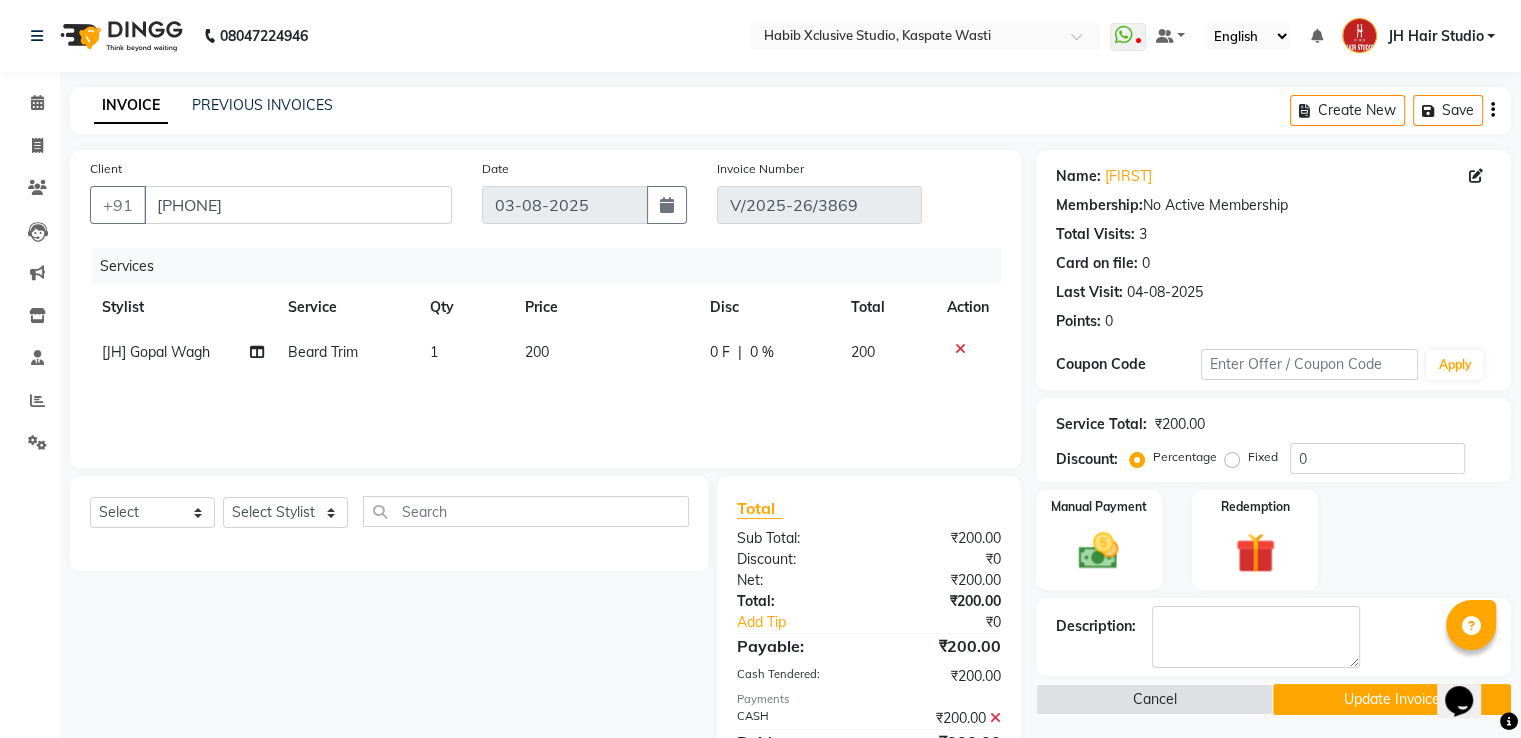 click on "200" 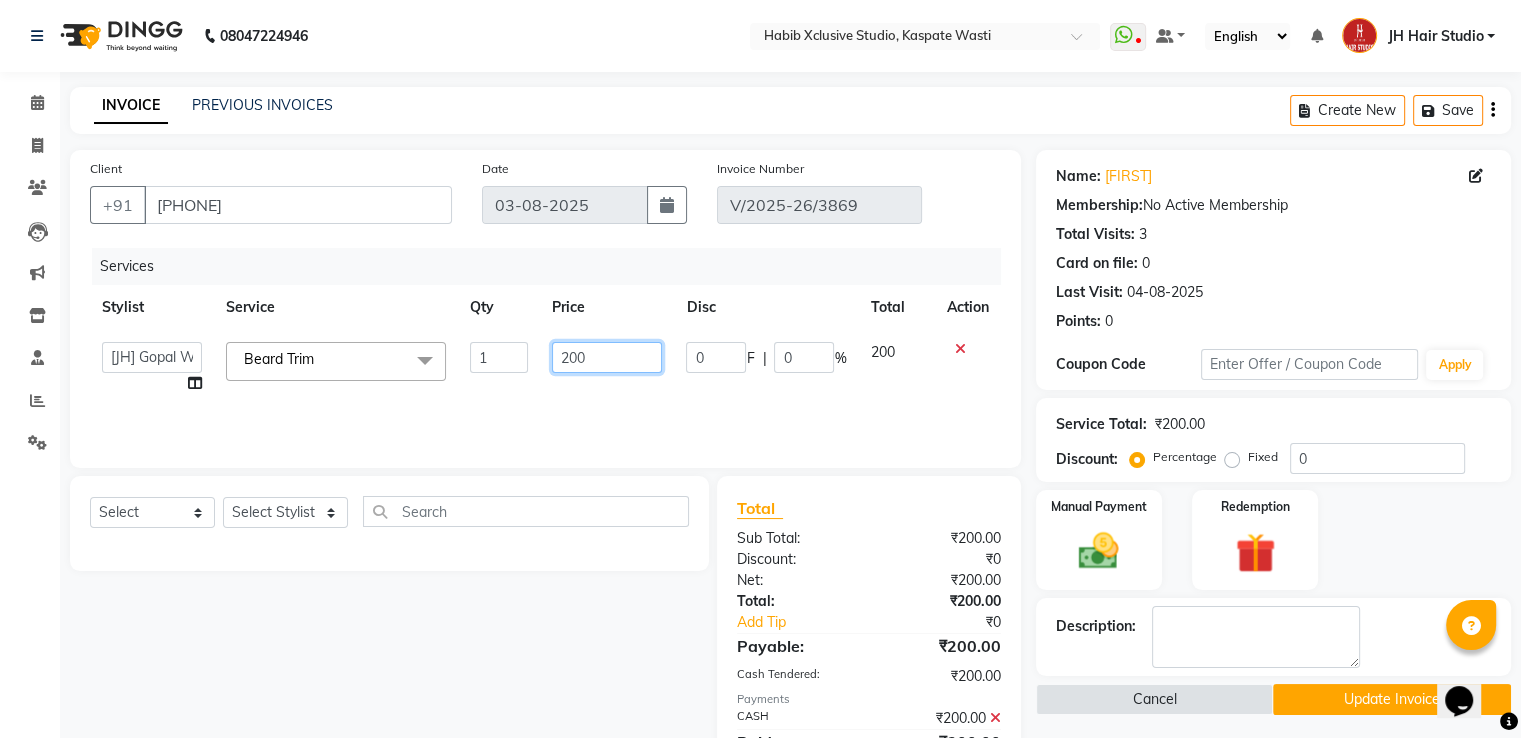 click on "200" 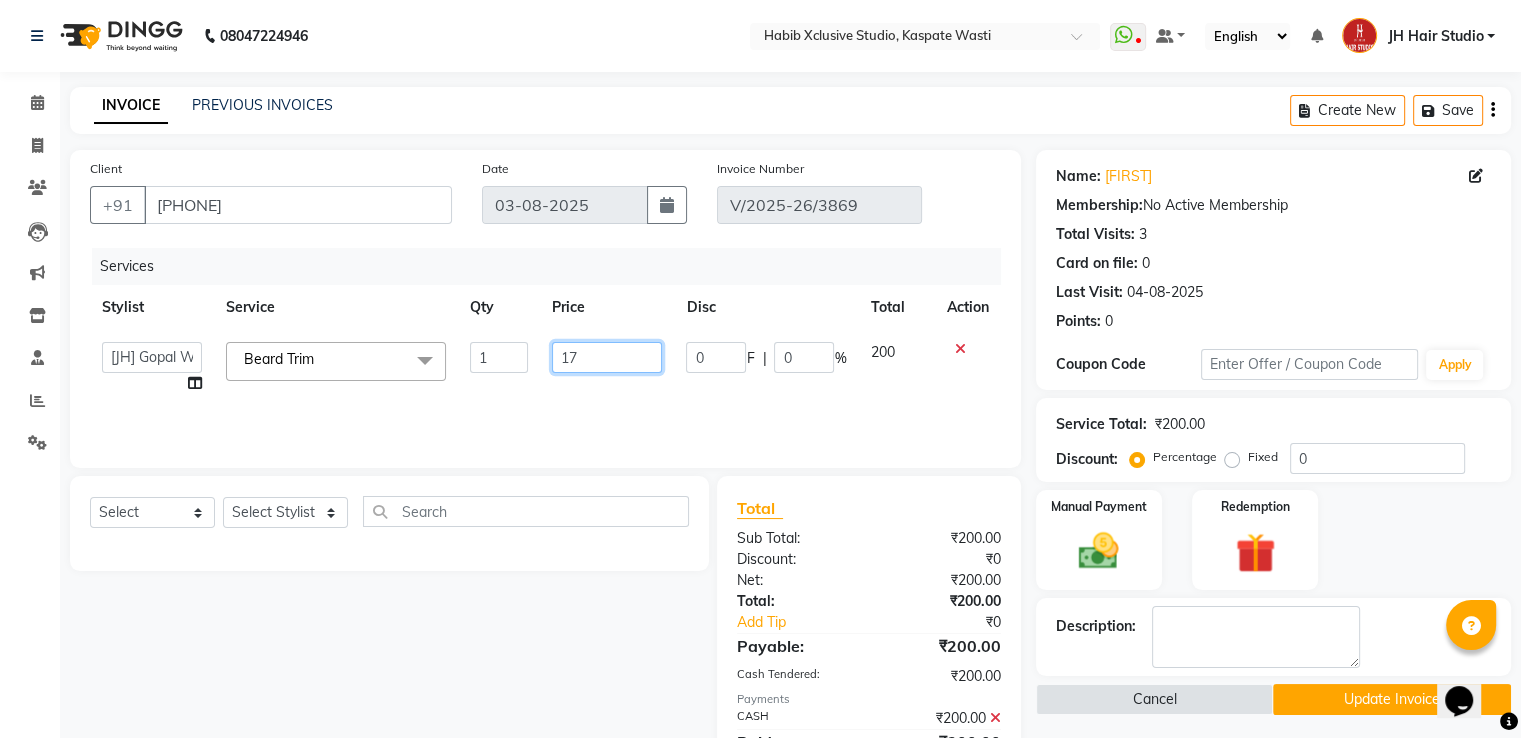 type on "170" 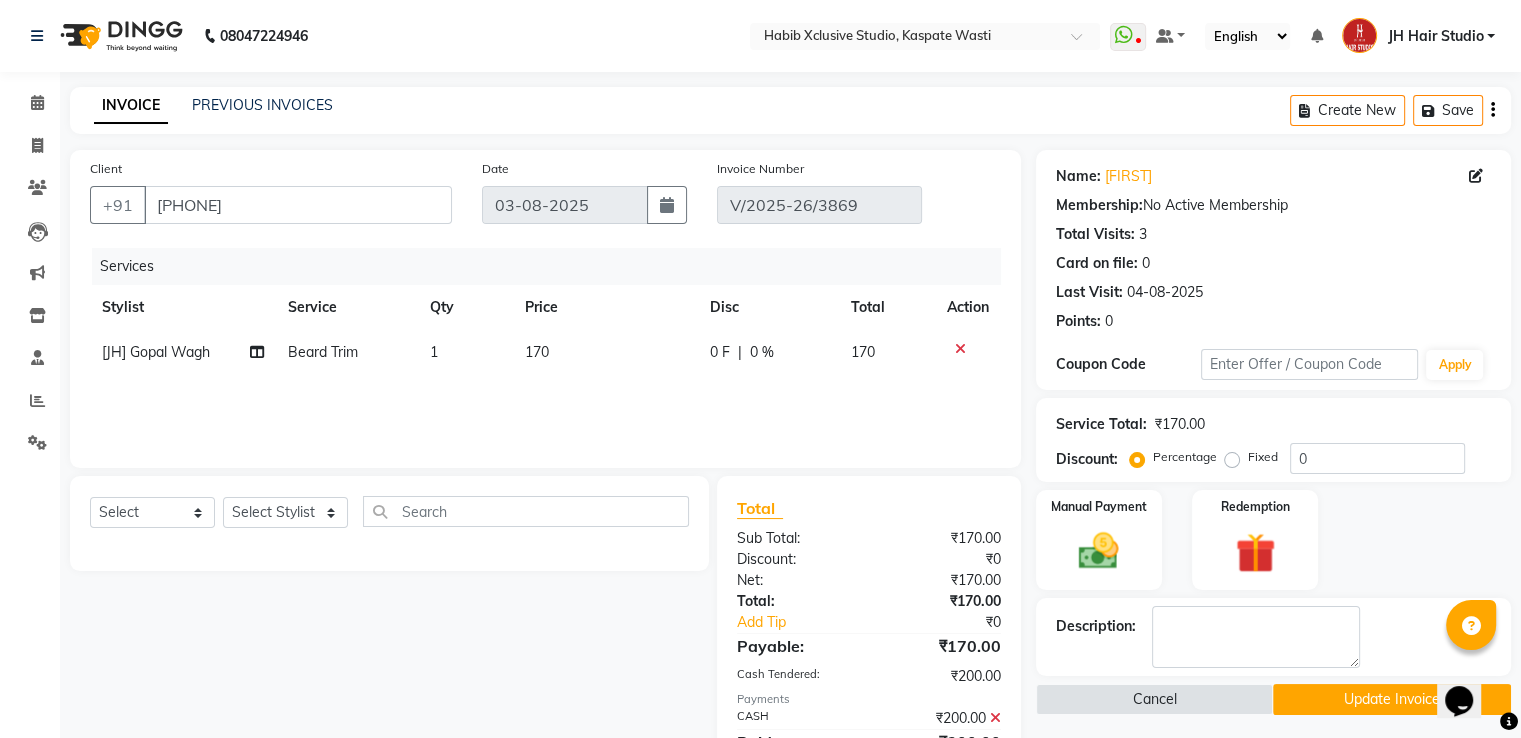 click 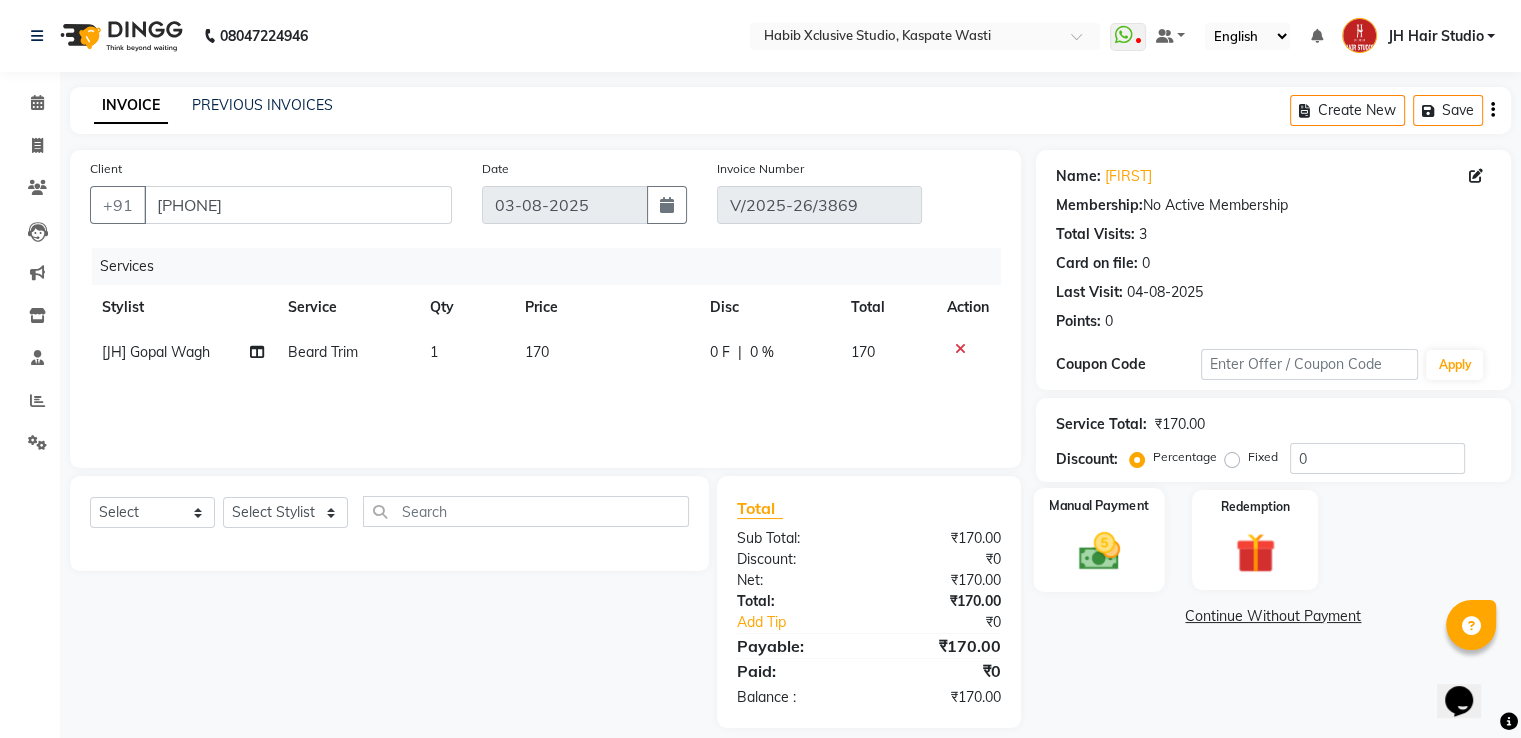 click on "Manual Payment" 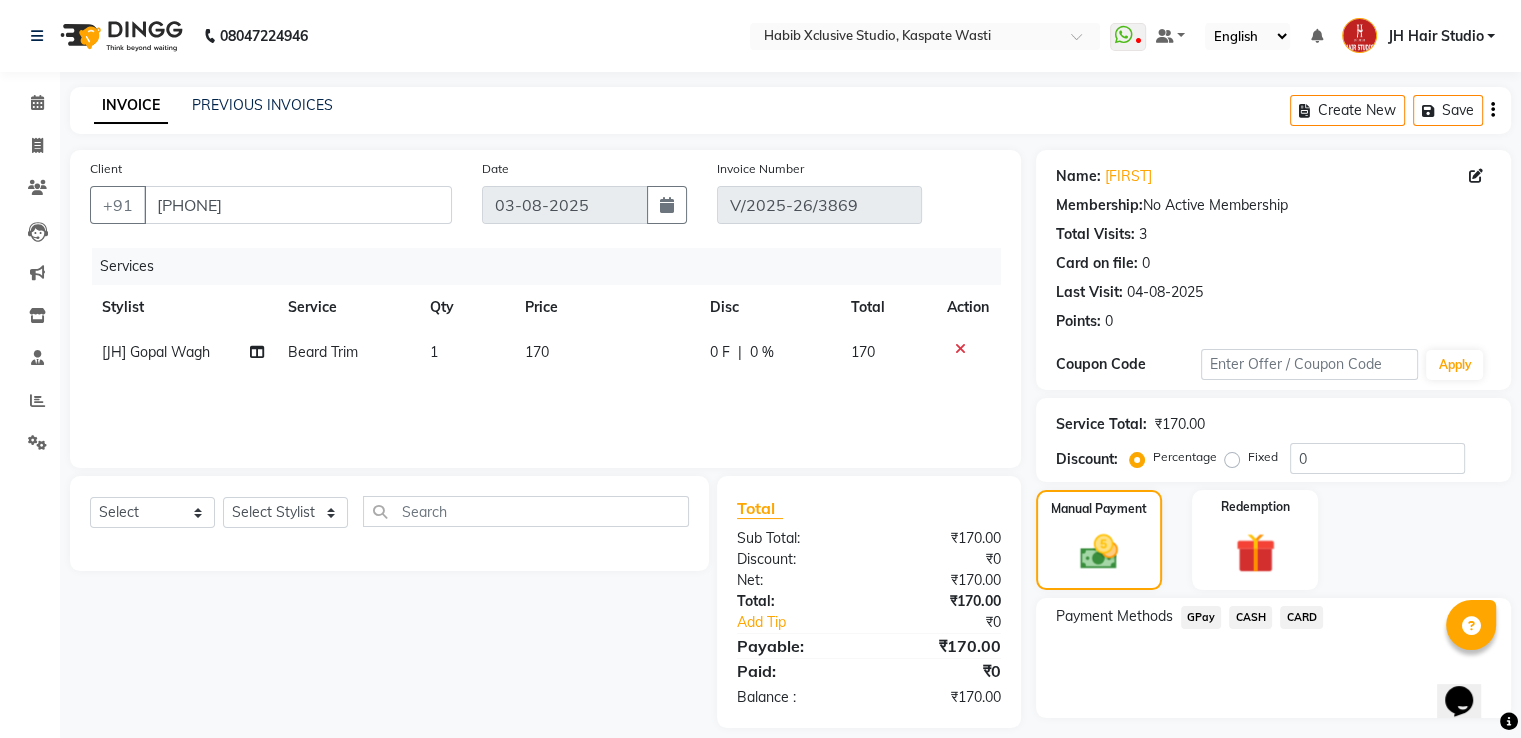 click on "GPay" 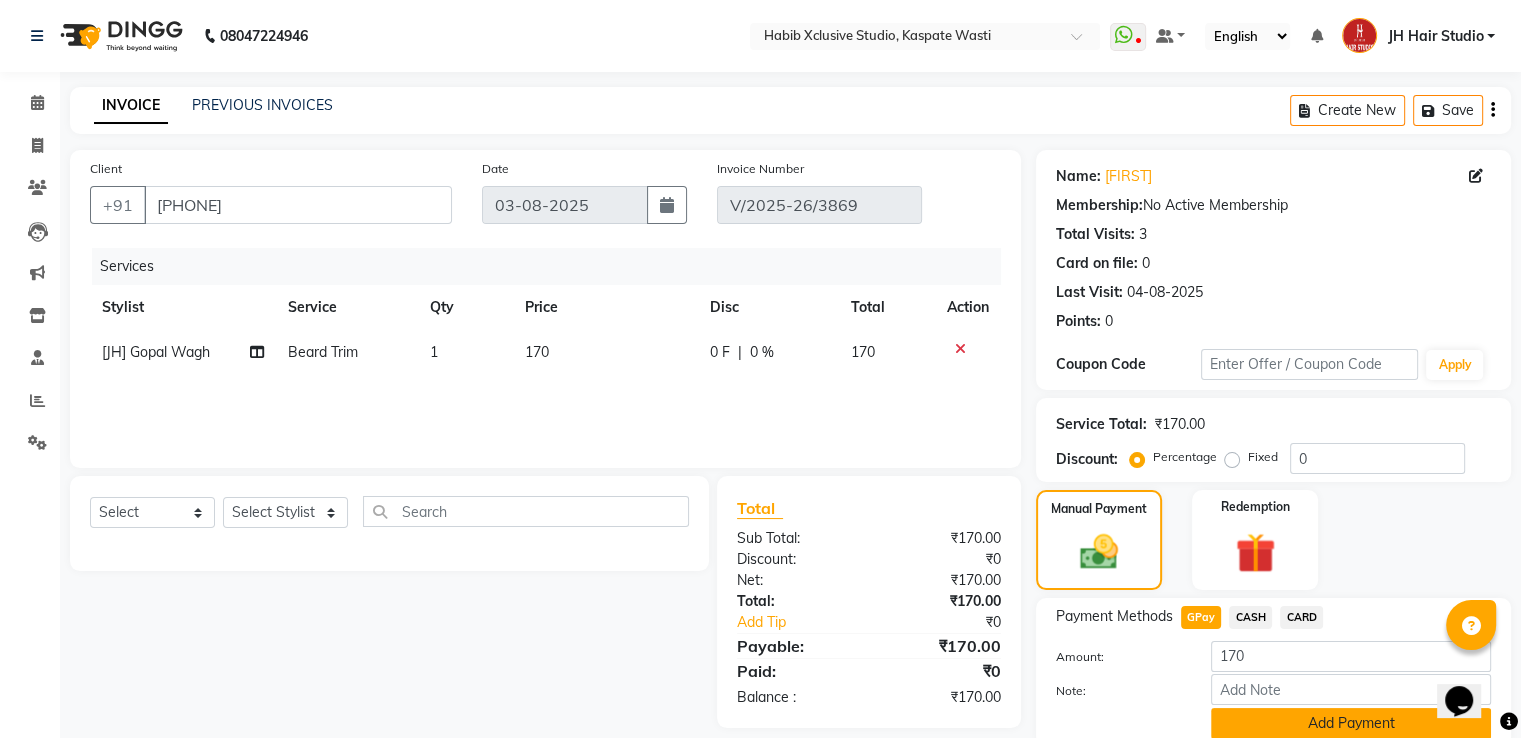 click on "Add Payment" 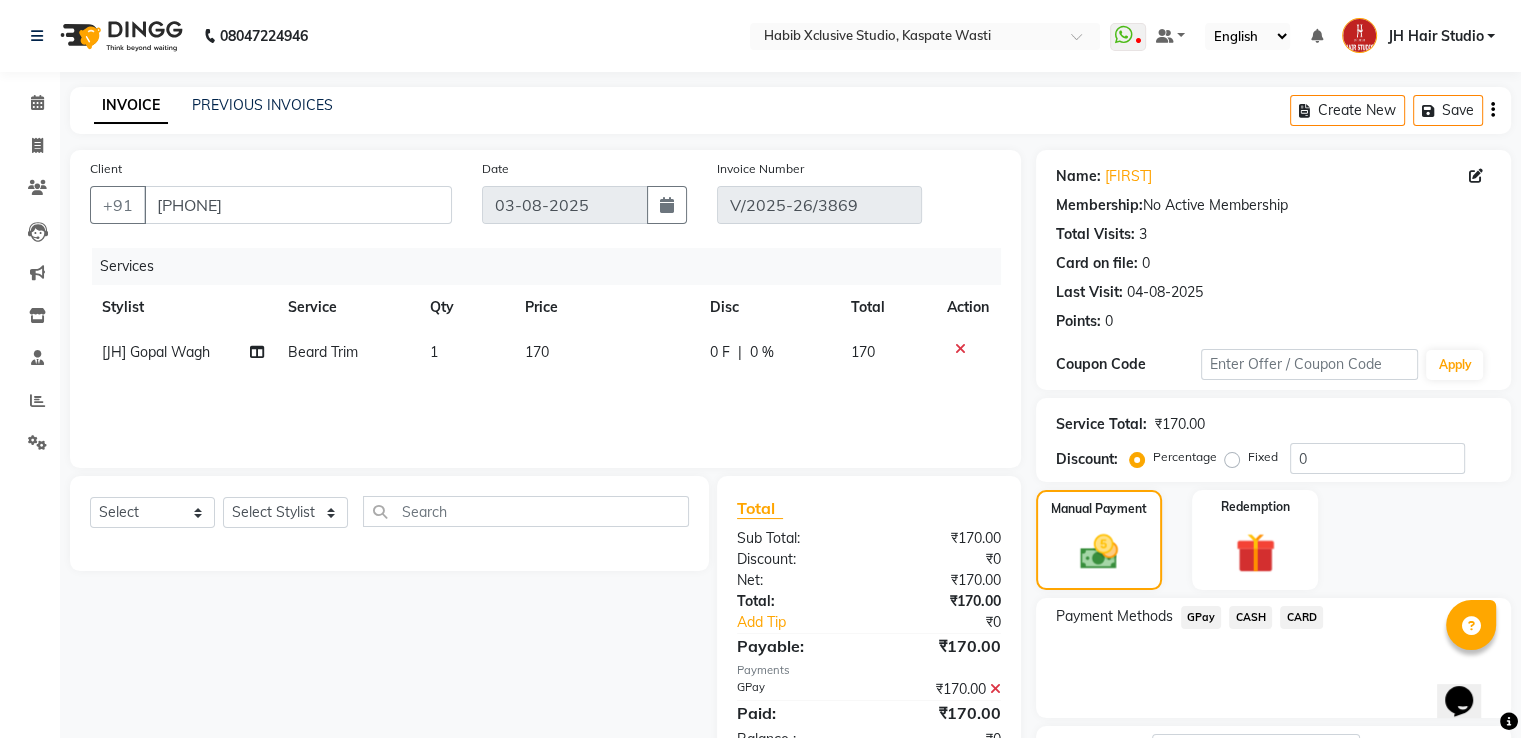 scroll, scrollTop: 133, scrollLeft: 0, axis: vertical 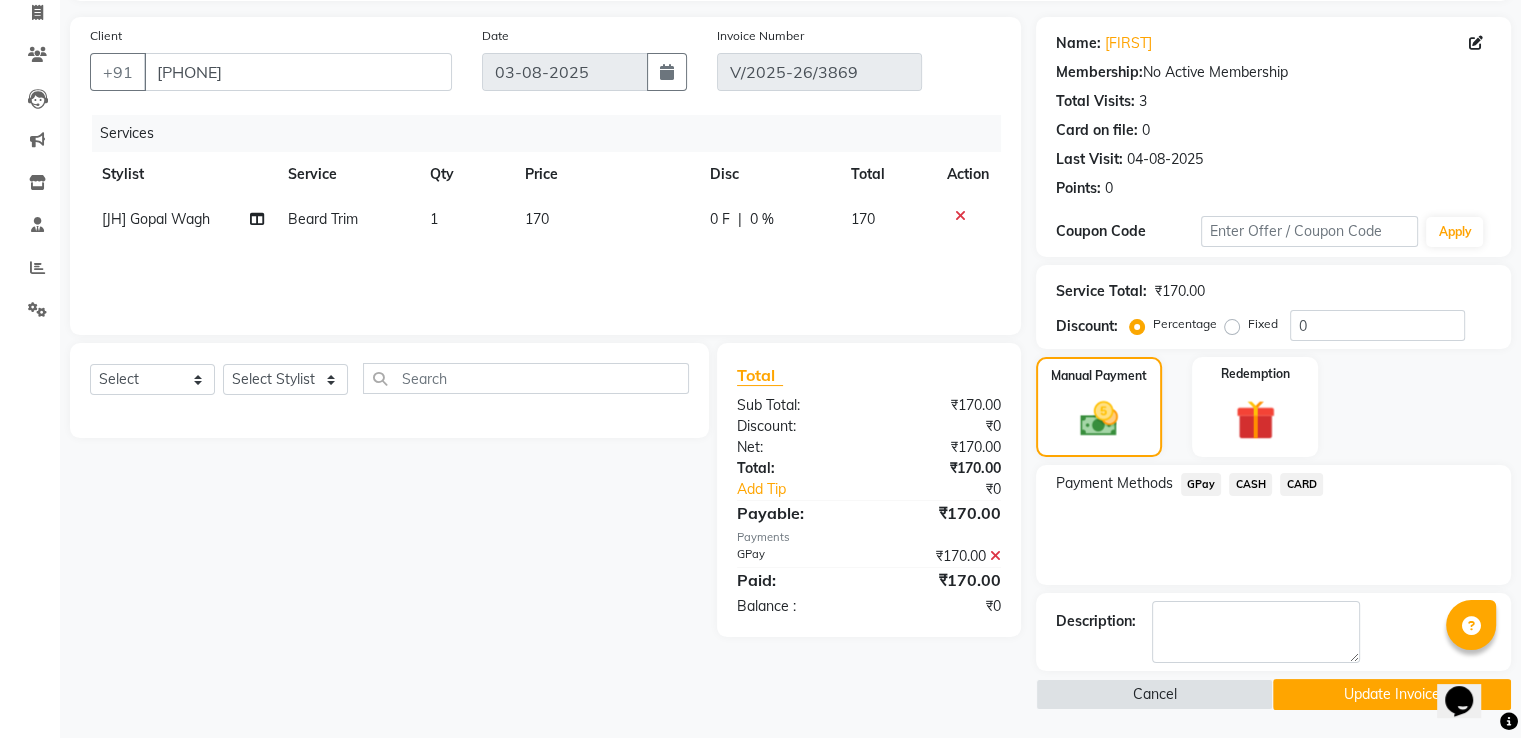 click on "Update Invoice" 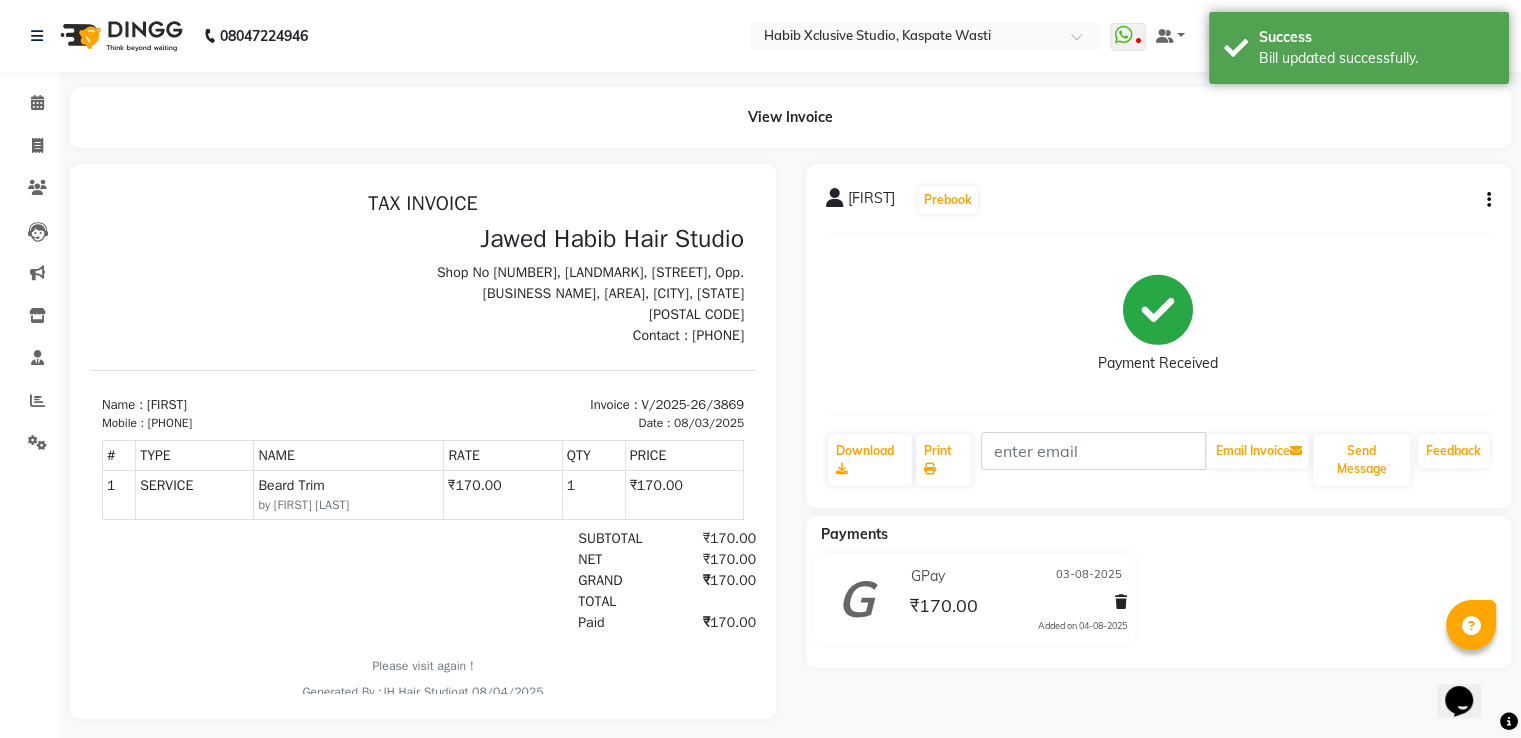 scroll, scrollTop: 0, scrollLeft: 0, axis: both 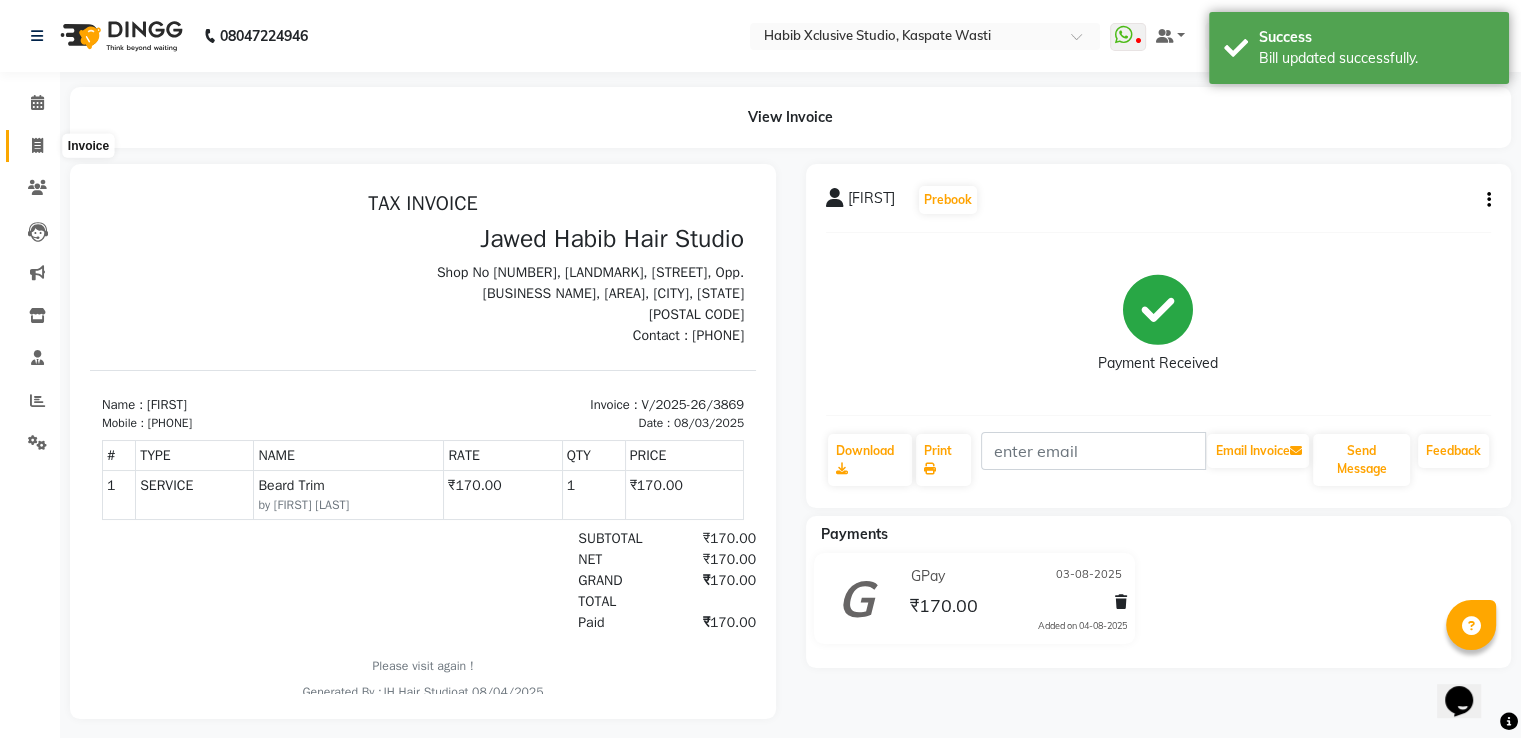 click 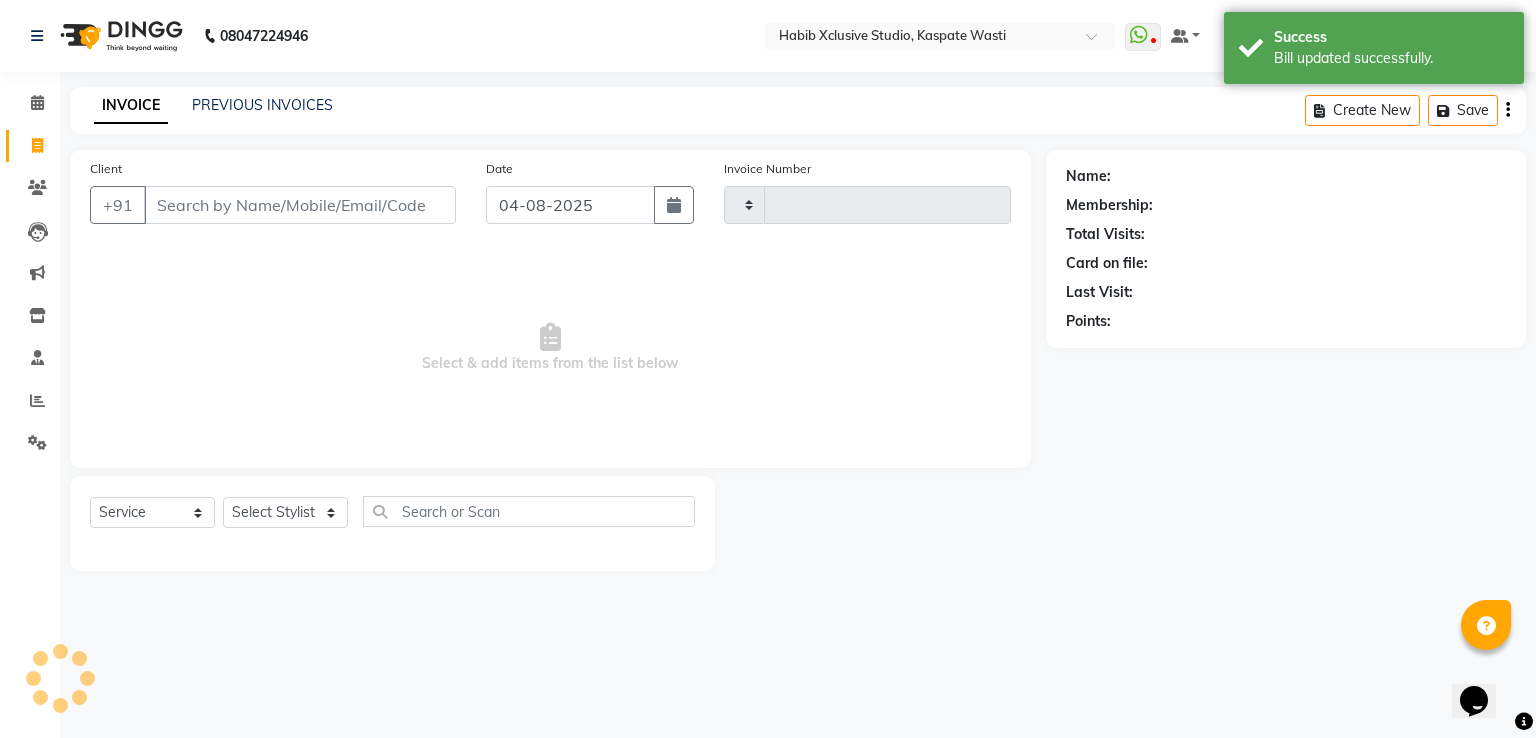 type on "3875" 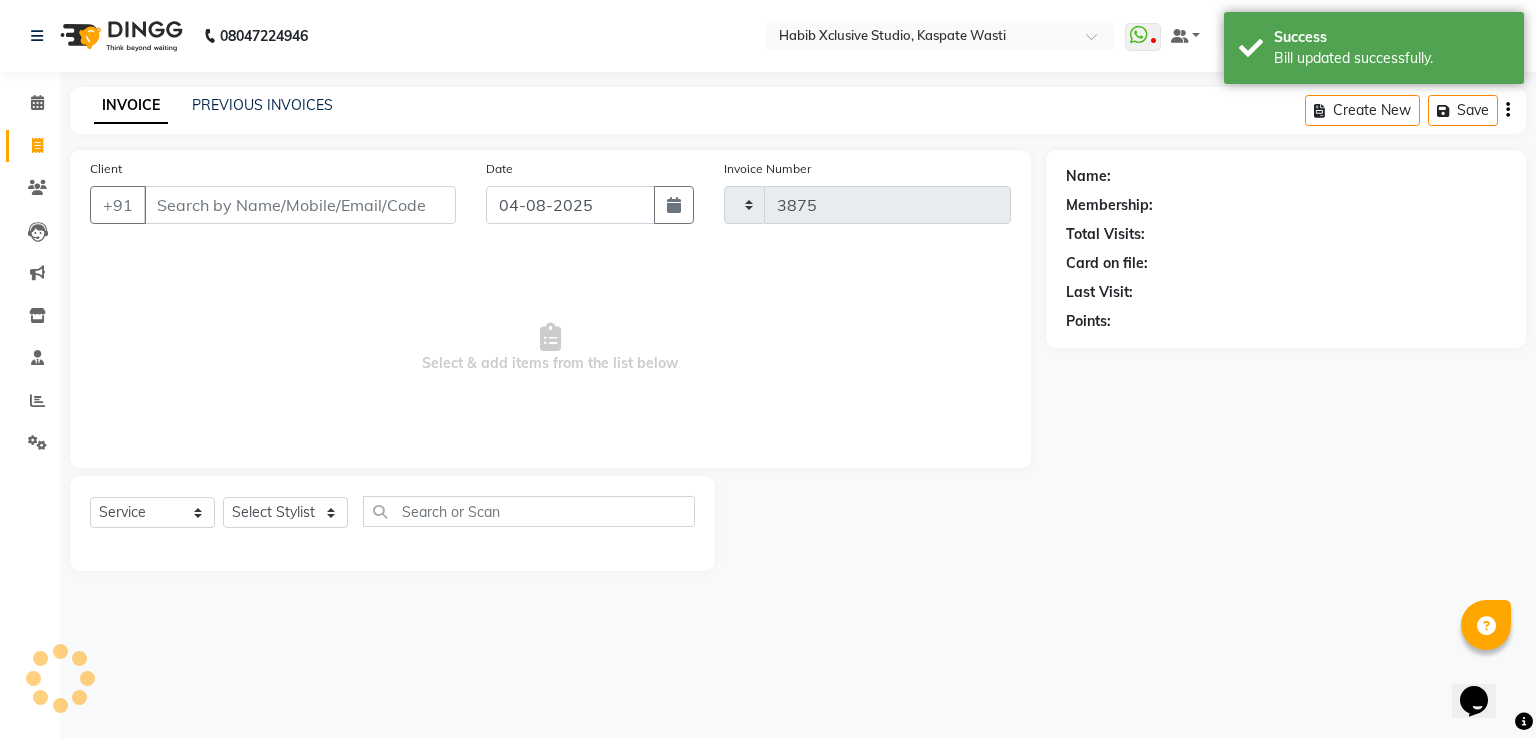 select on "130" 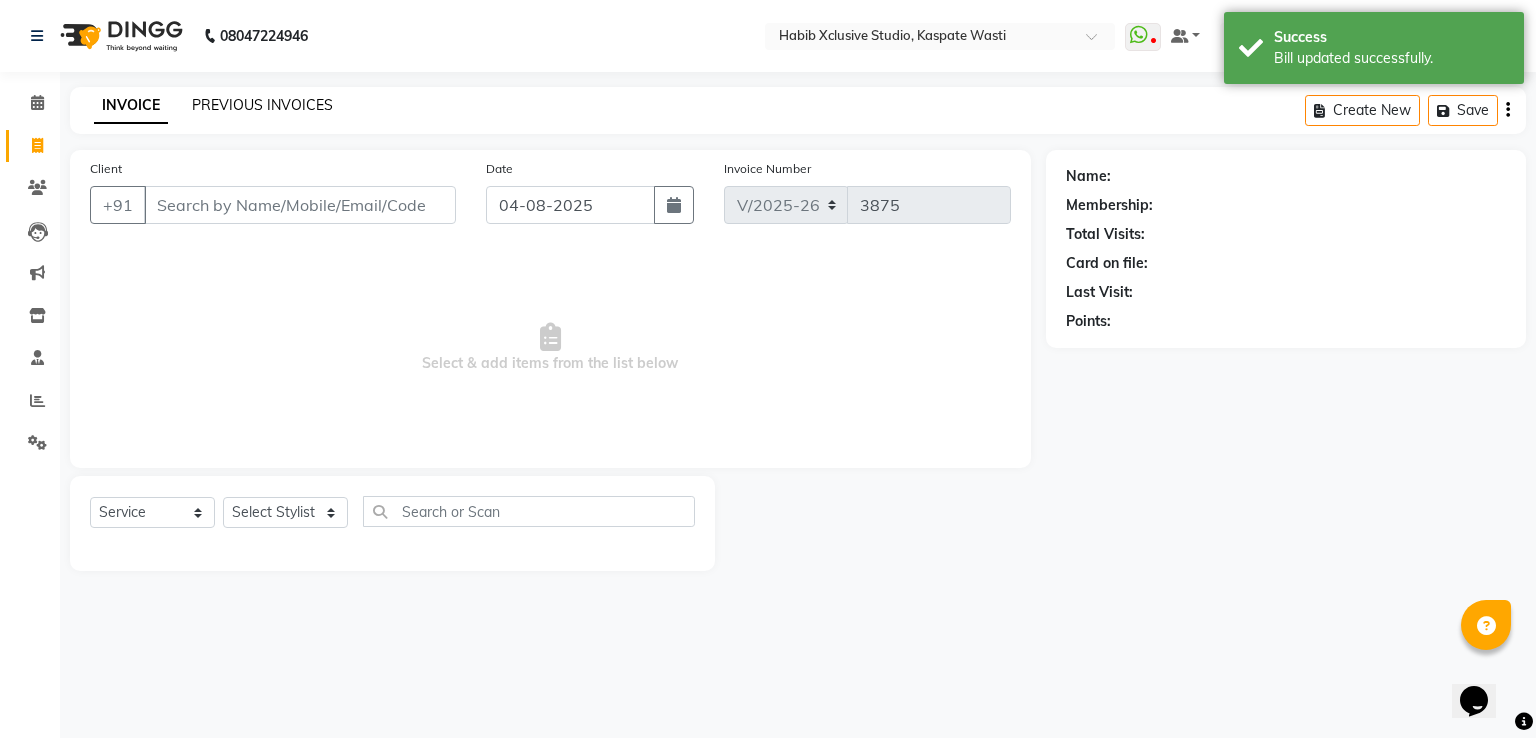 click on "PREVIOUS INVOICES" 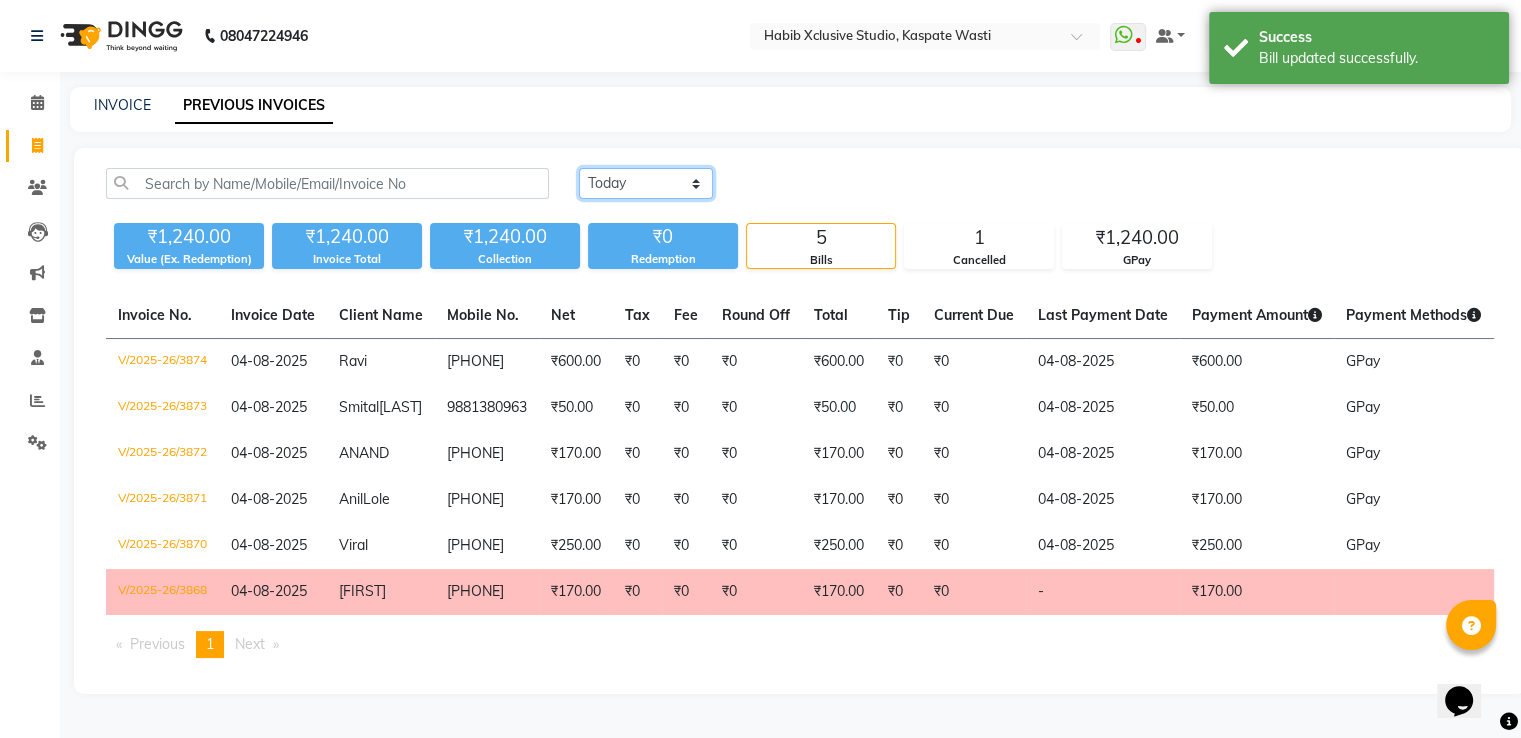 click on "Today Yesterday Custom Range" 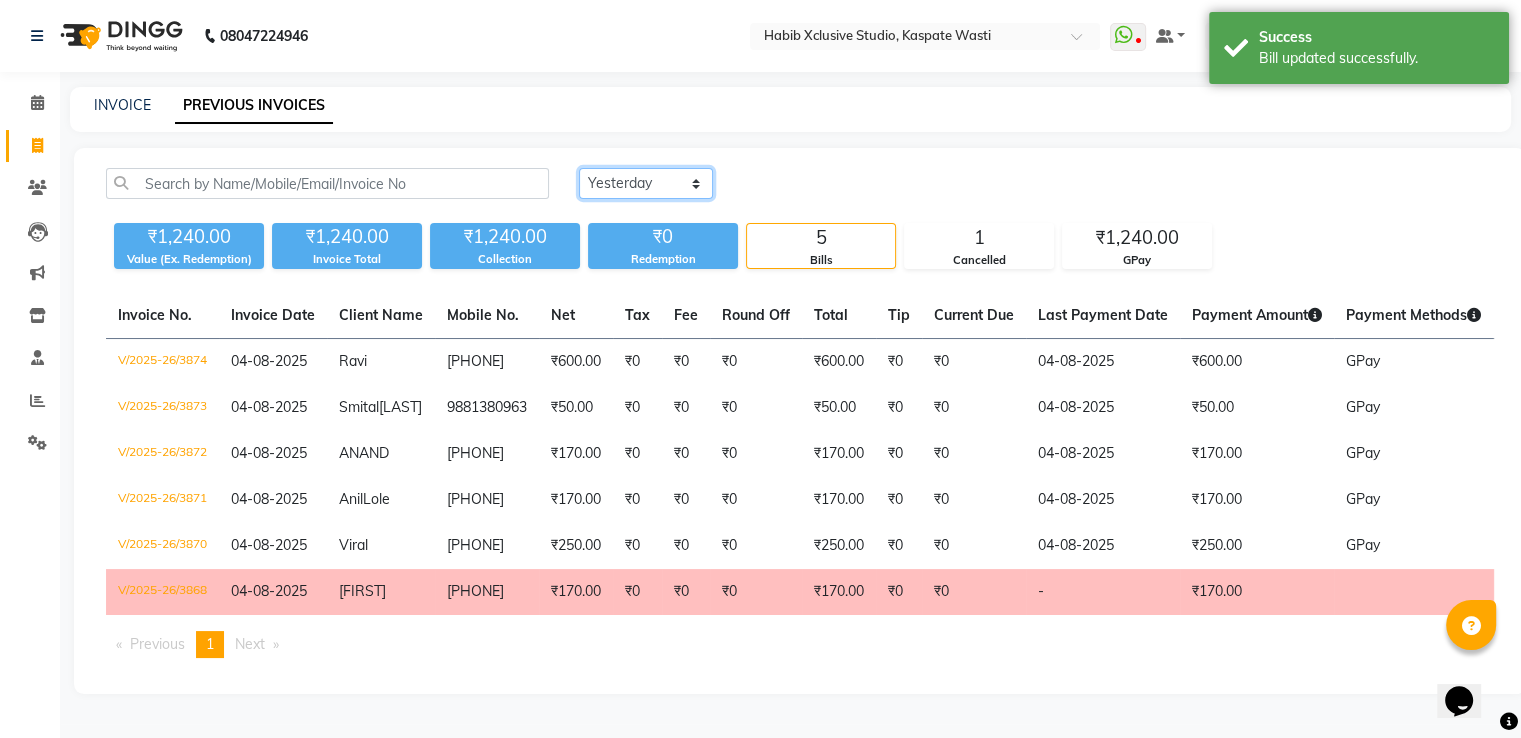 click on "Today Yesterday Custom Range" 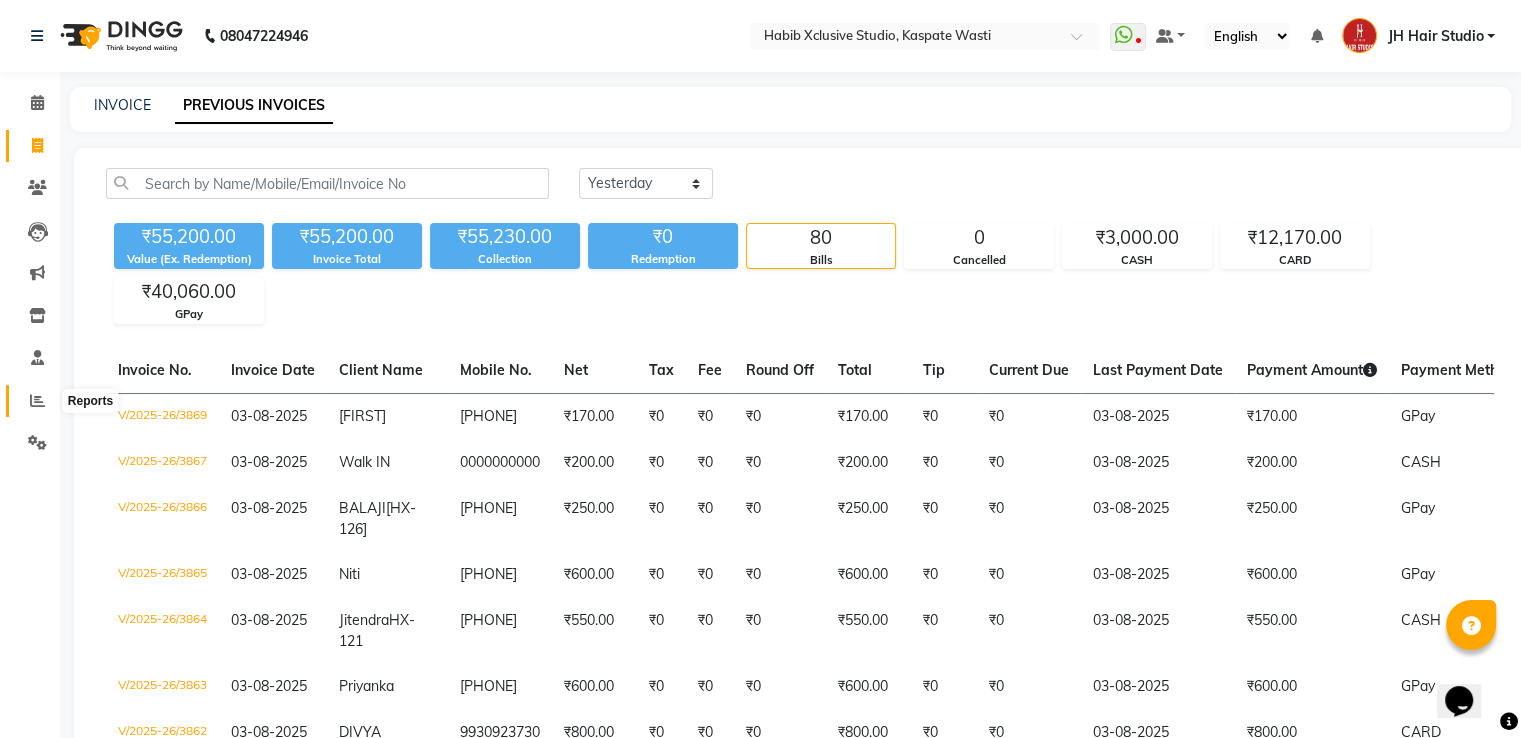 click 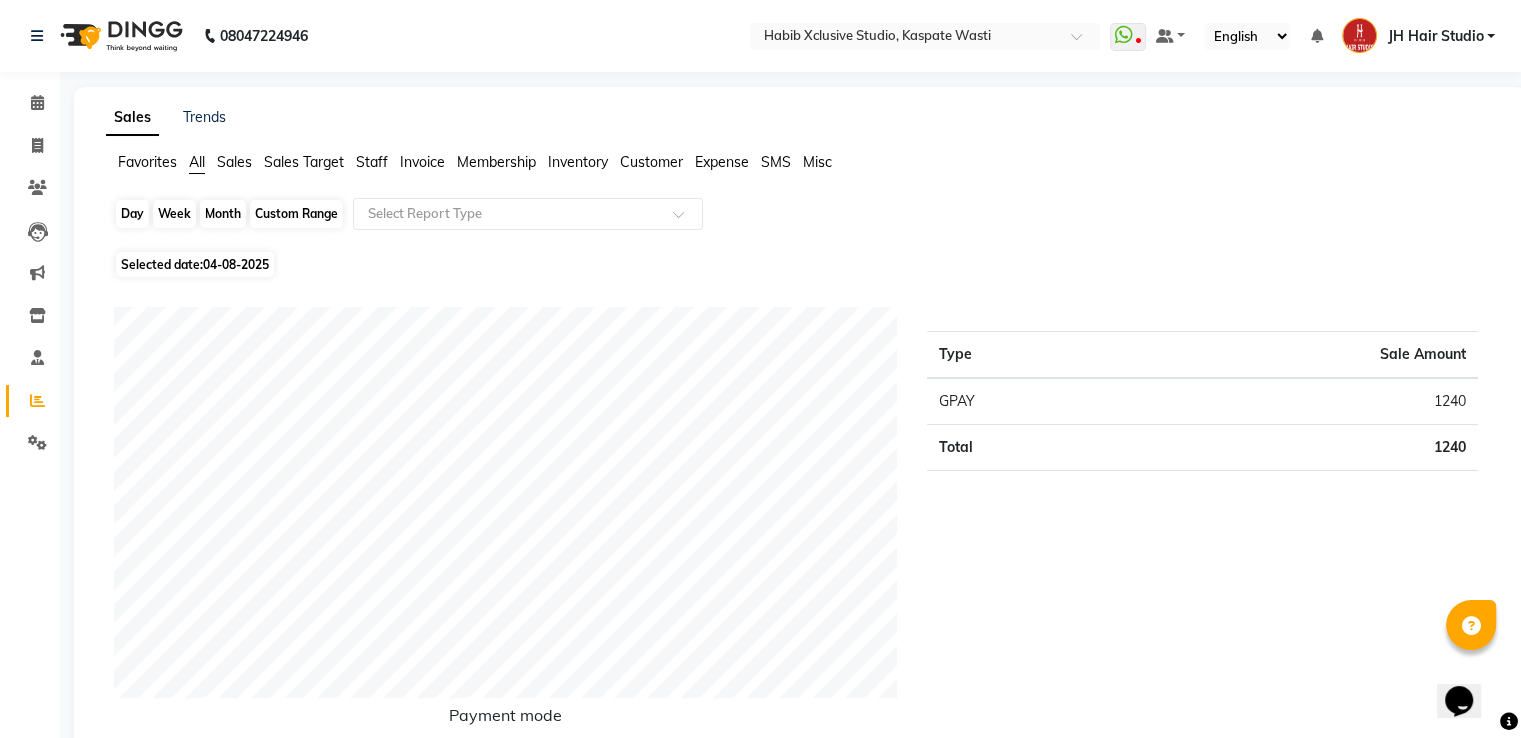 click on "Day" 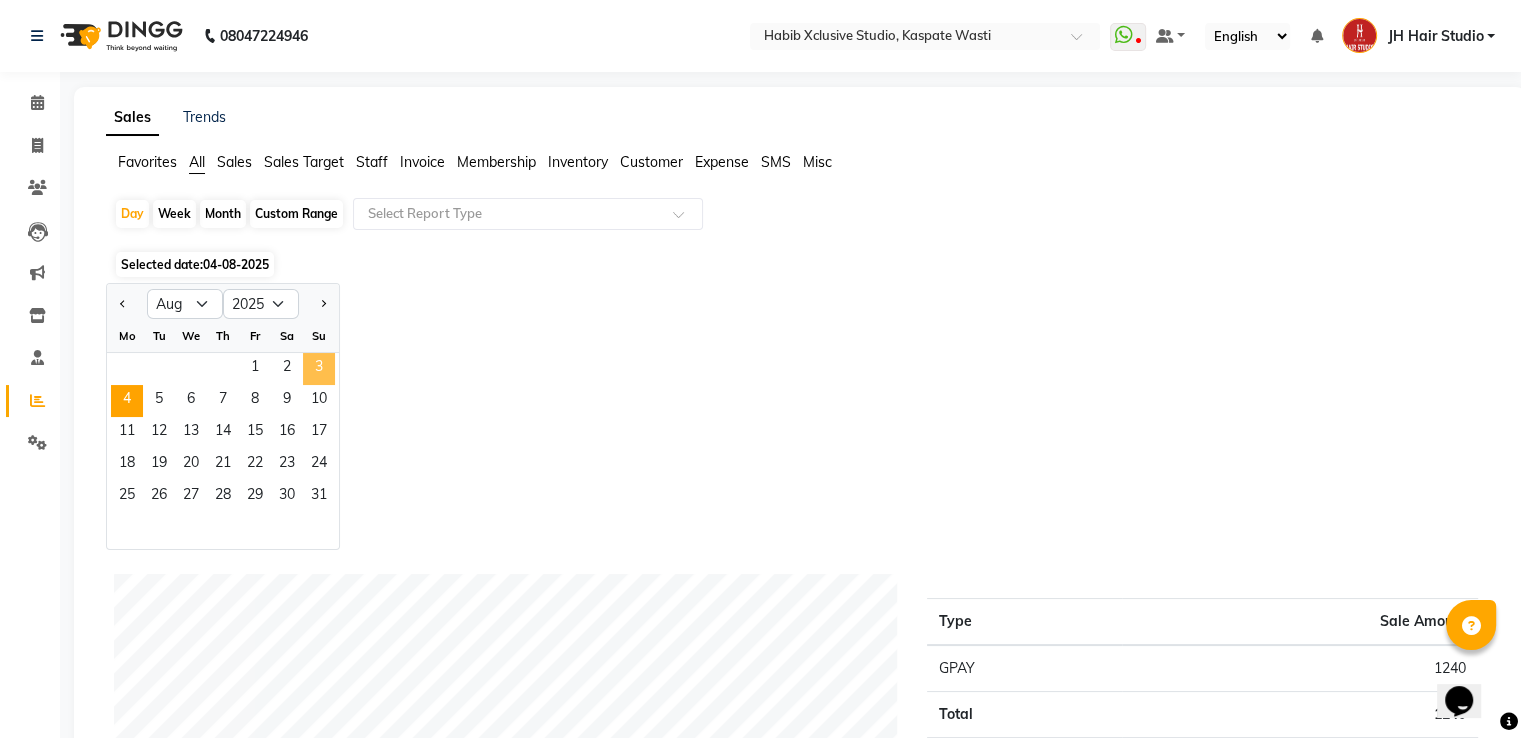 click on "3" 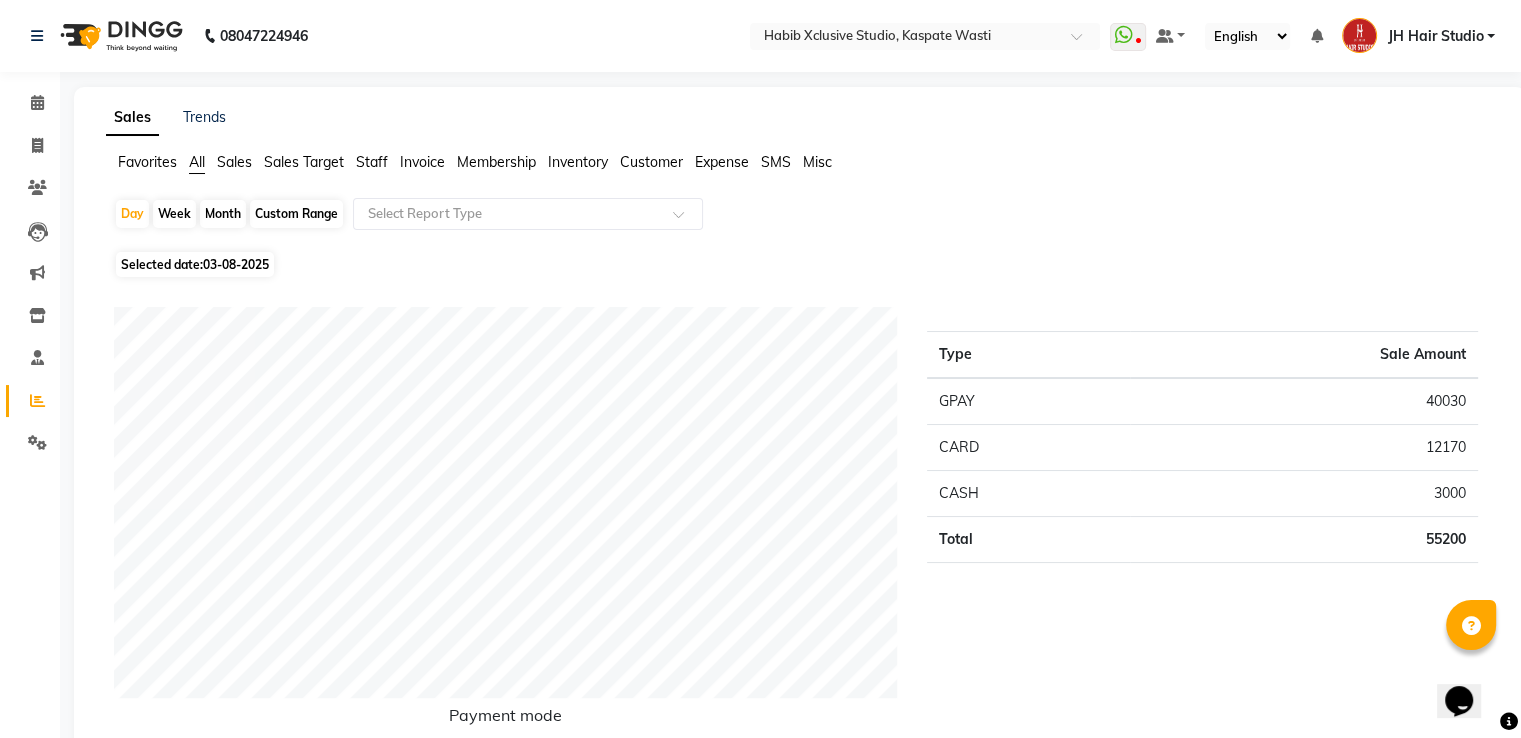 scroll, scrollTop: 644, scrollLeft: 0, axis: vertical 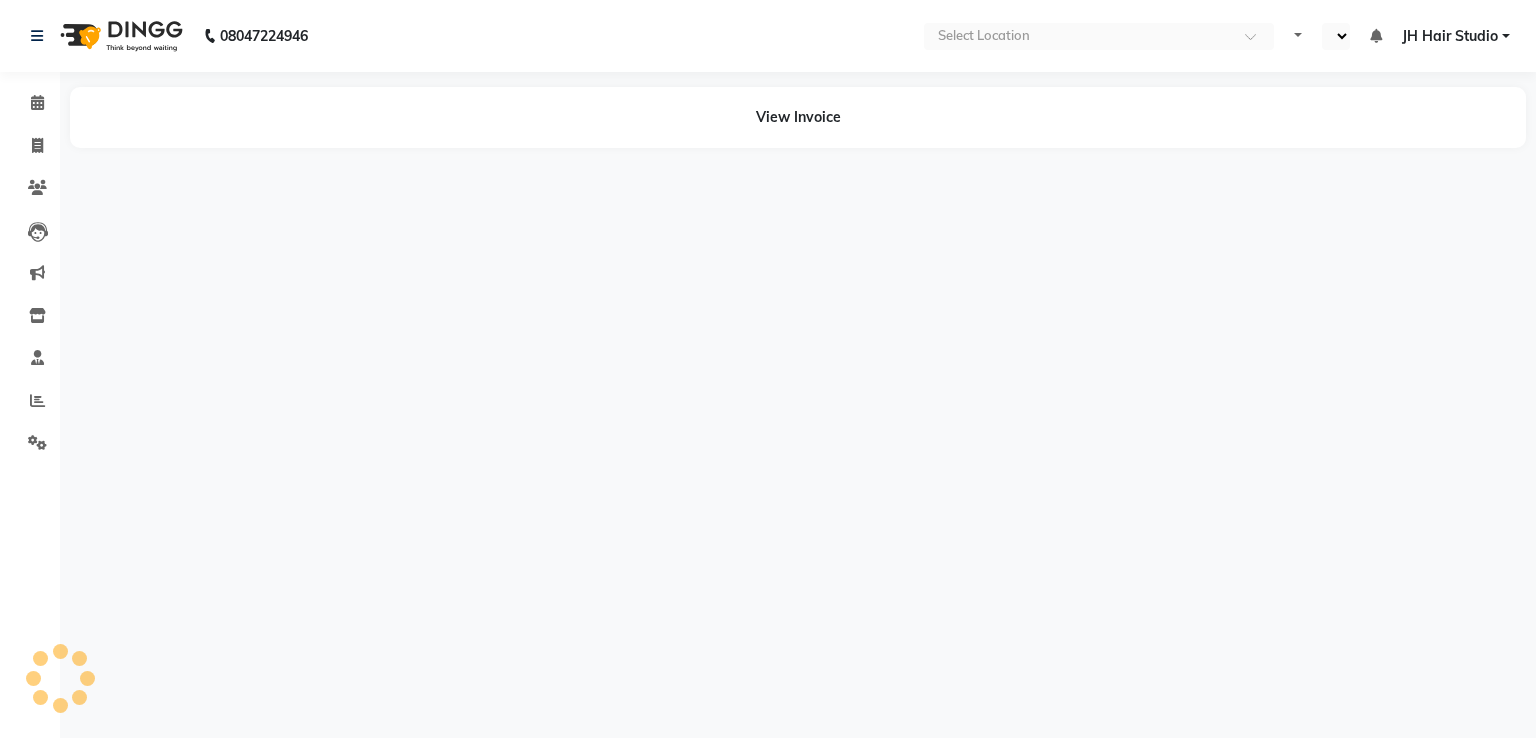 select on "en" 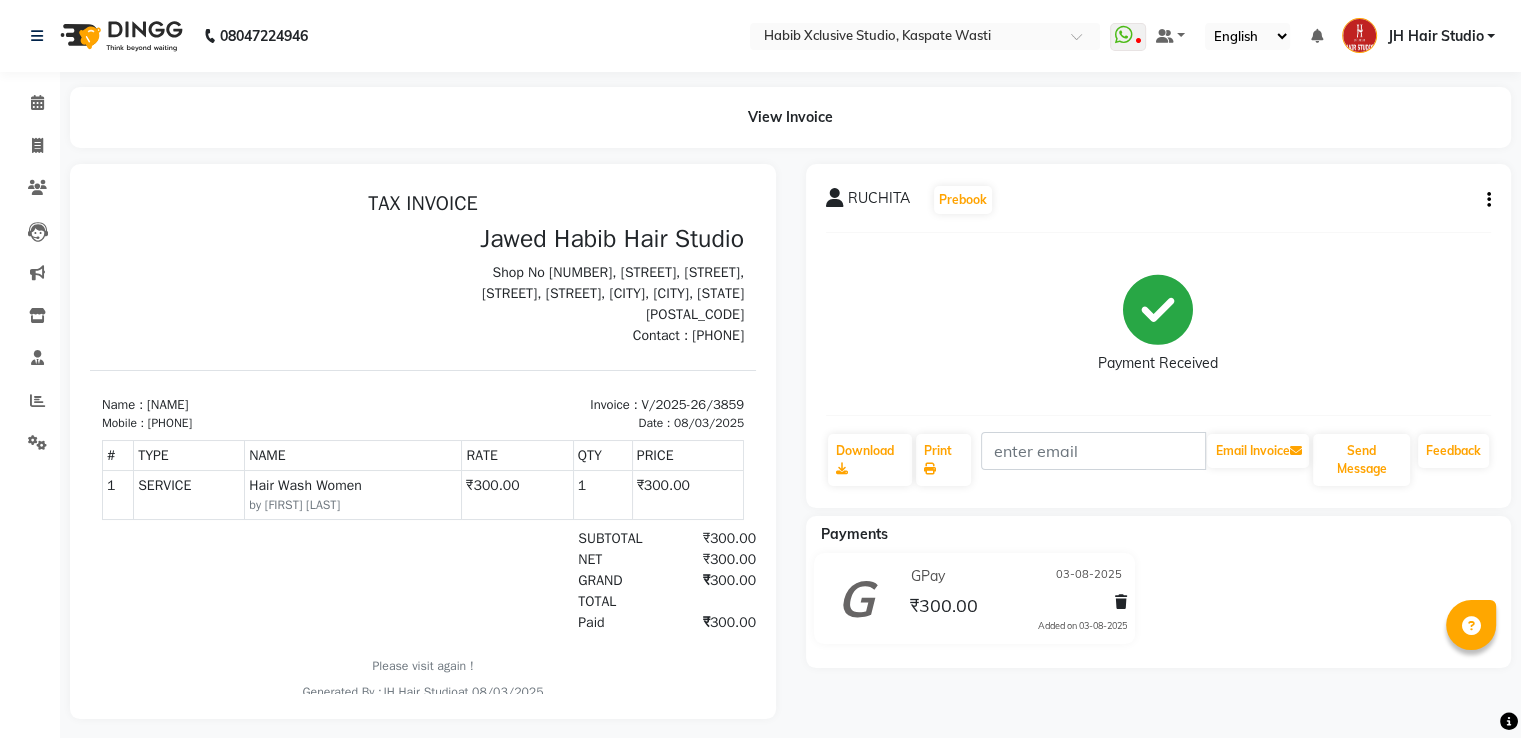 scroll, scrollTop: 0, scrollLeft: 0, axis: both 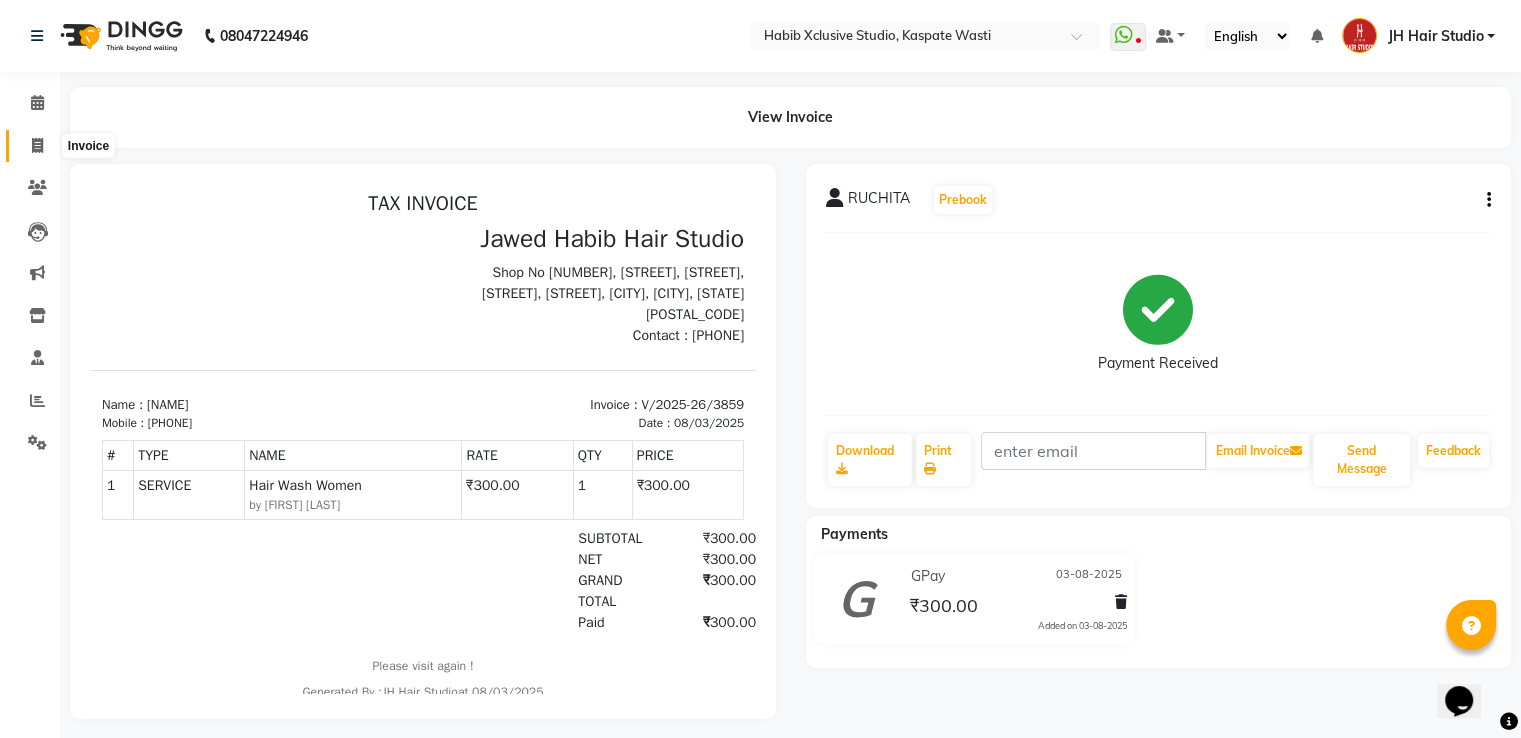 click 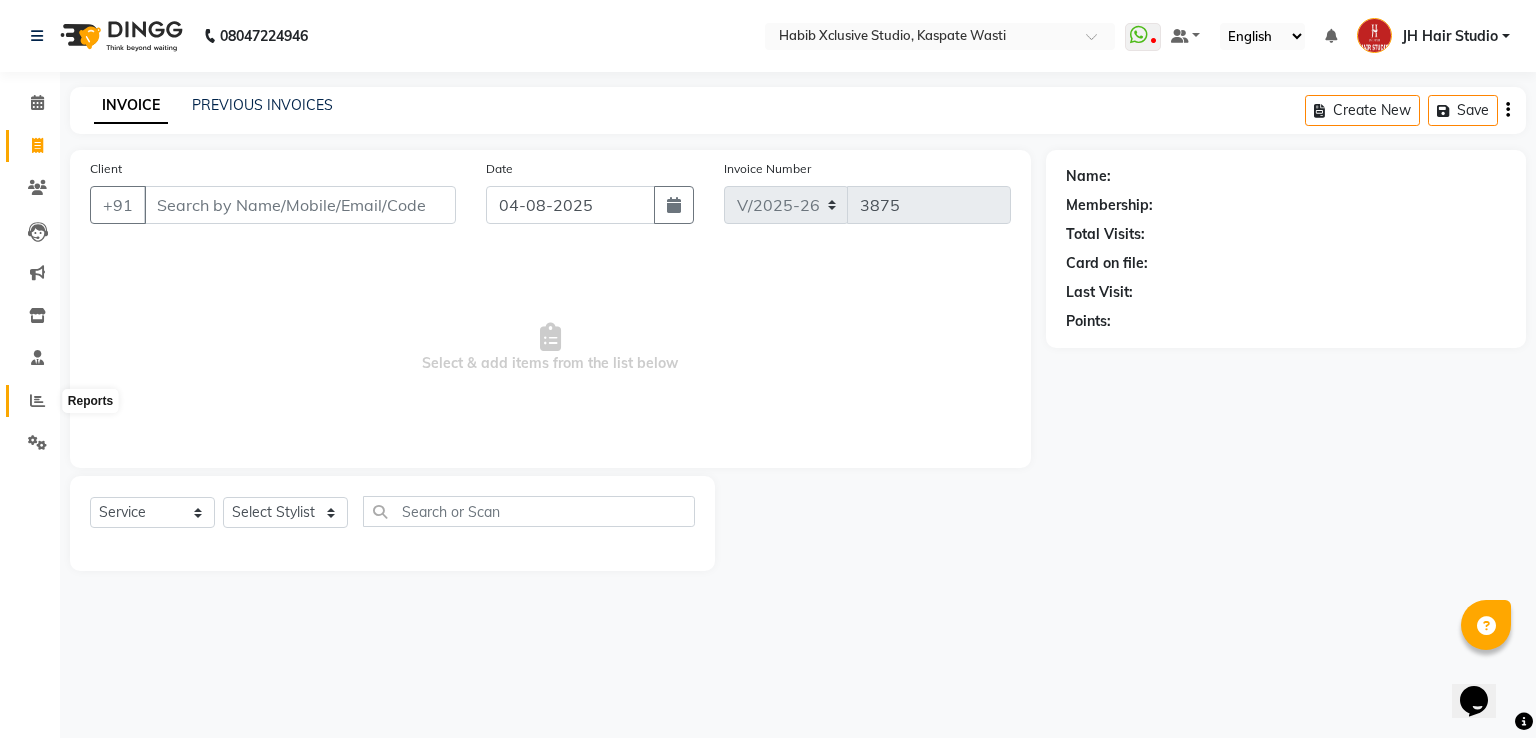 click 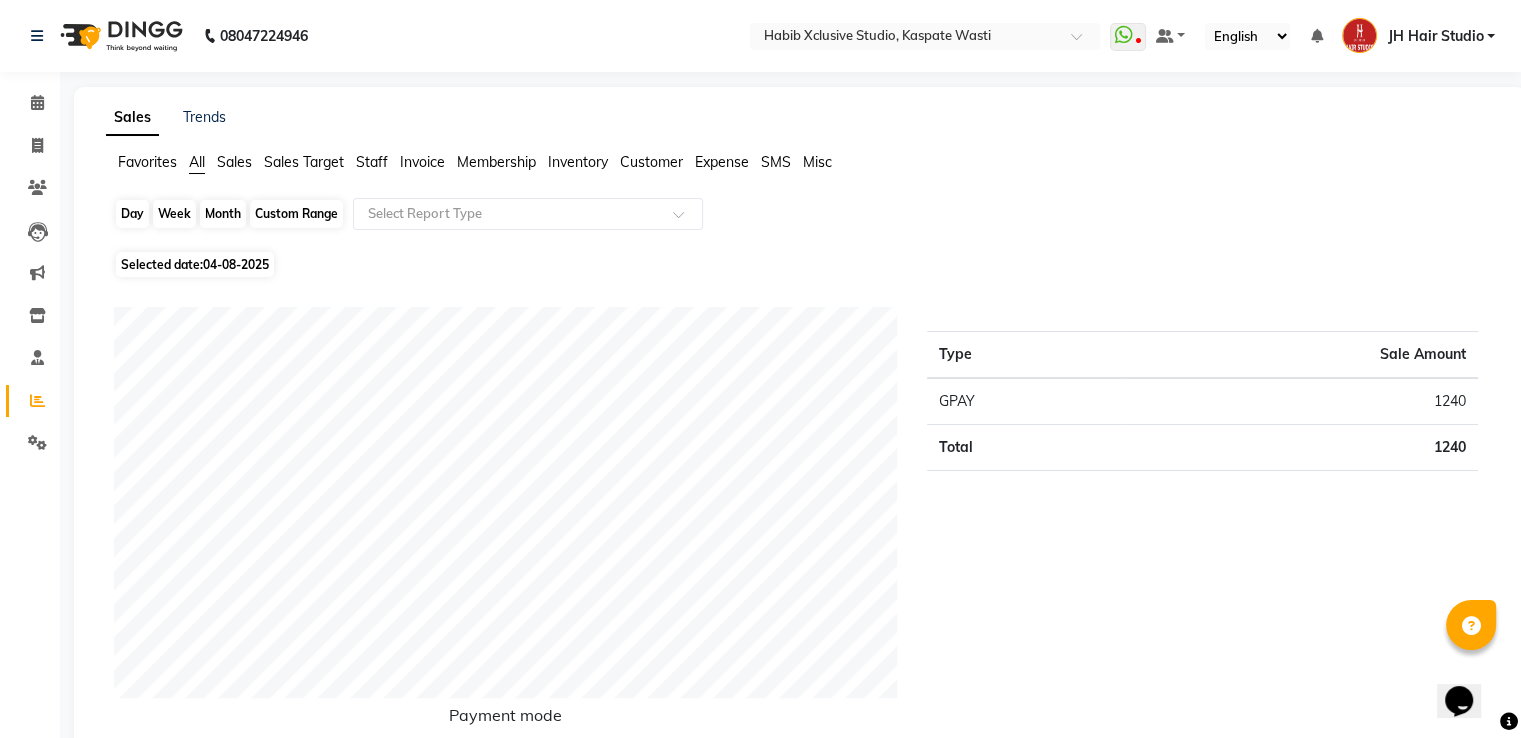 click on "Day" 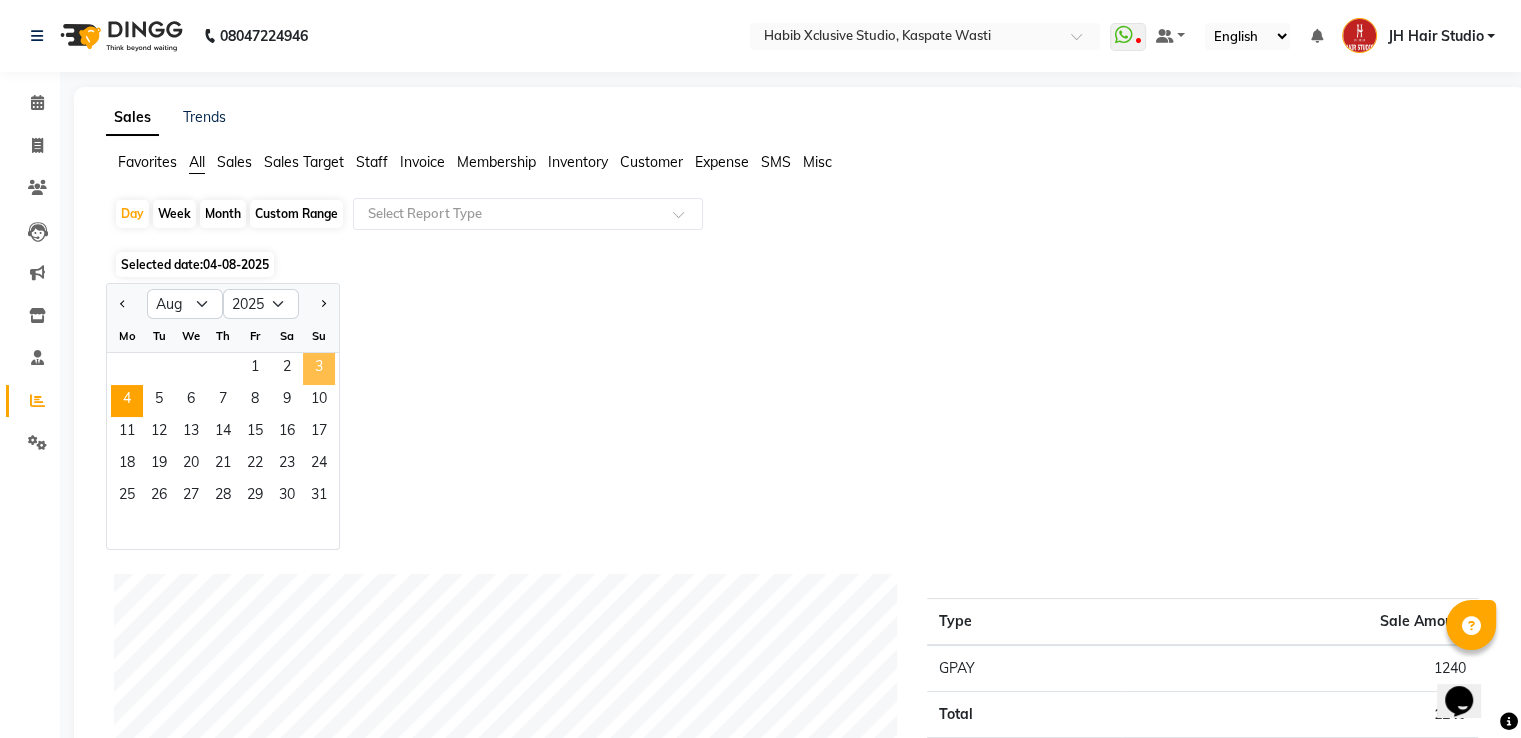 click on "3" 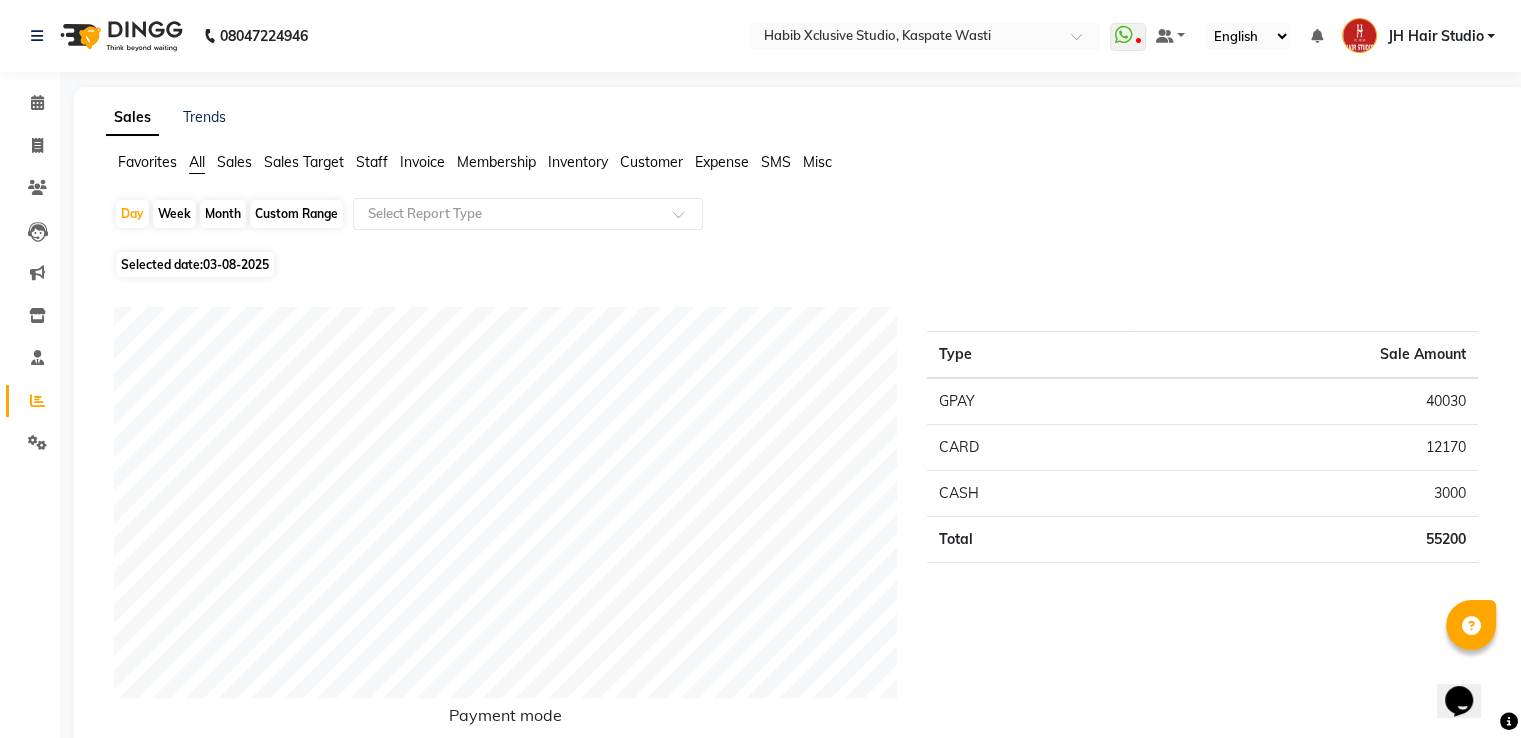 scroll, scrollTop: 644, scrollLeft: 0, axis: vertical 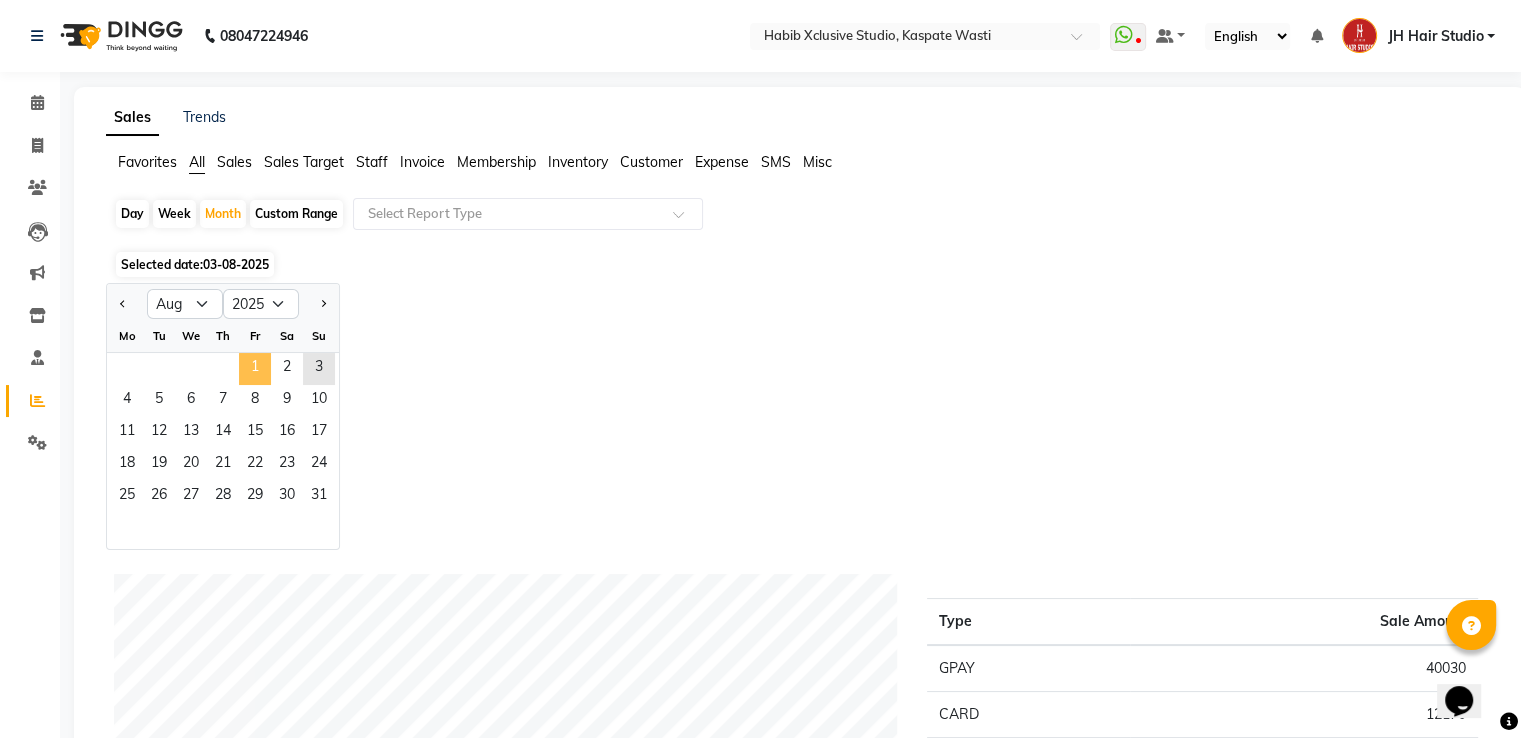 click on "1" 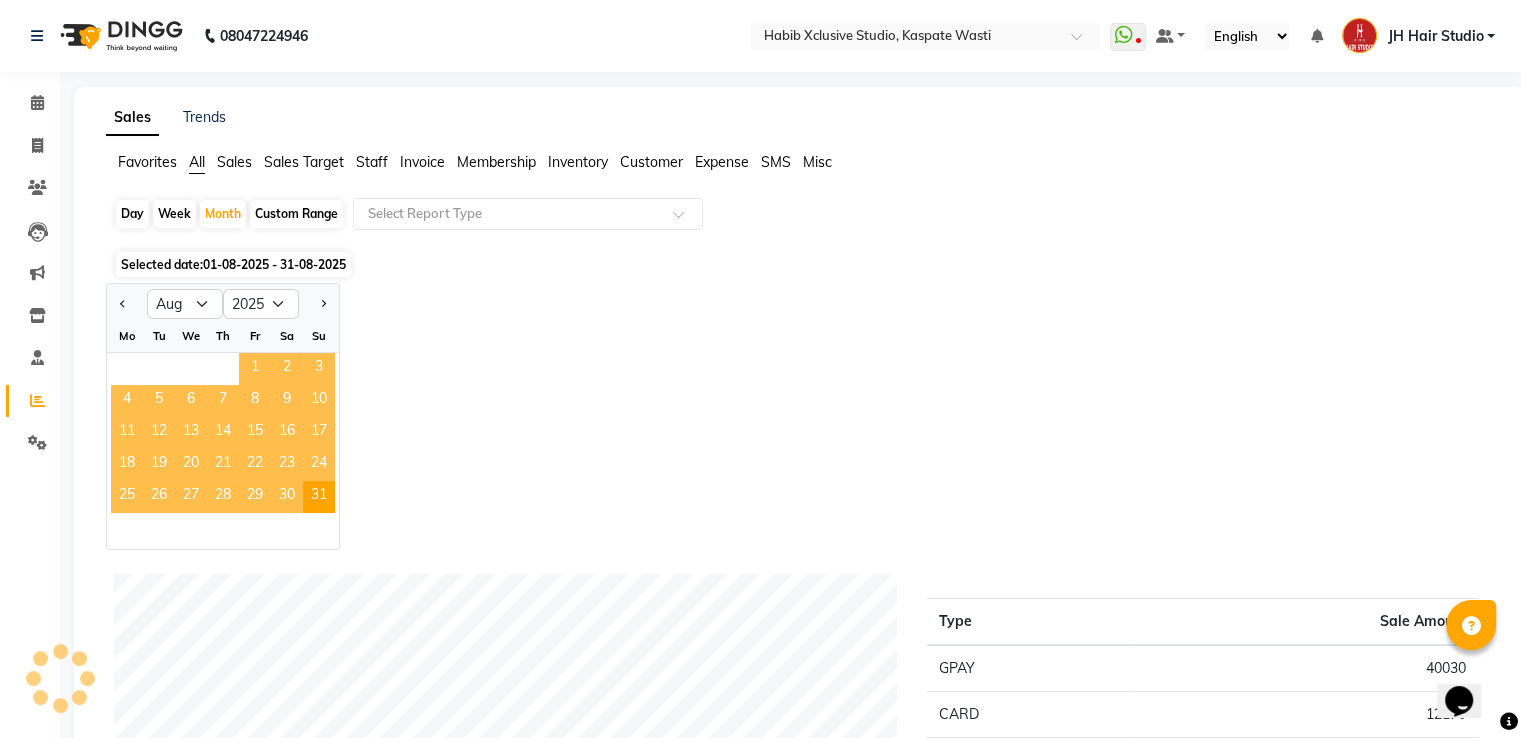 click on "1" 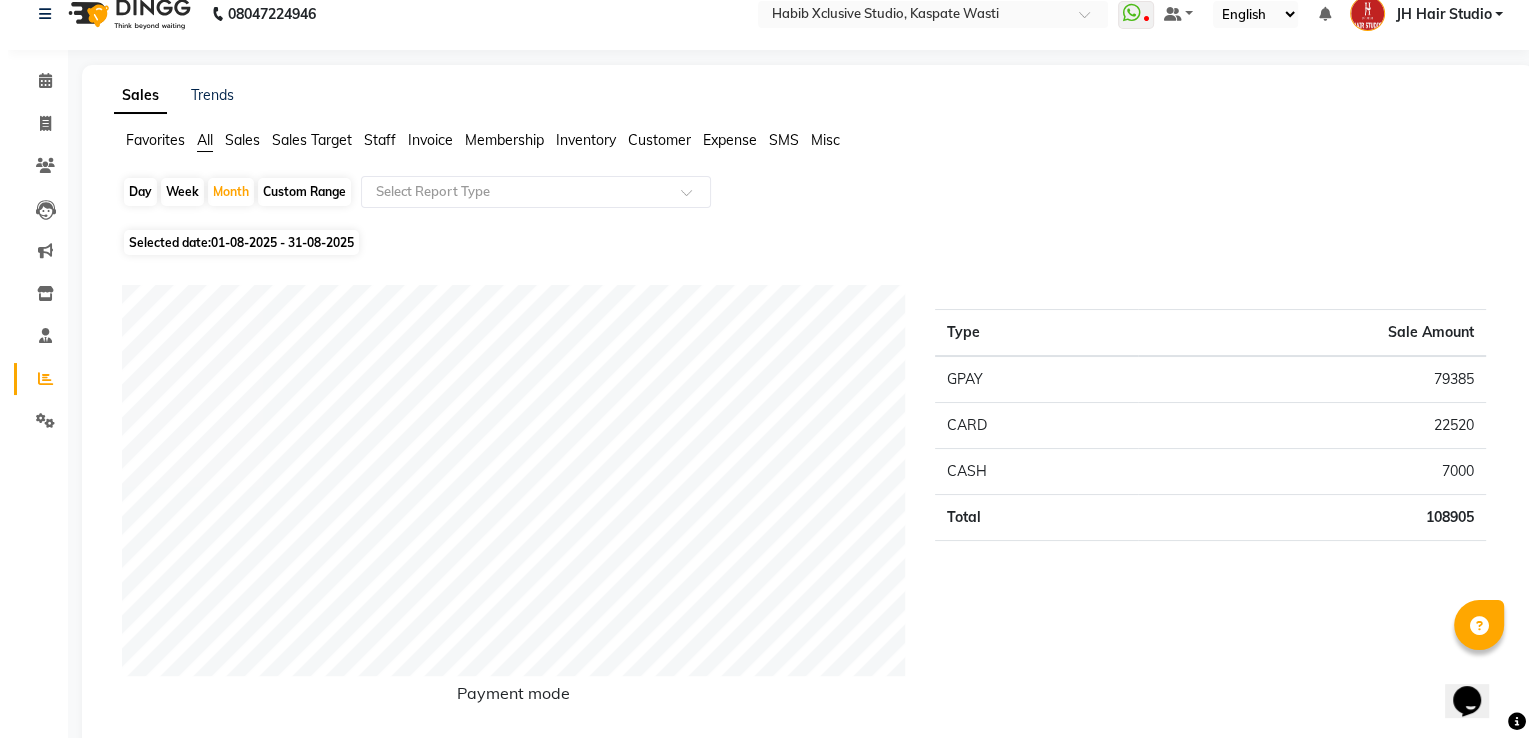 scroll, scrollTop: 0, scrollLeft: 0, axis: both 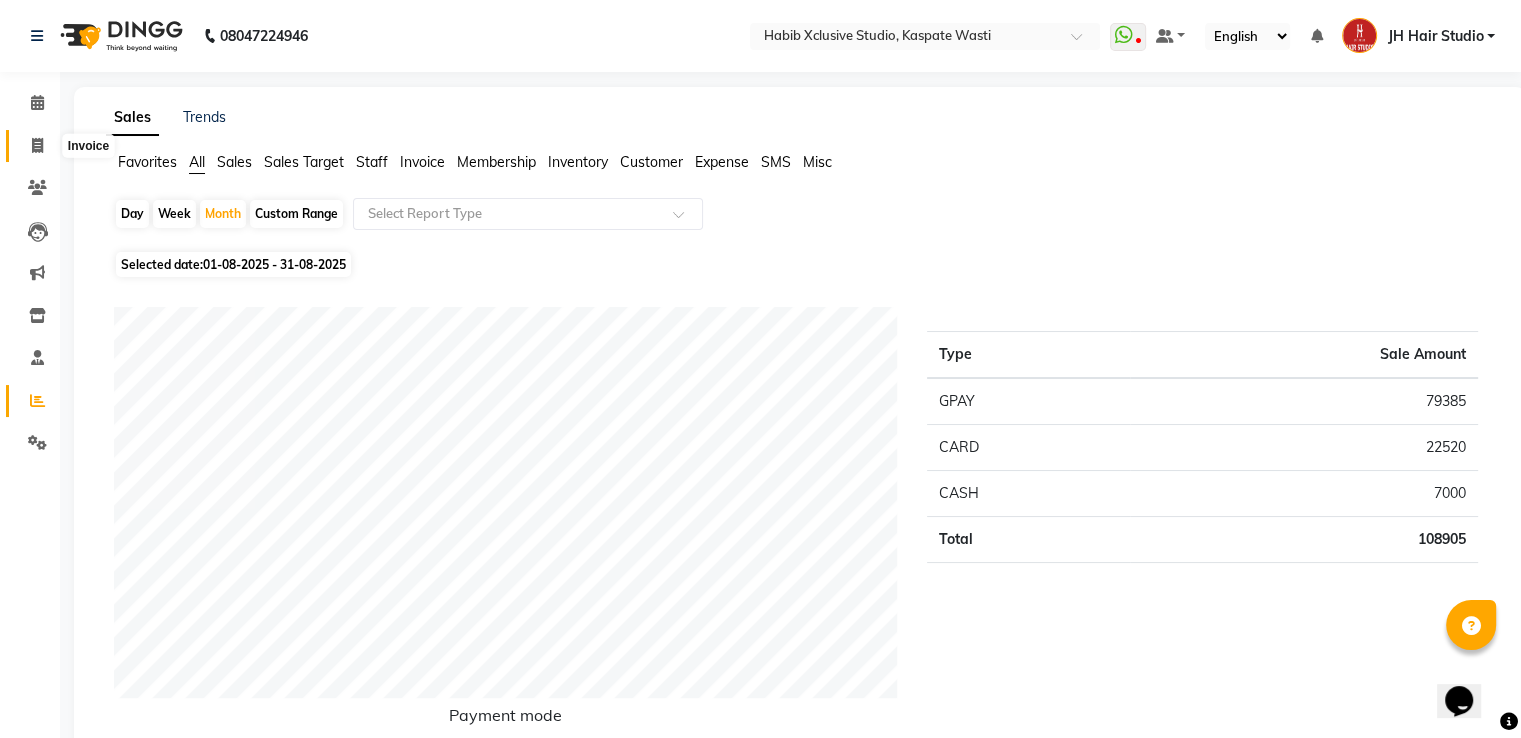 click 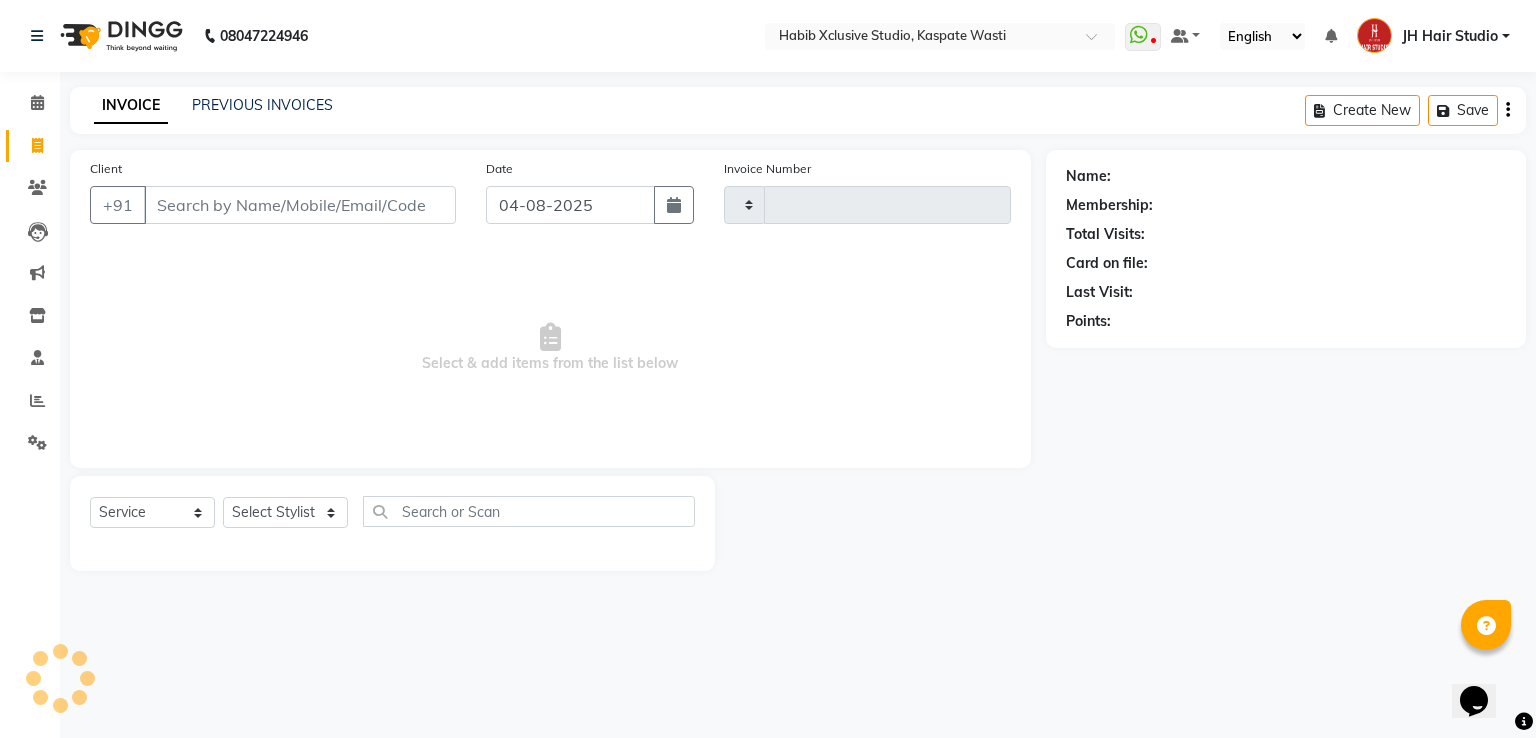 type on "3875" 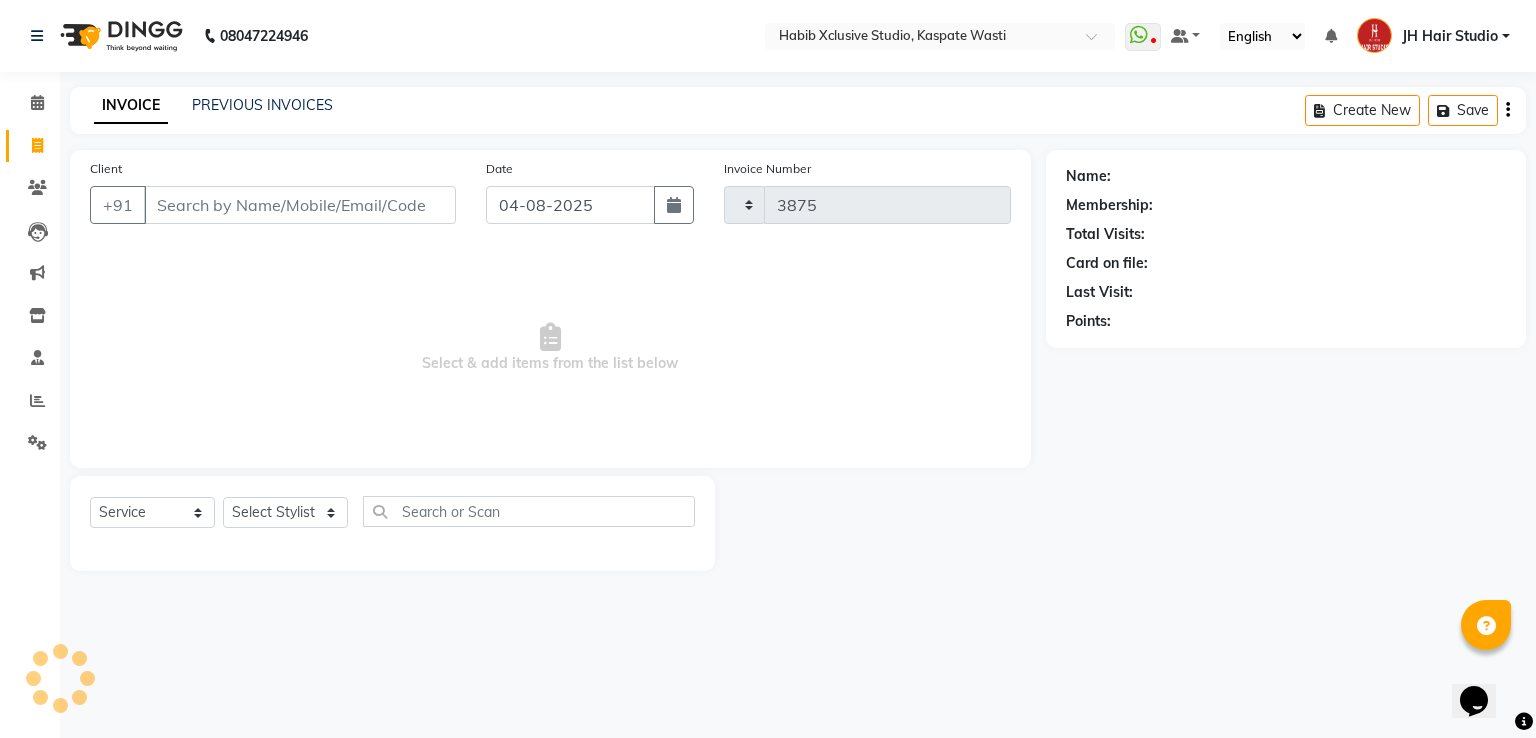 select on "130" 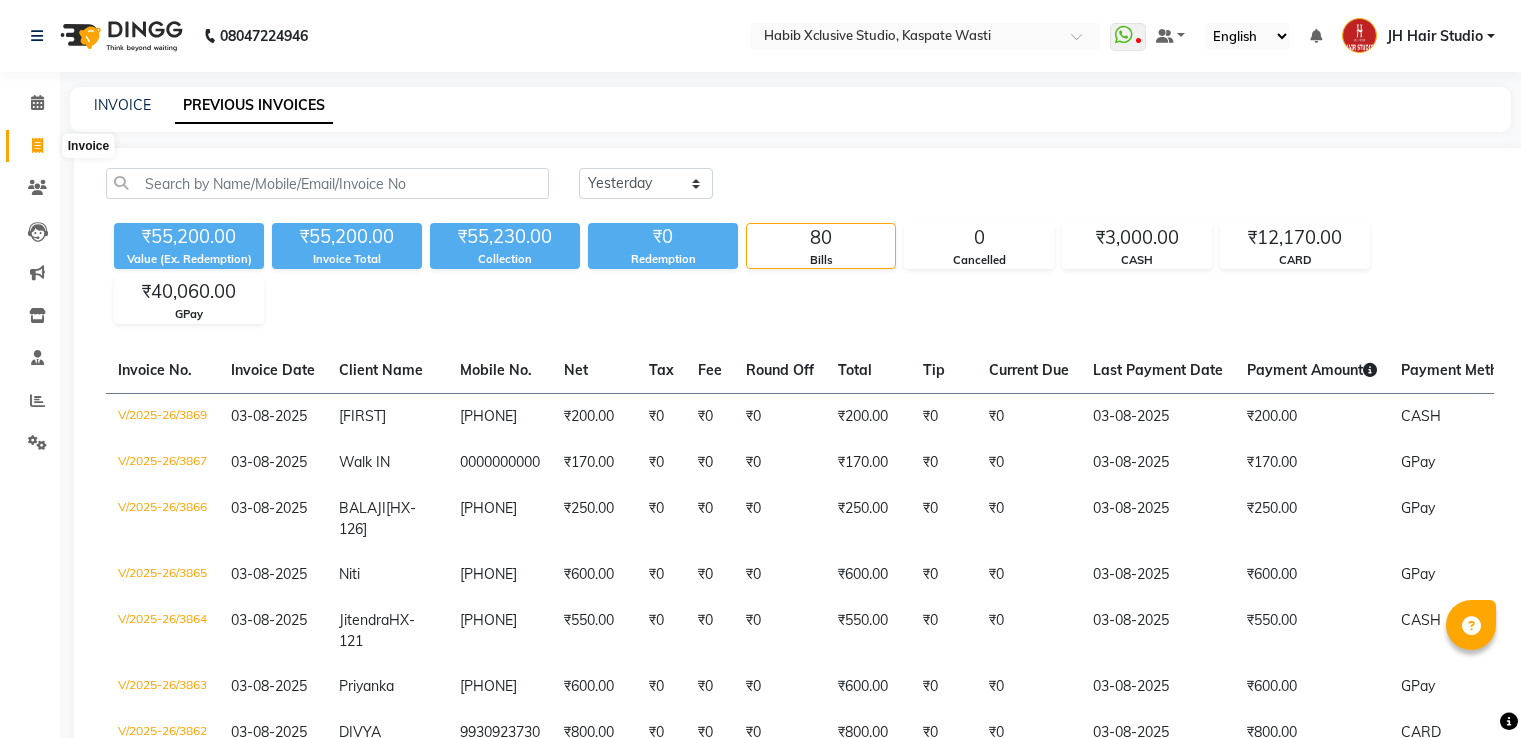 select on "yesterday" 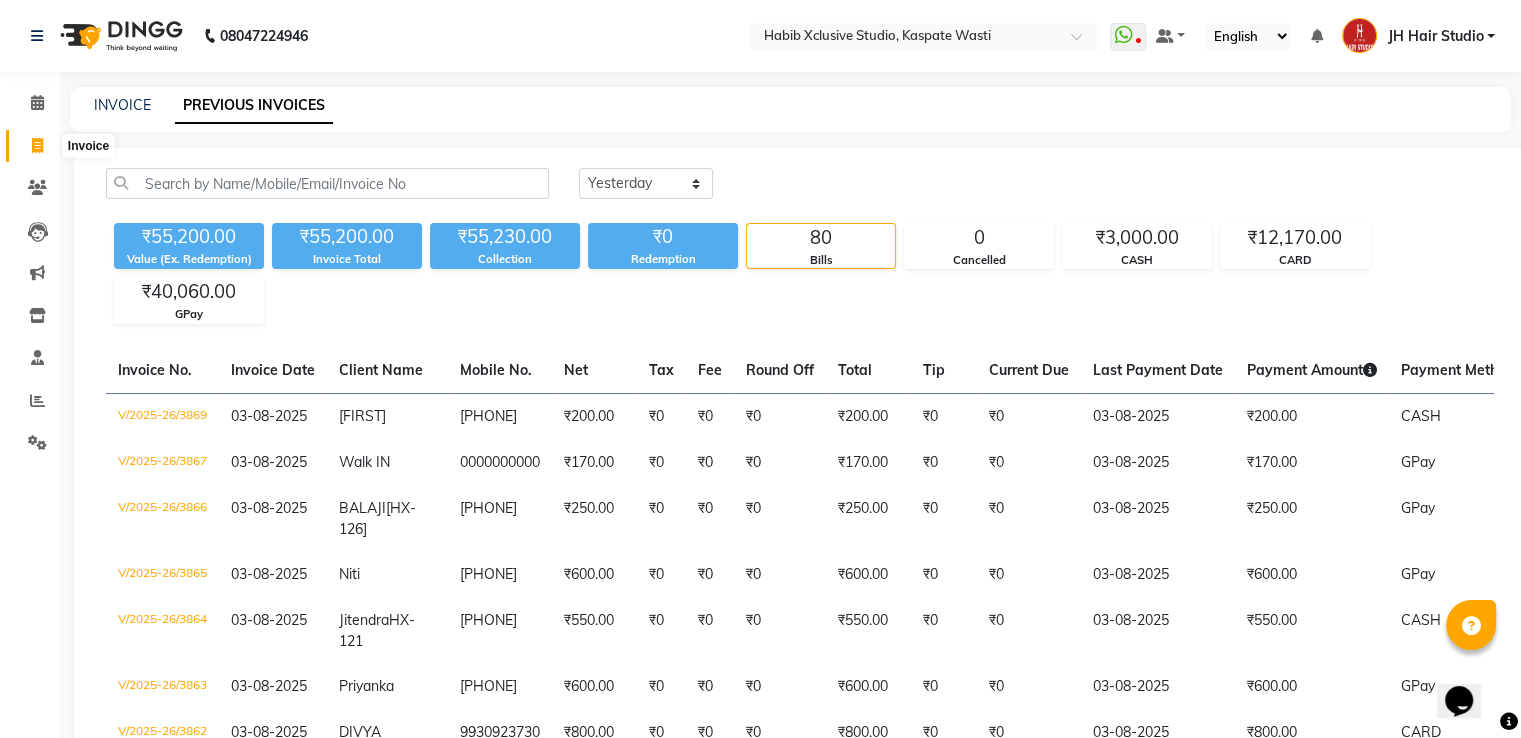 scroll, scrollTop: 0, scrollLeft: 0, axis: both 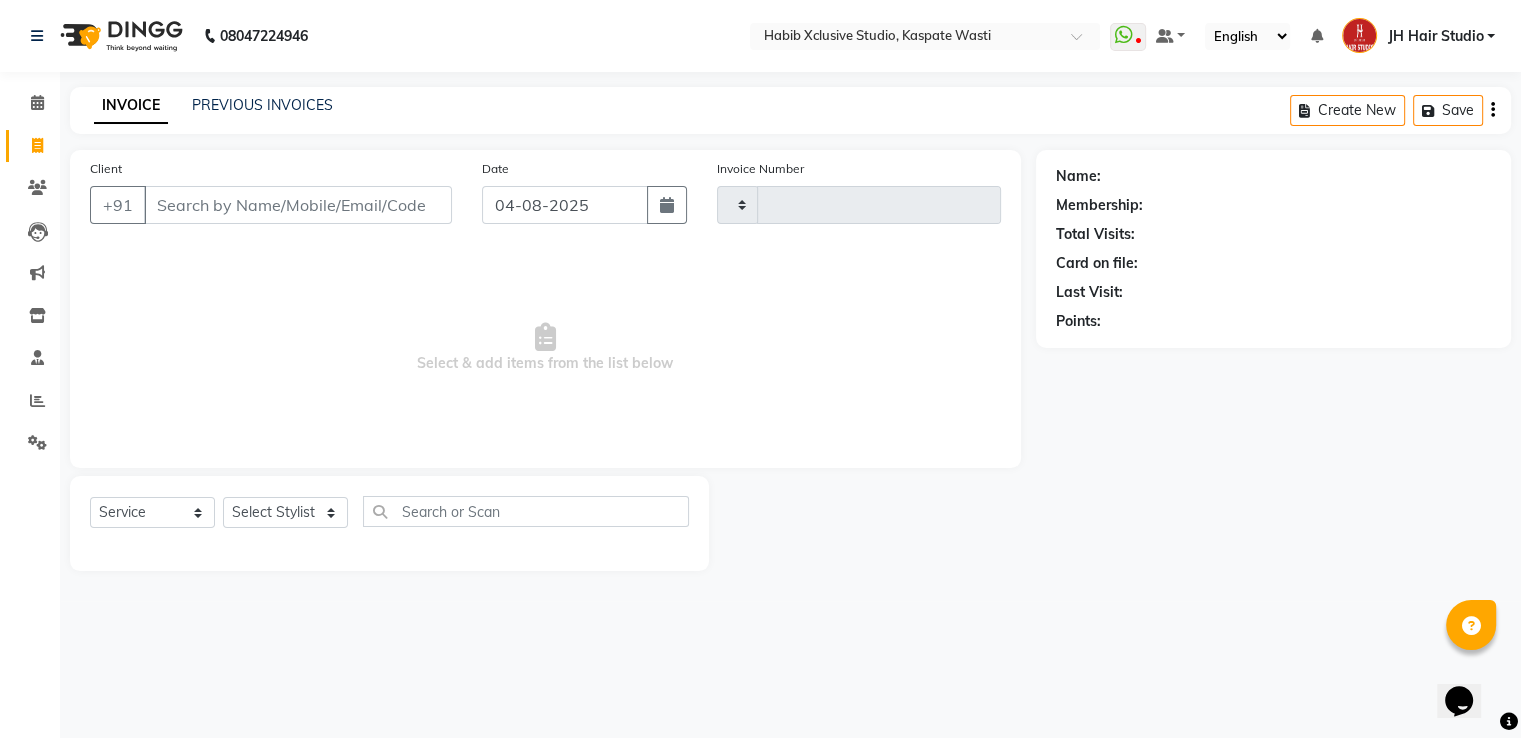type on "3875" 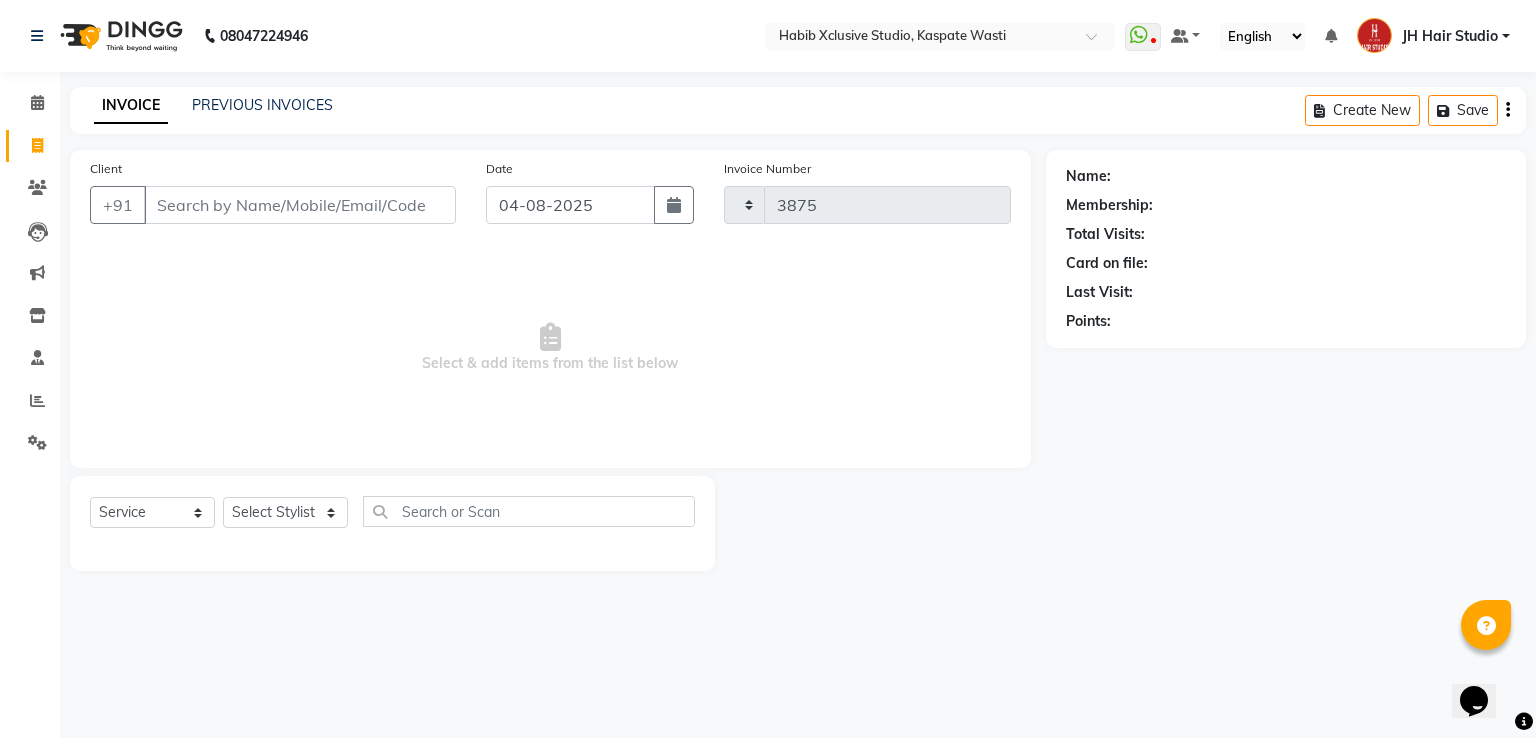 select on "130" 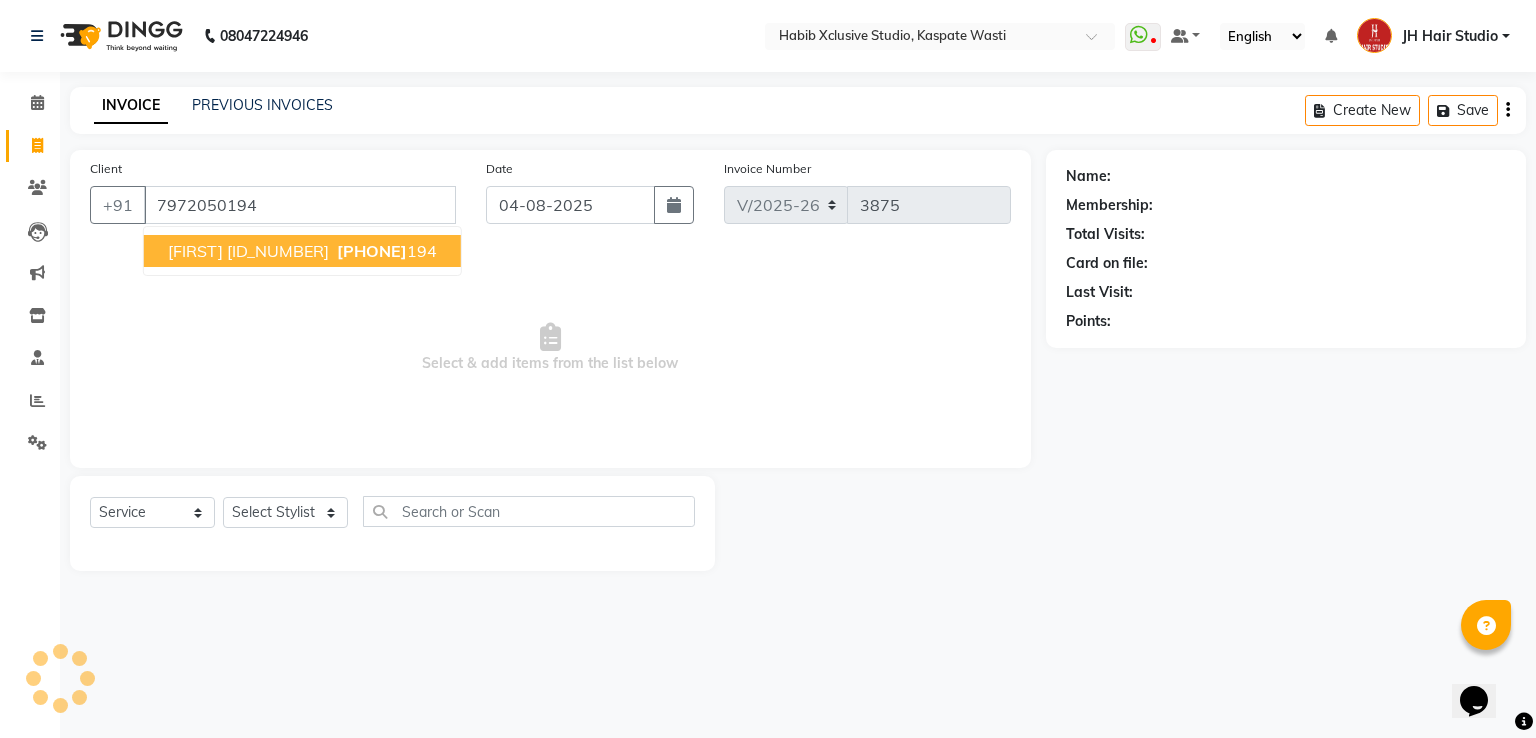 type on "7972050194" 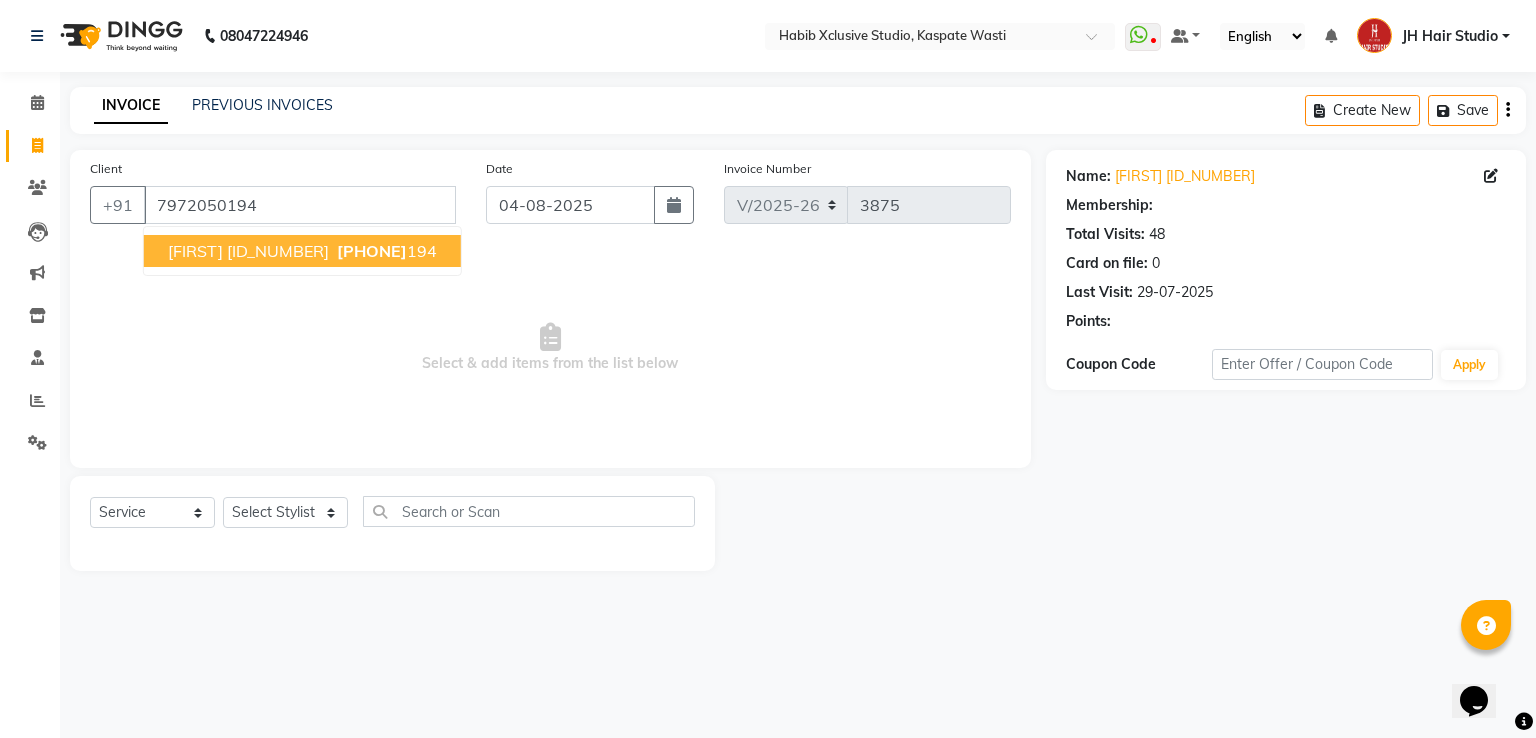 select on "1: Object" 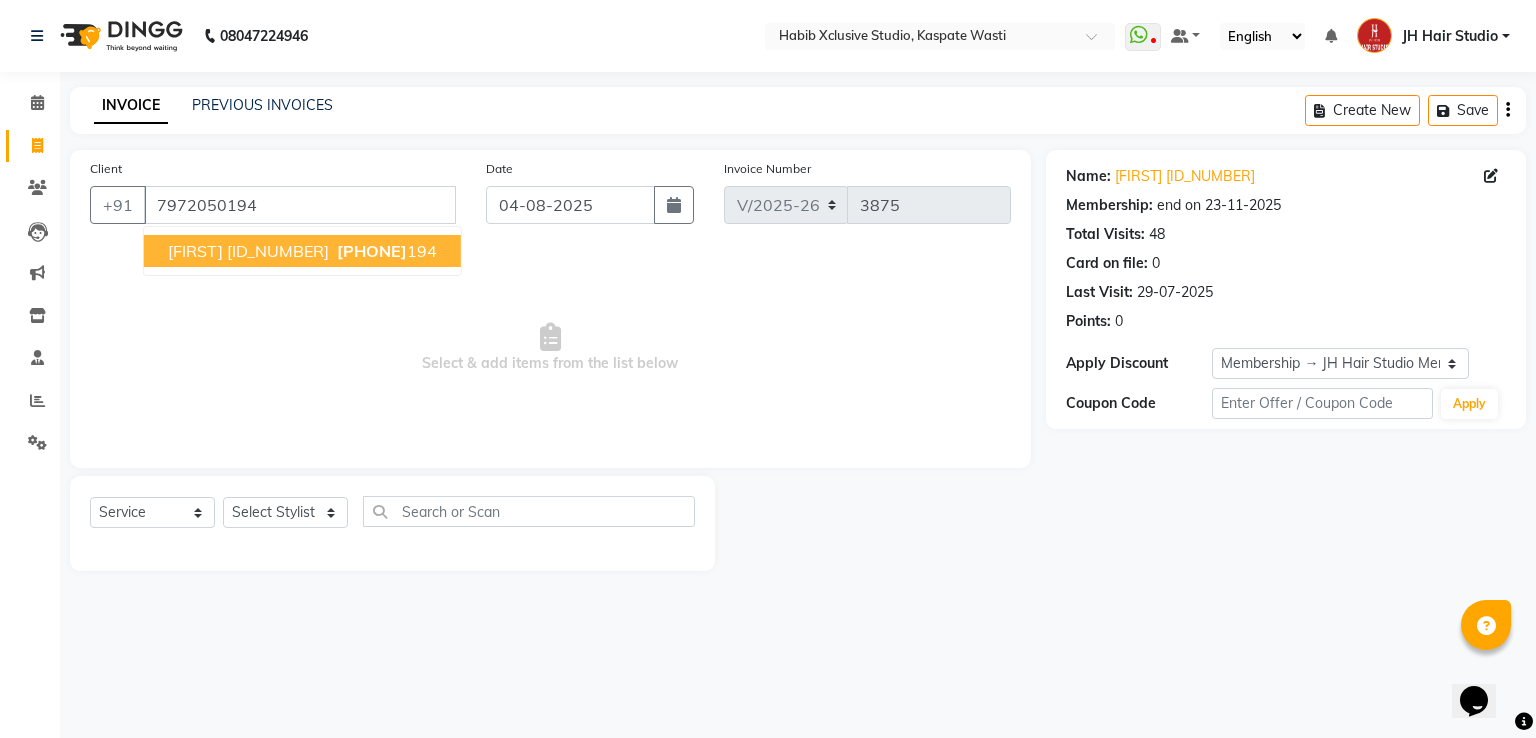 click on "[FIRST] [ID_NUMBER]" at bounding box center (248, 251) 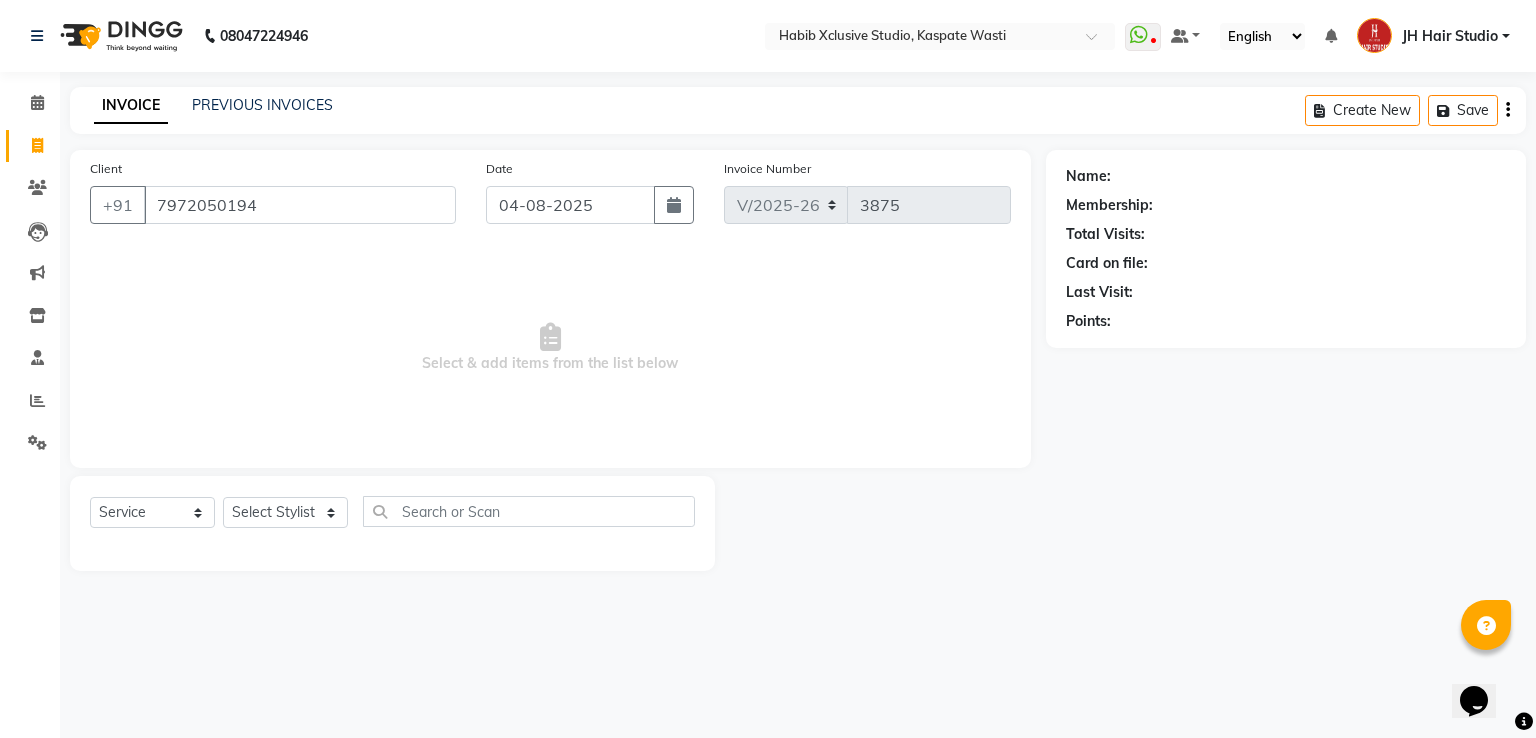 select on "1: Object" 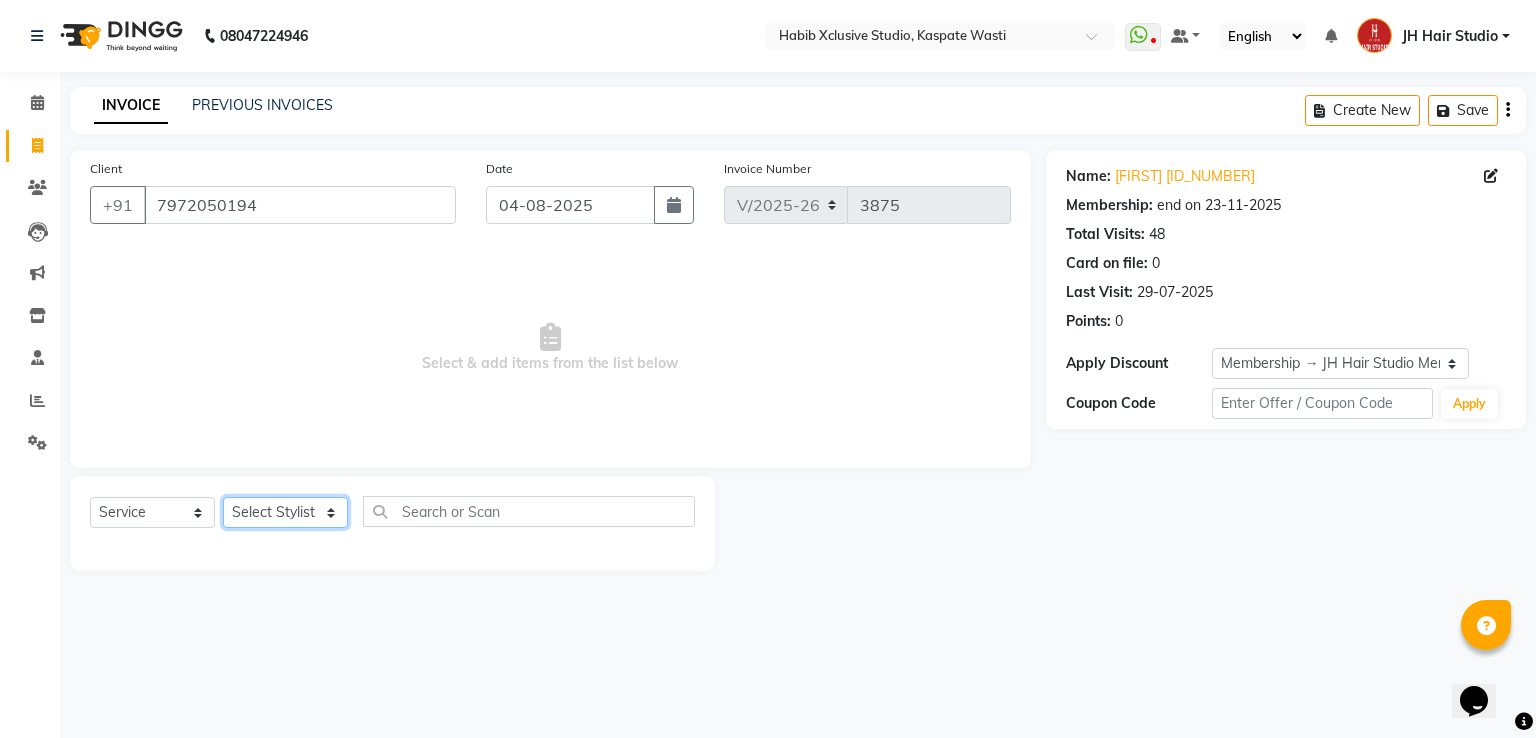click on "Select Stylist [F1] GANESH [F1] Jagdish  [ F1] RAM [F1]Sanjay [F1]Siddhu [F1] Suraj  [F1] USHA [F2] AYAN  [F2] Deepak [F2] Smital [JH] DUBALE  GANESH [JH] Gopal Wagh JH Hair Studio [JH] Harish [JH] Omkar [JH] Shahwaz Shaikh [JH] SIDDHANT  [JH] SWAPNIL [JH] Tushaar" 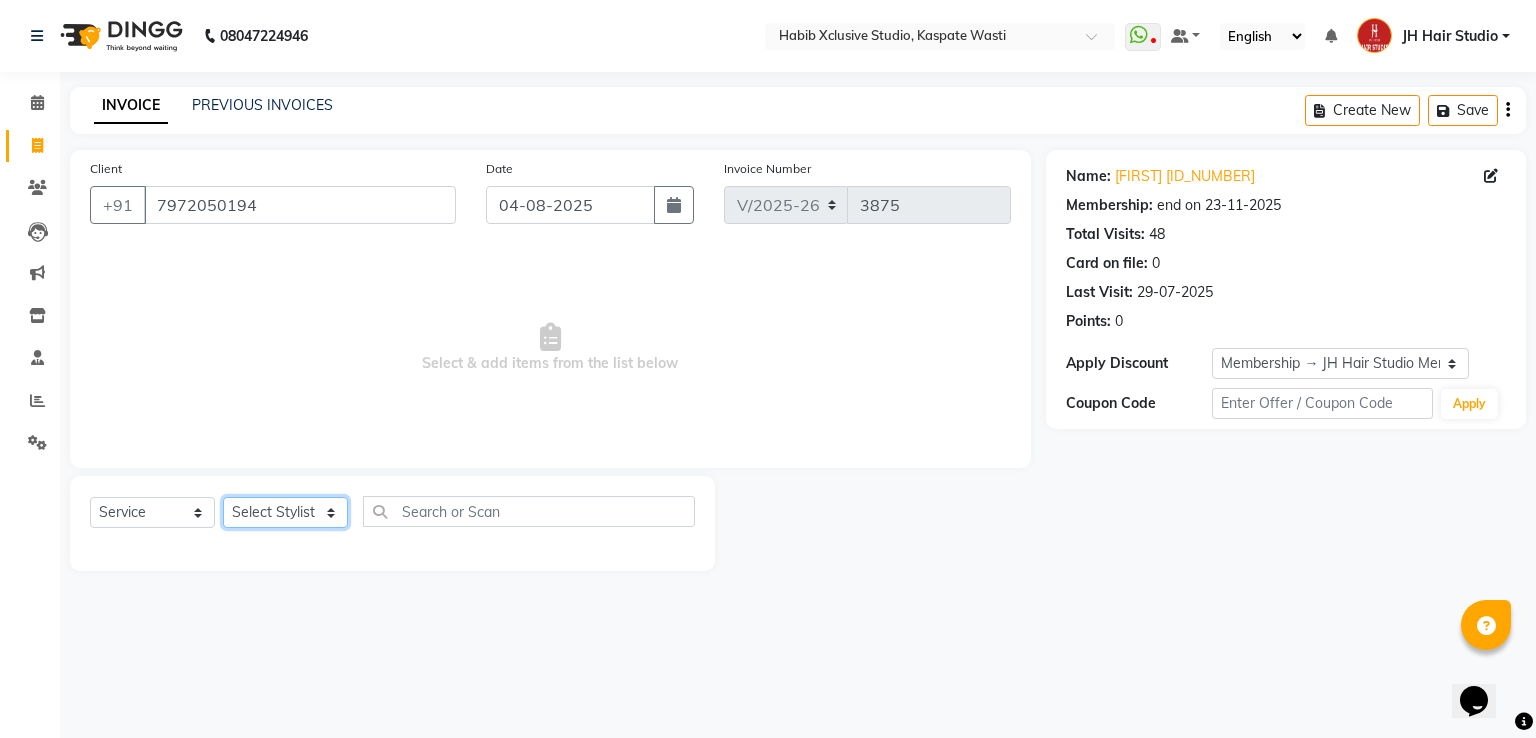 select on "47594" 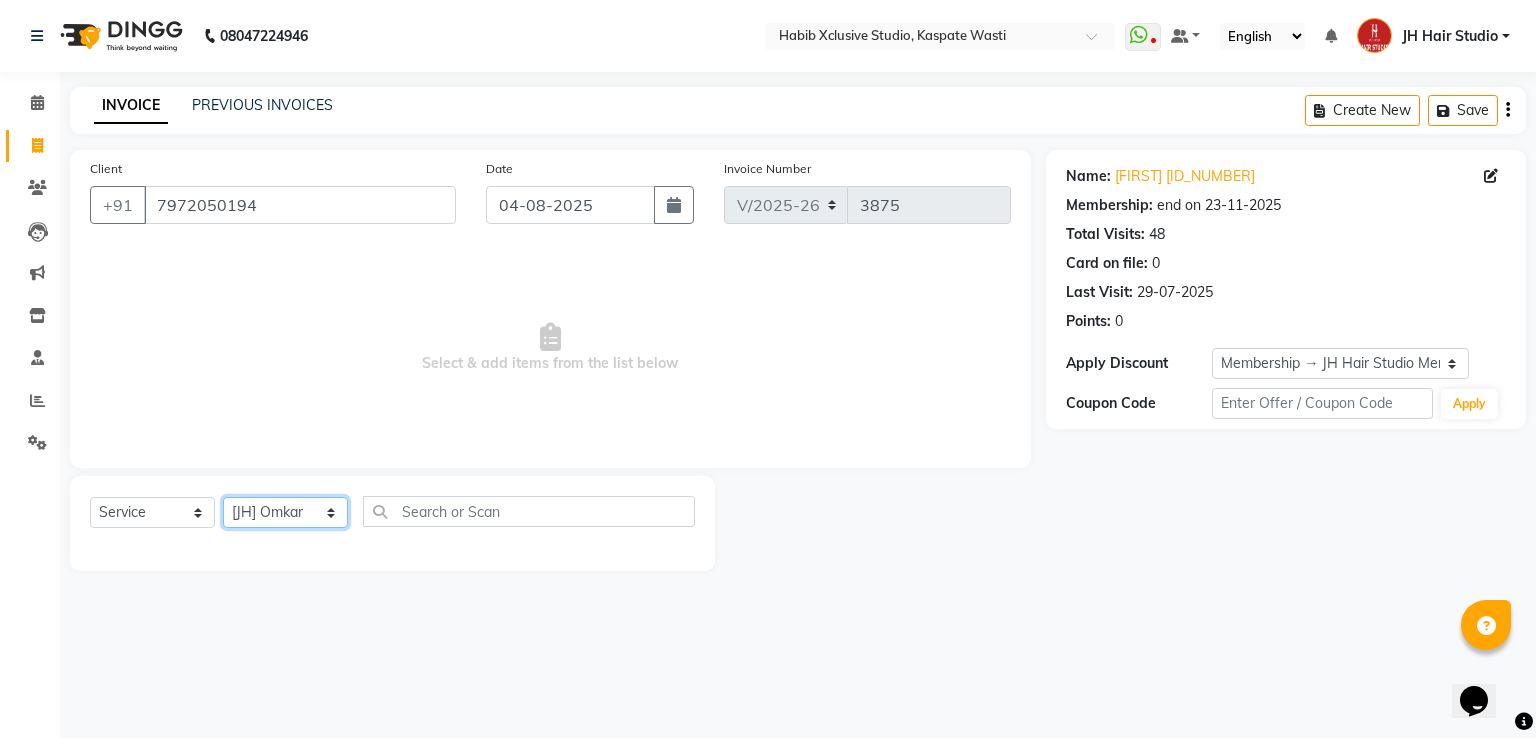 click on "Select Stylist [F1] GANESH [F1] Jagdish  [ F1] RAM [F1]Sanjay [F1]Siddhu [F1] Suraj  [F1] USHA [F2] AYAN  [F2] Deepak [F2] Smital [JH] DUBALE  GANESH [JH] Gopal Wagh JH Hair Studio [JH] Harish [JH] Omkar [JH] Shahwaz Shaikh [JH] SIDDHANT  [JH] SWAPNIL [JH] Tushaar" 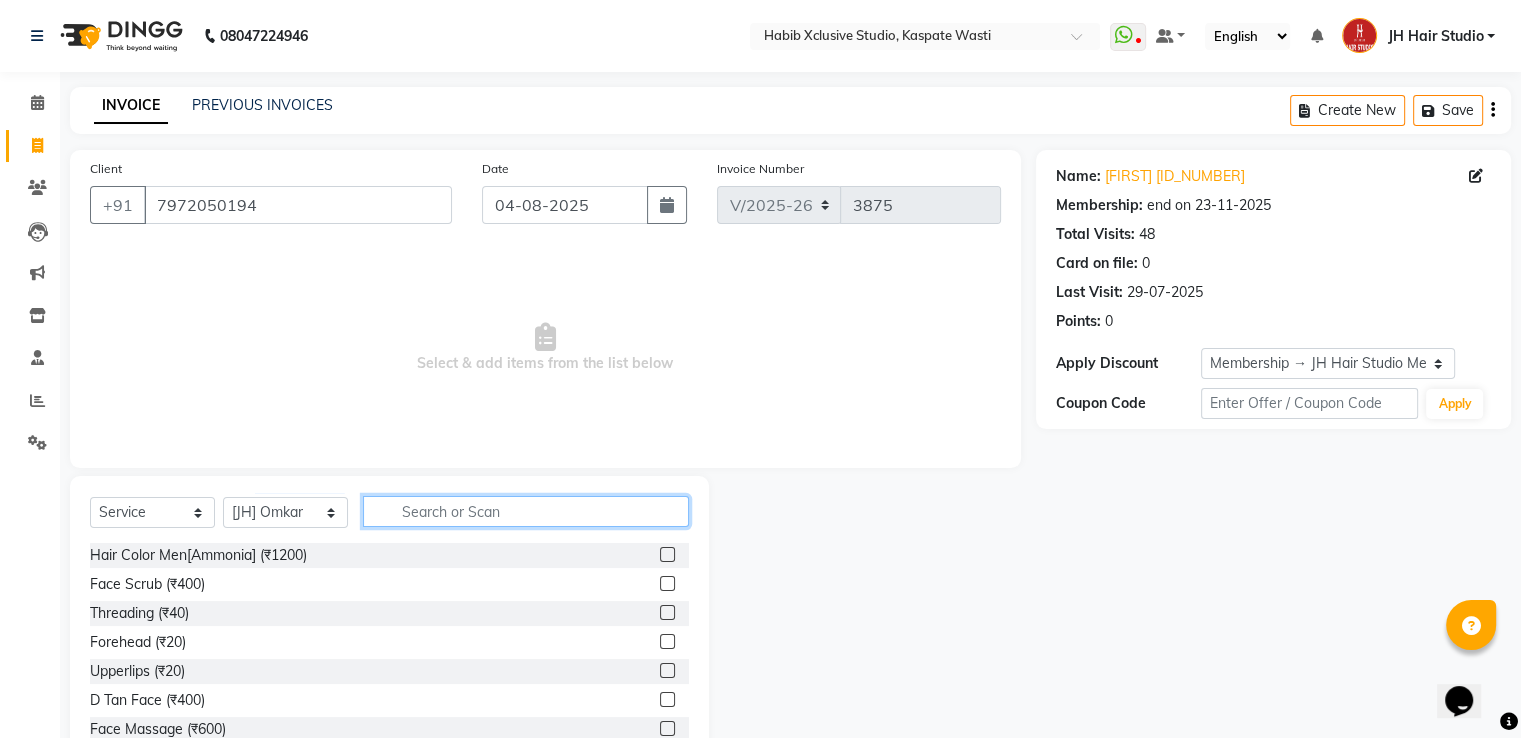 click 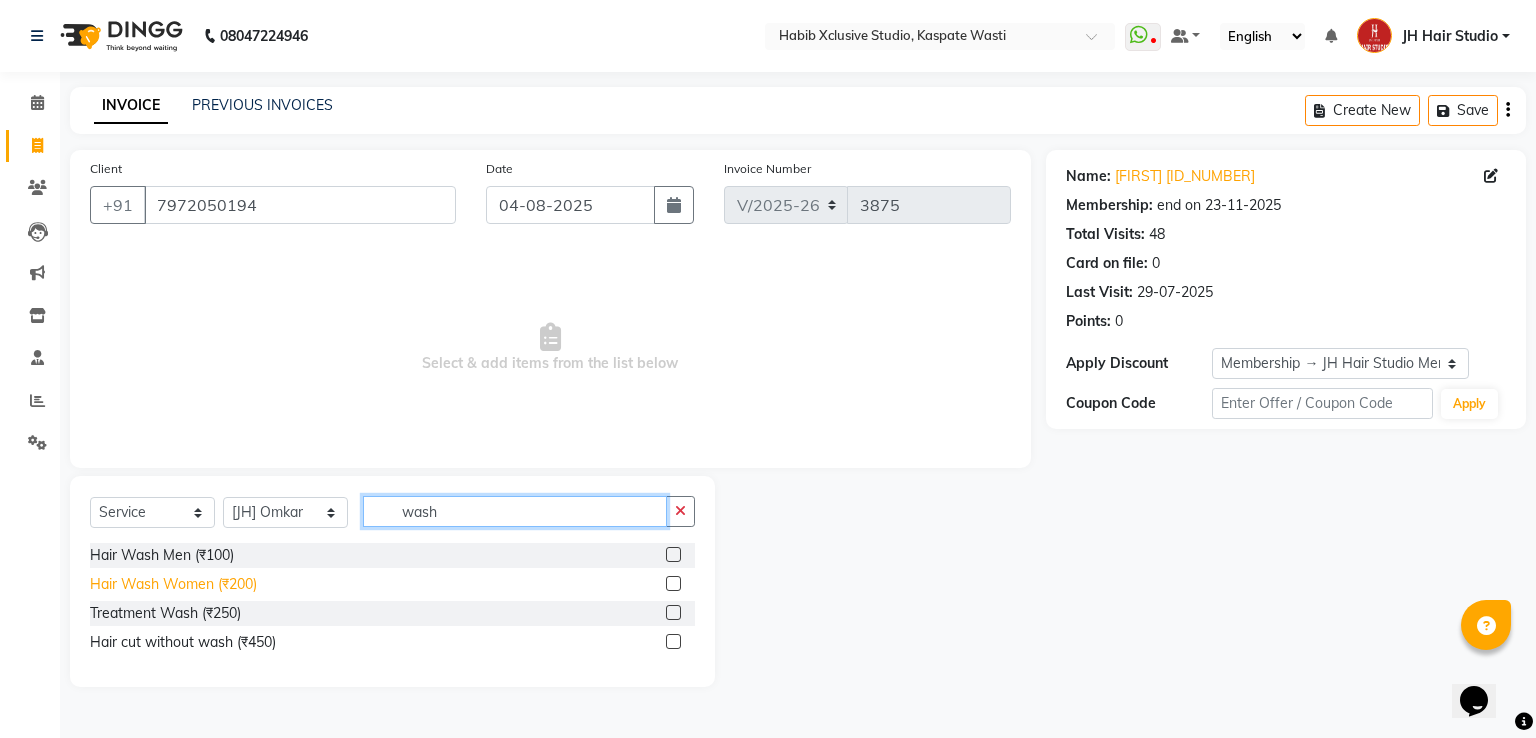 type on "wash" 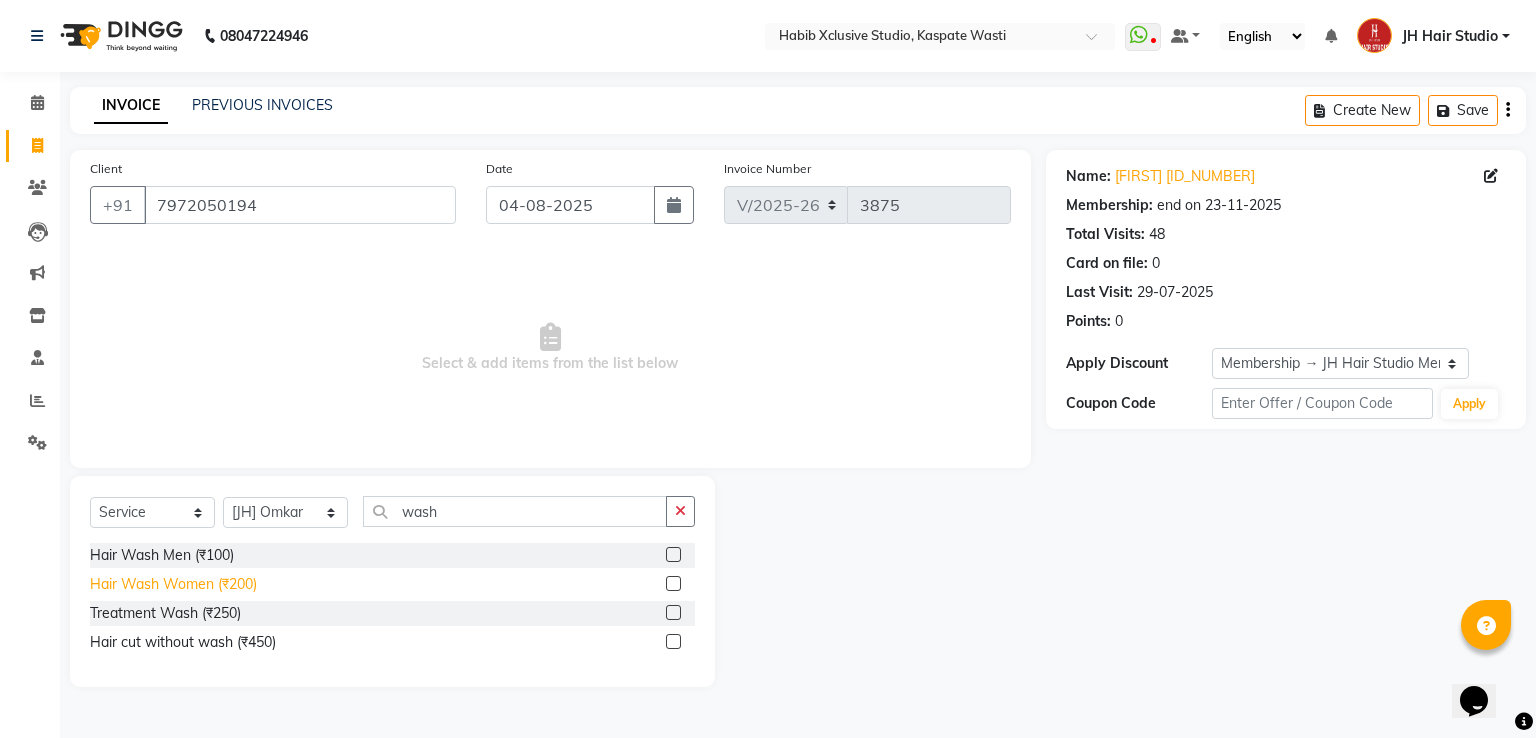 click on "Hair Wash Women (₹200)" 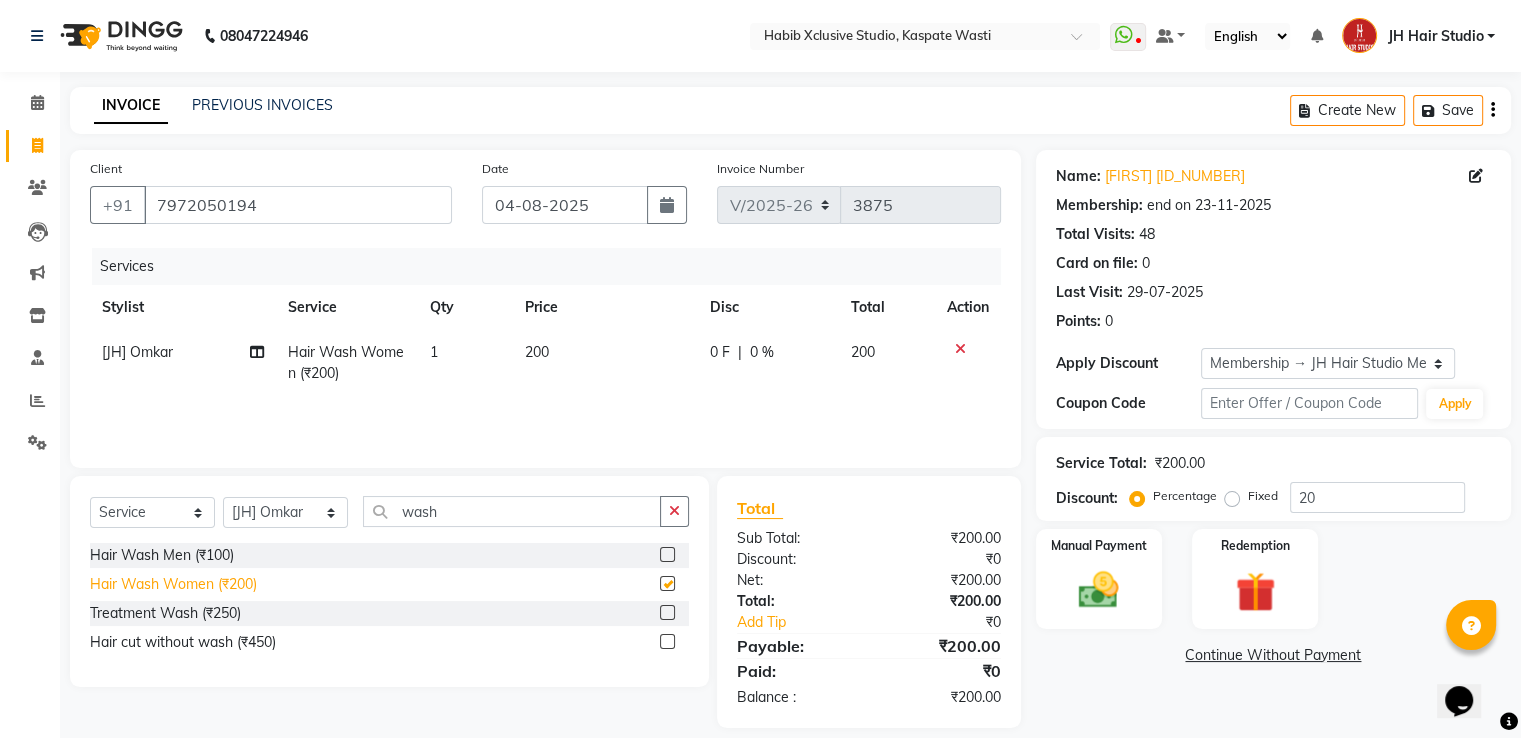 checkbox on "false" 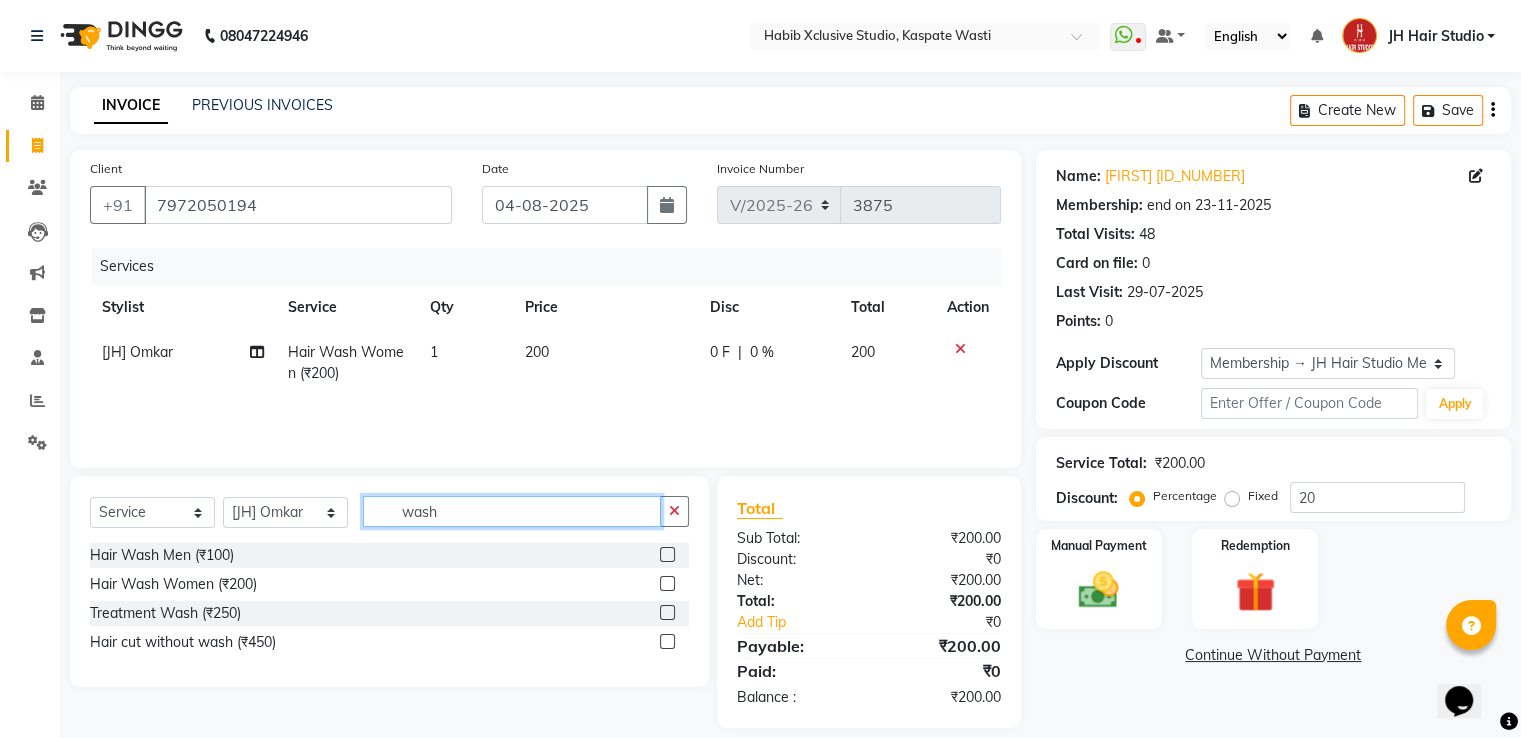 click on "wash" 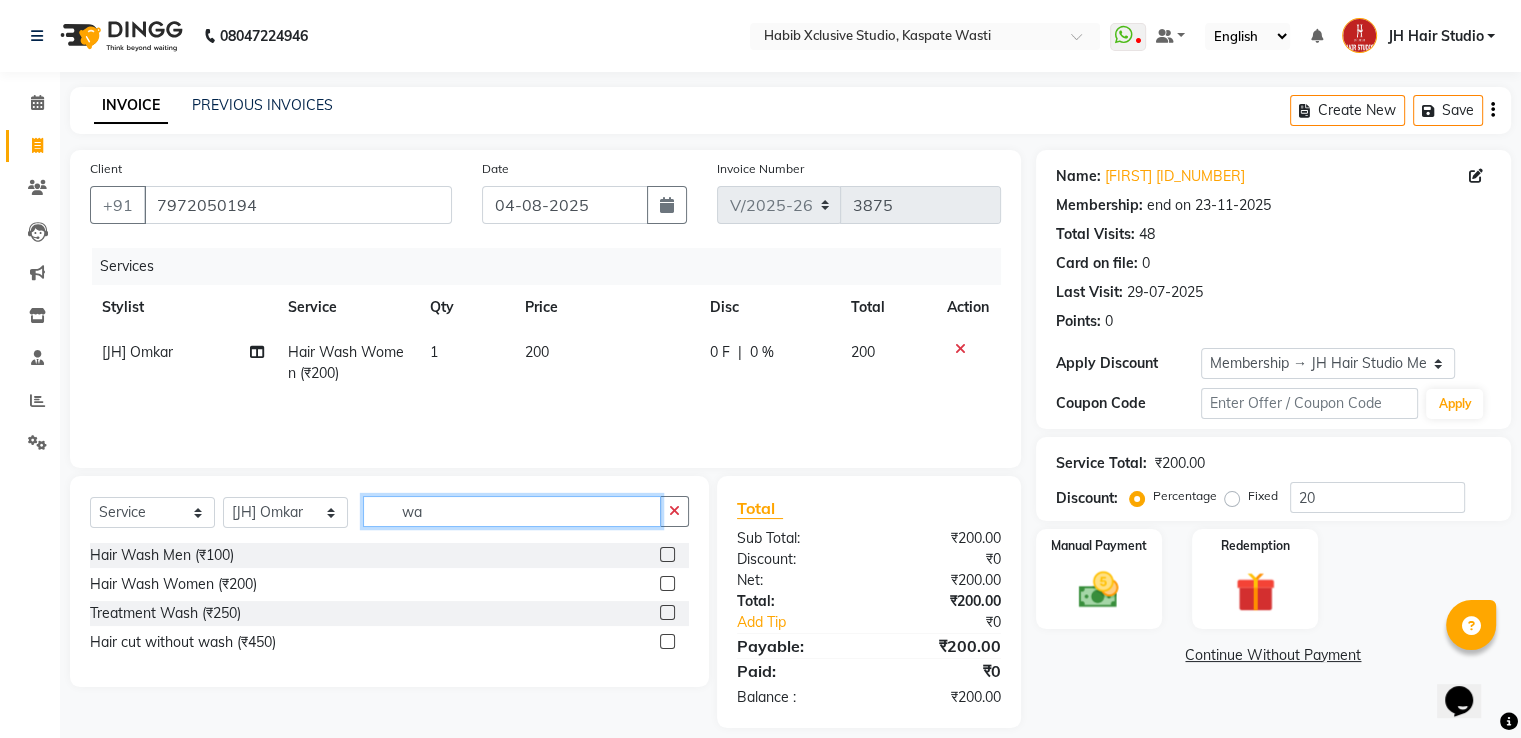 type on "w" 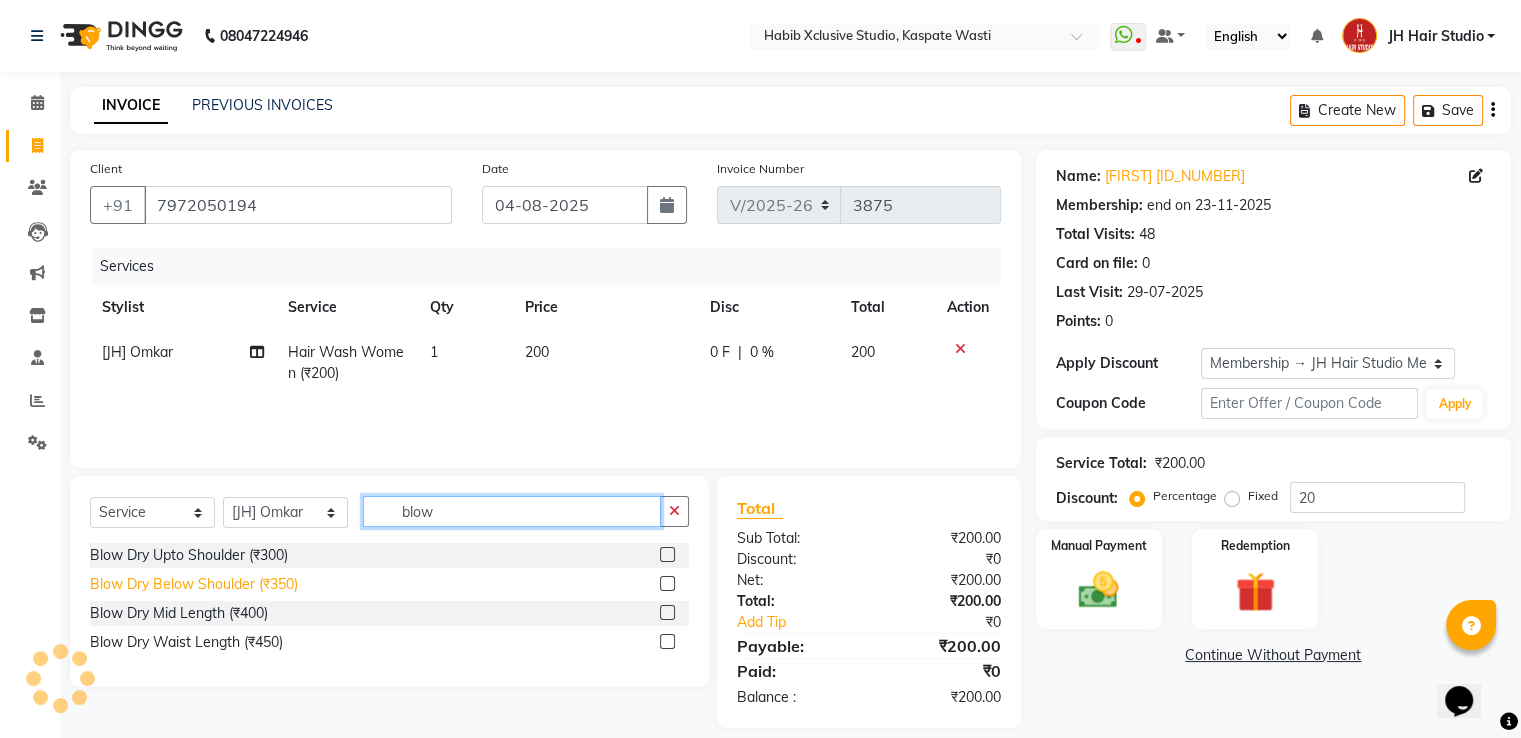 type on "blow" 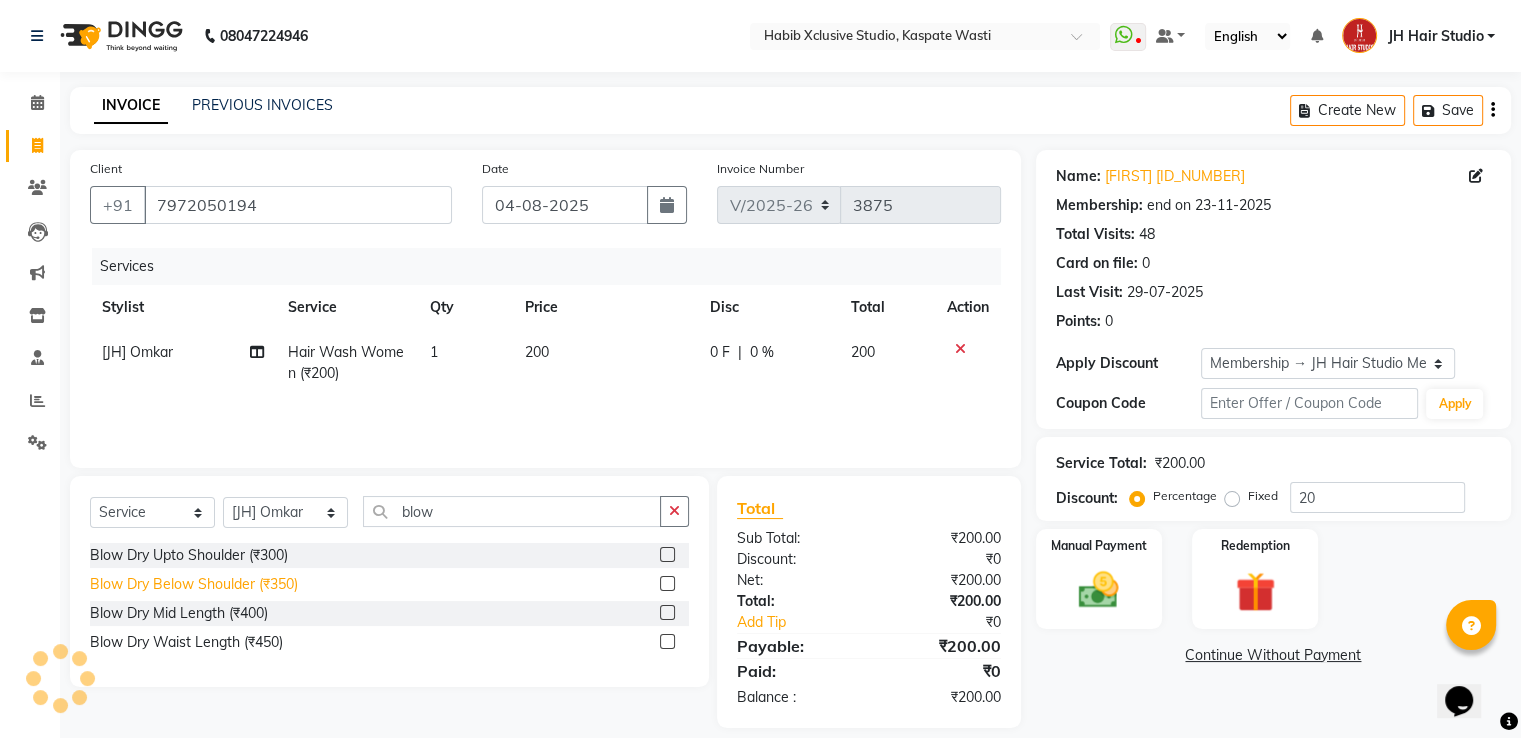 click on "Blow Dry Below Shoulder (₹350)" 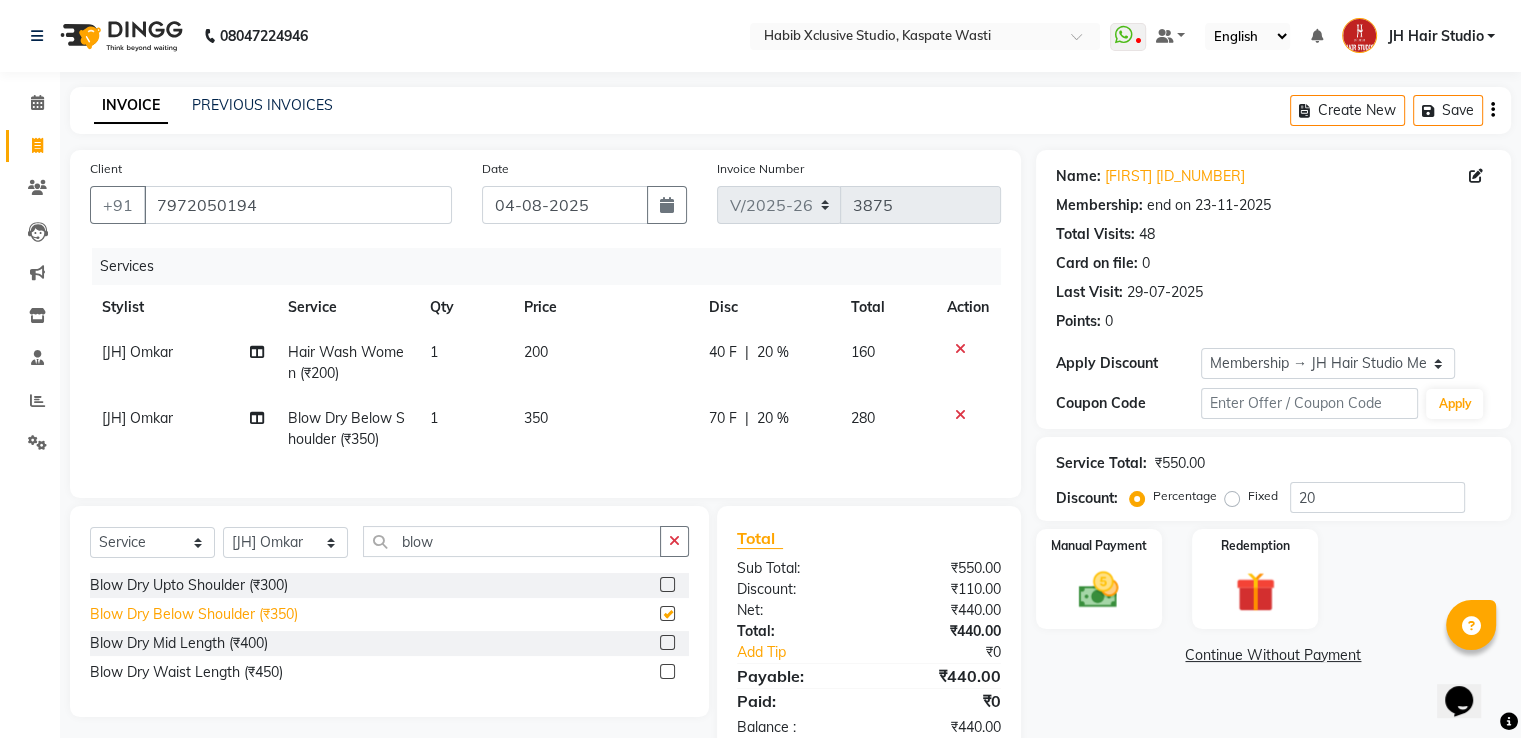 checkbox on "false" 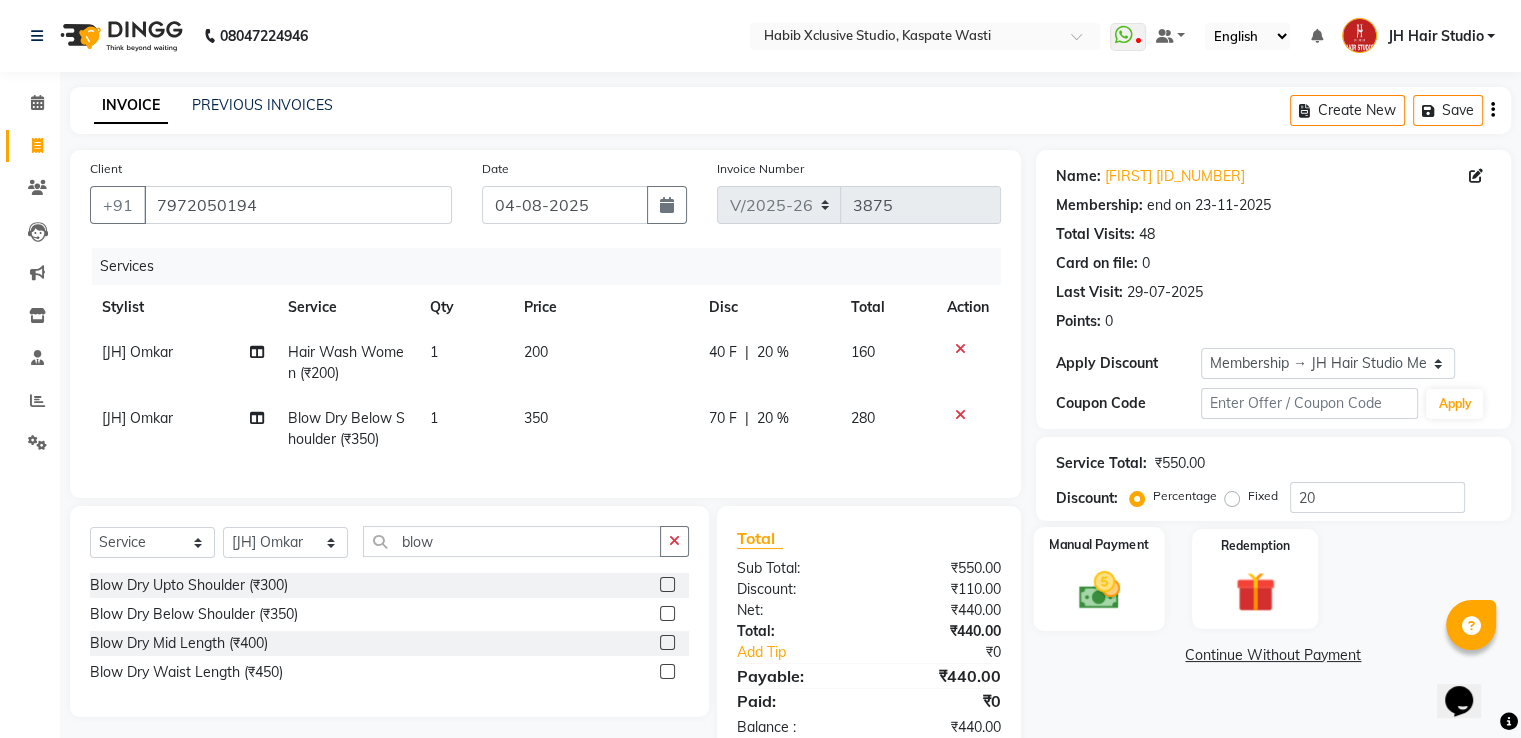 click on "Manual Payment" 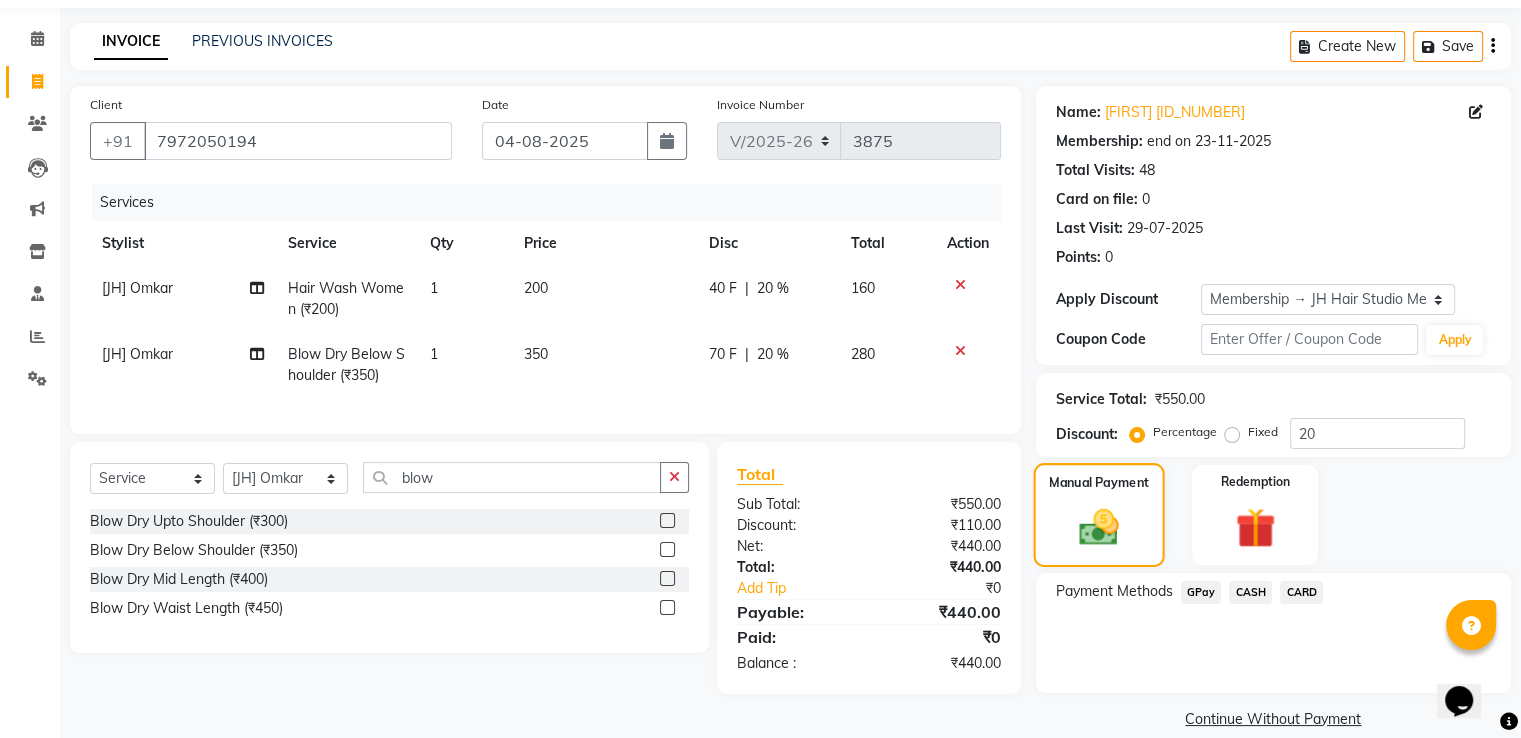 scroll, scrollTop: 89, scrollLeft: 0, axis: vertical 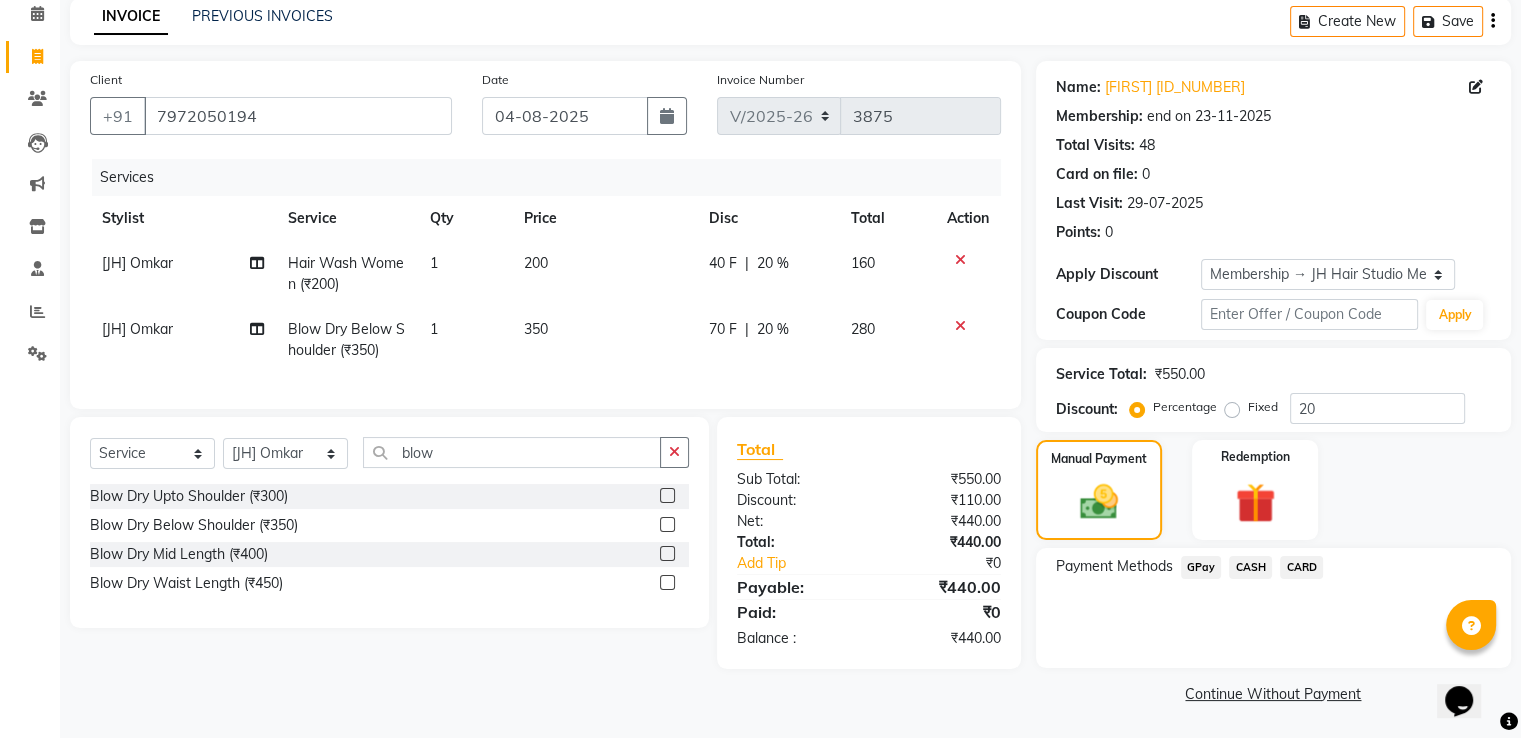 click on "350" 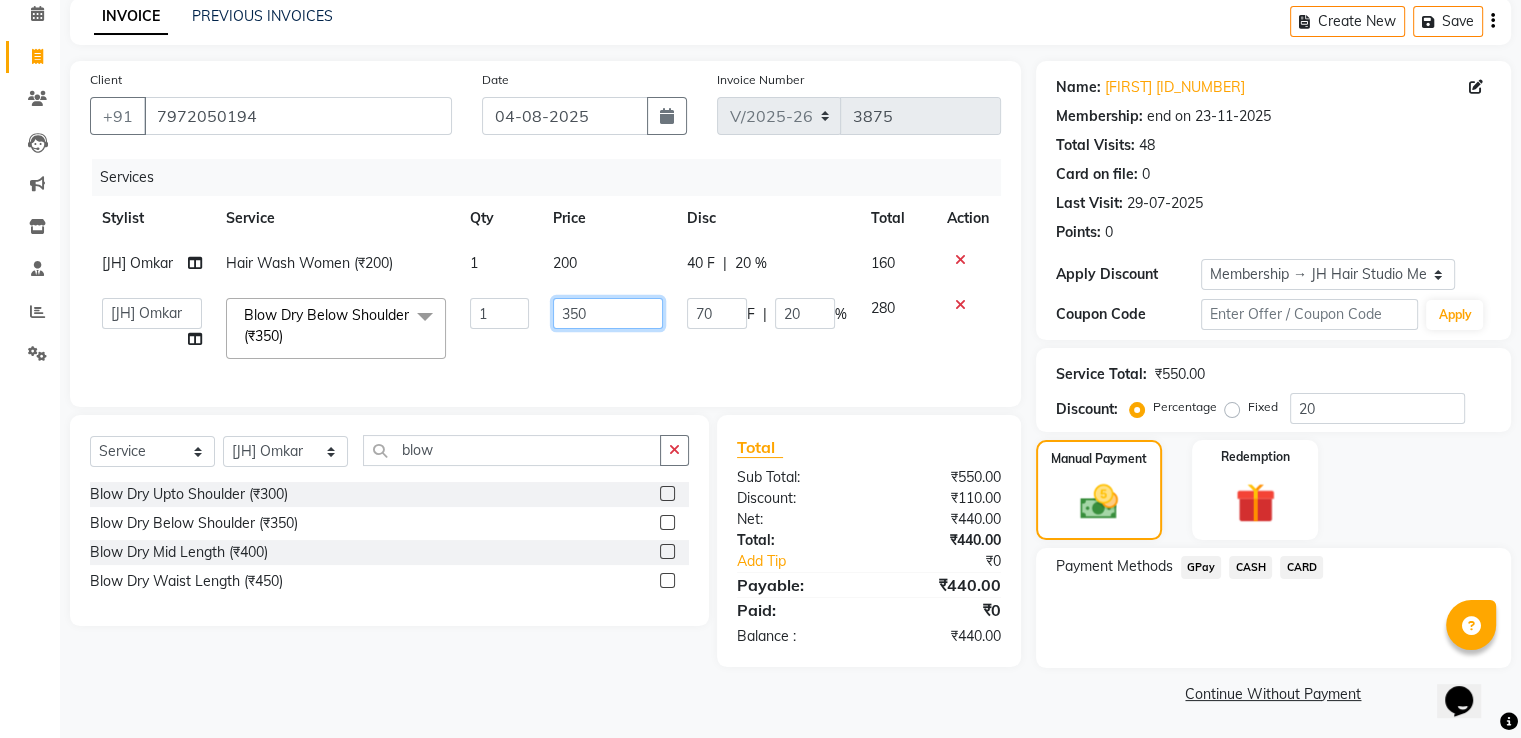 click on "350" 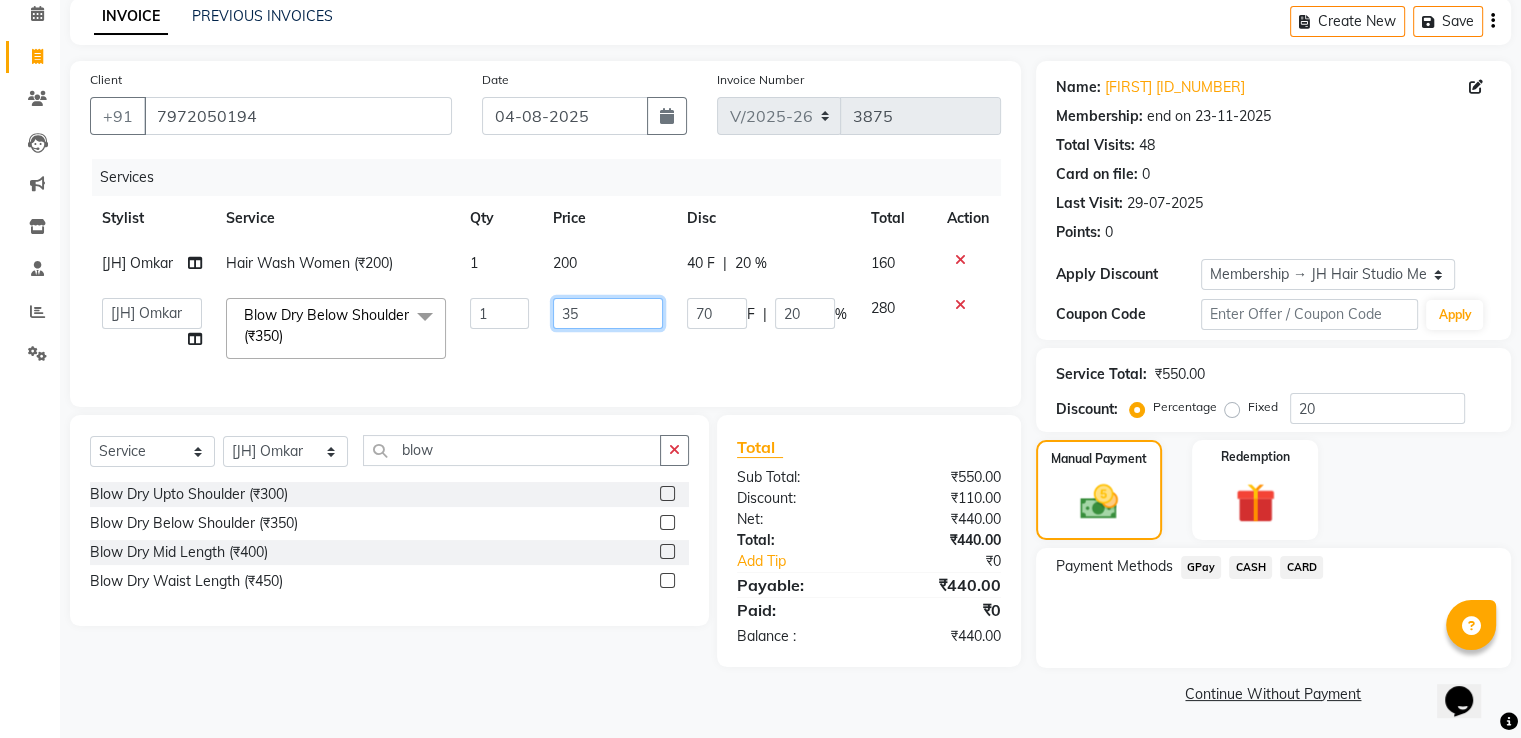 type on "3" 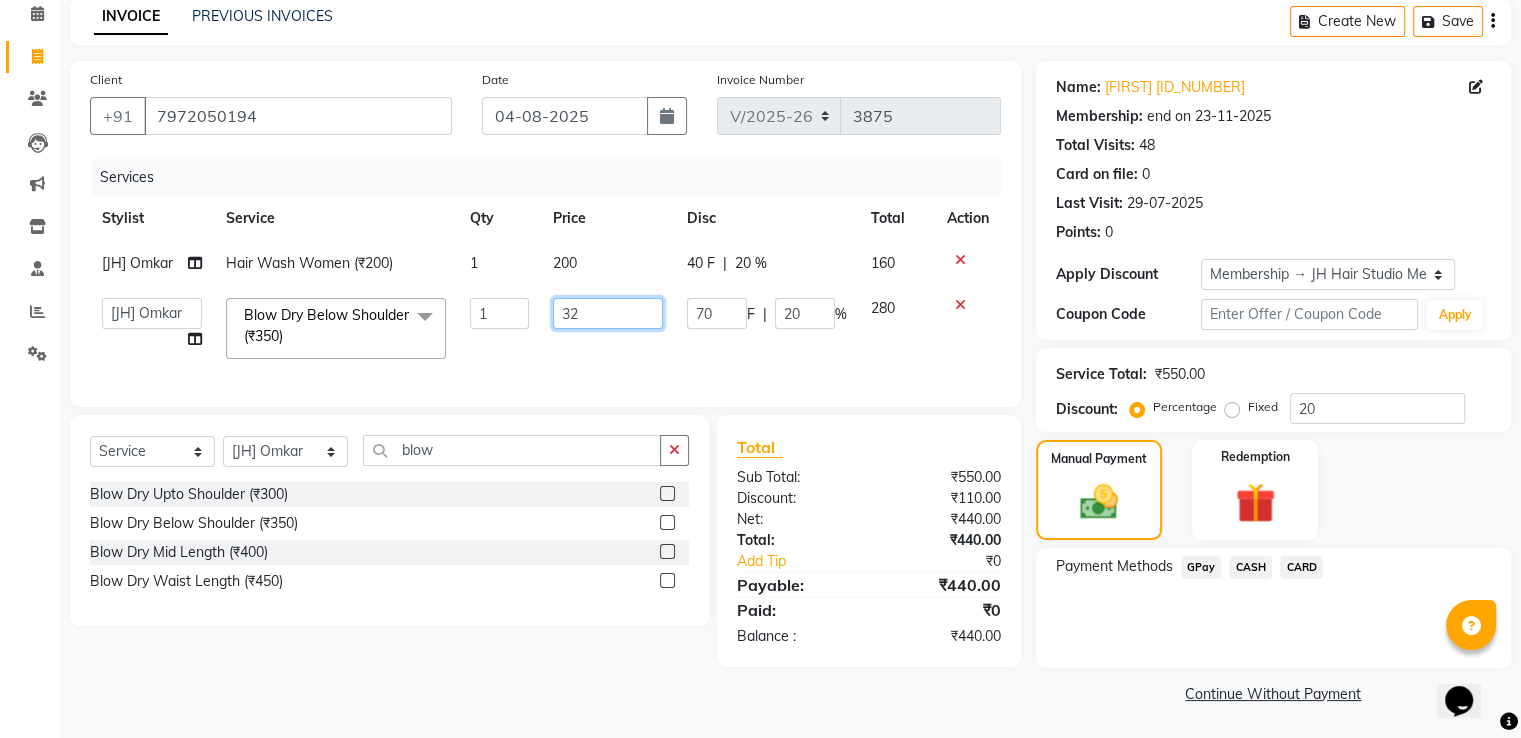 type on "320" 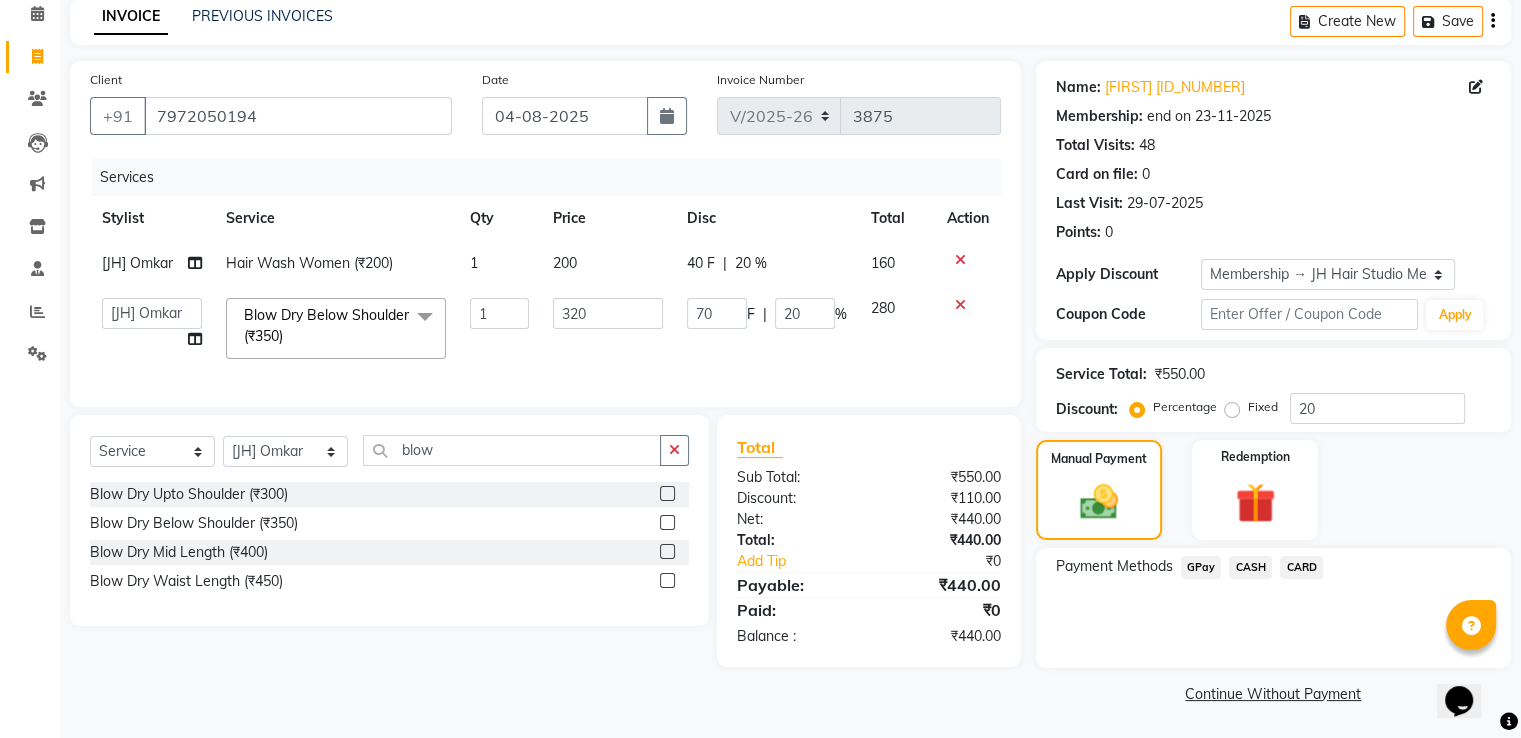 click on "320" 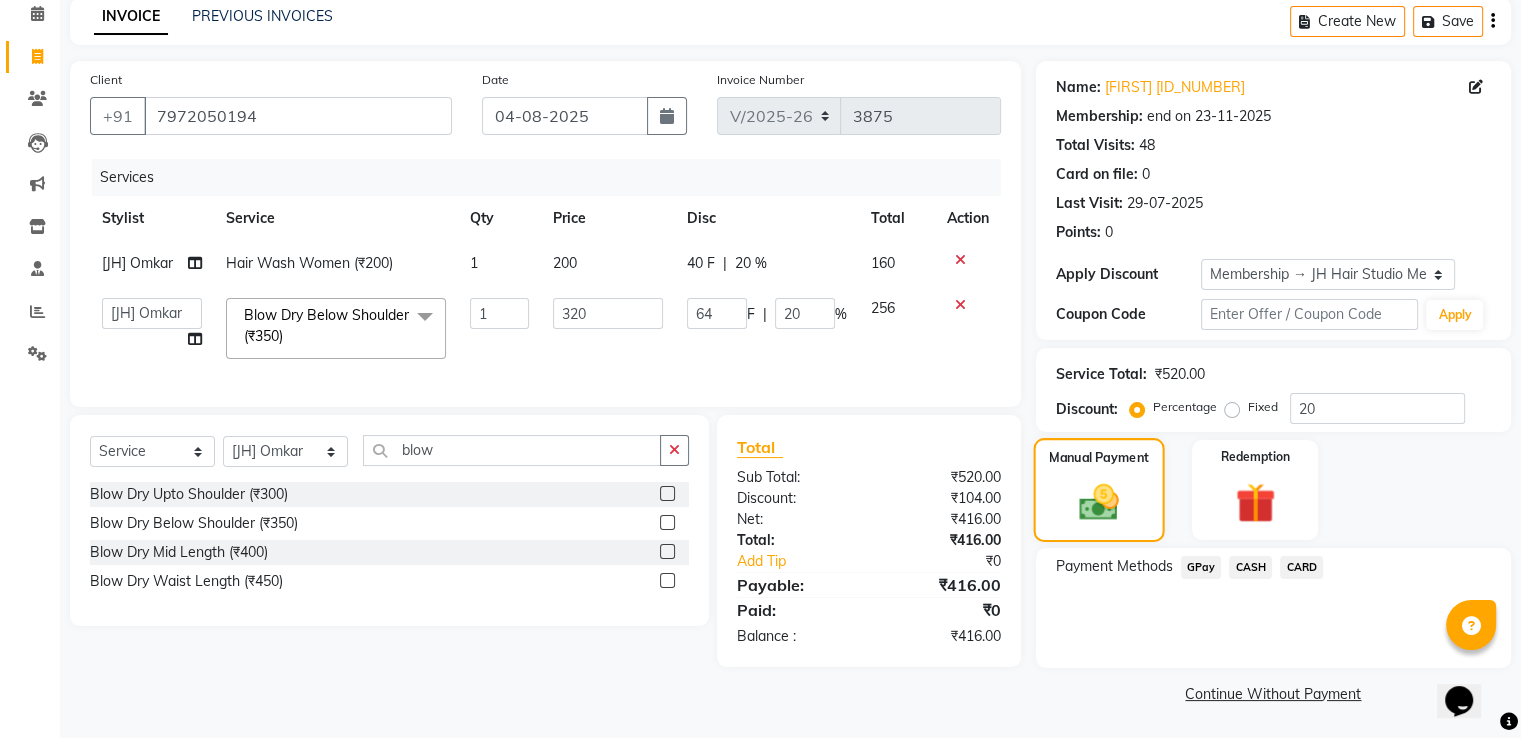 click 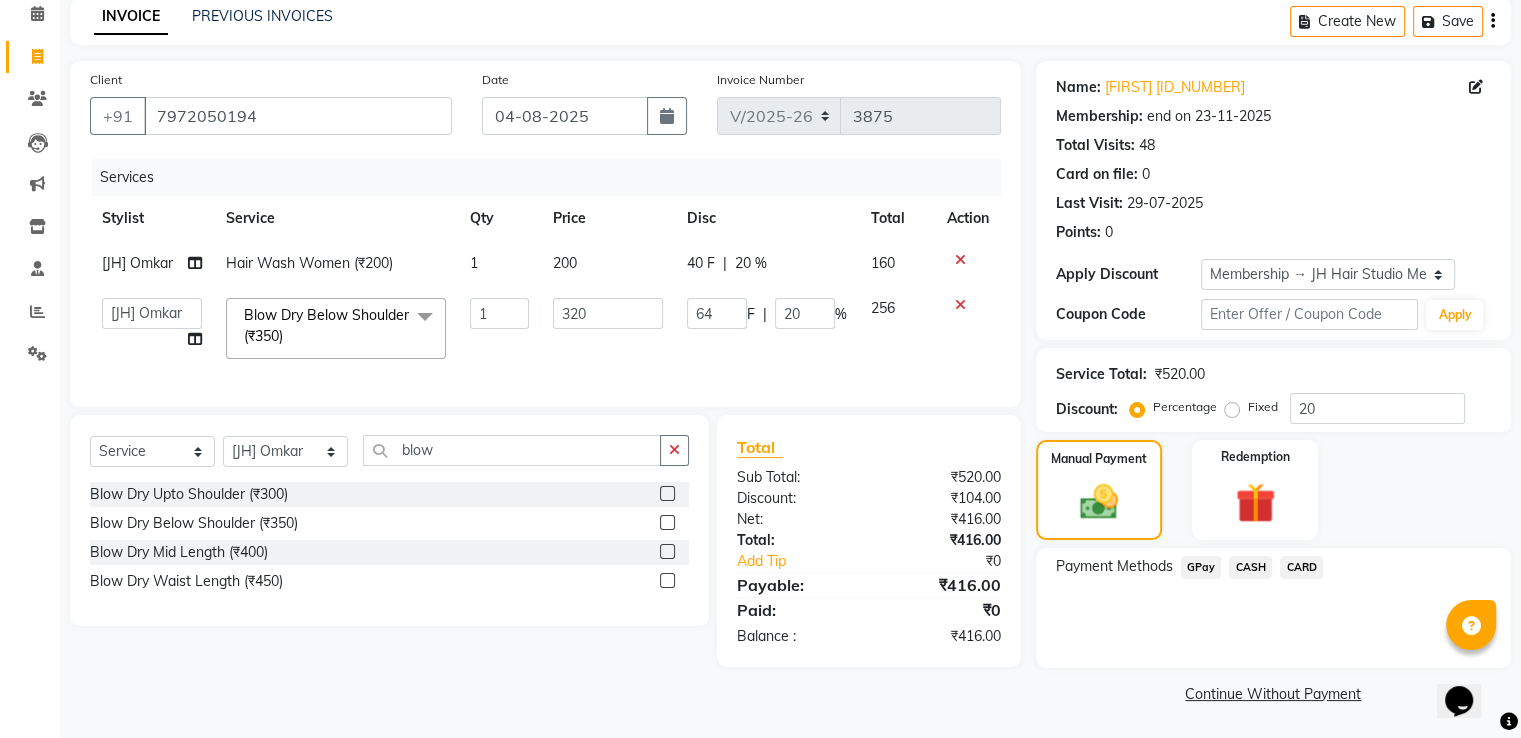 click on "GPay" 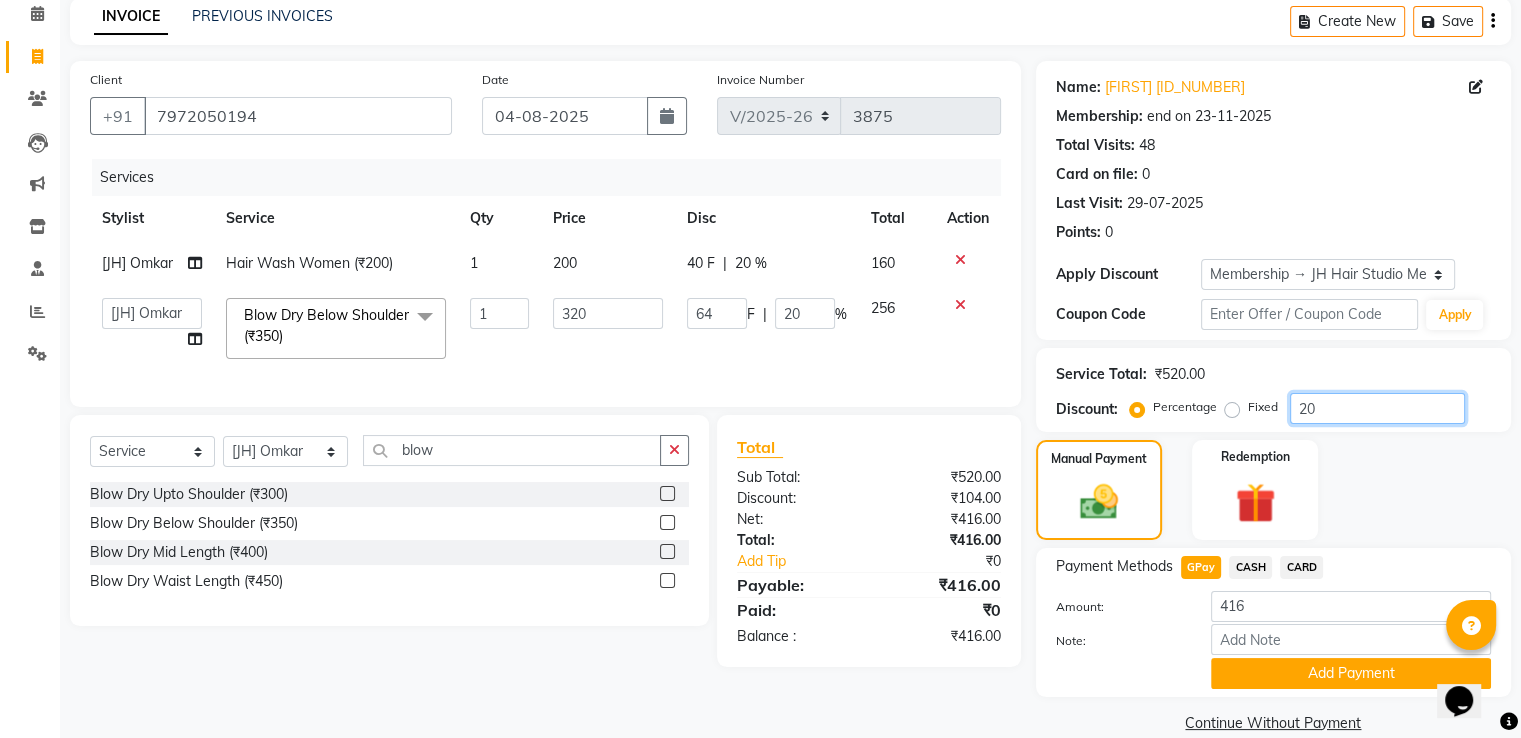 click on "20" 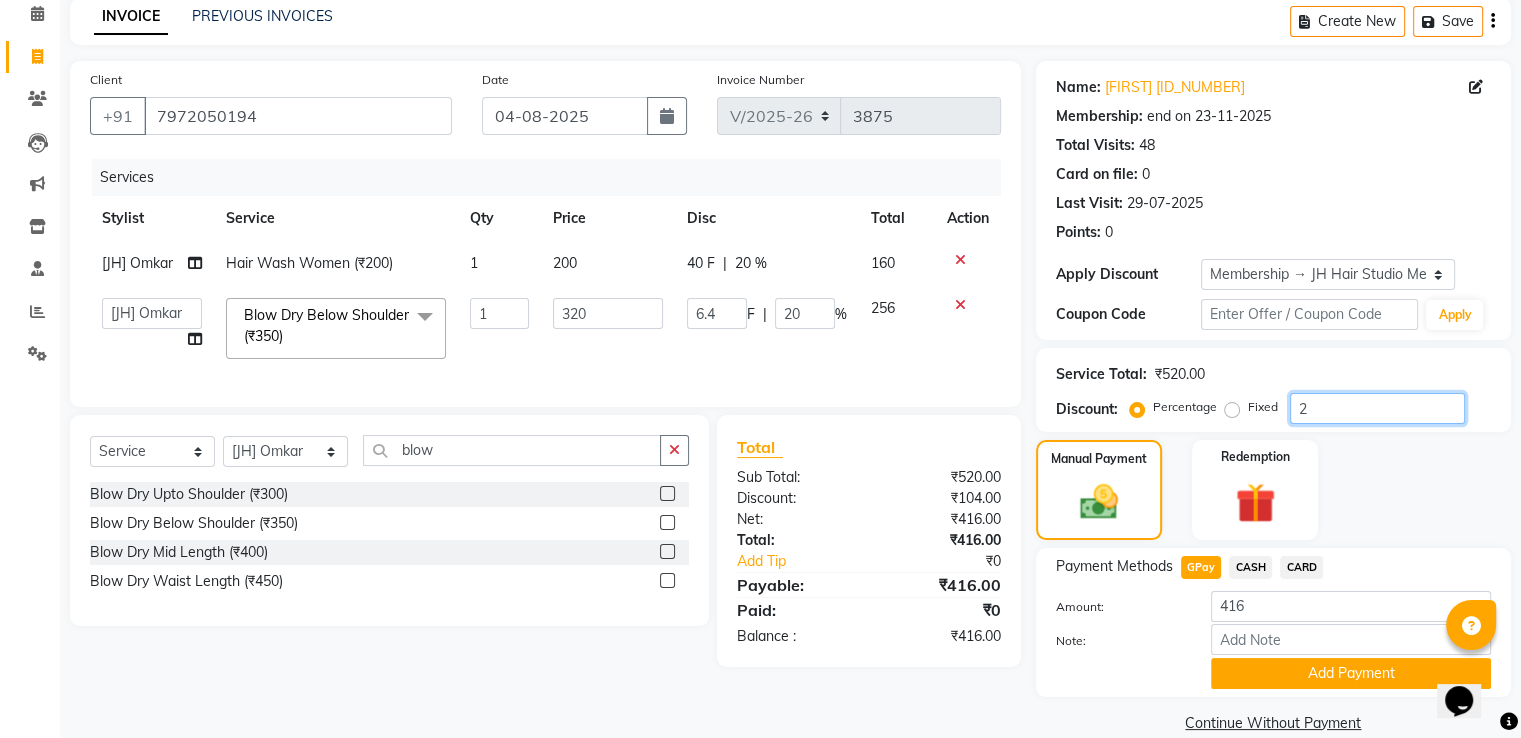 type on "2" 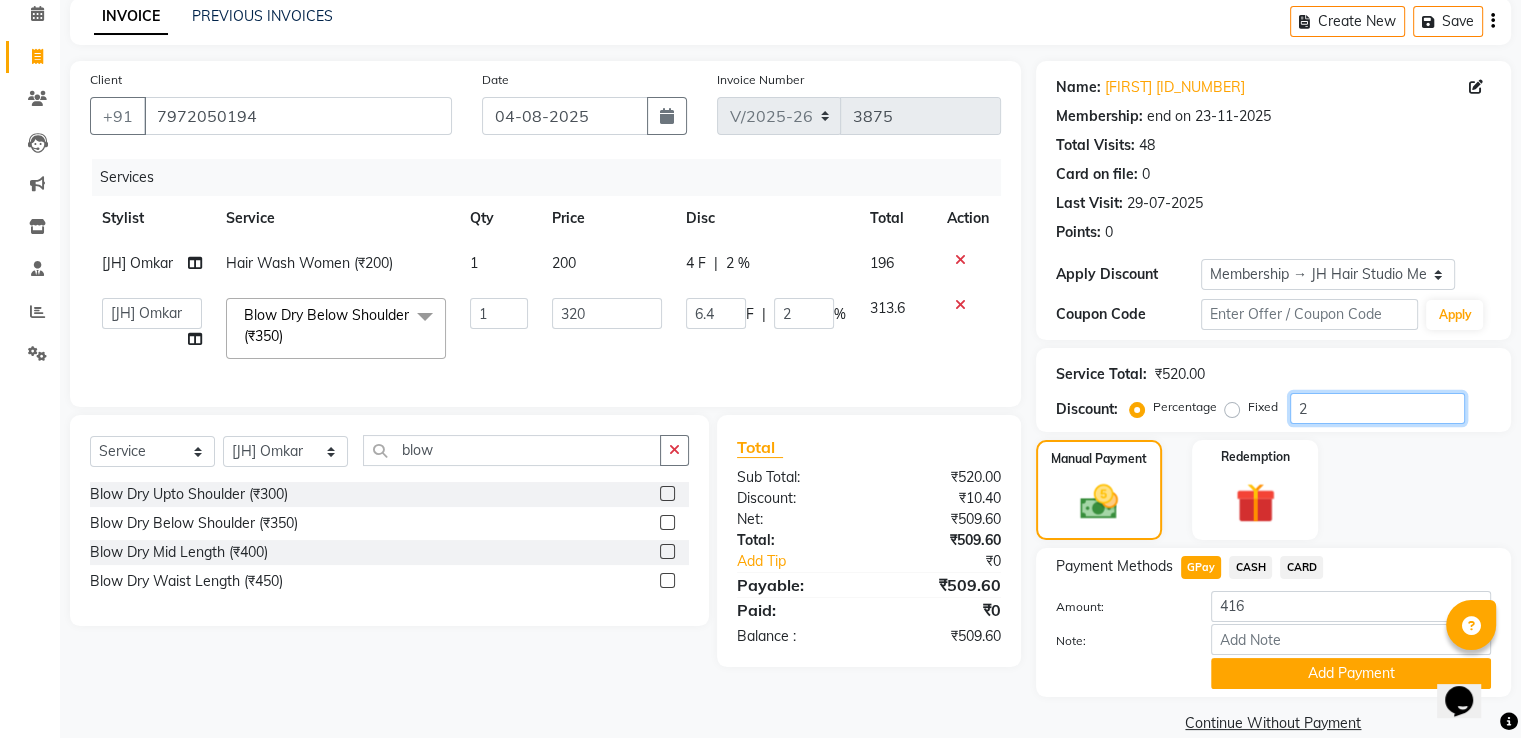 type 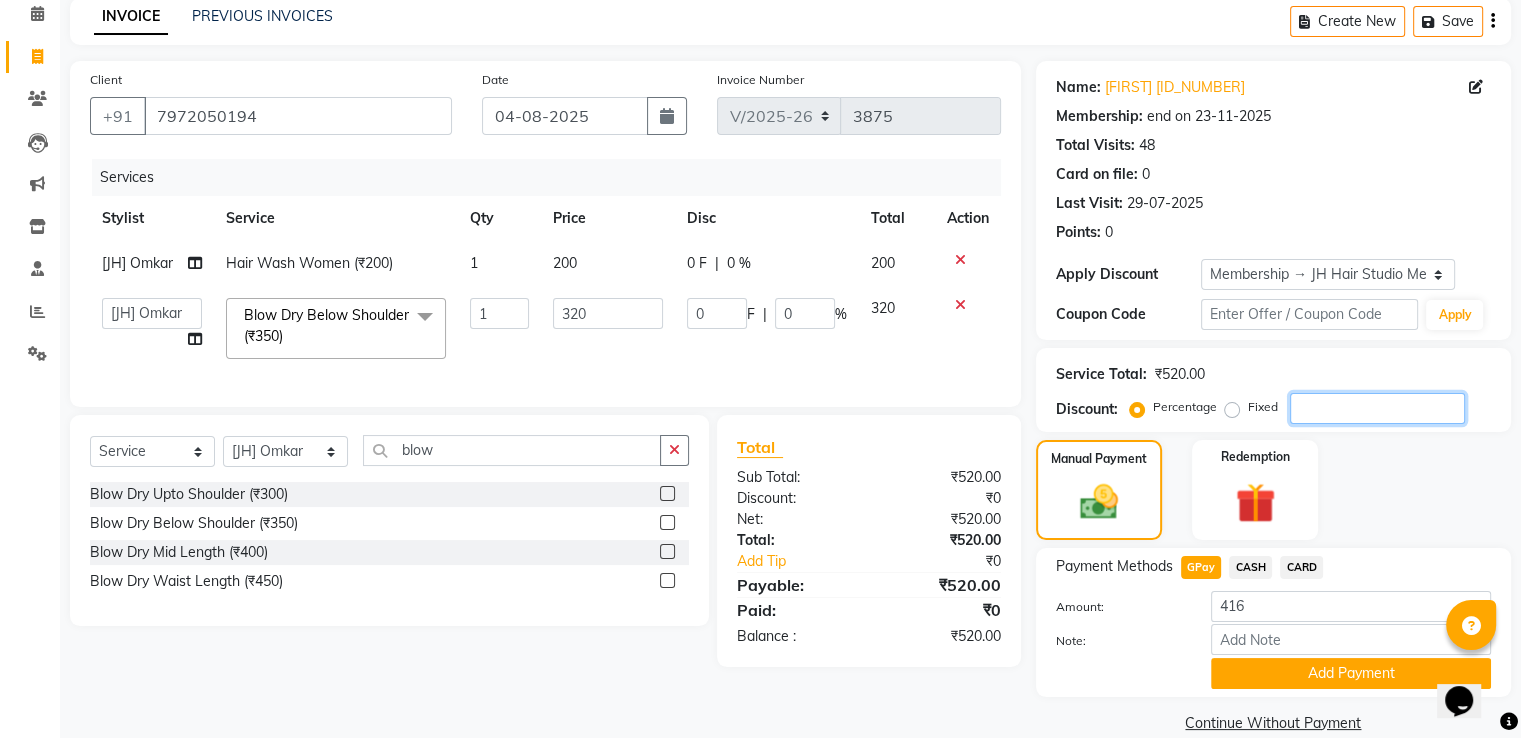 type 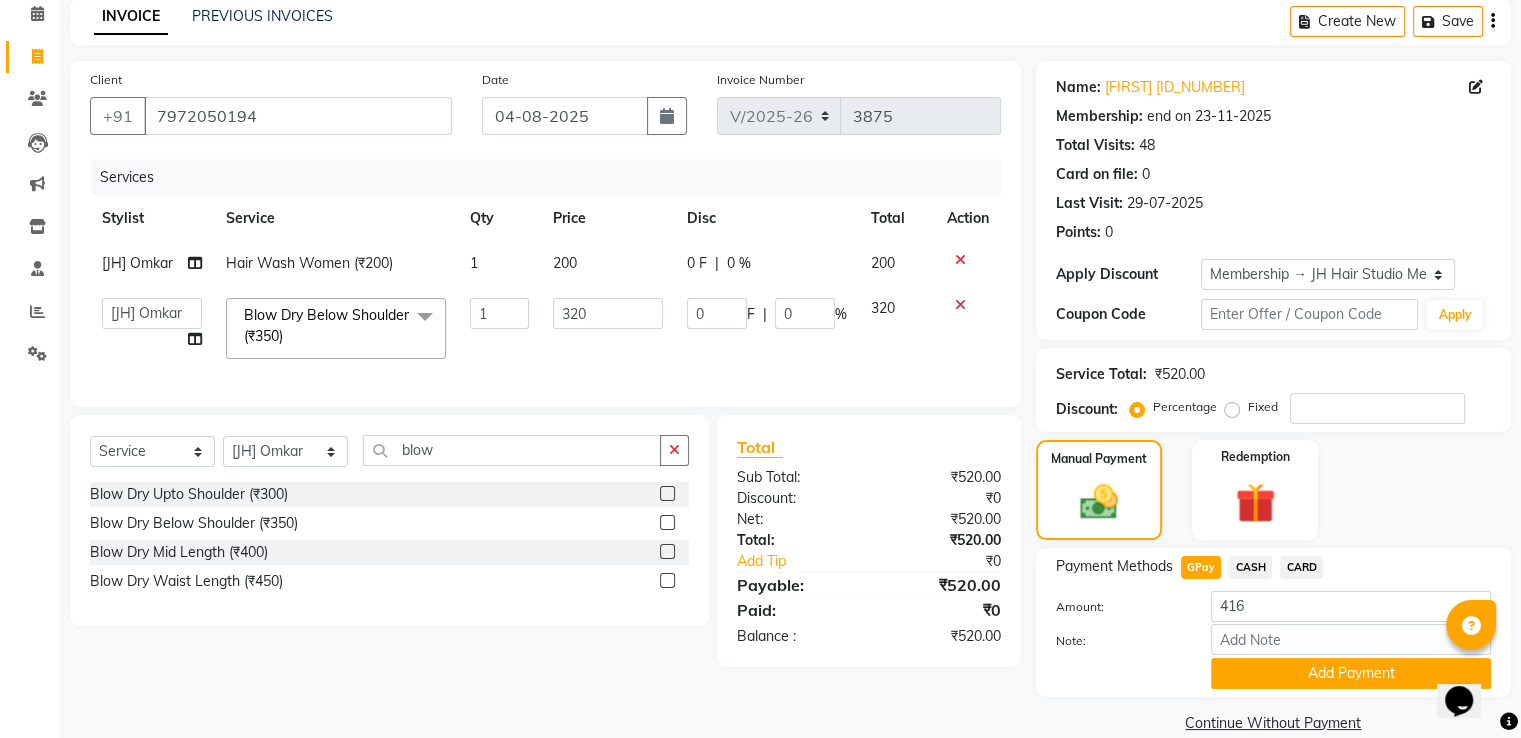 click on "GPay" 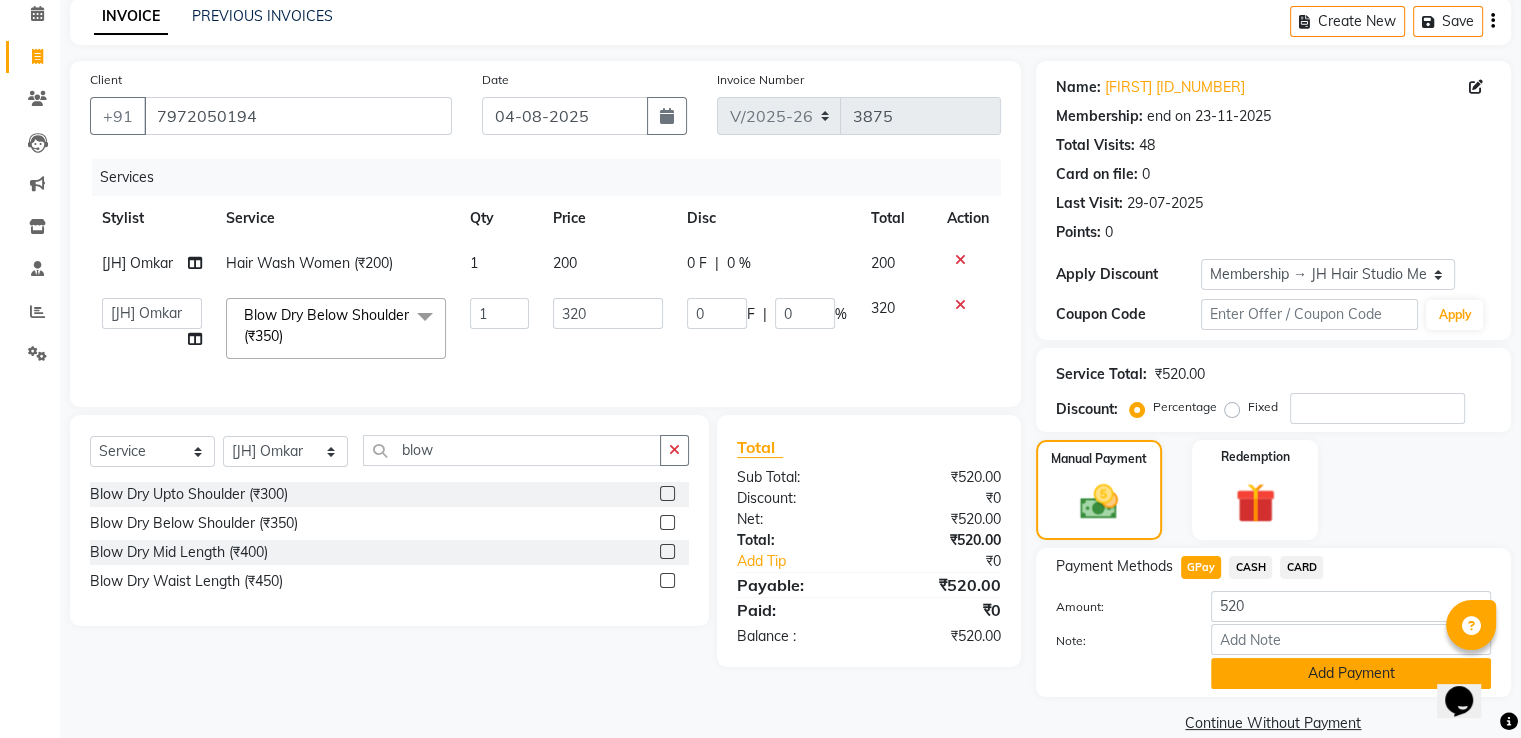 click on "Add Payment" 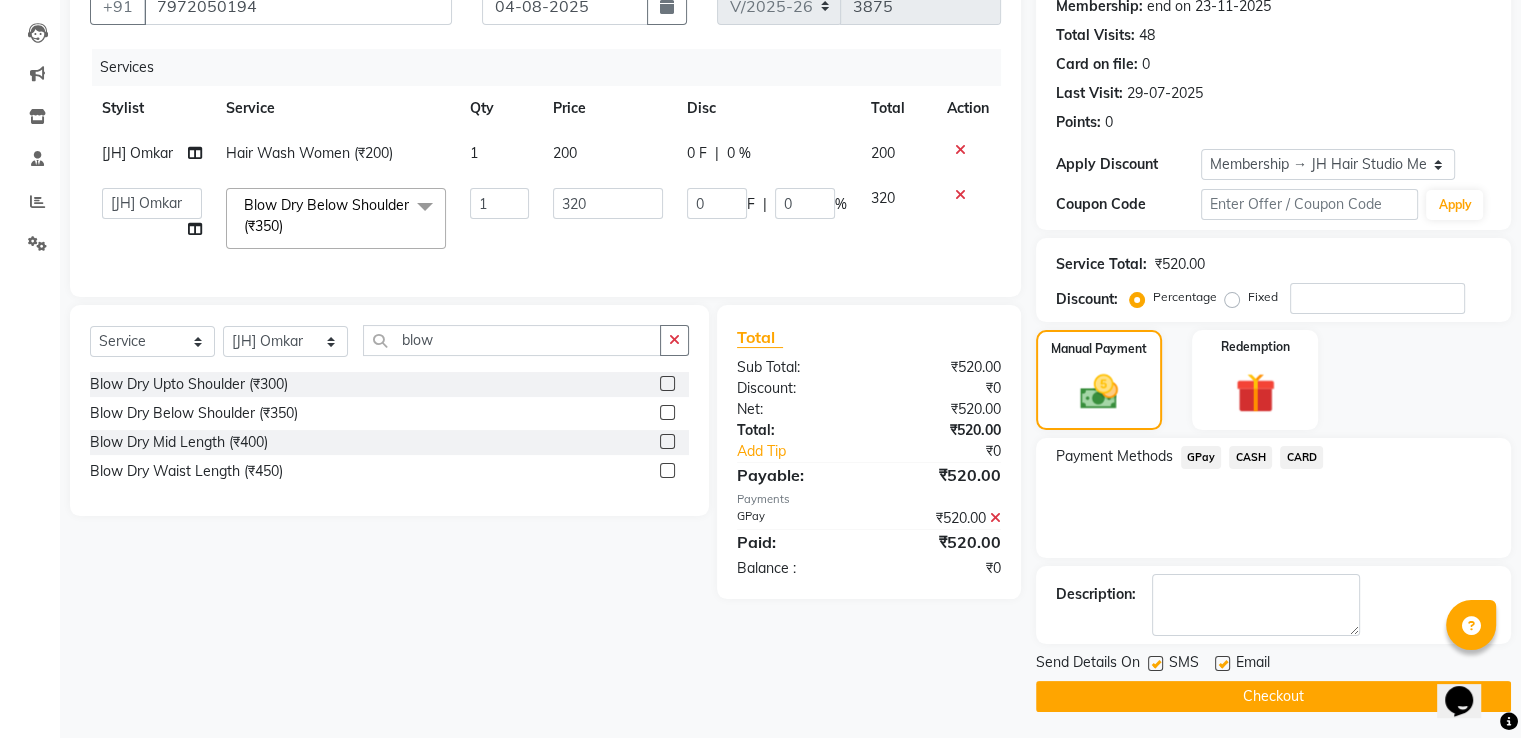 scroll, scrollTop: 201, scrollLeft: 0, axis: vertical 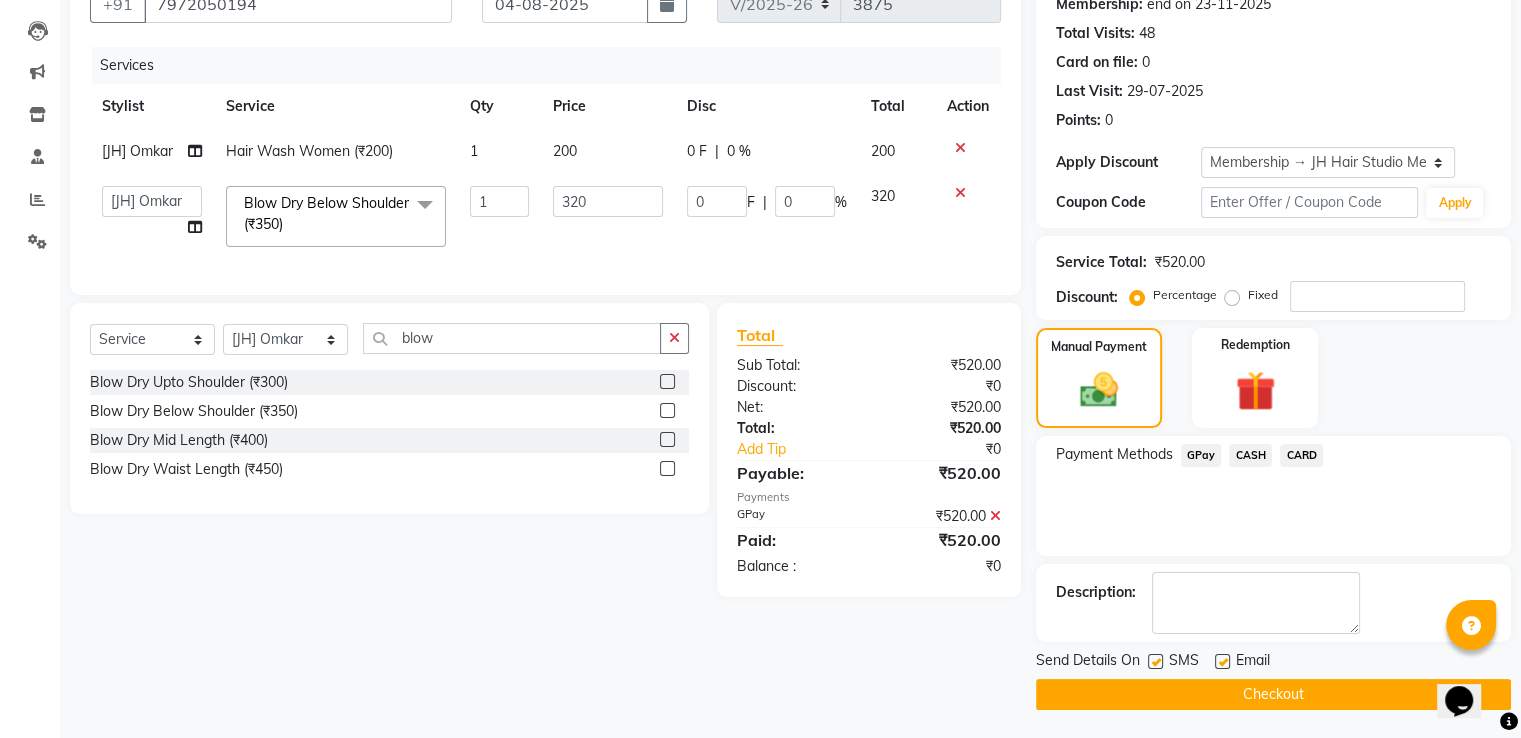 click 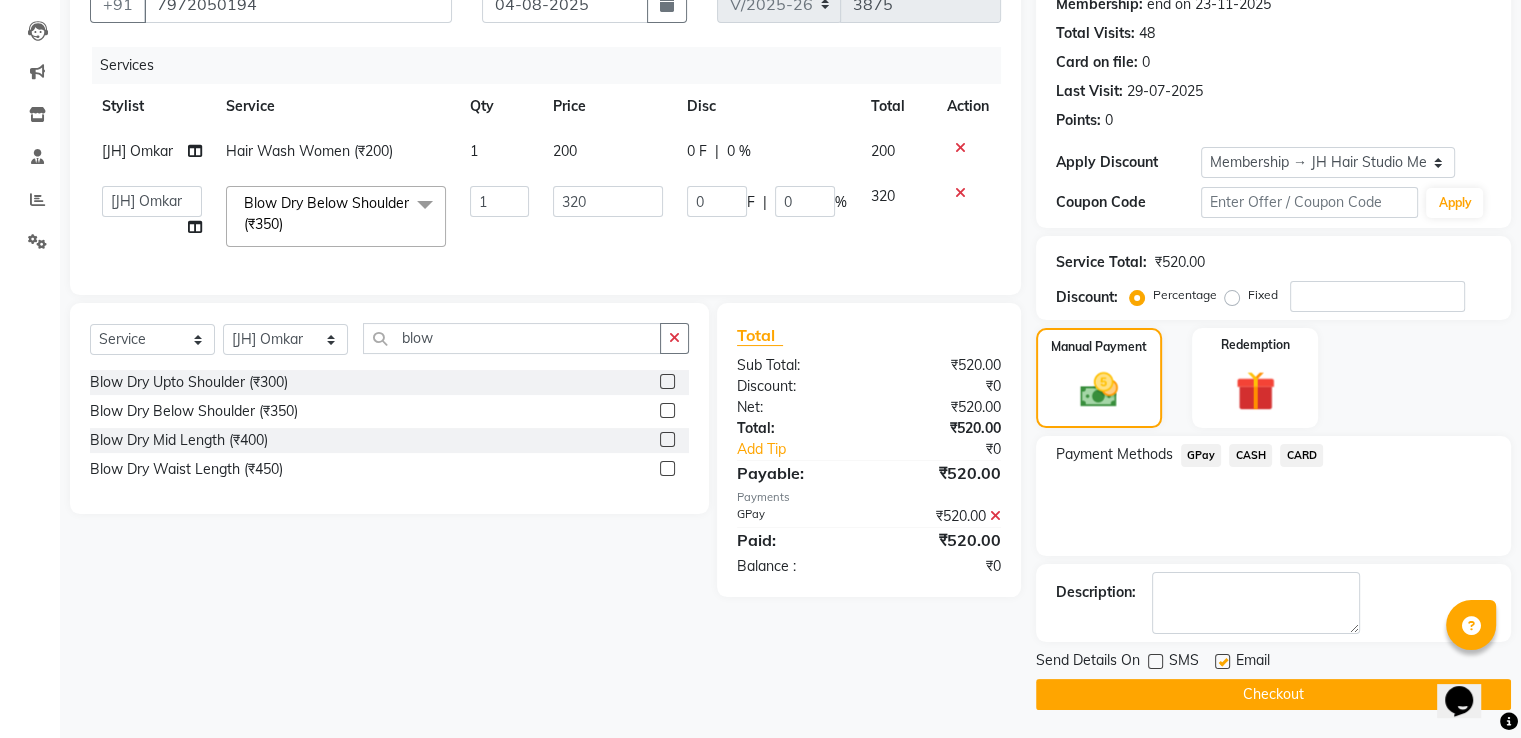 click on "Checkout" 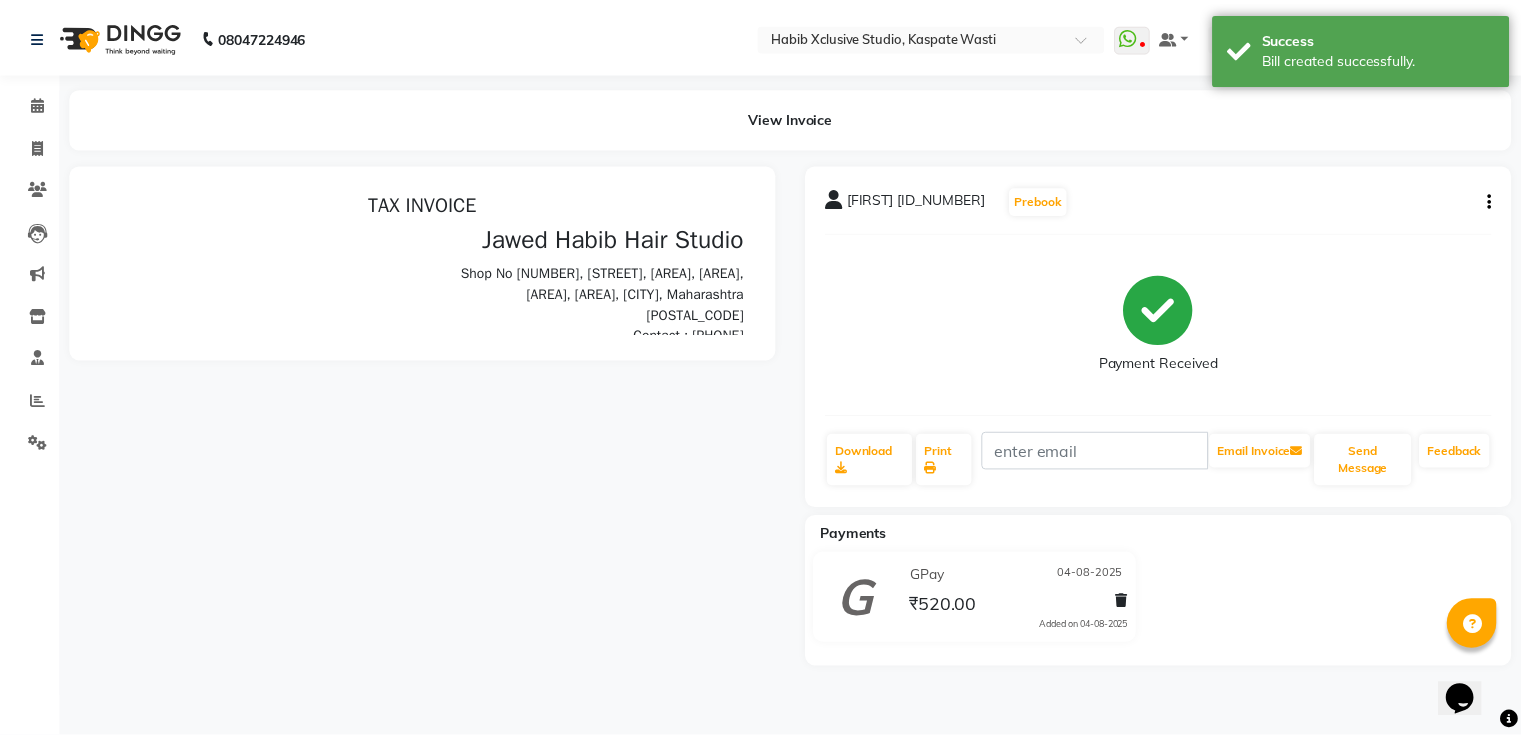 scroll, scrollTop: 0, scrollLeft: 0, axis: both 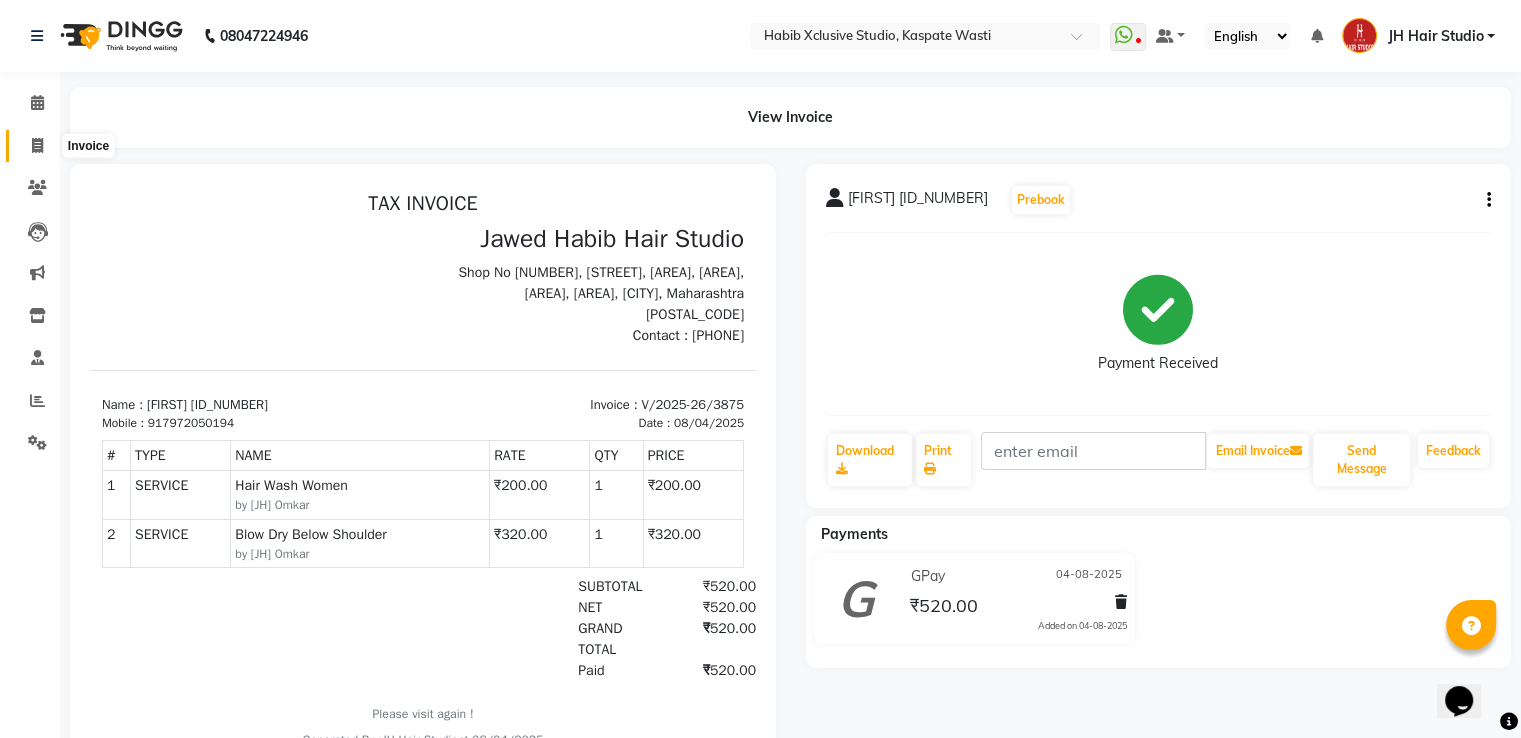 click 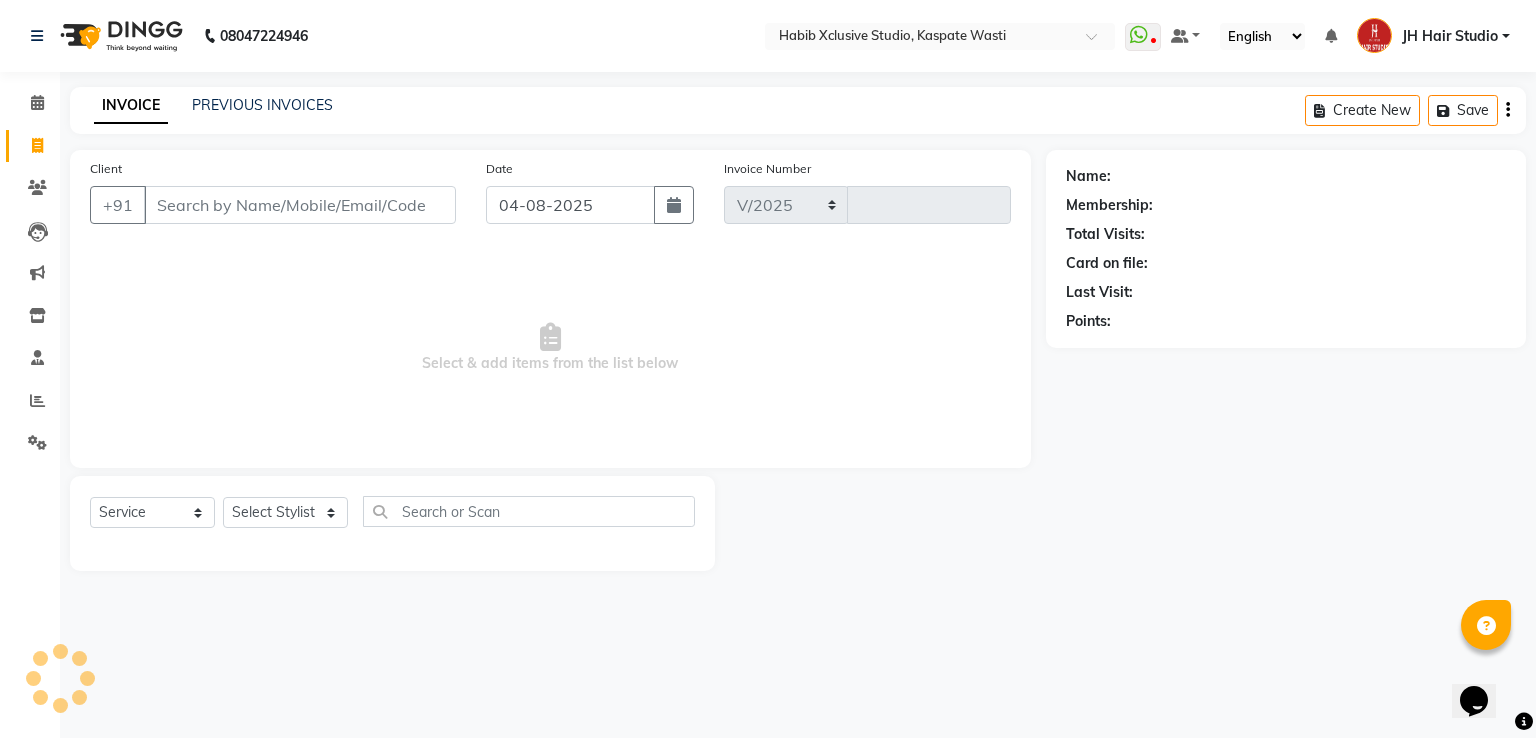 select on "130" 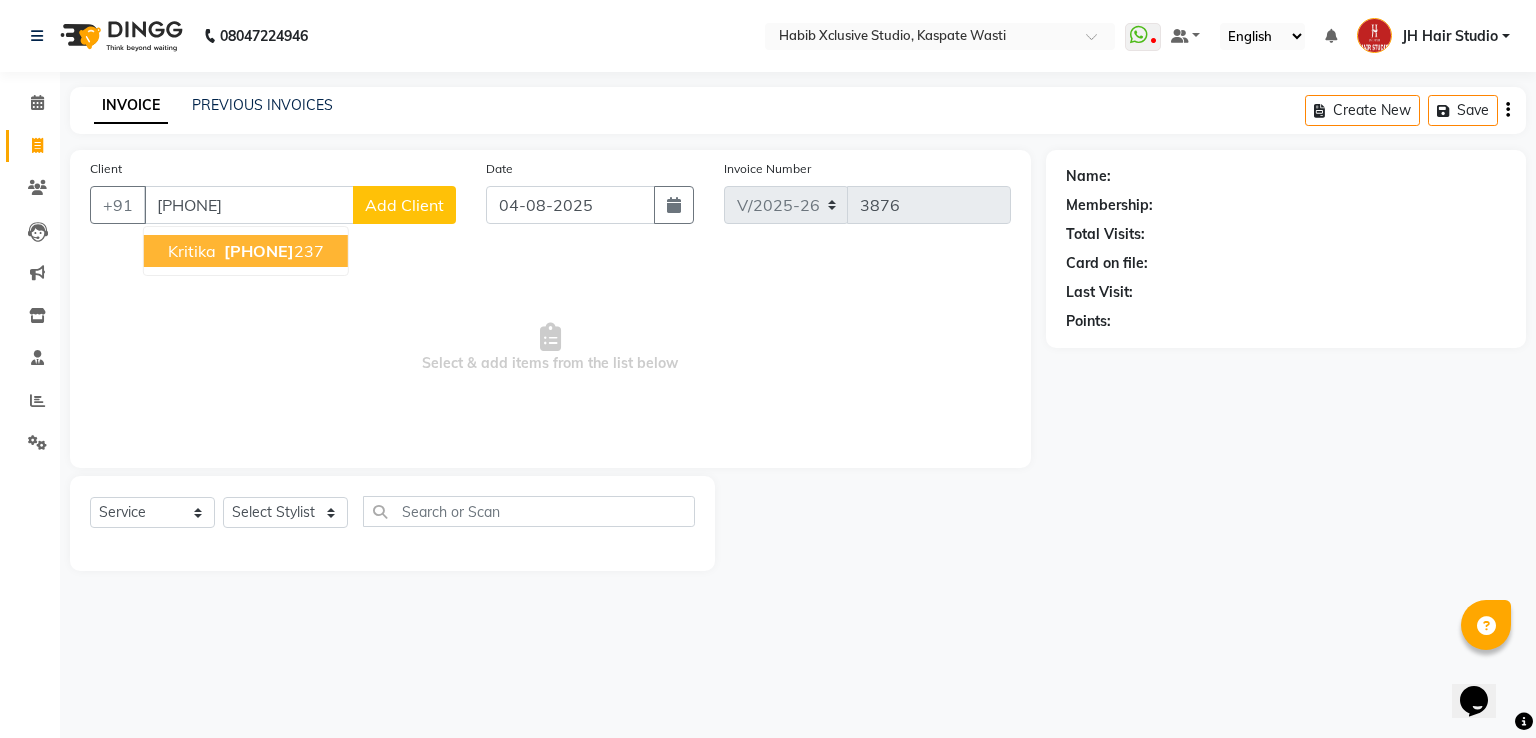 click on "[PHONE]" at bounding box center [259, 251] 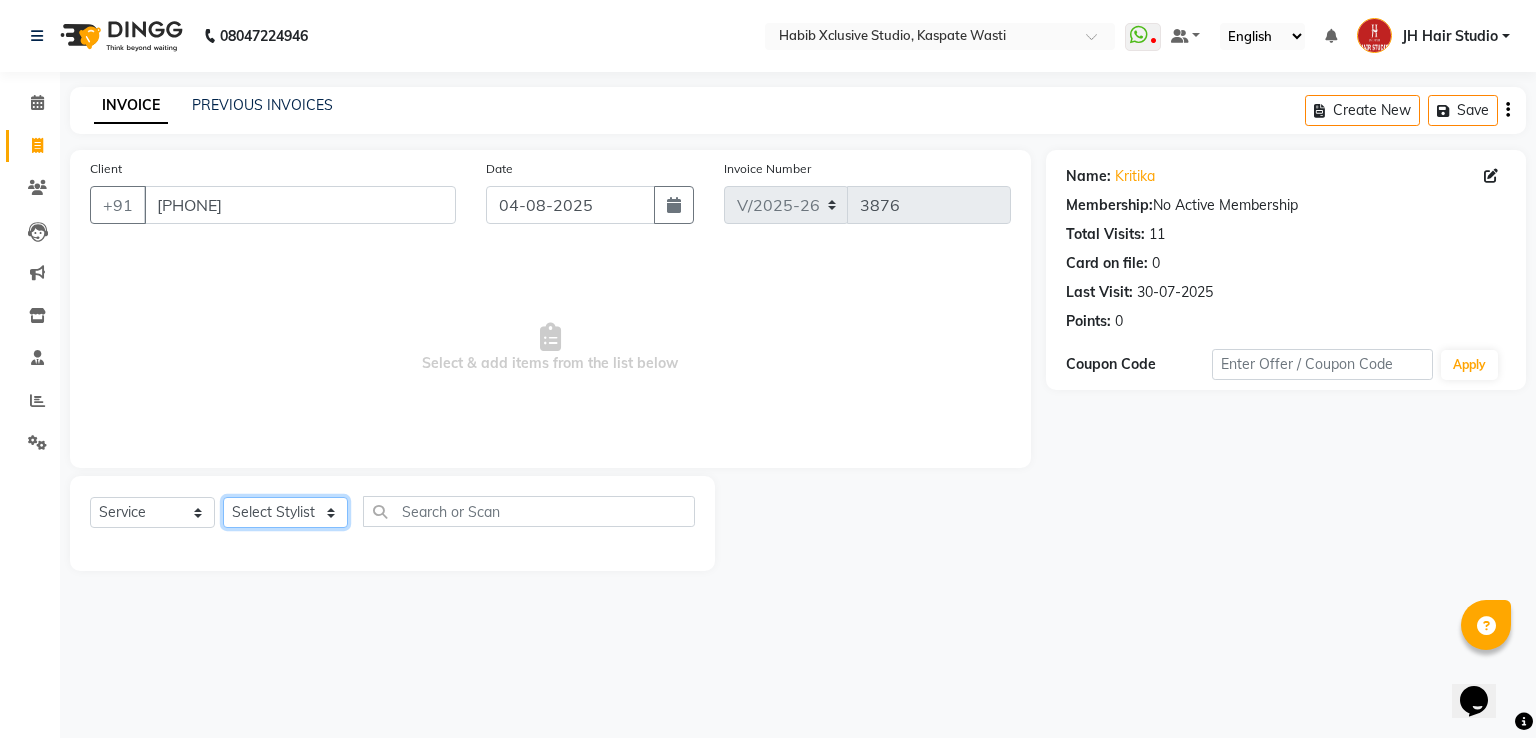 click on "Select Stylist [F1] GANESH [F1] Jagdish  [ F1] RAM [F1]Sanjay [F1]Siddhu [F1] Suraj  [F1] USHA [F2] AYAN  [F2] Deepak [F2] Smital [JH] DUBALE  GANESH [JH] Gopal Wagh JH Hair Studio [JH] Harish [JH] Omkar [JH] Shahwaz Shaikh [JH] SIDDHANT  [JH] SWAPNIL [JH] Tushaar" 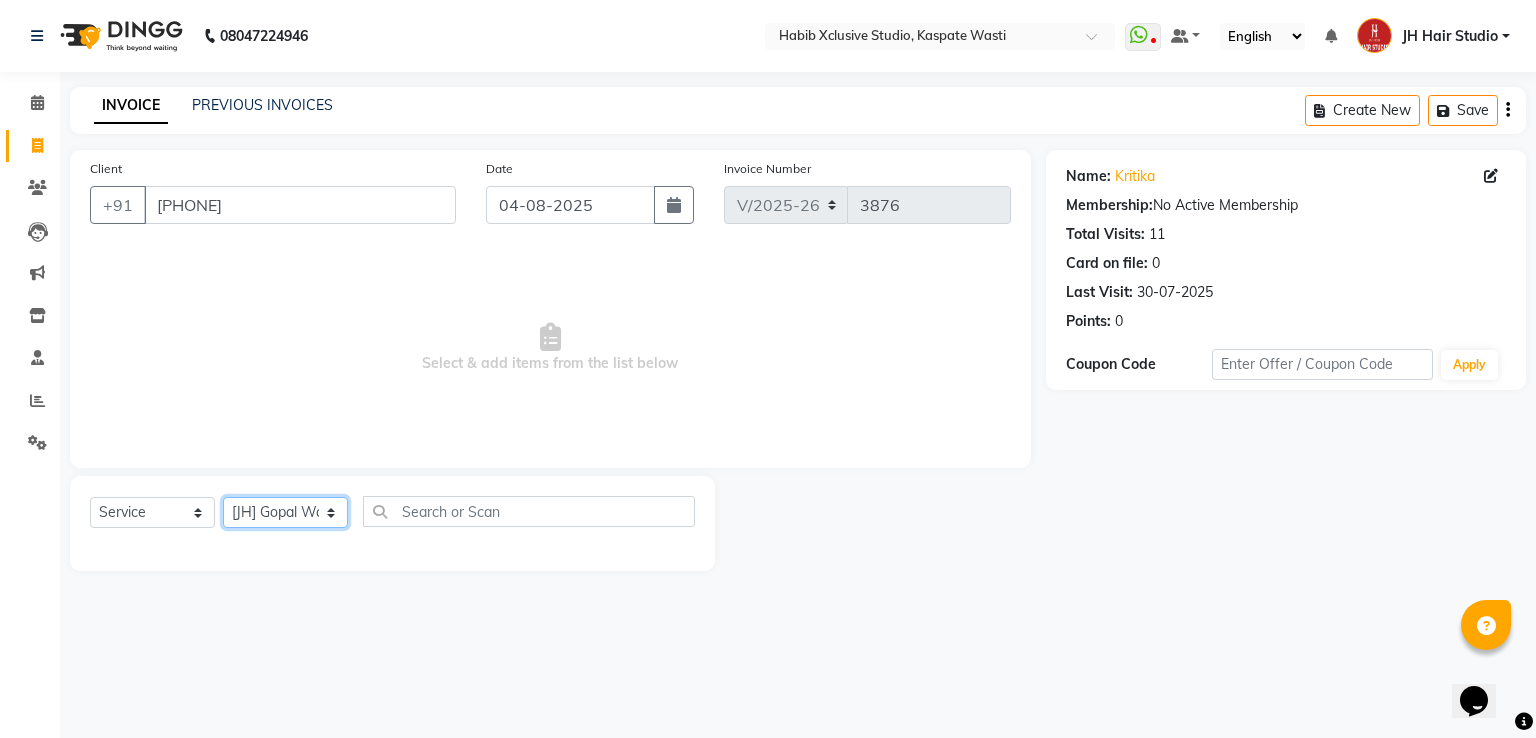 click on "Select Stylist [F1] GANESH [F1] Jagdish  [ F1] RAM [F1]Sanjay [F1]Siddhu [F1] Suraj  [F1] USHA [F2] AYAN  [F2] Deepak [F2] Smital [JH] DUBALE  GANESH [JH] Gopal Wagh JH Hair Studio [JH] Harish [JH] Omkar [JH] Shahwaz Shaikh [JH] SIDDHANT  [JH] SWAPNIL [JH] Tushaar" 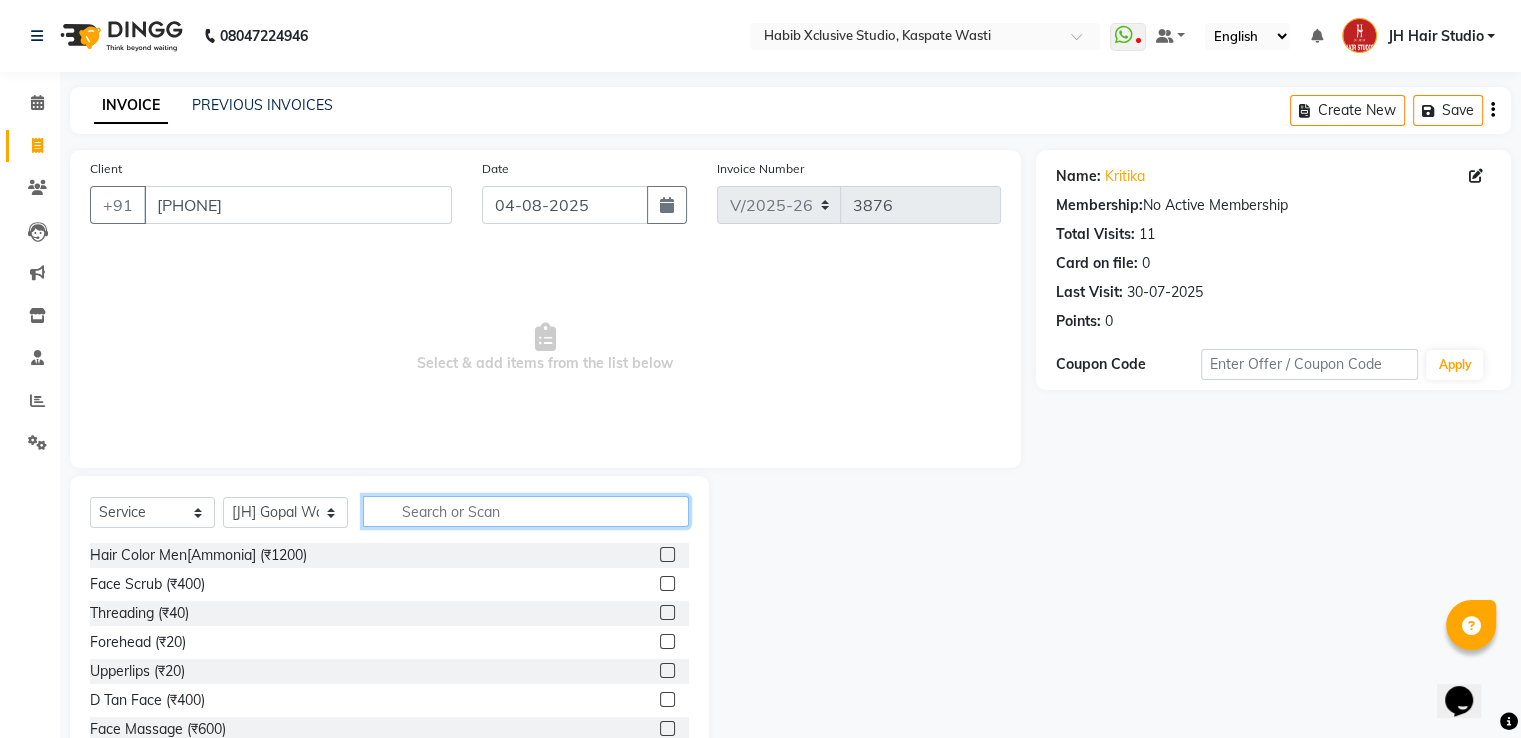 click 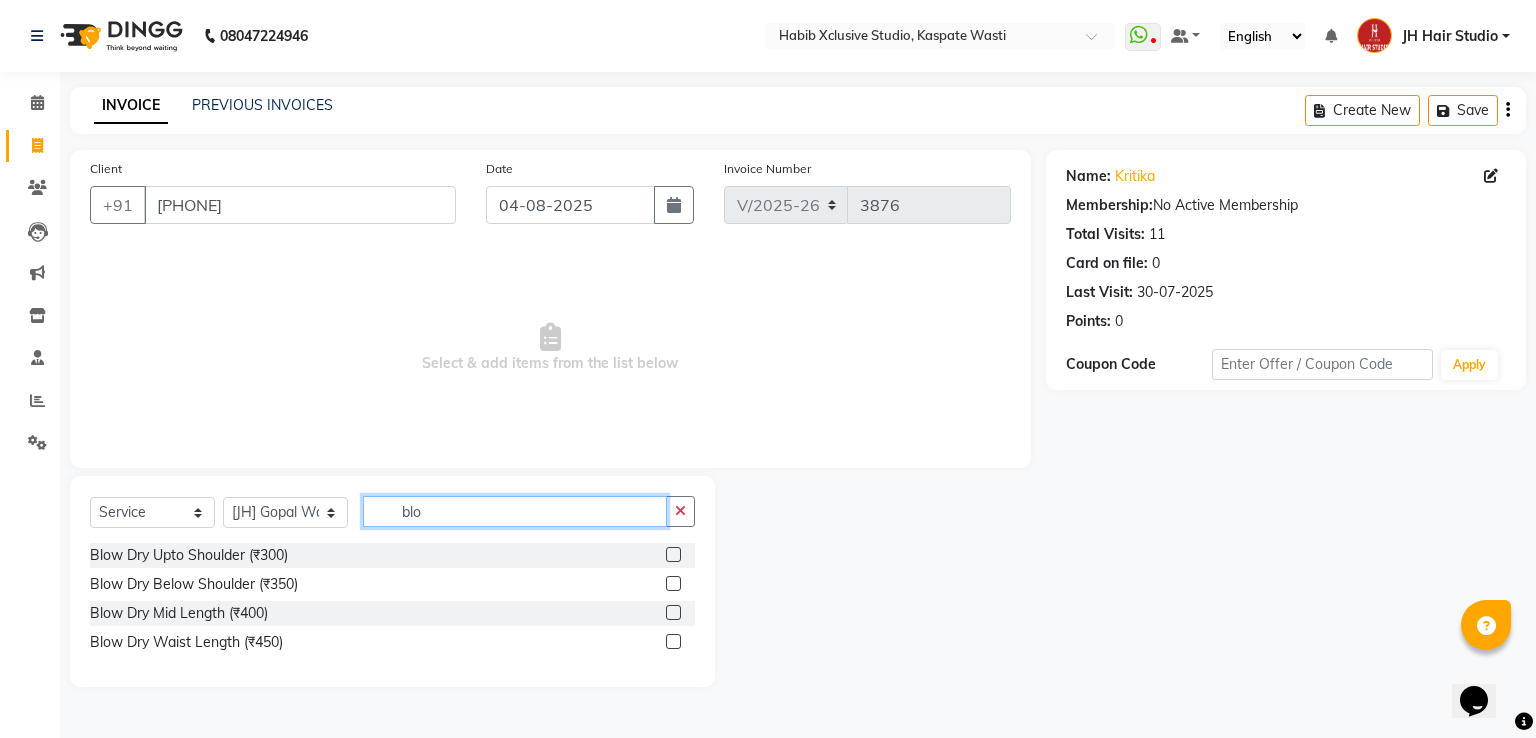 type on "blo" 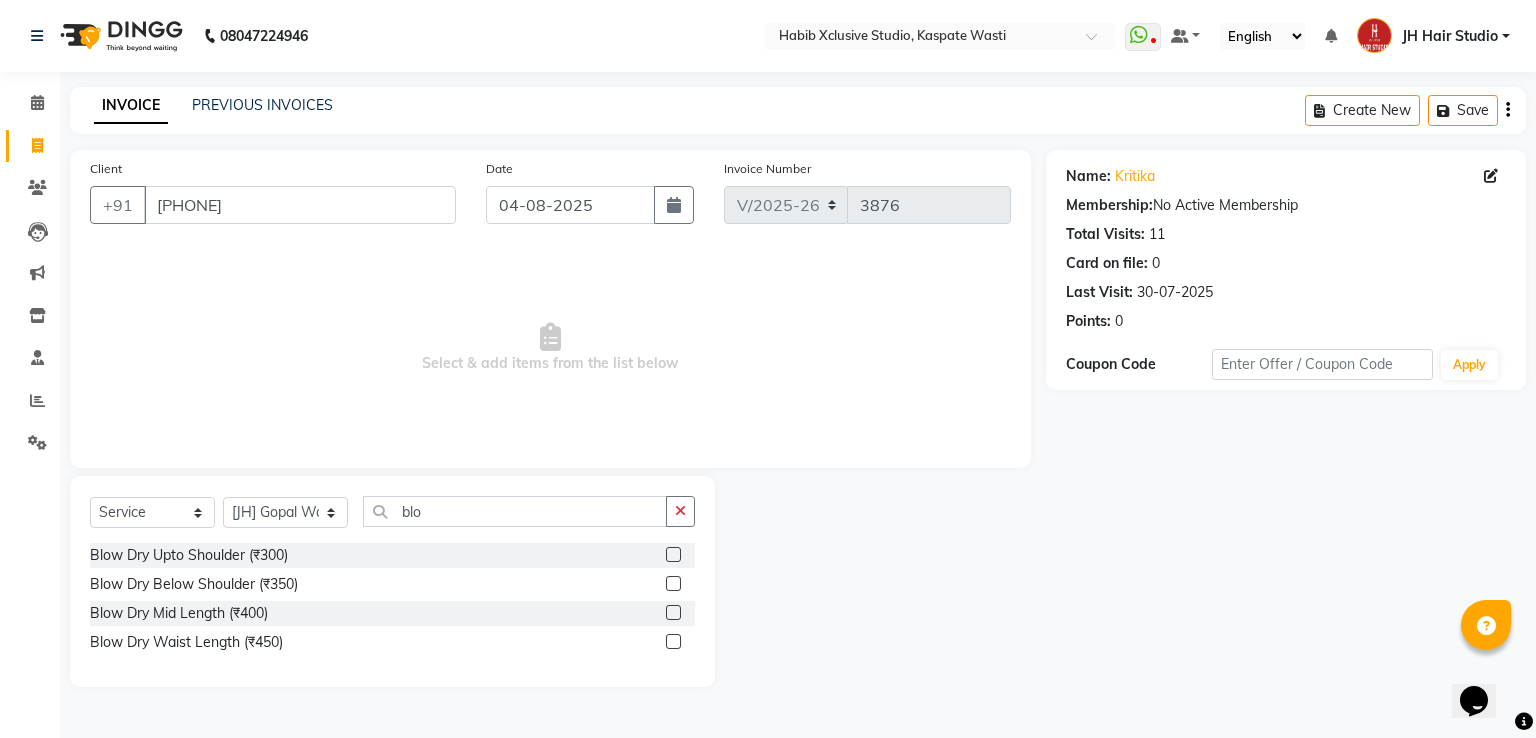 click 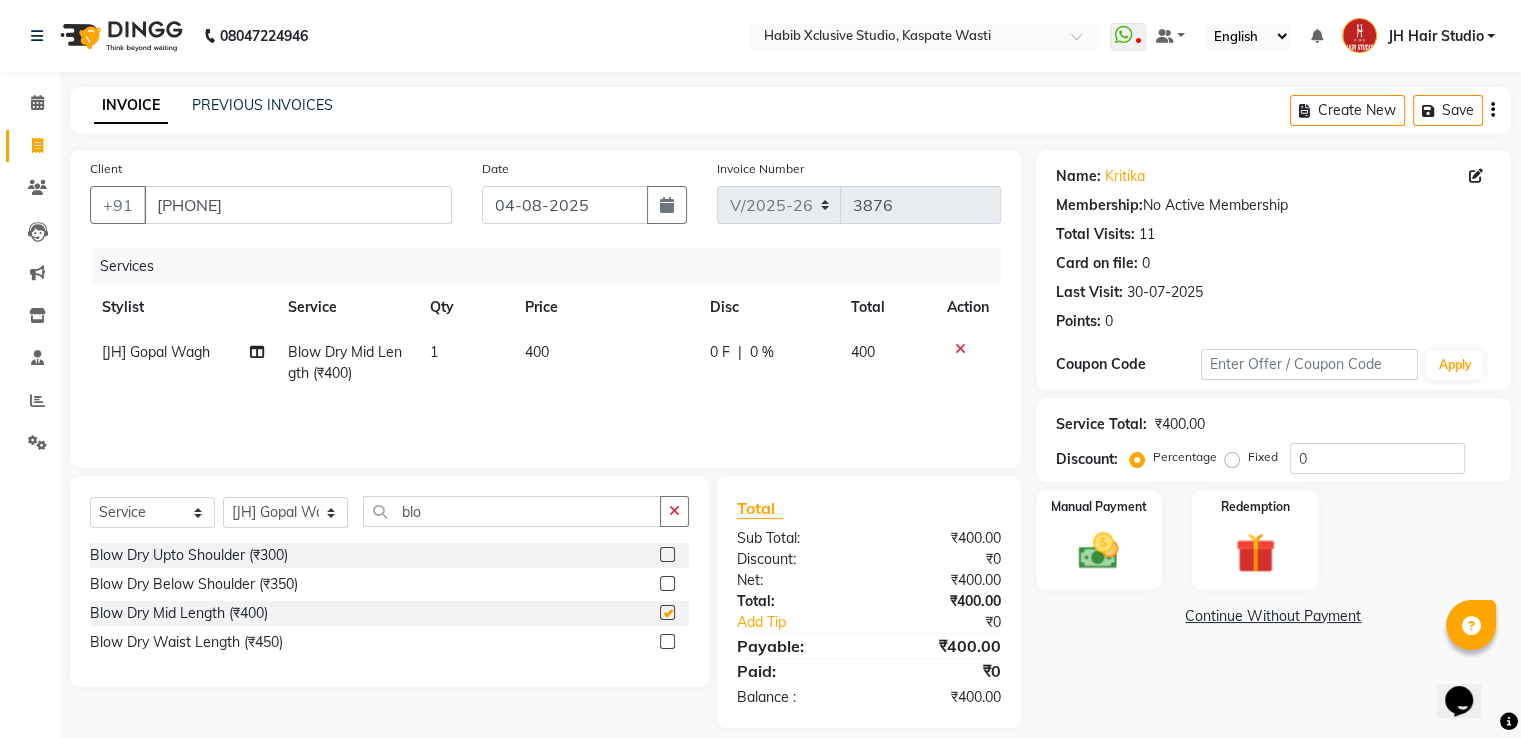 checkbox on "false" 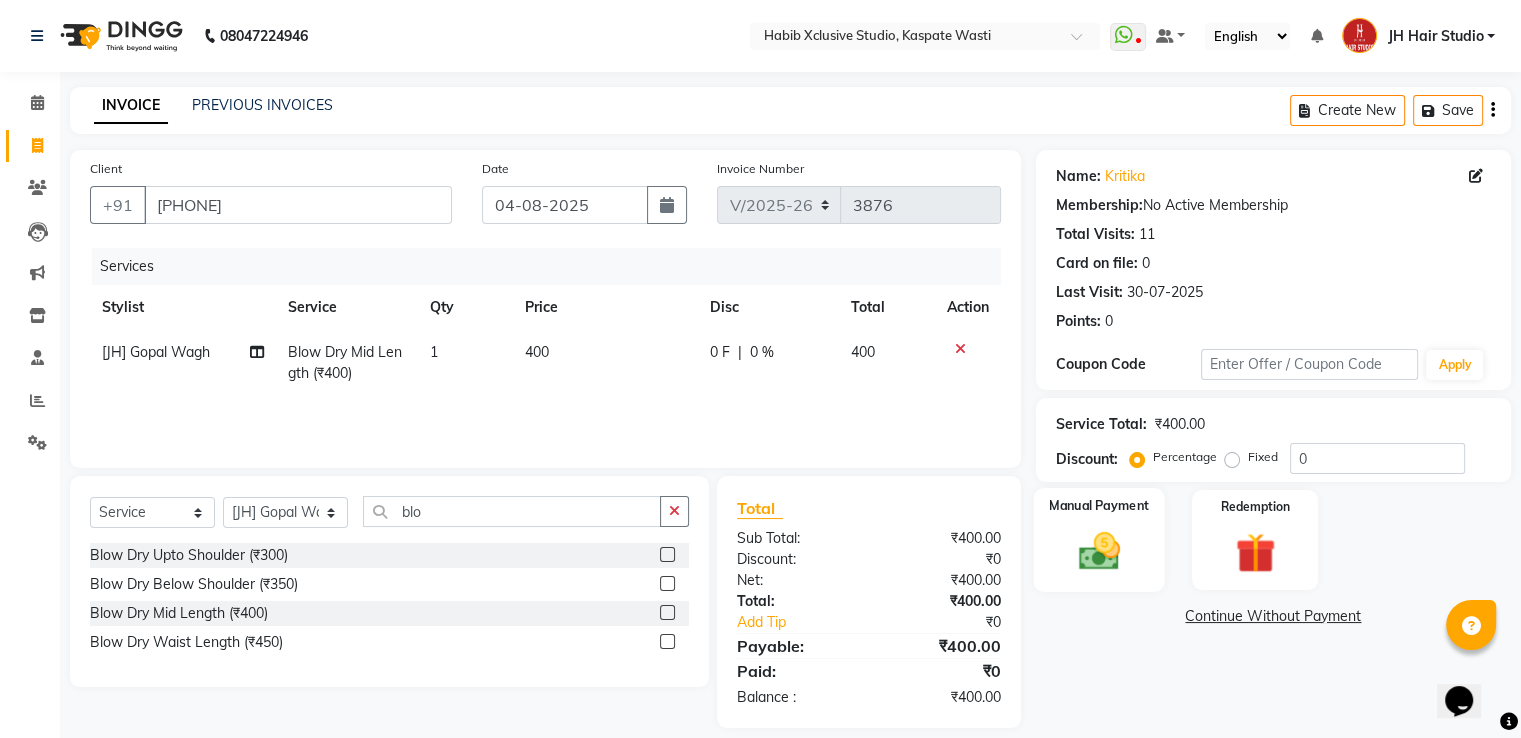 click 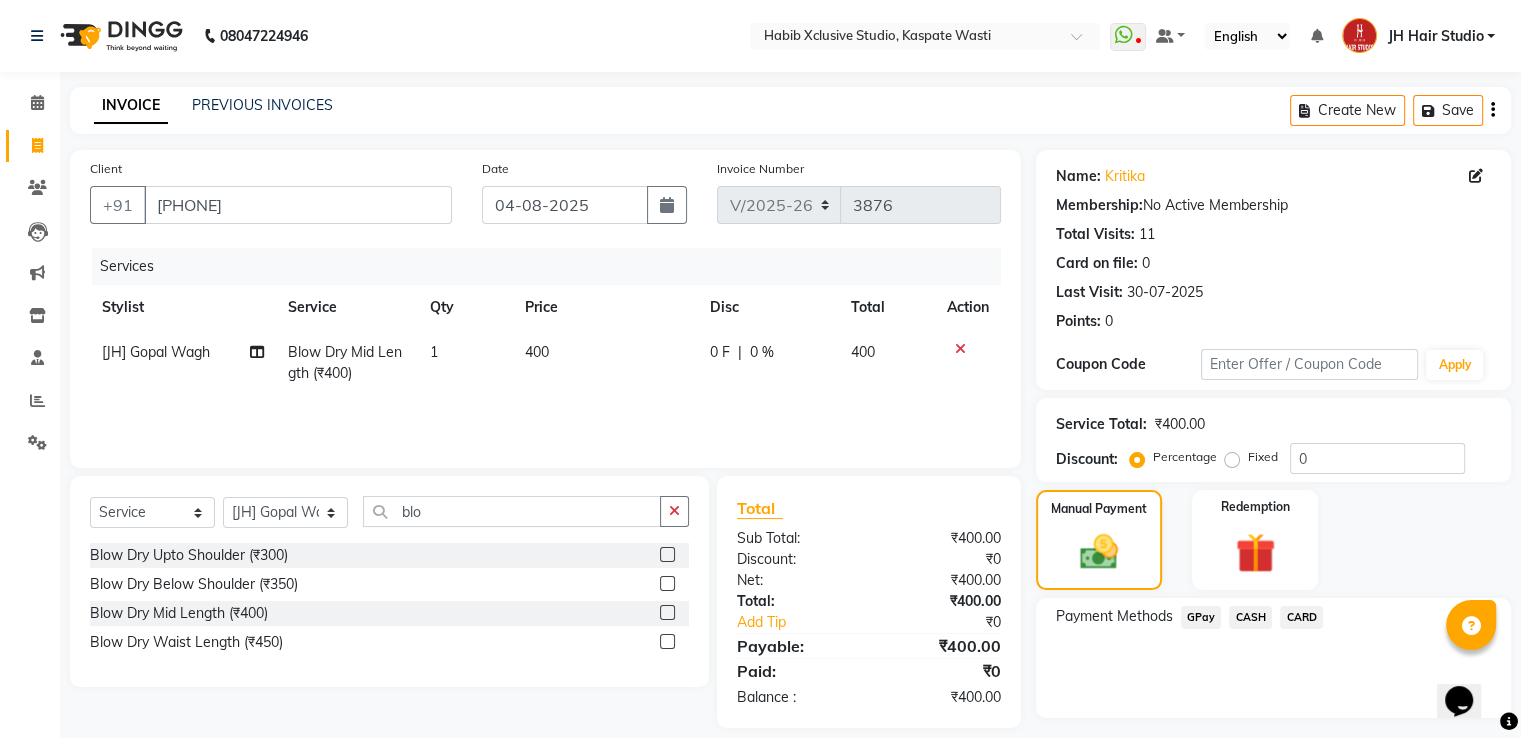 click on "GPay" 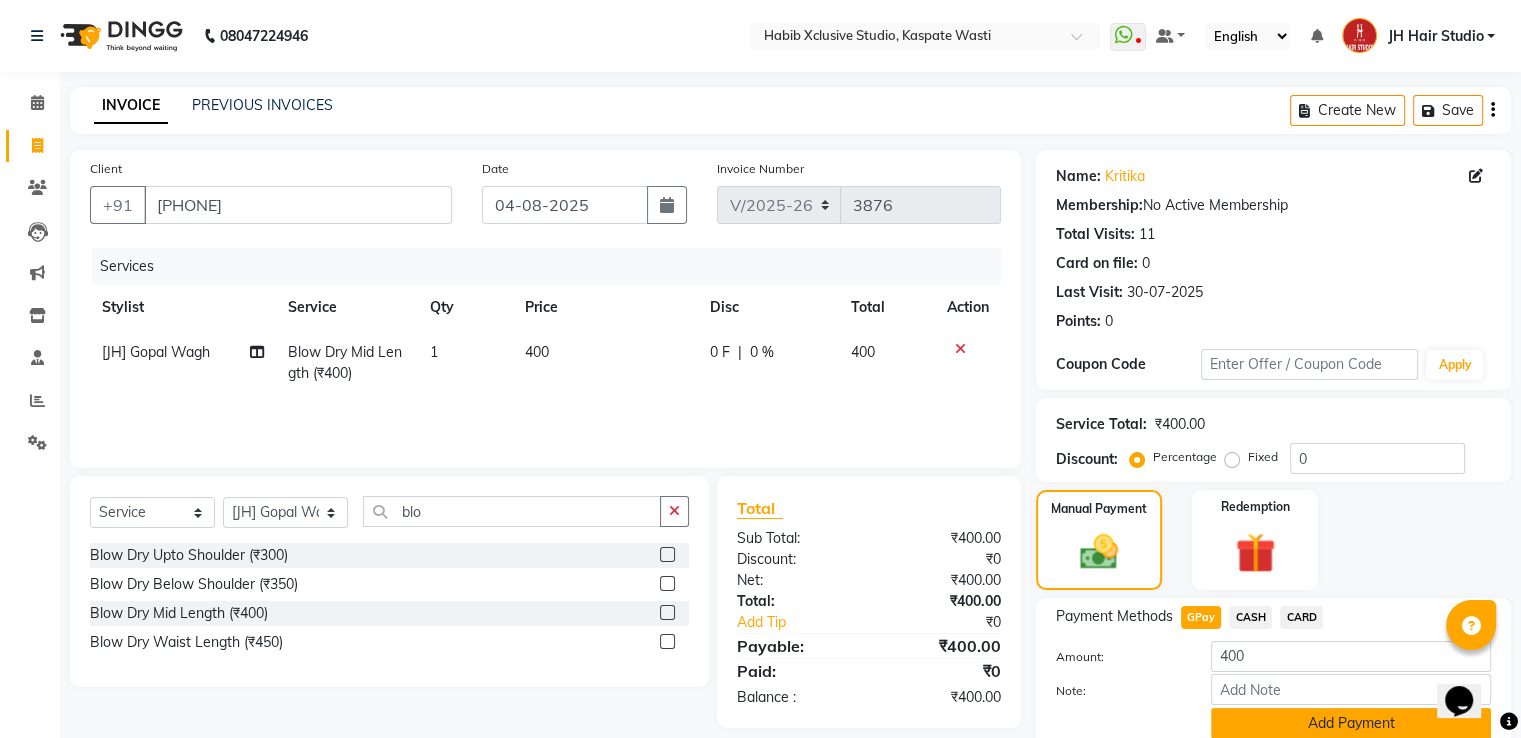 click on "Add Payment" 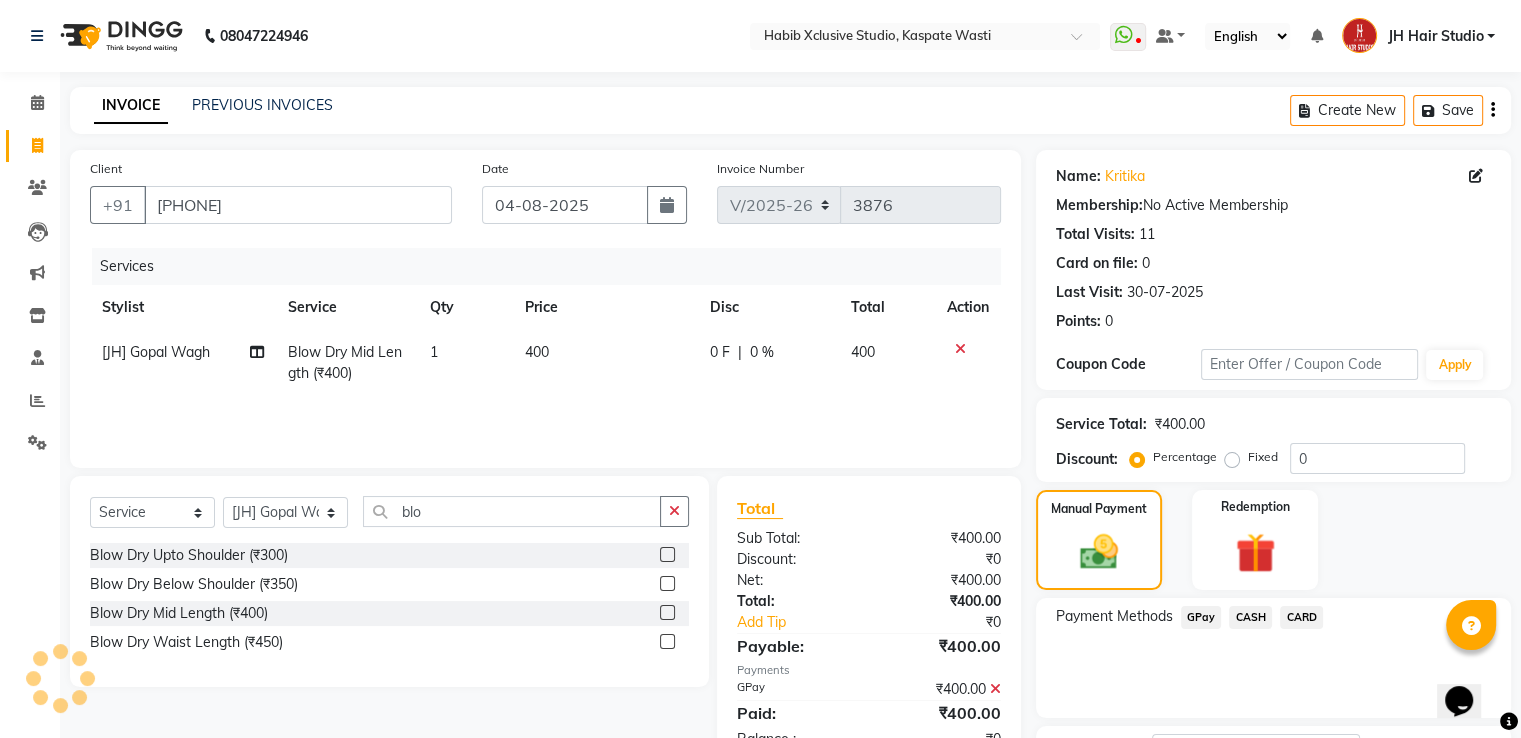 scroll, scrollTop: 163, scrollLeft: 0, axis: vertical 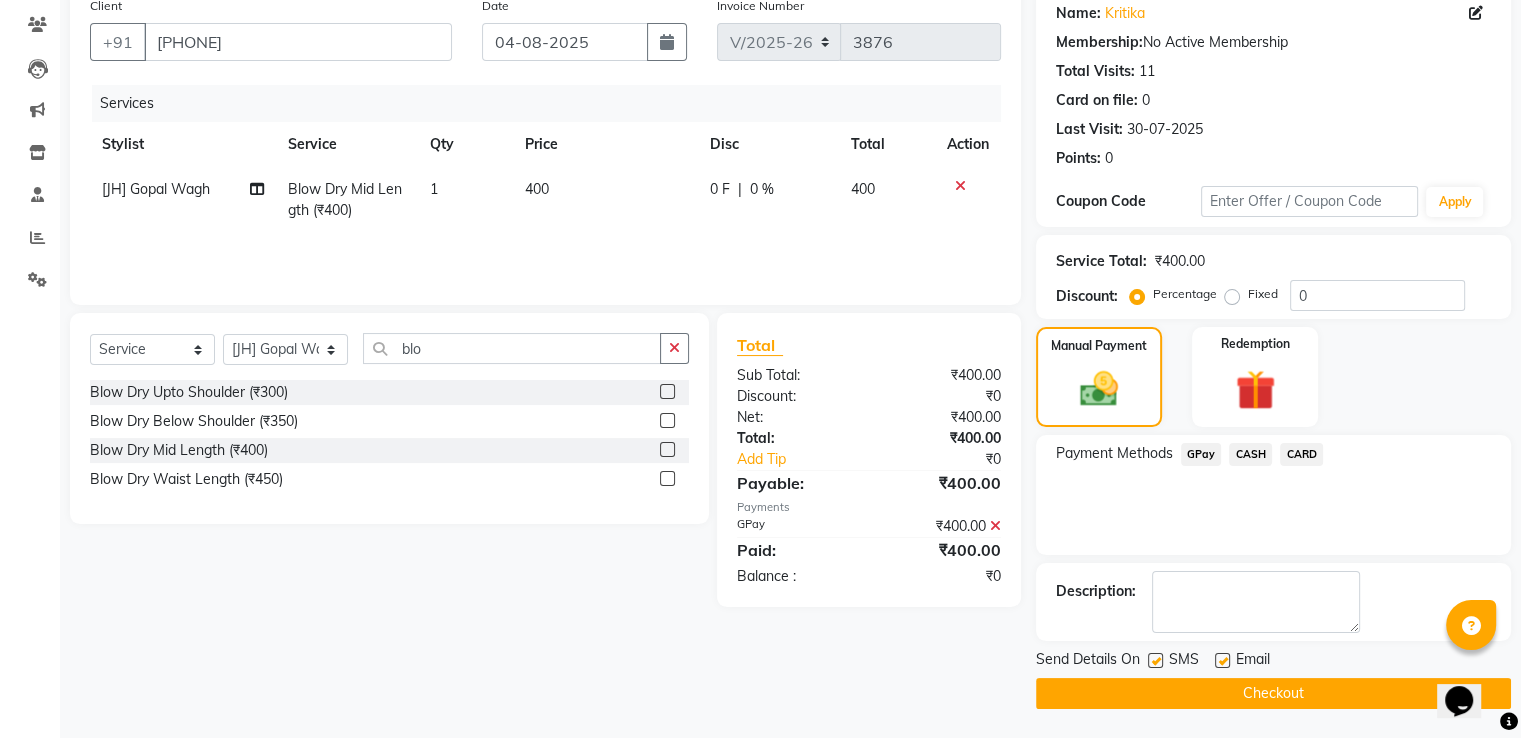 click on "Checkout" 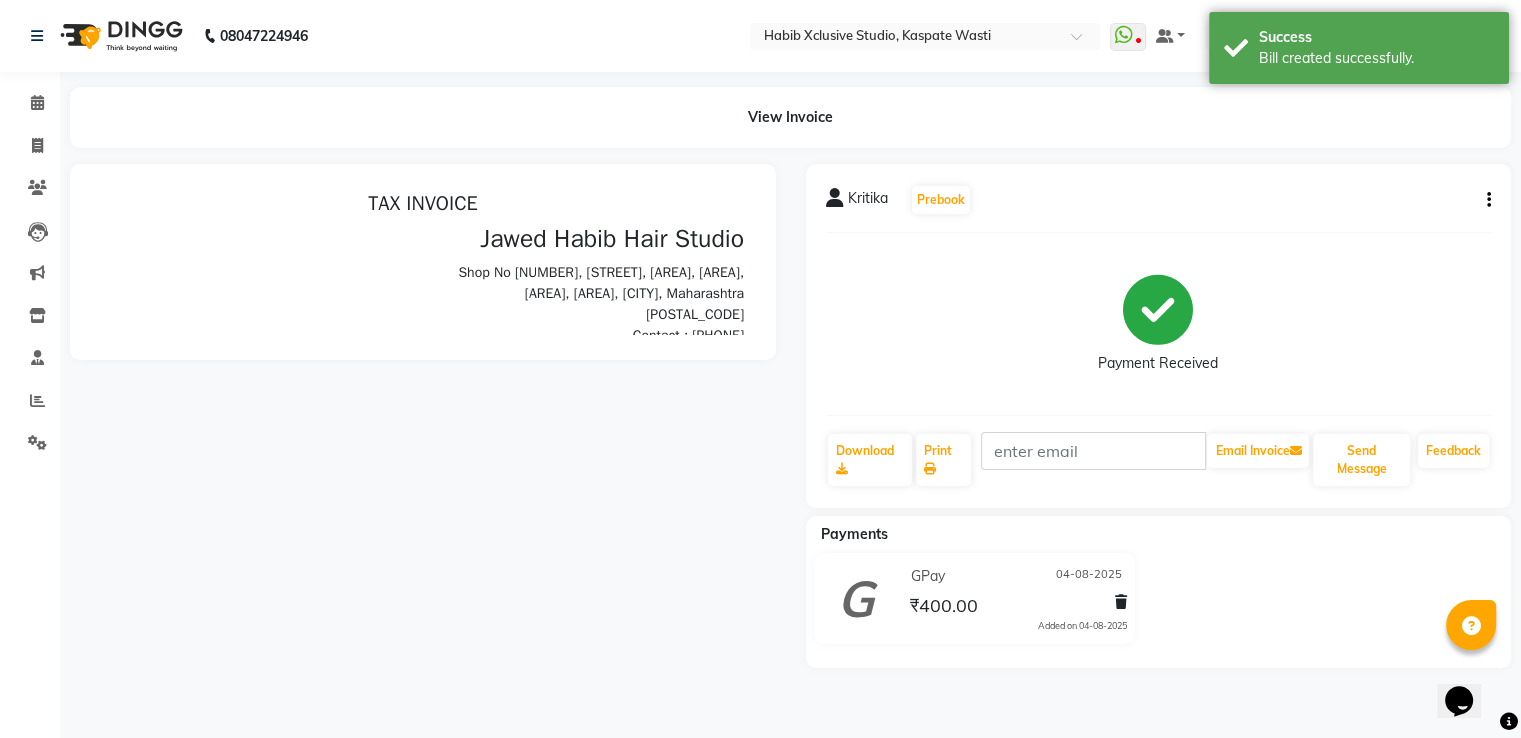 scroll, scrollTop: 0, scrollLeft: 0, axis: both 